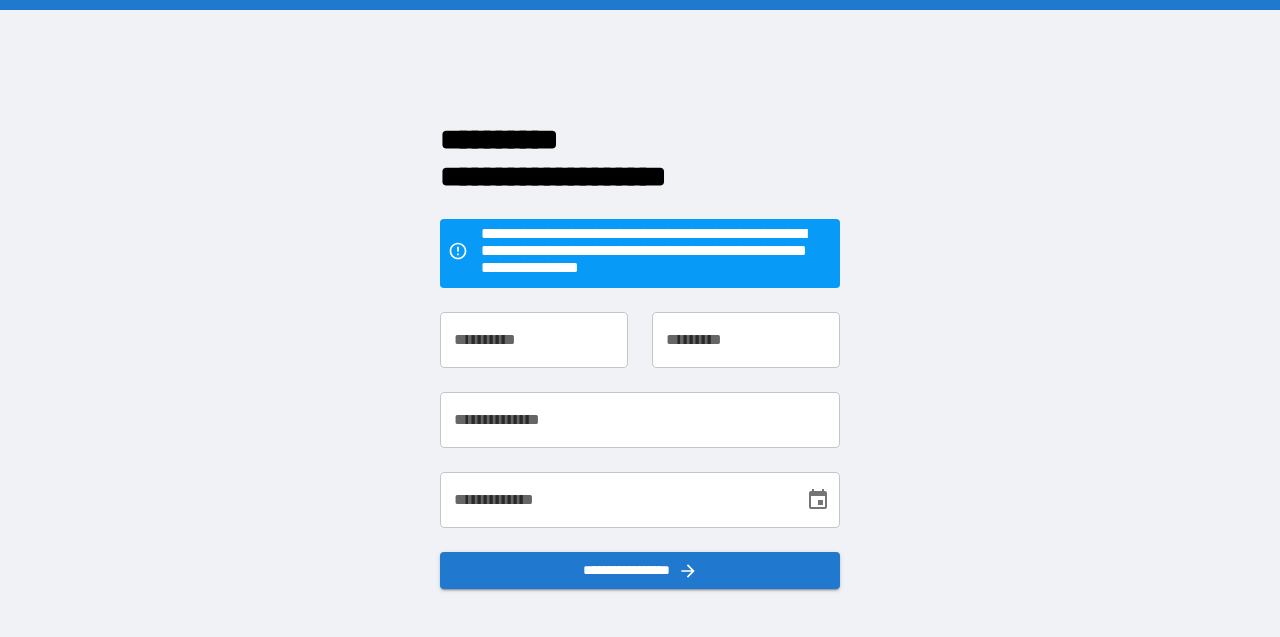 scroll, scrollTop: 0, scrollLeft: 0, axis: both 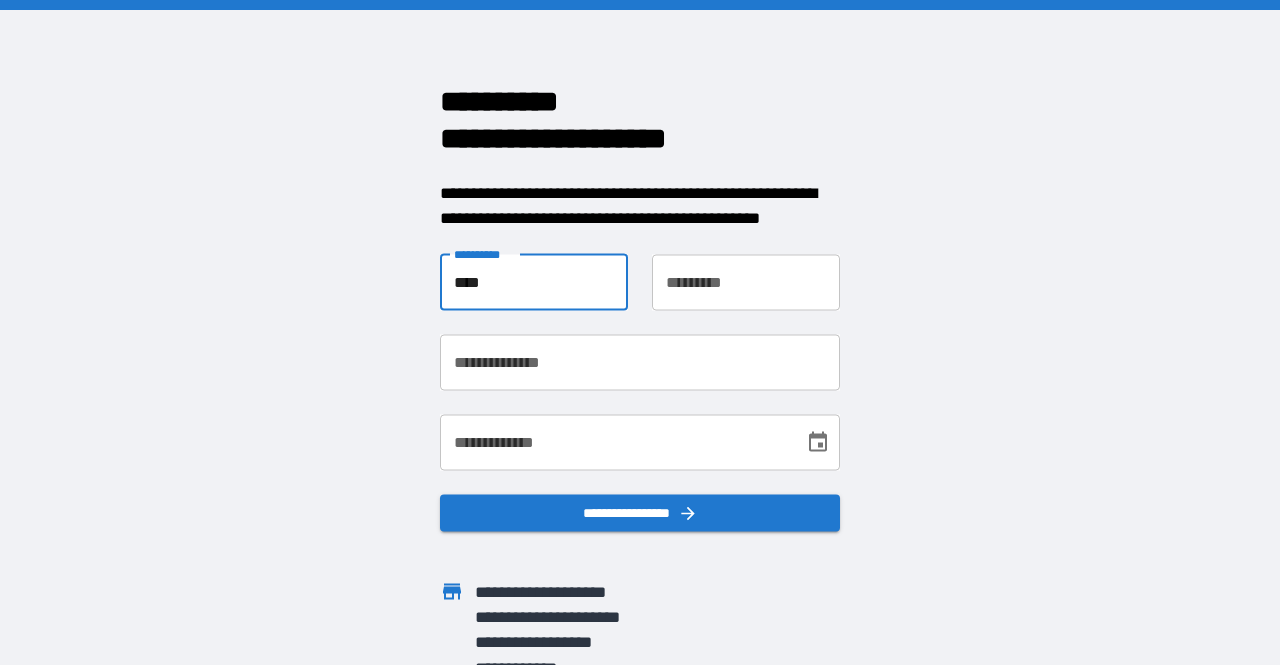 type on "****" 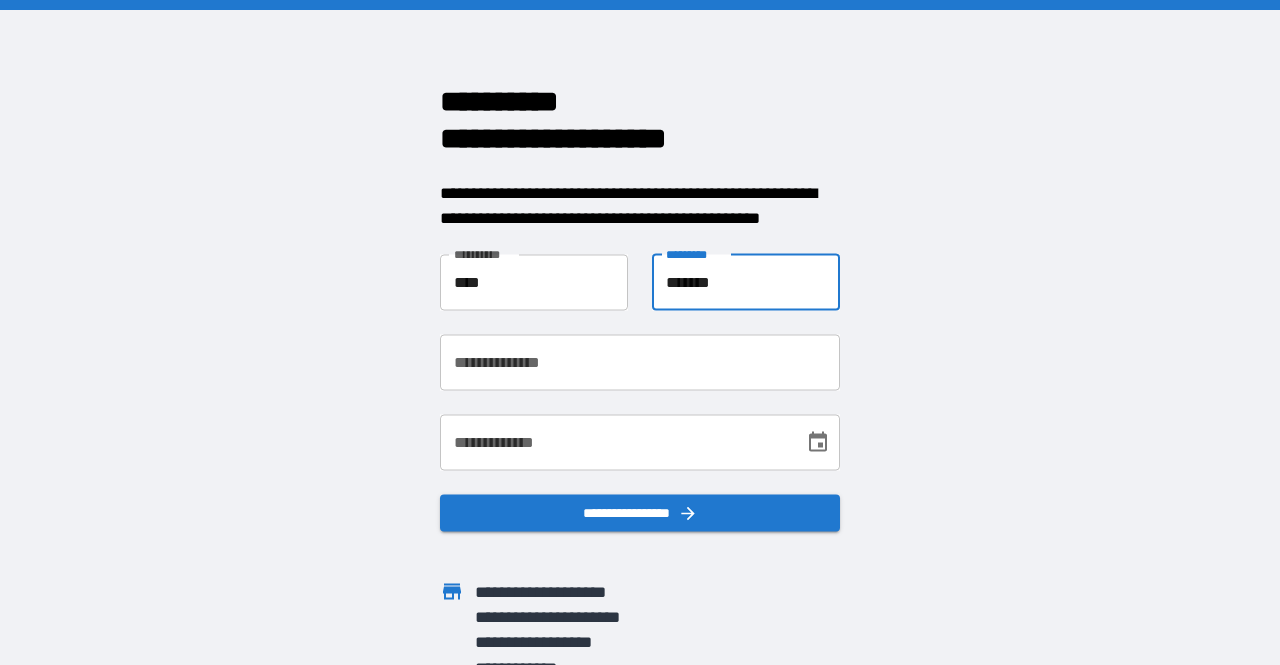 type on "*******" 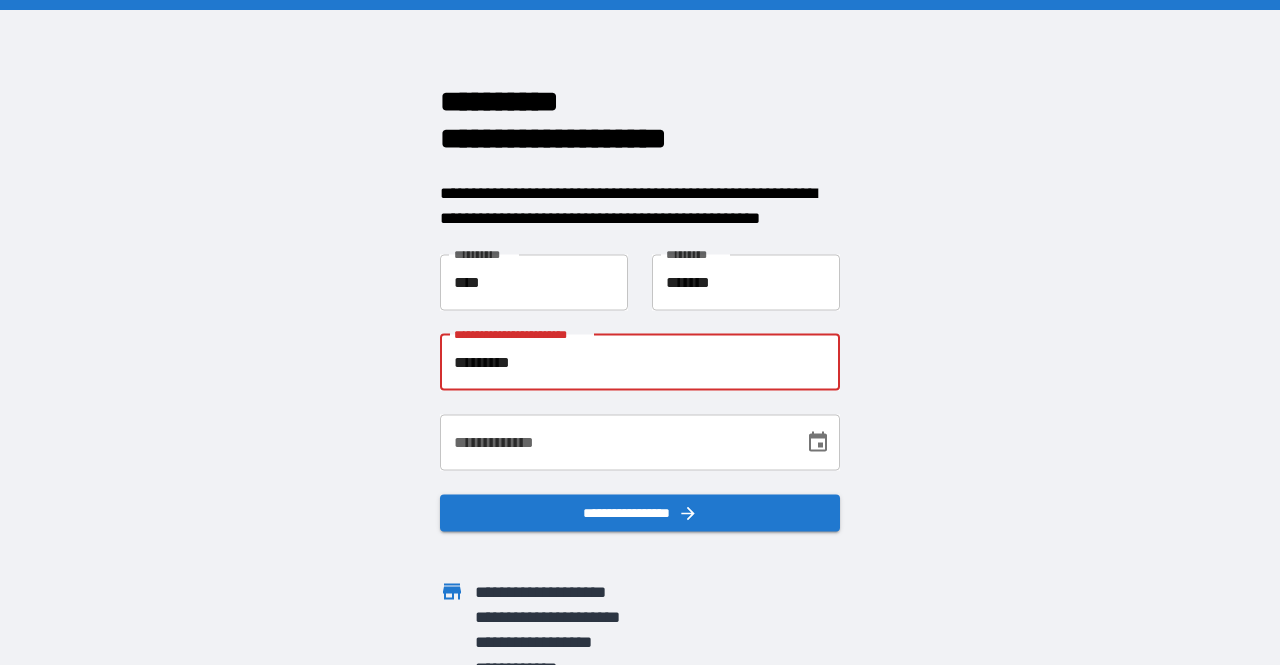 type on "********" 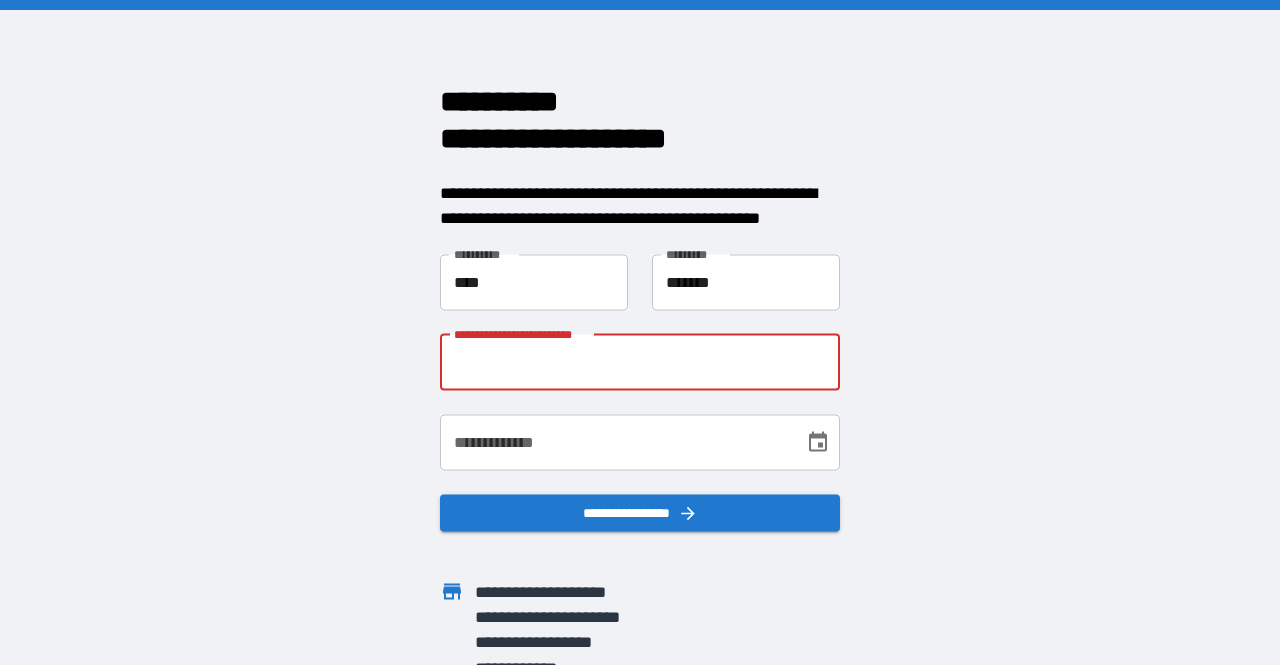 type on "**********" 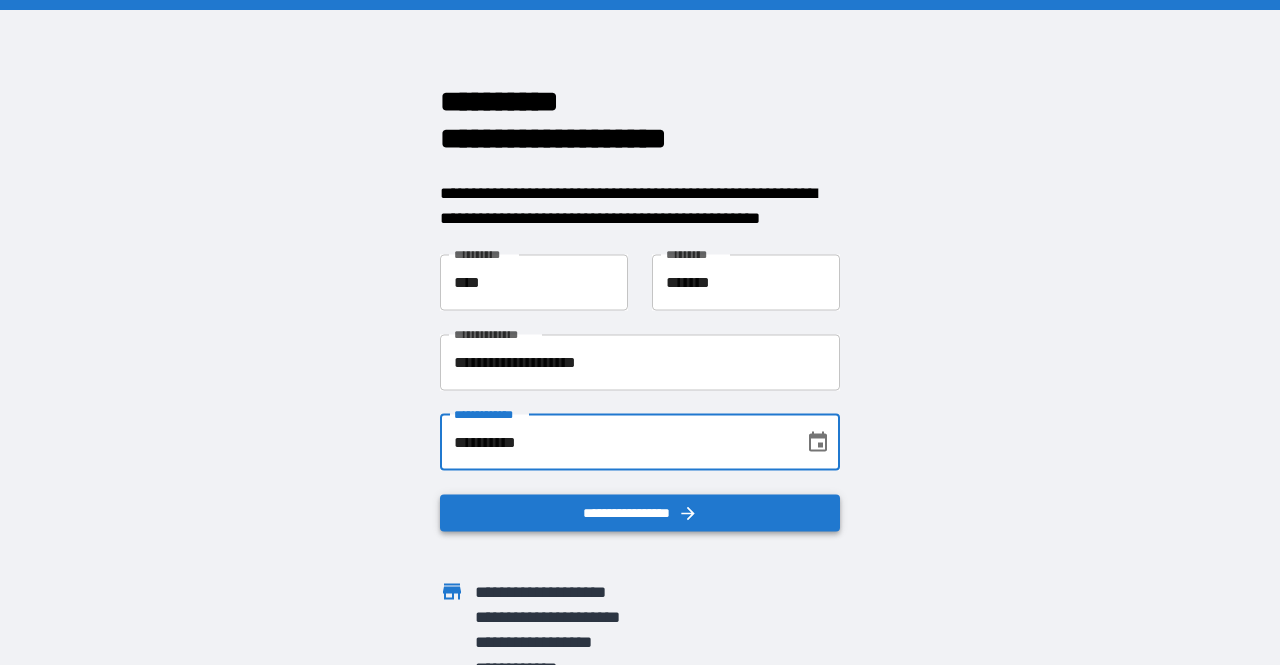type on "**********" 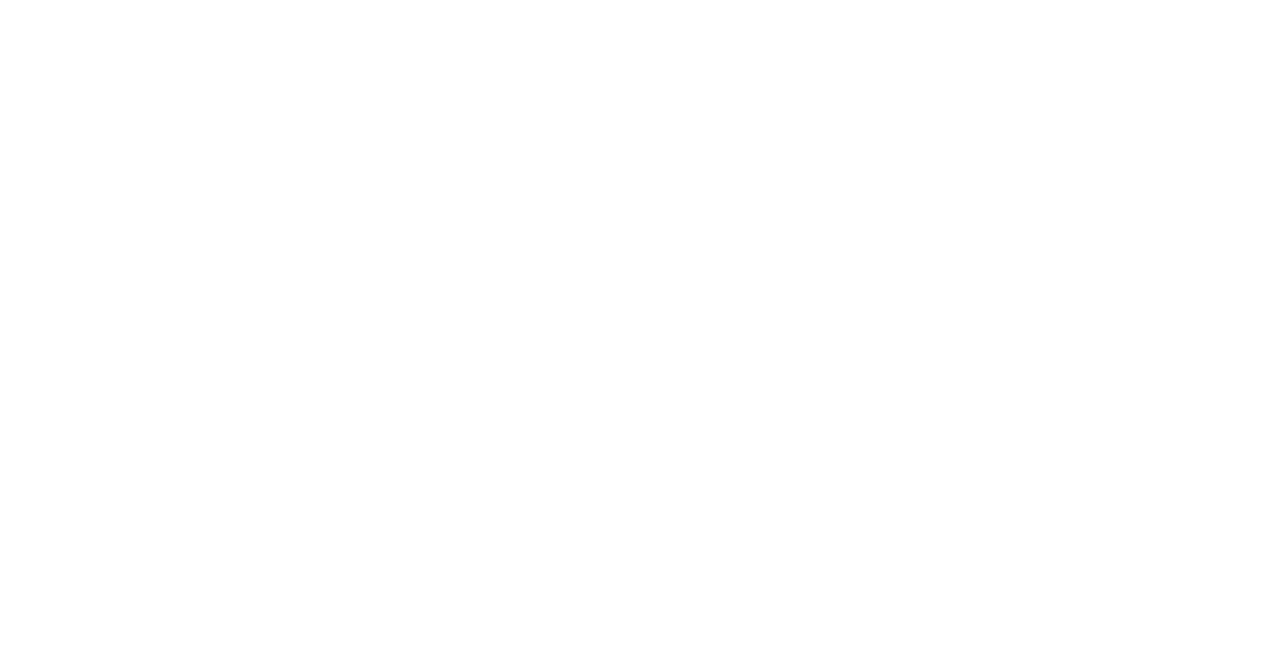 scroll, scrollTop: 0, scrollLeft: 0, axis: both 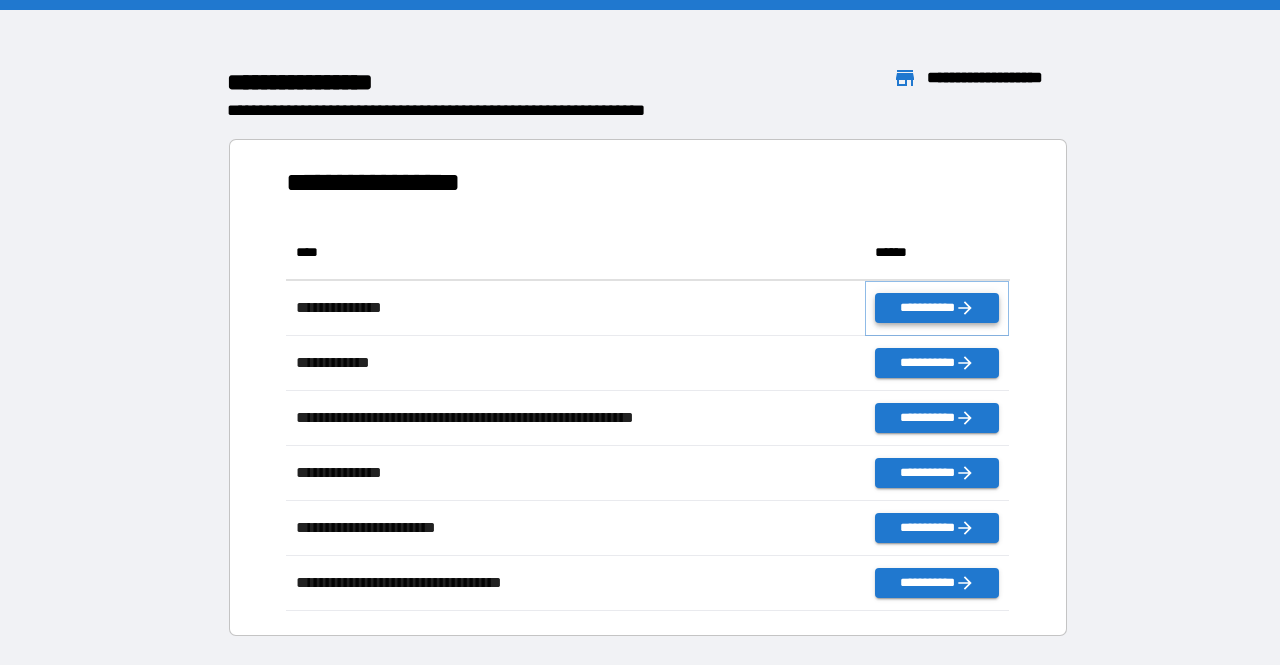 click on "**********" at bounding box center (937, 308) 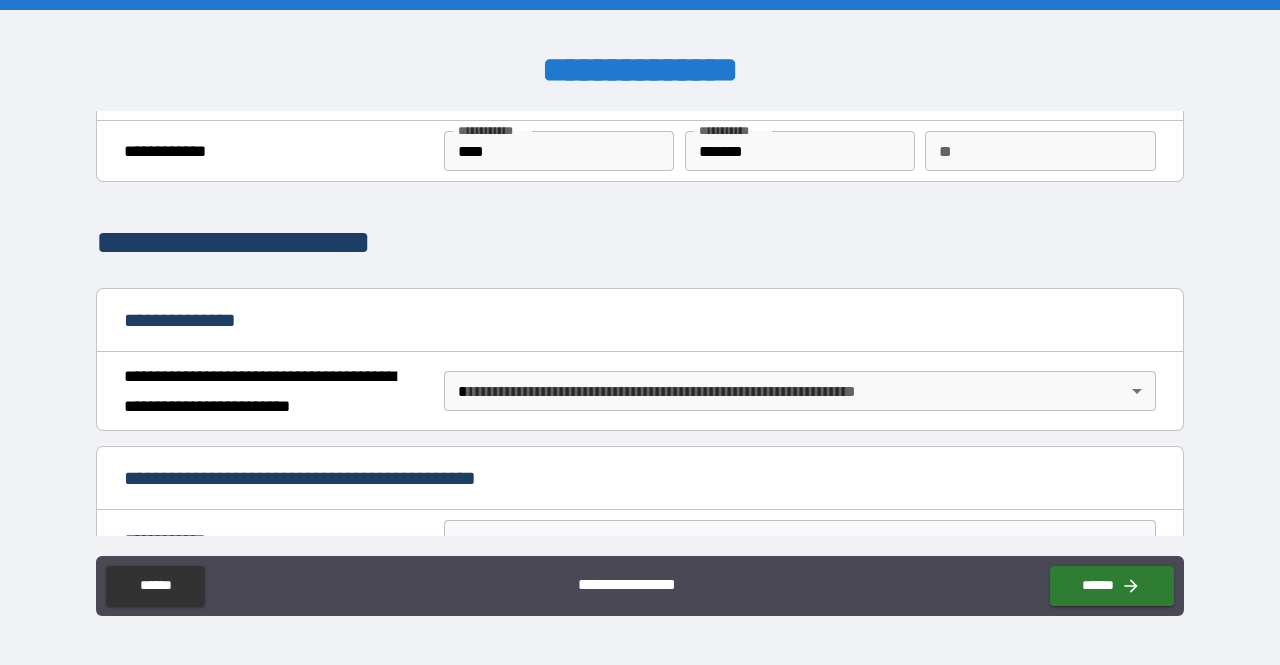 scroll, scrollTop: 86, scrollLeft: 0, axis: vertical 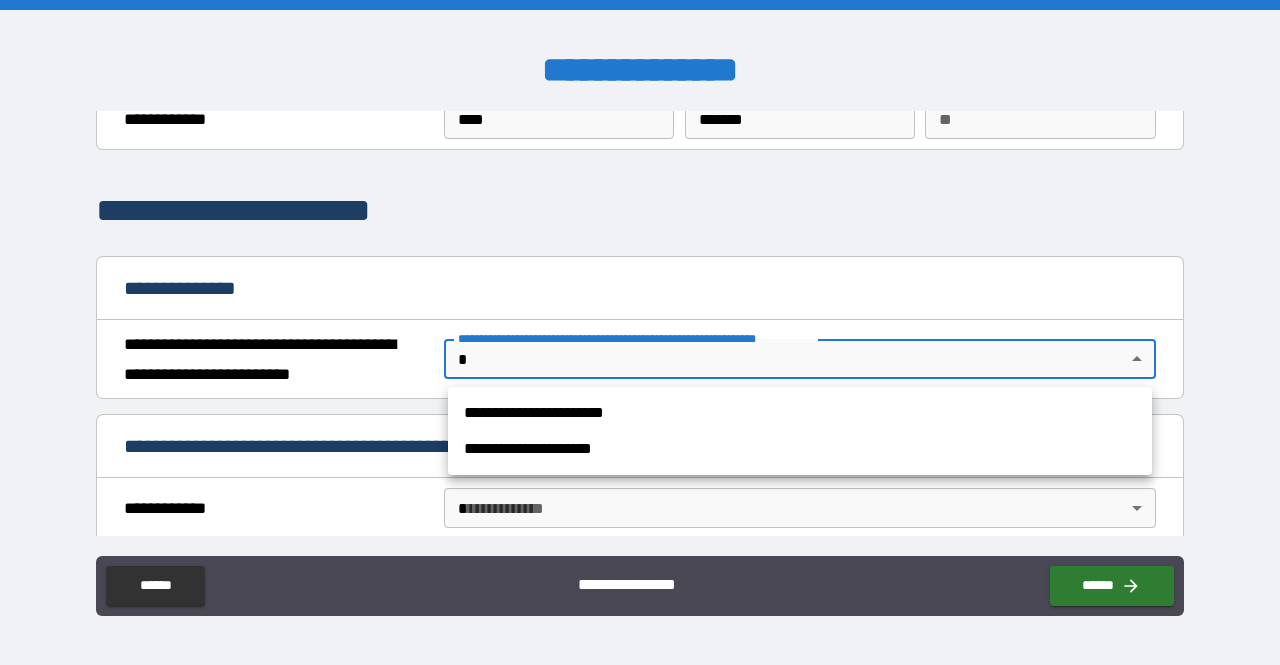 click on "**********" at bounding box center [640, 332] 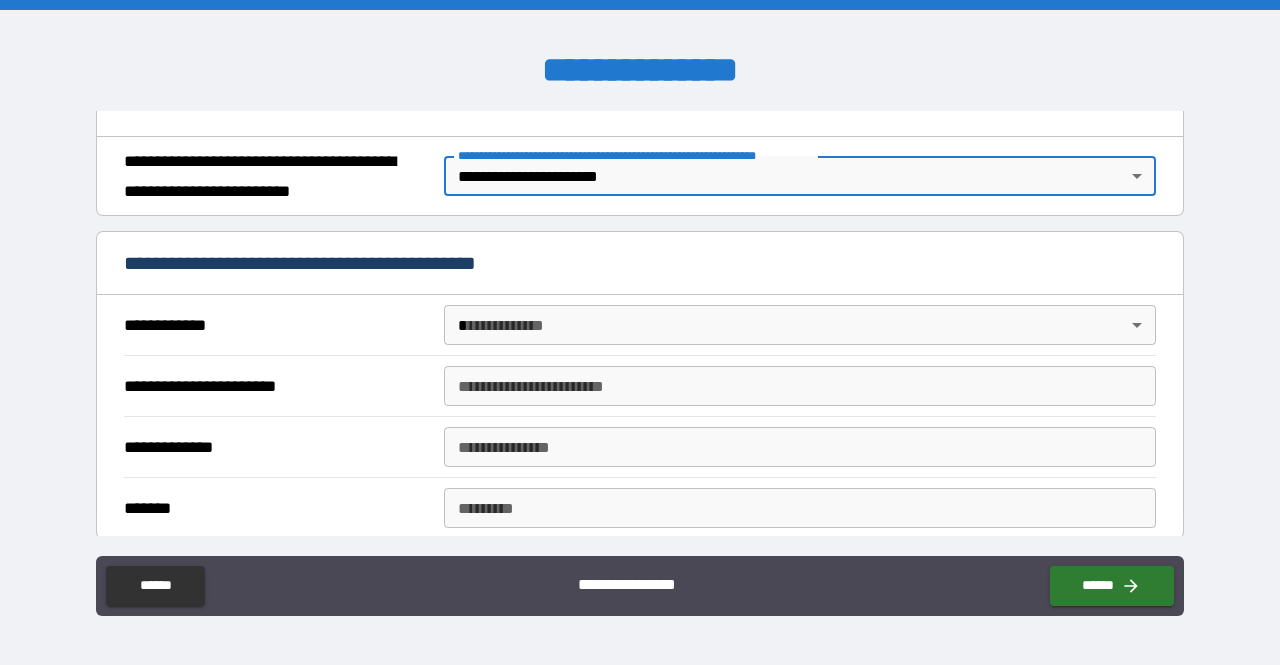 scroll, scrollTop: 270, scrollLeft: 0, axis: vertical 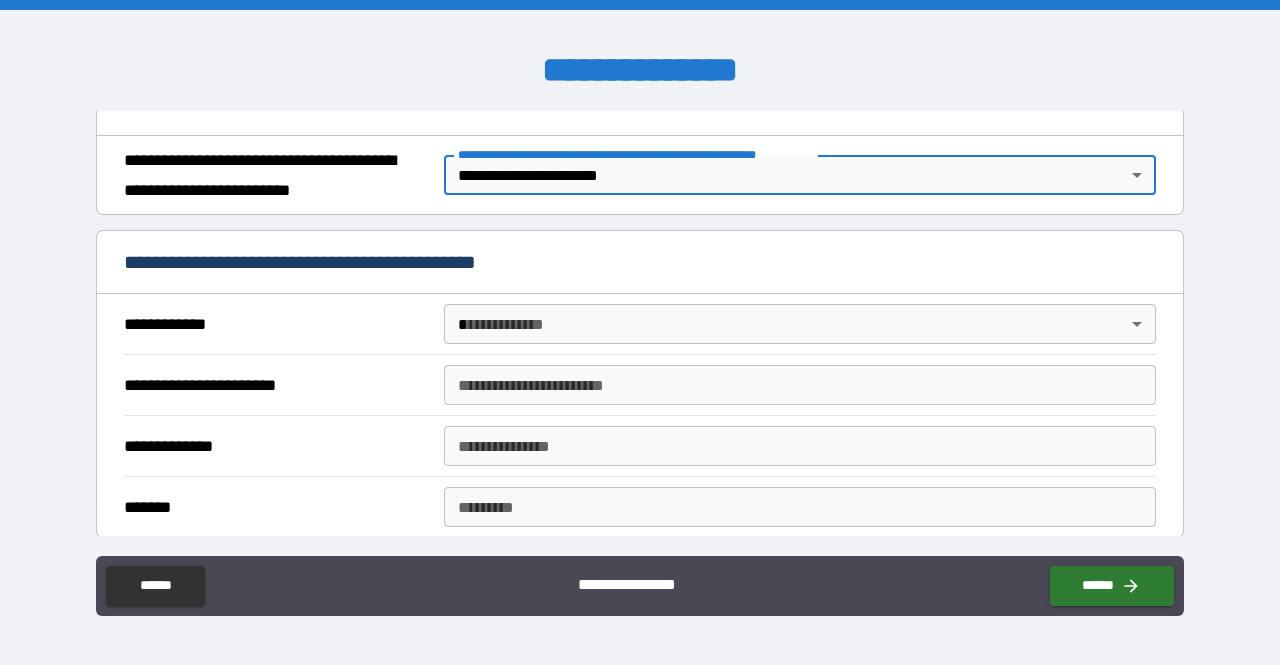 click on "**********" at bounding box center (640, 332) 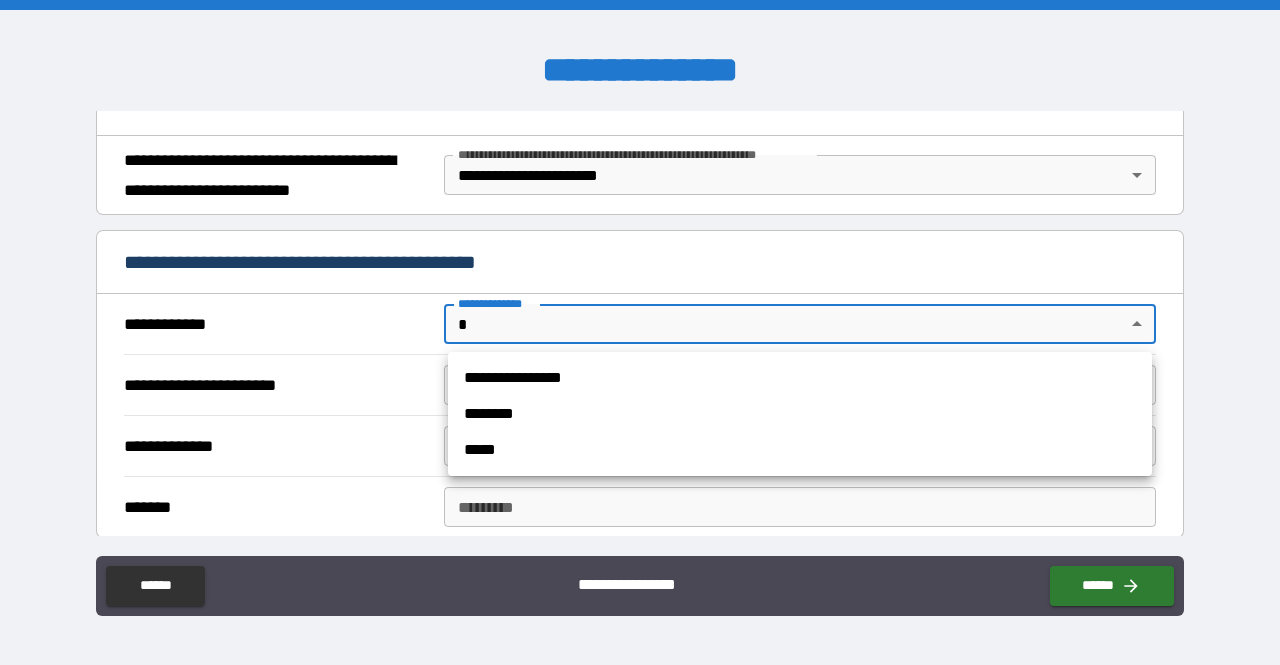 click on "**********" at bounding box center (800, 378) 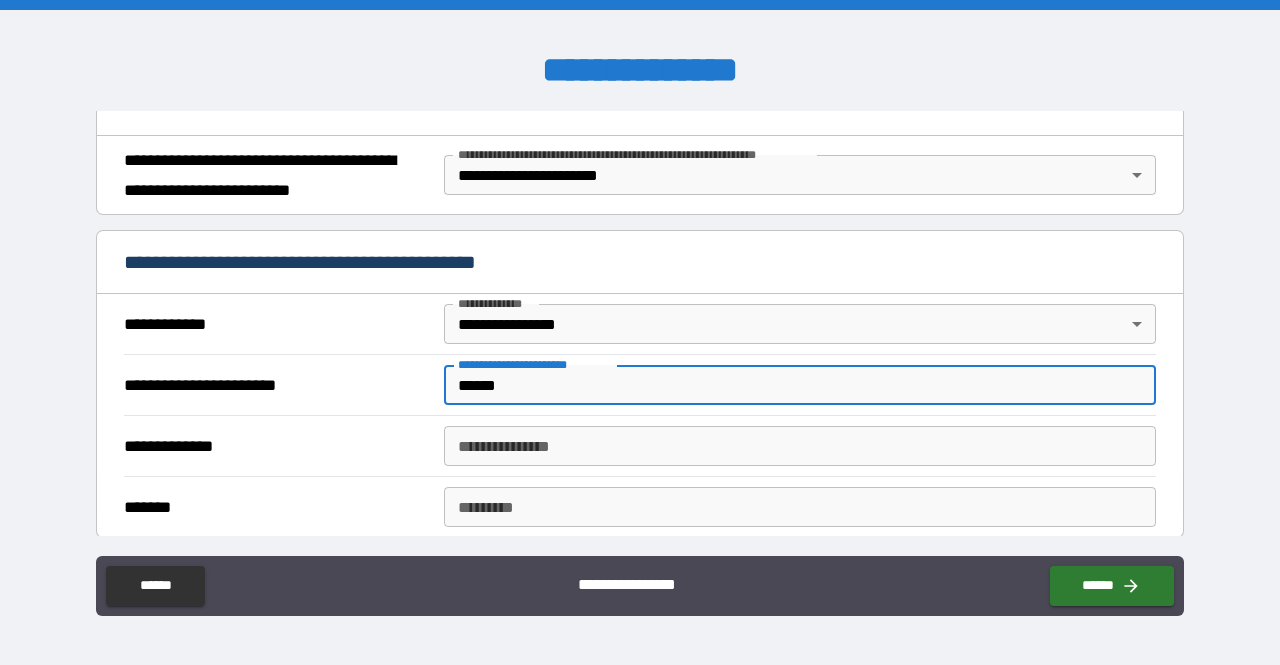 type on "******" 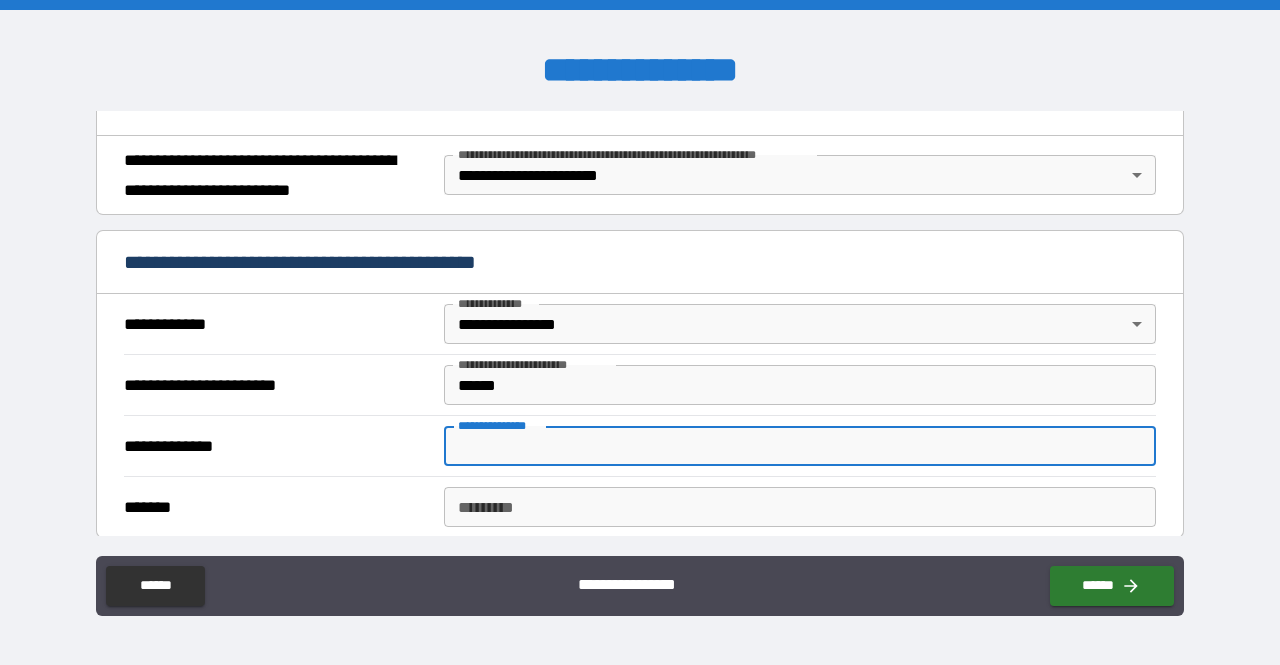 type on "*" 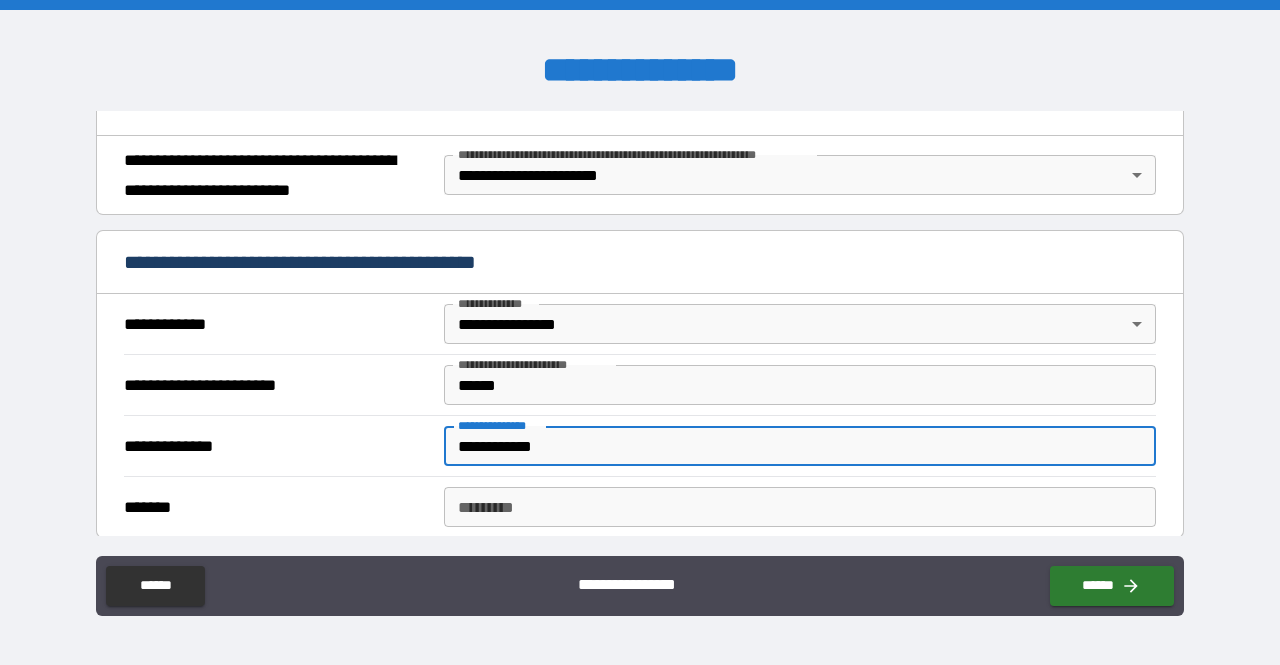 type on "**********" 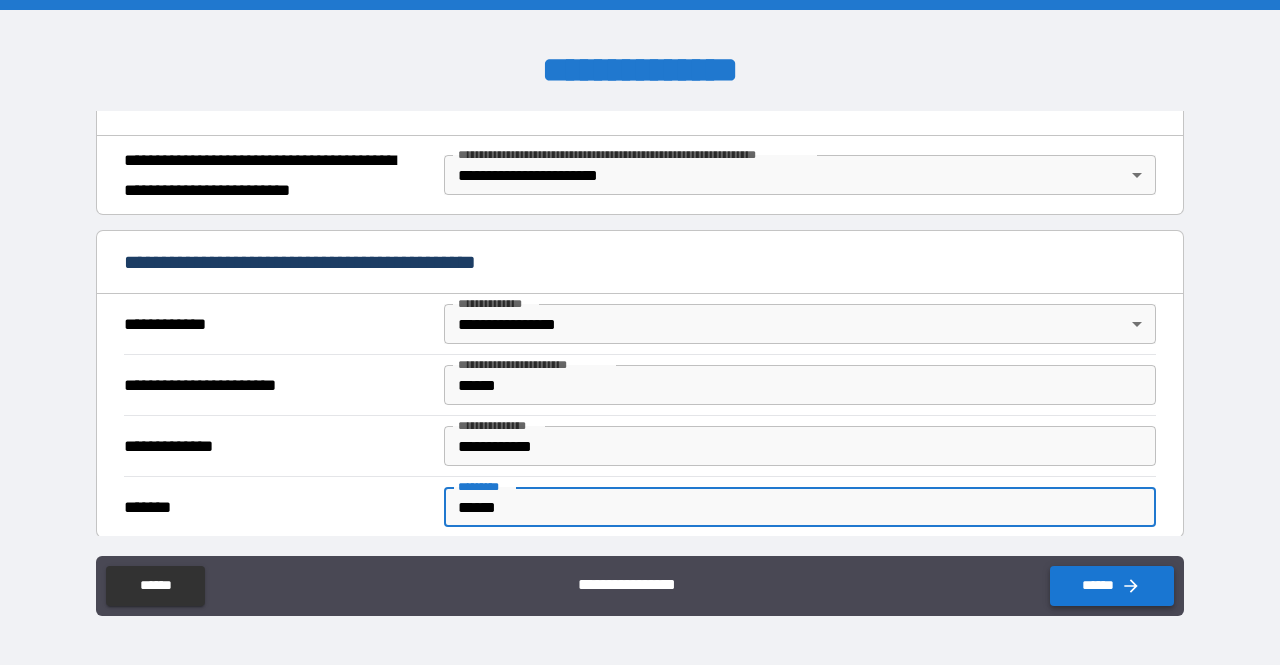 type on "******" 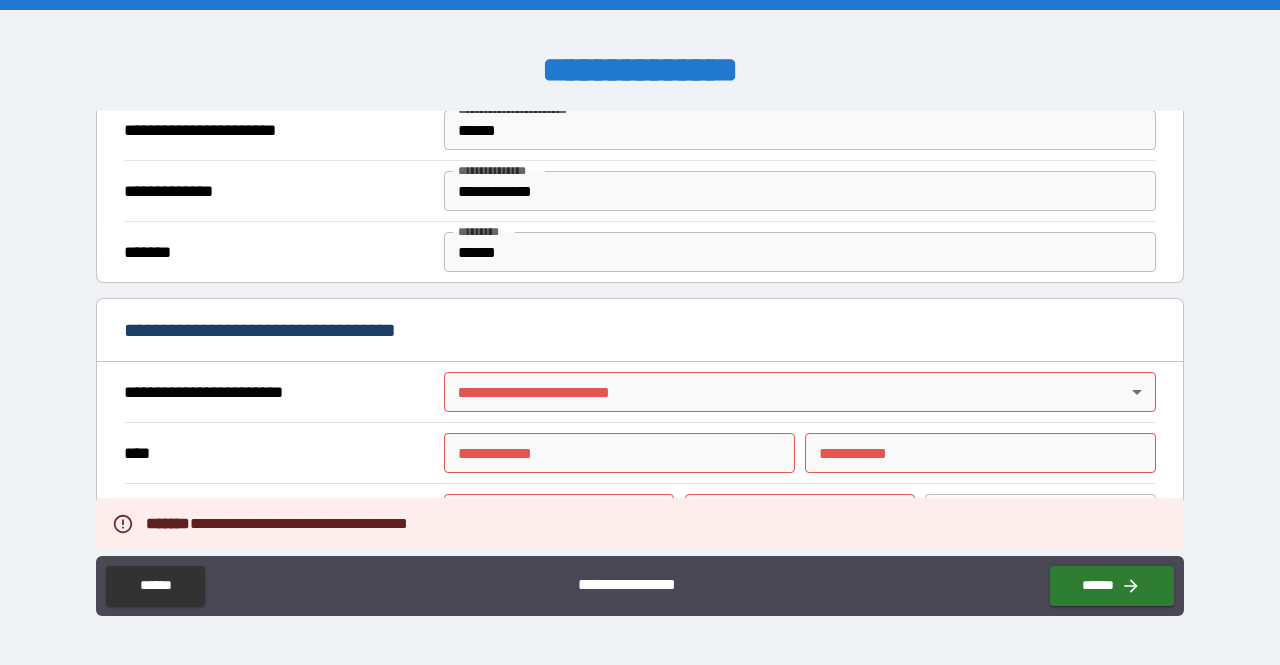 scroll, scrollTop: 531, scrollLeft: 0, axis: vertical 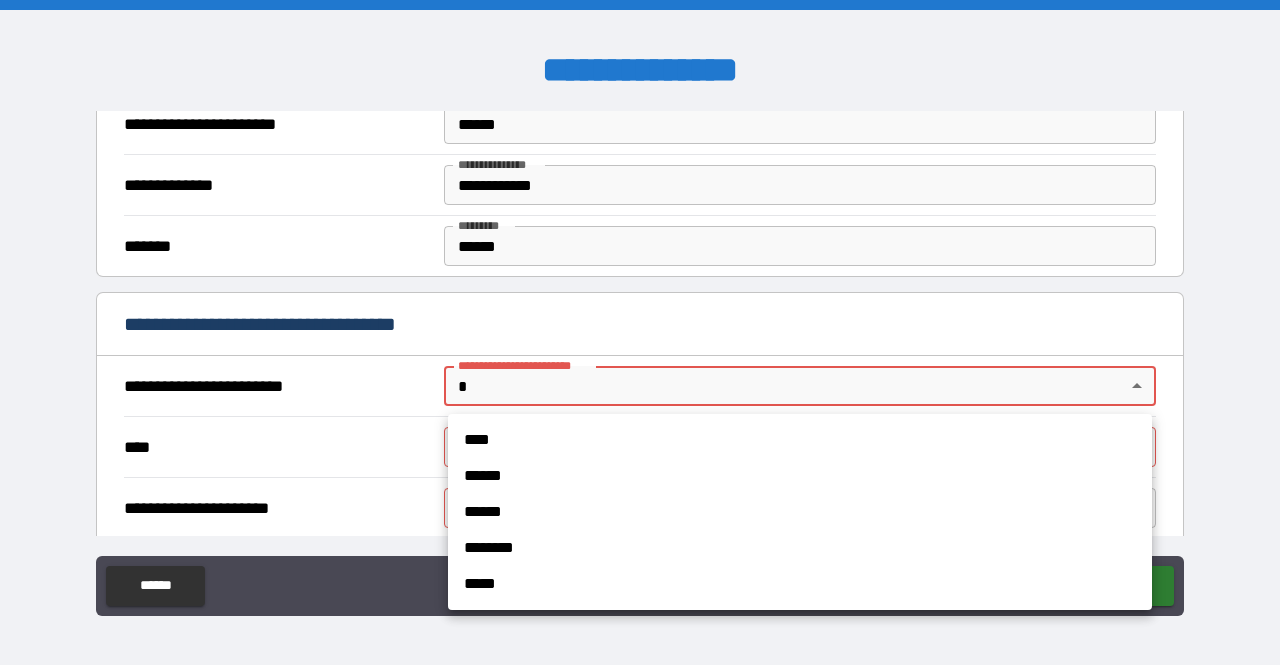 click on "**********" at bounding box center (640, 332) 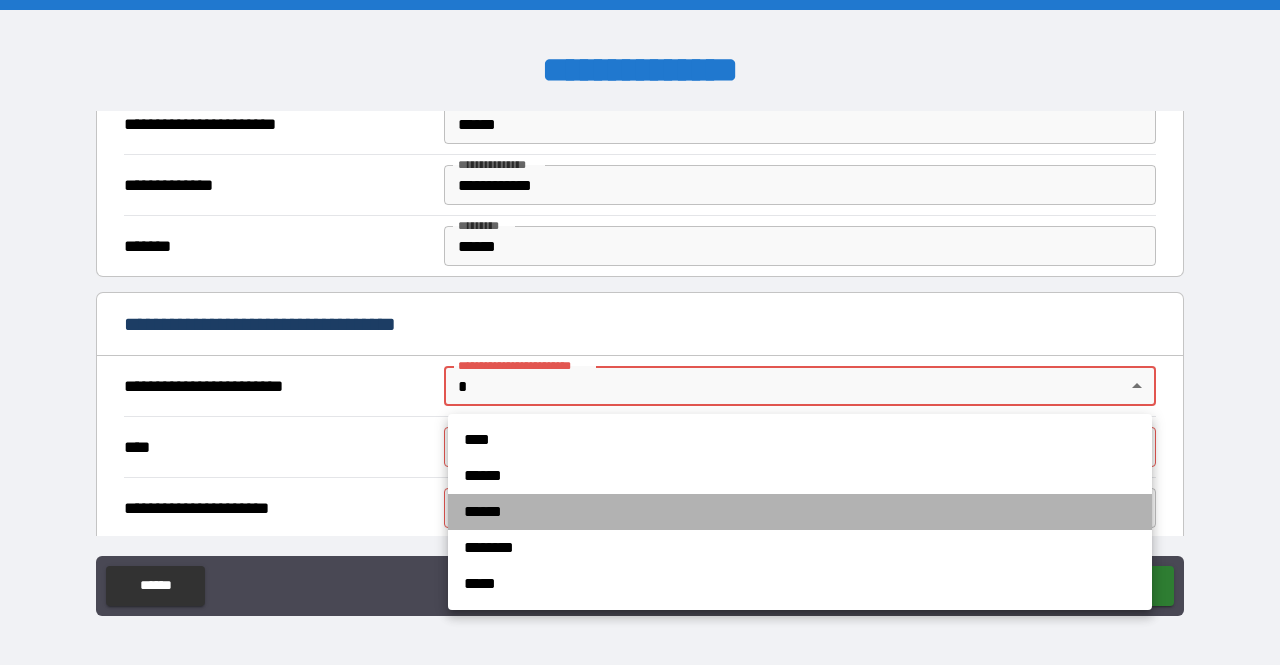 click on "******" at bounding box center [800, 512] 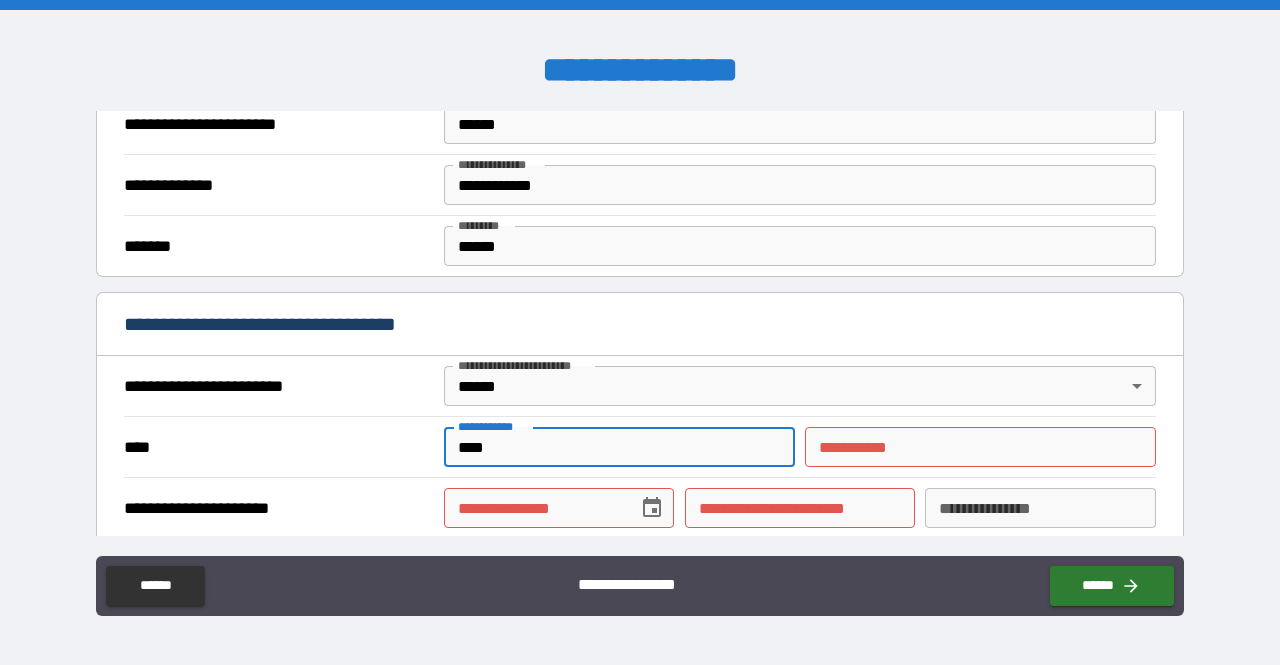 type on "****" 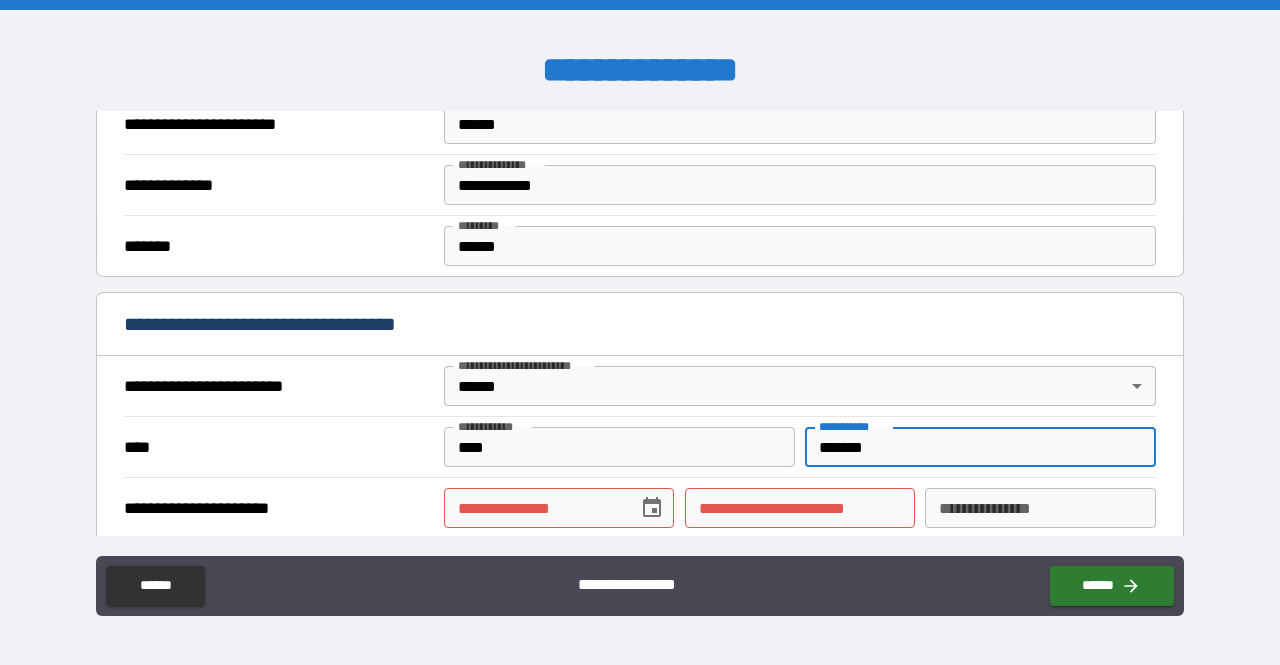 type on "*******" 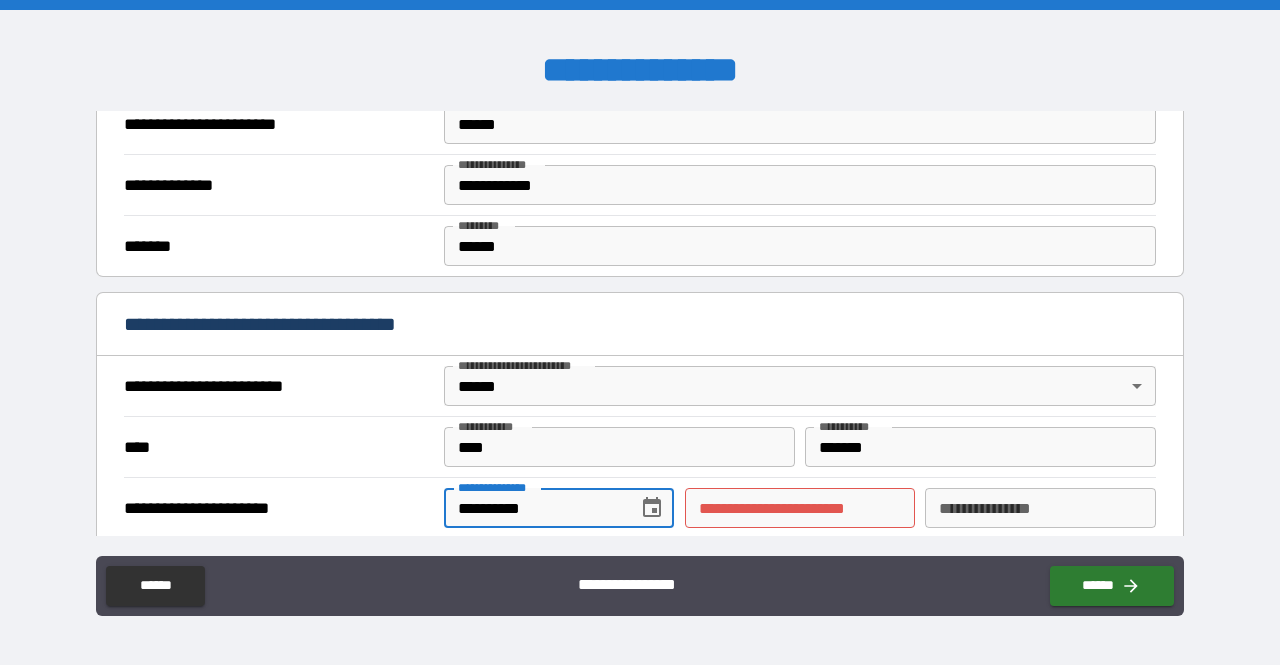 type on "**********" 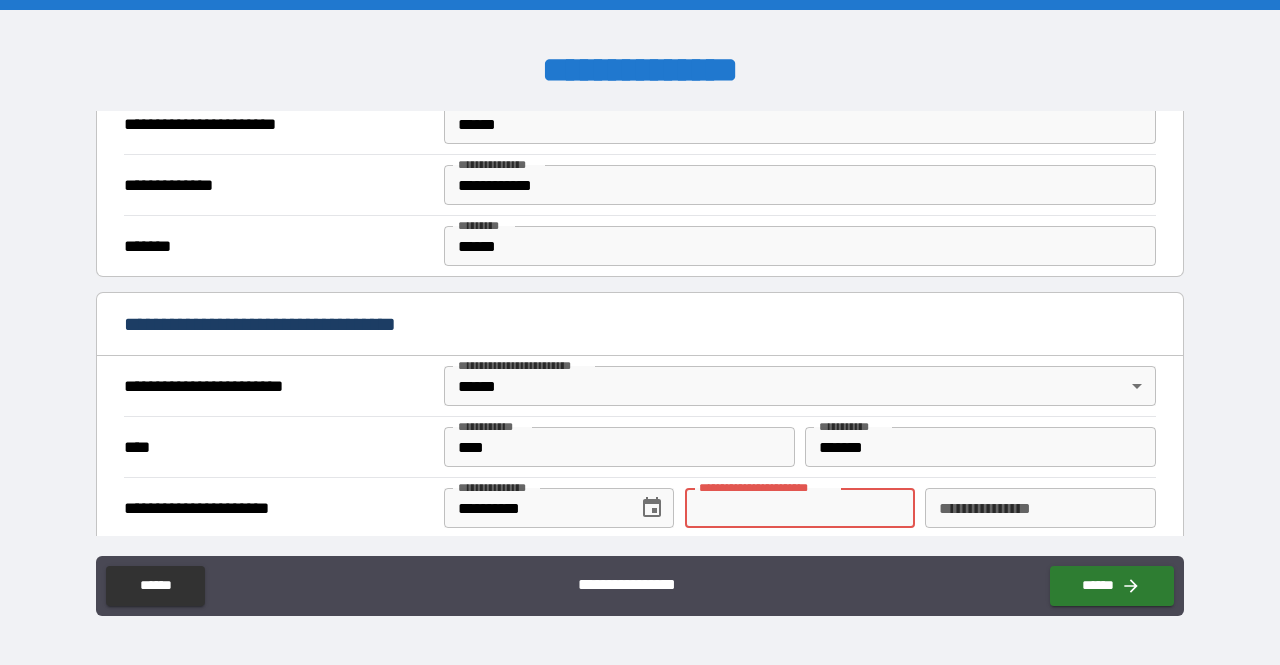 click on "**********" at bounding box center (800, 508) 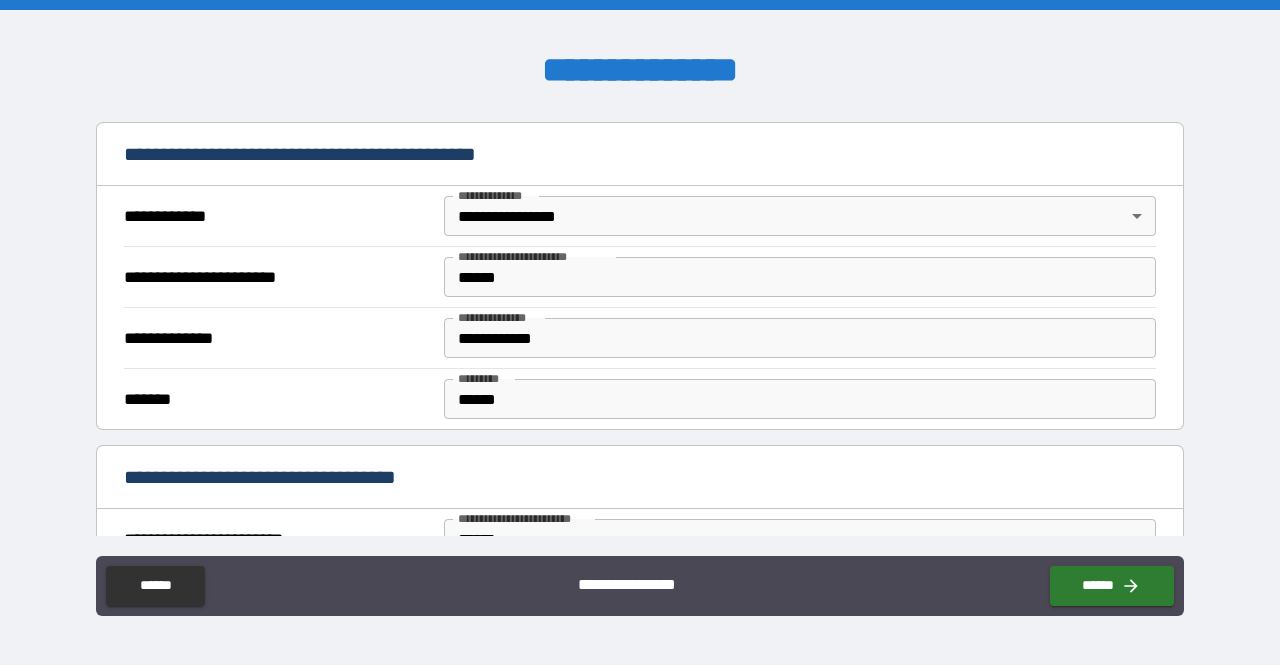 scroll, scrollTop: 377, scrollLeft: 0, axis: vertical 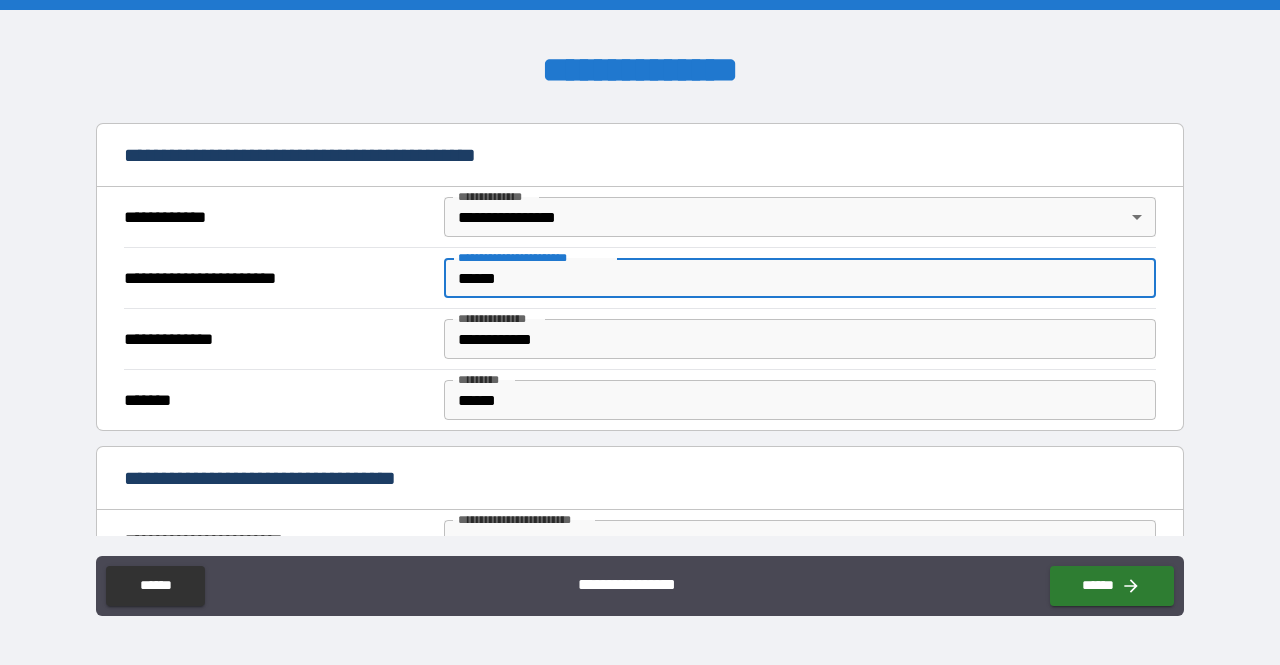 click on "******" at bounding box center [800, 278] 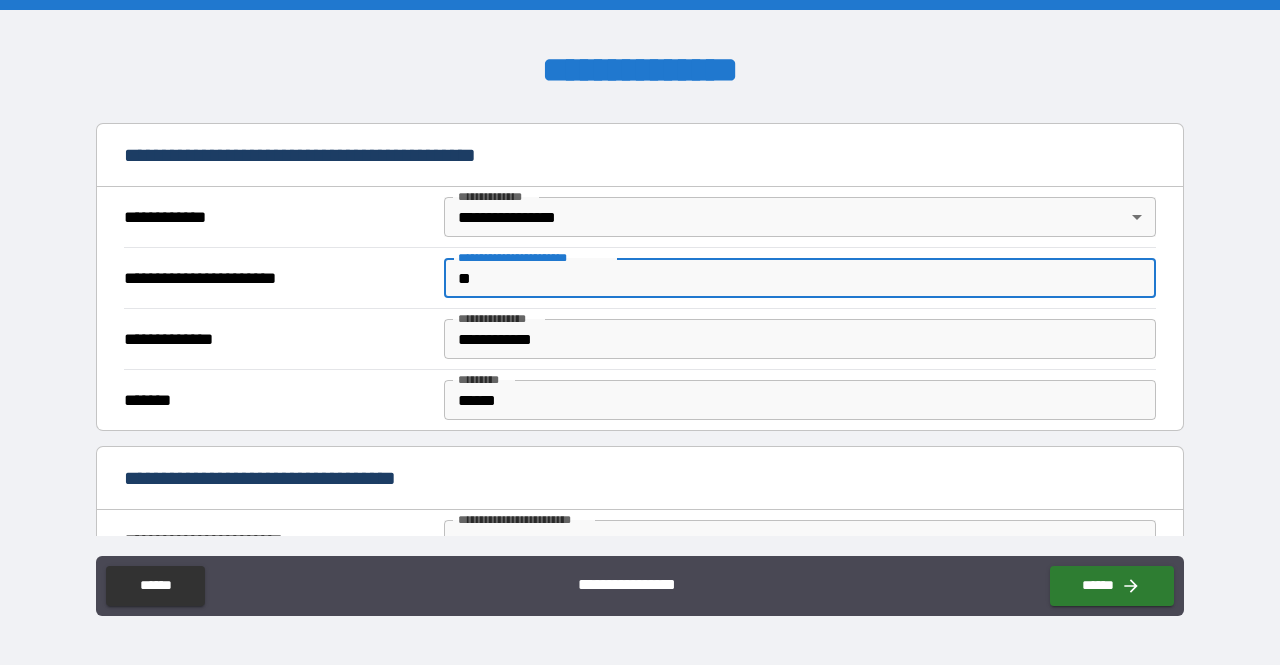 type on "*" 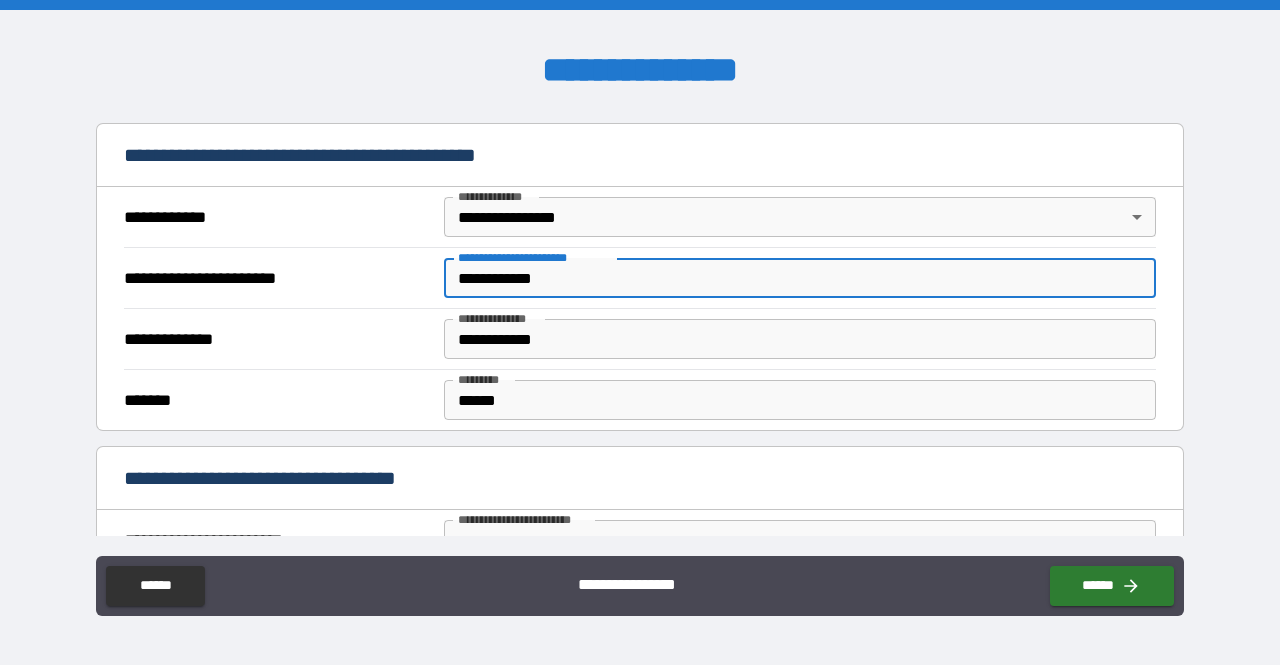 type on "**********" 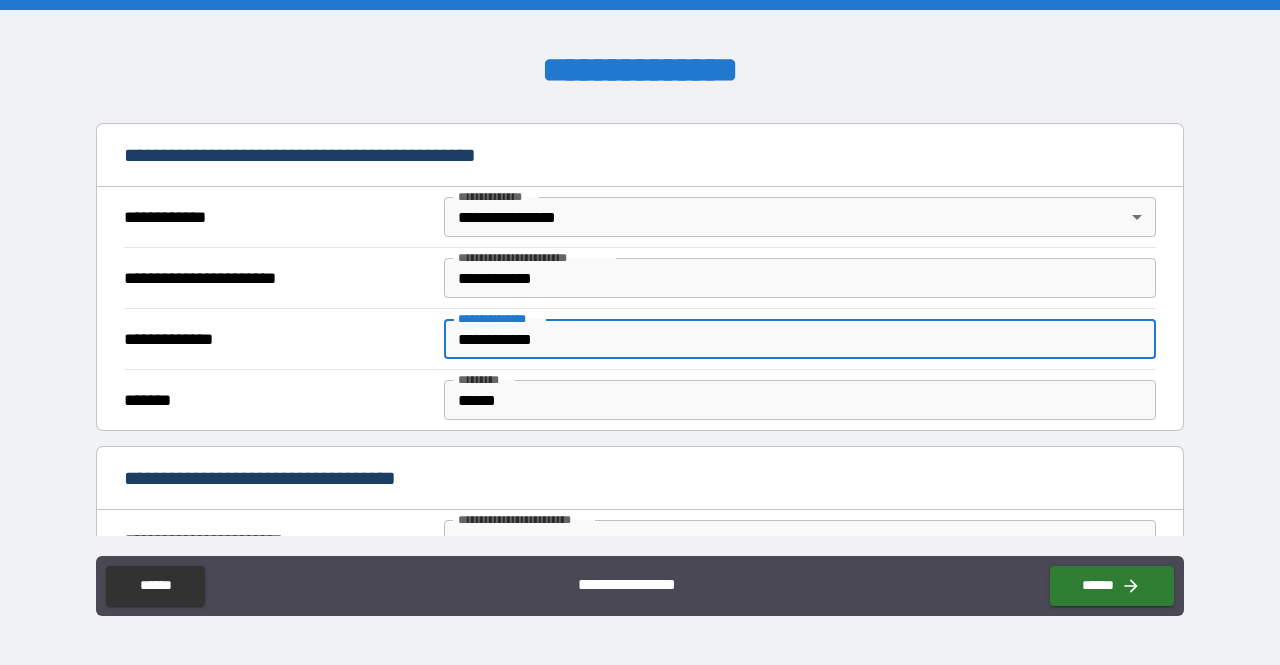 click on "**********" at bounding box center (800, 339) 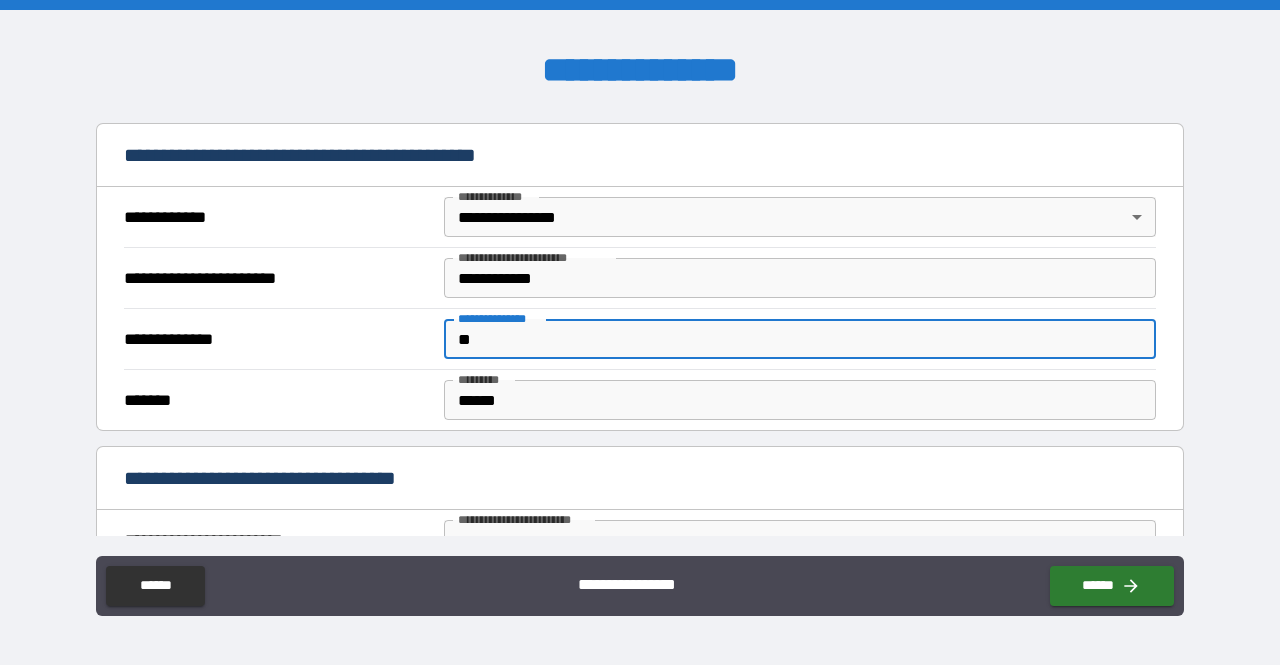 type on "*" 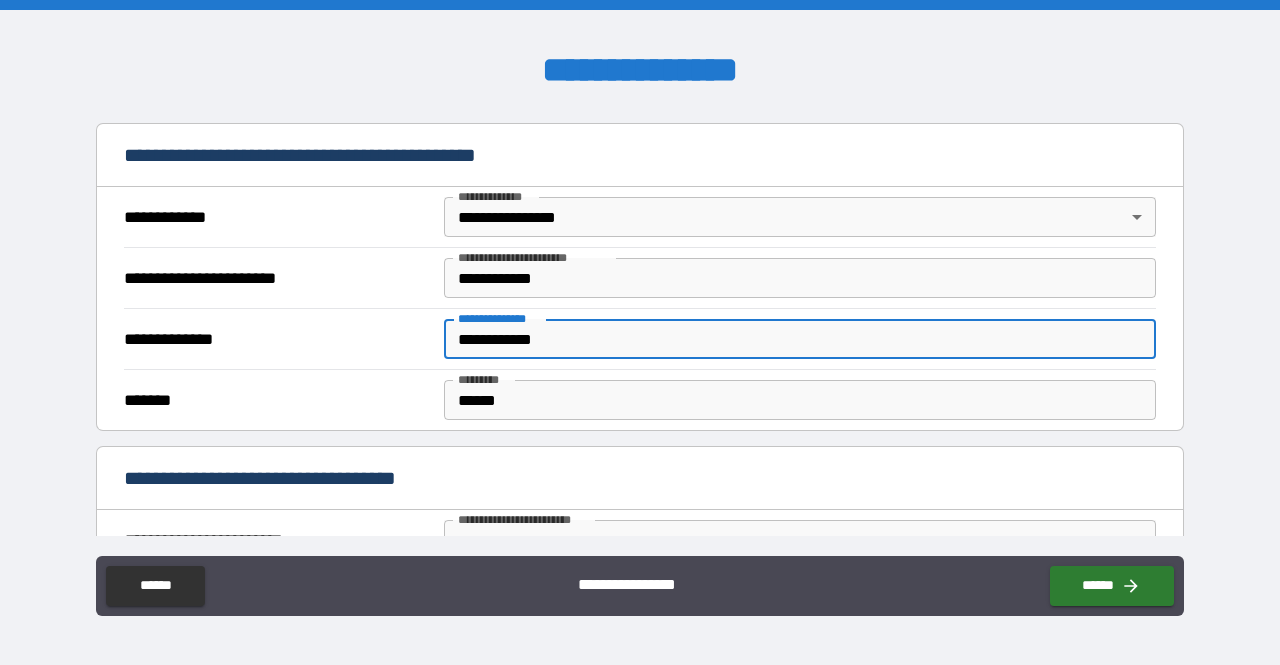 type on "**********" 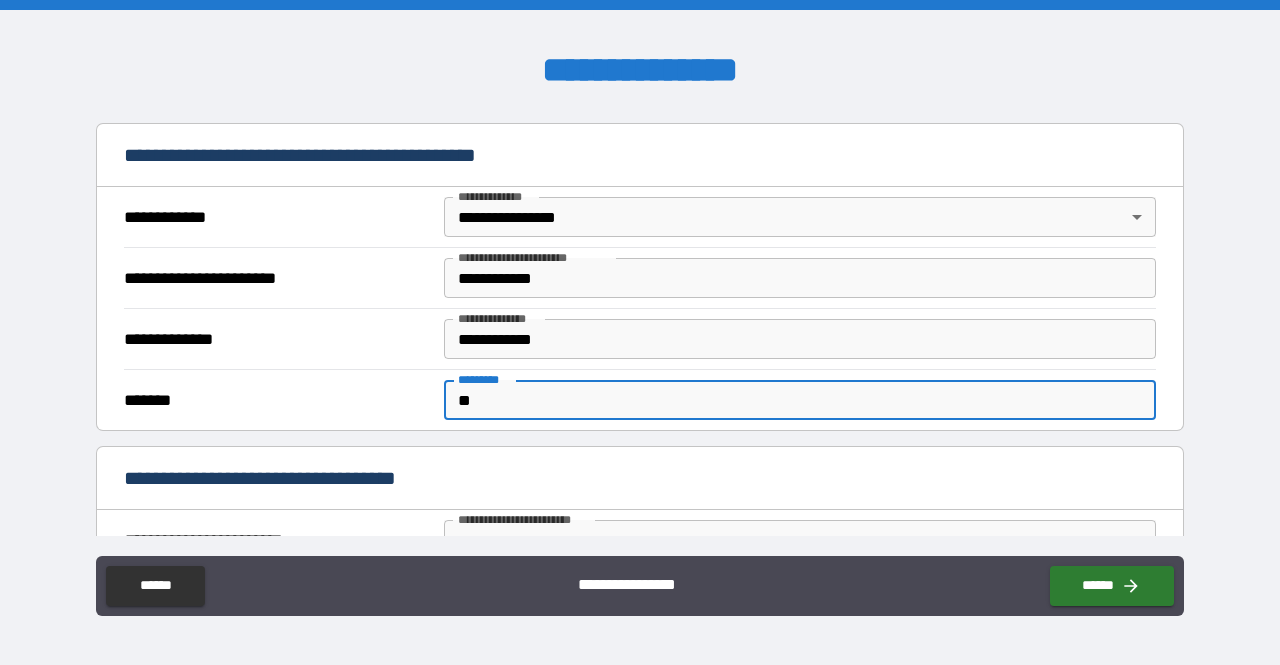 type on "*" 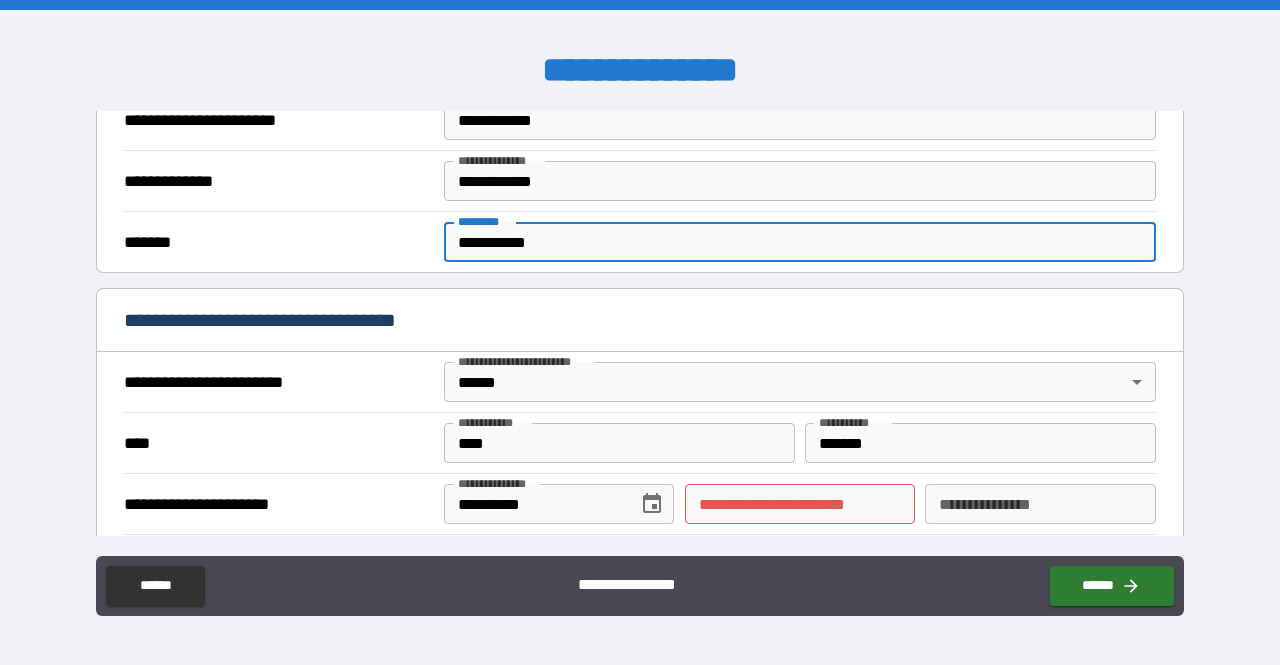 scroll, scrollTop: 543, scrollLeft: 0, axis: vertical 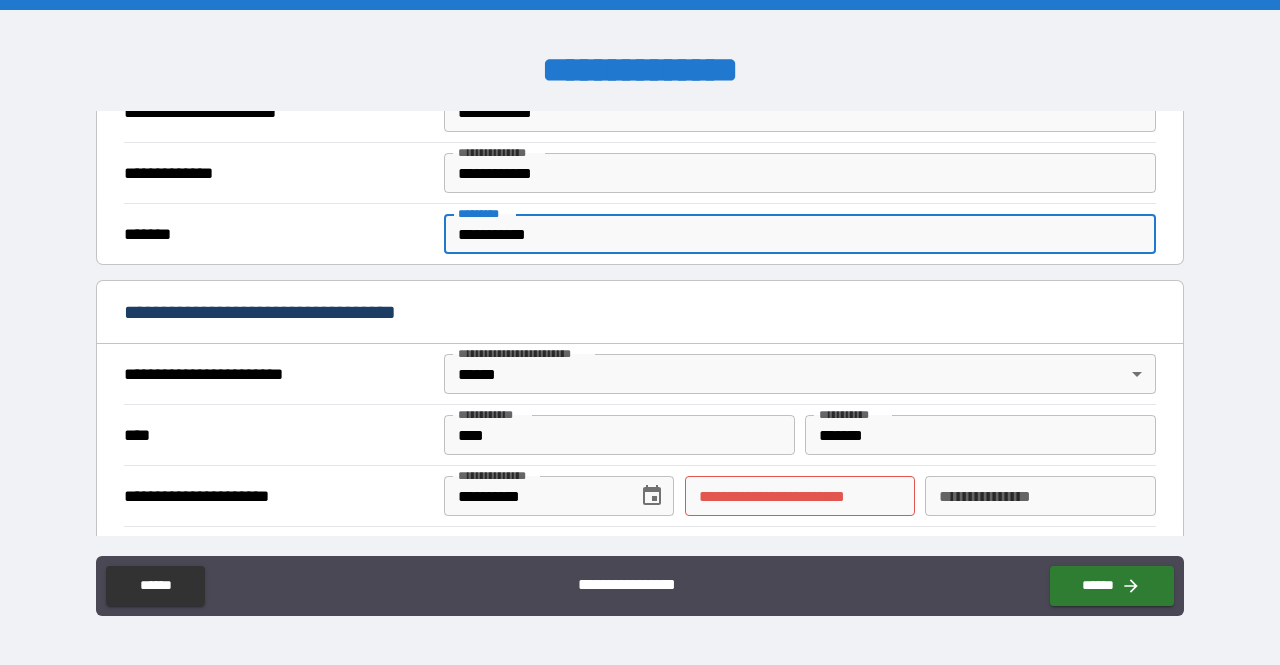 type on "**********" 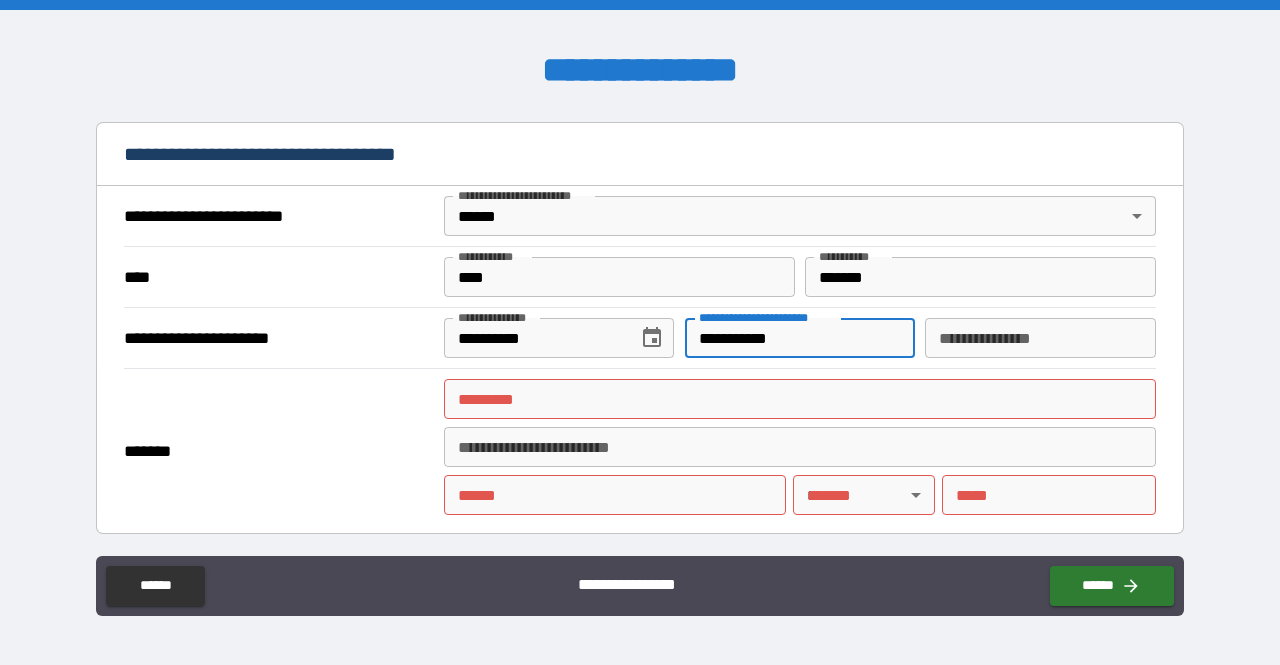 scroll, scrollTop: 711, scrollLeft: 0, axis: vertical 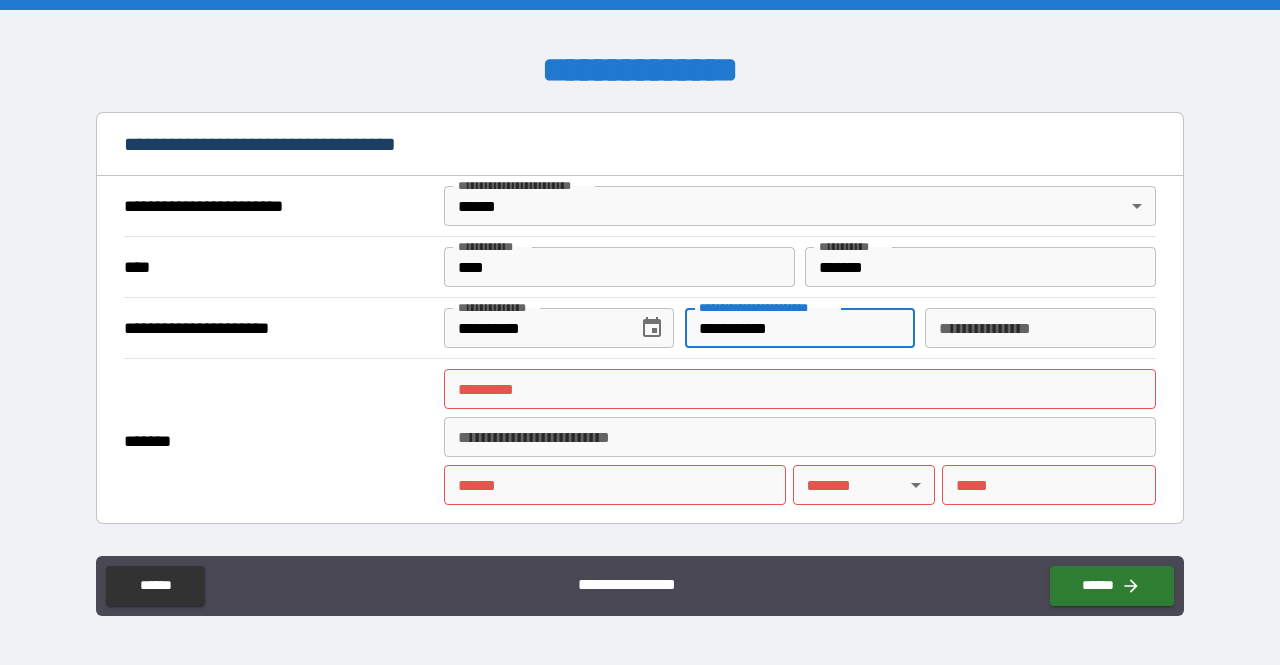 type on "**********" 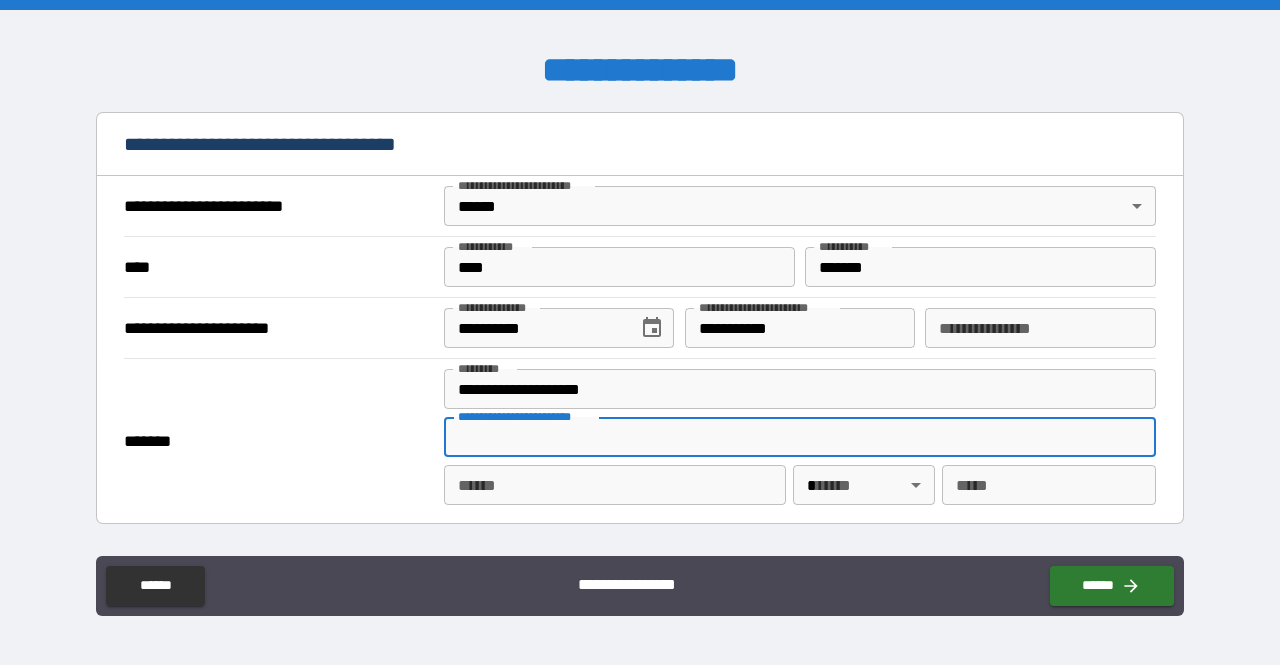 type on "**********" 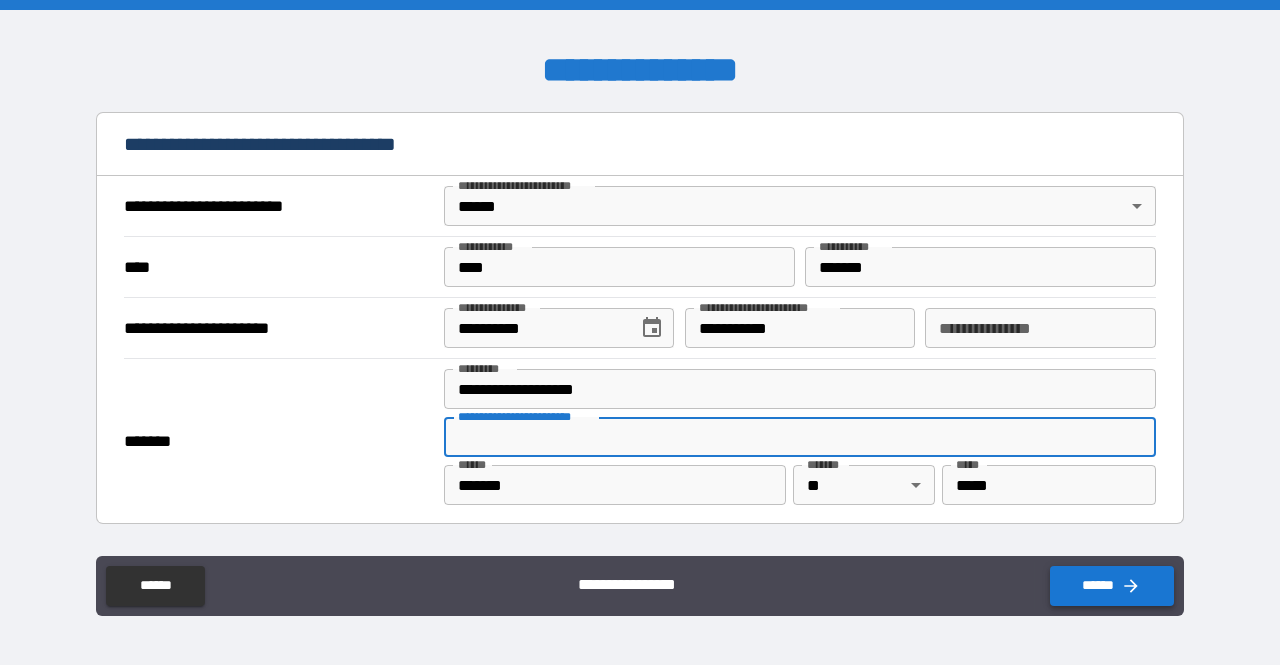 click on "******" at bounding box center (1112, 586) 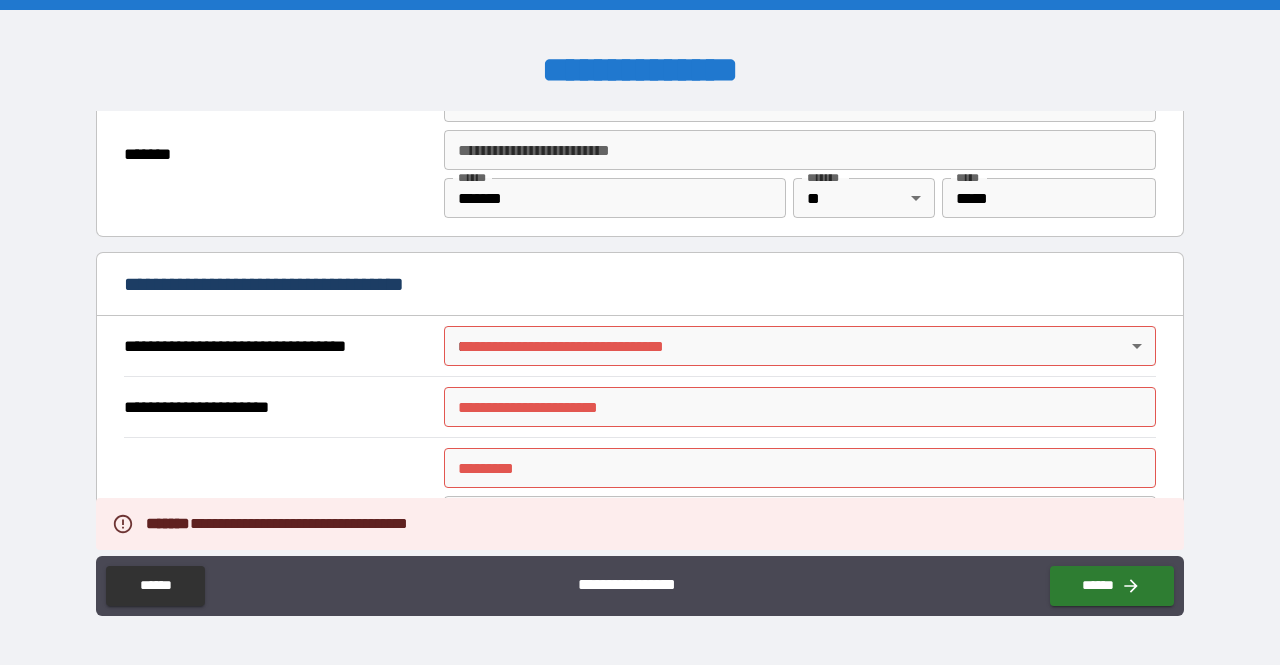 scroll, scrollTop: 1003, scrollLeft: 0, axis: vertical 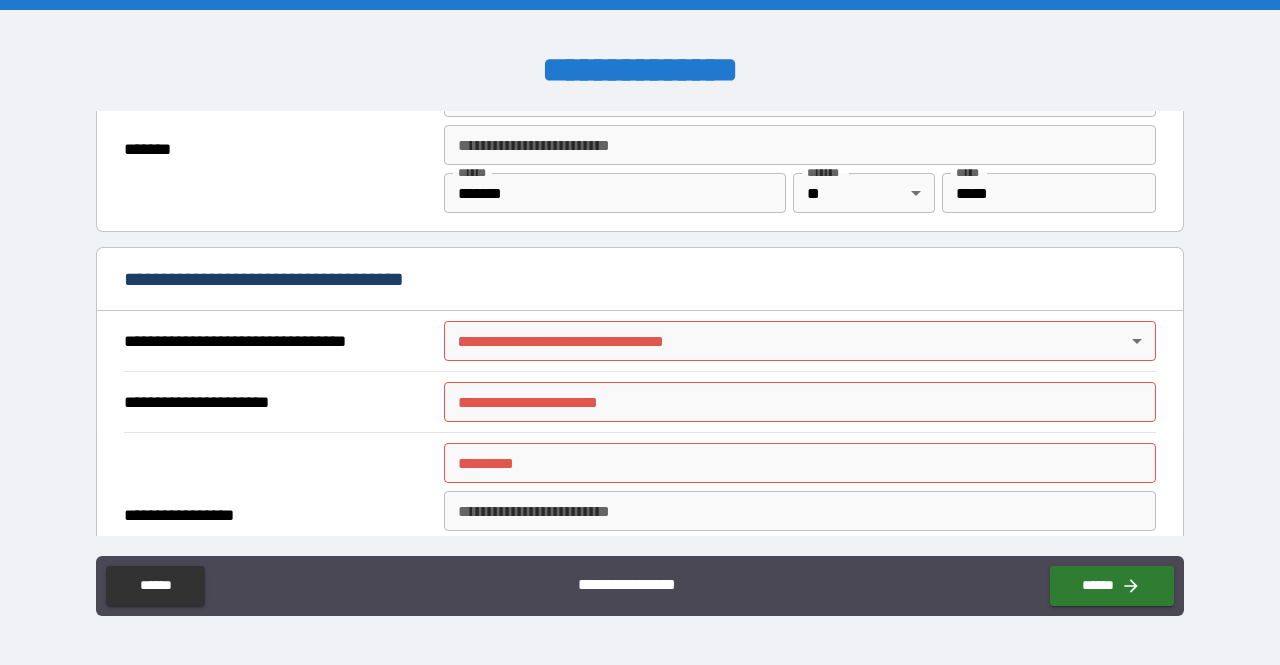 click on "**********" at bounding box center [640, 332] 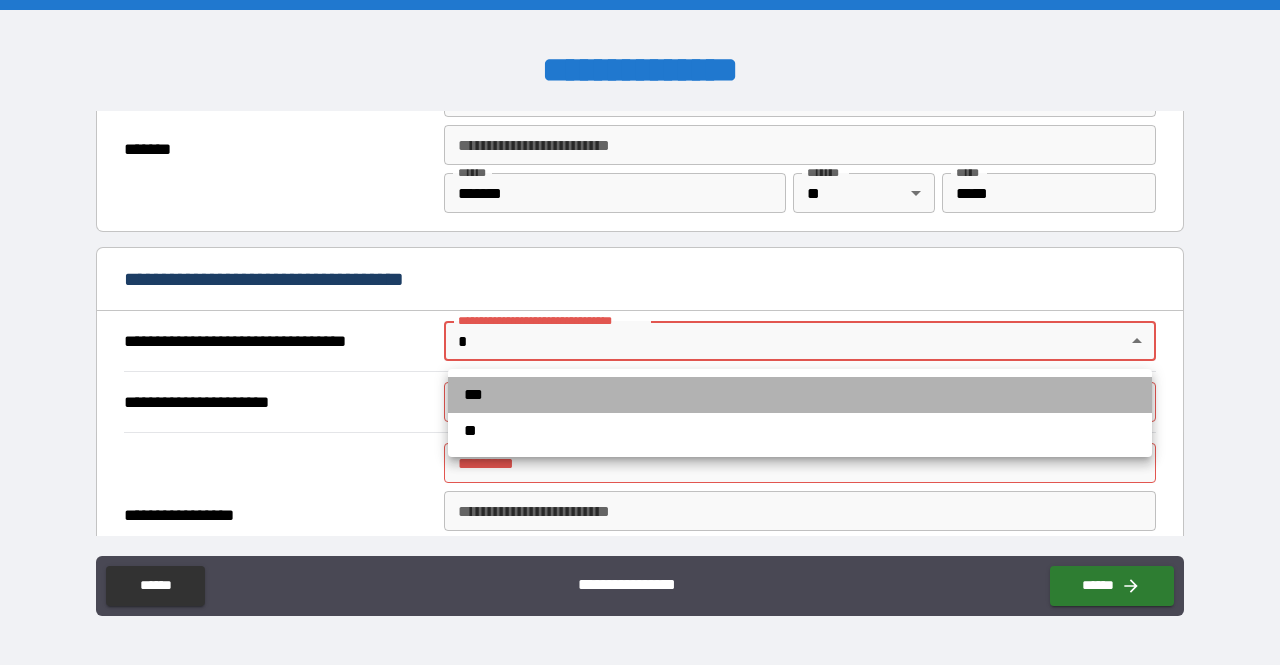 click on "***" at bounding box center (800, 395) 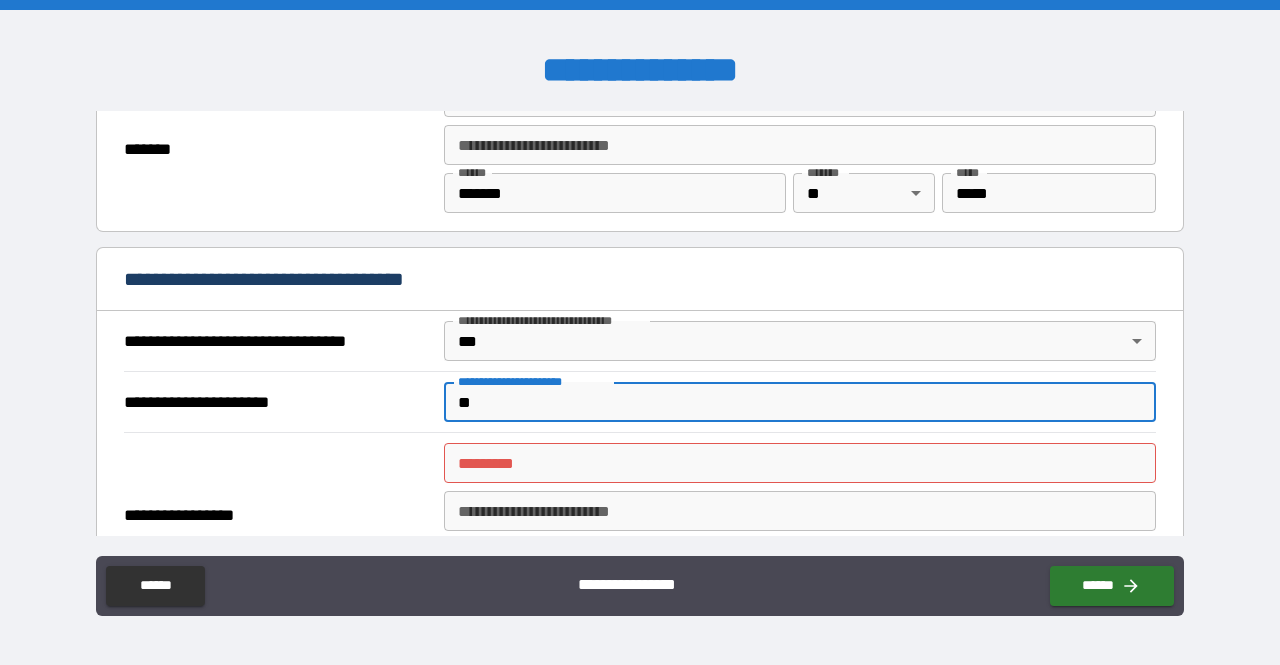 scroll, scrollTop: 1002, scrollLeft: 0, axis: vertical 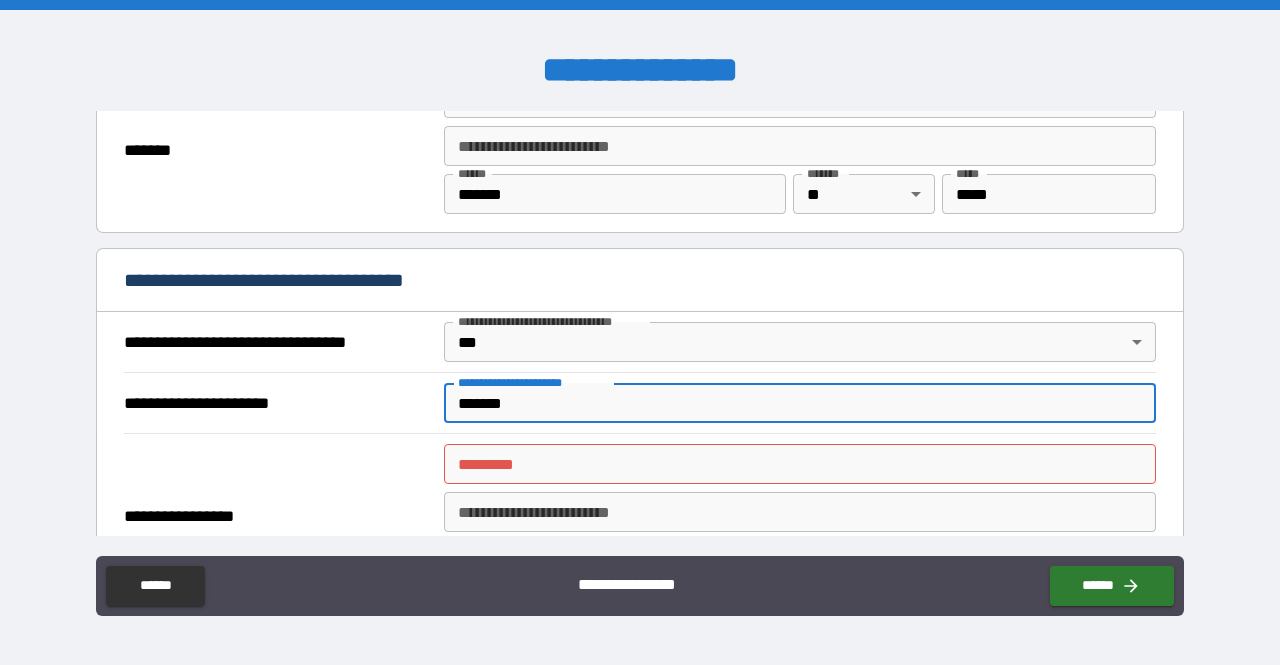 type on "*******" 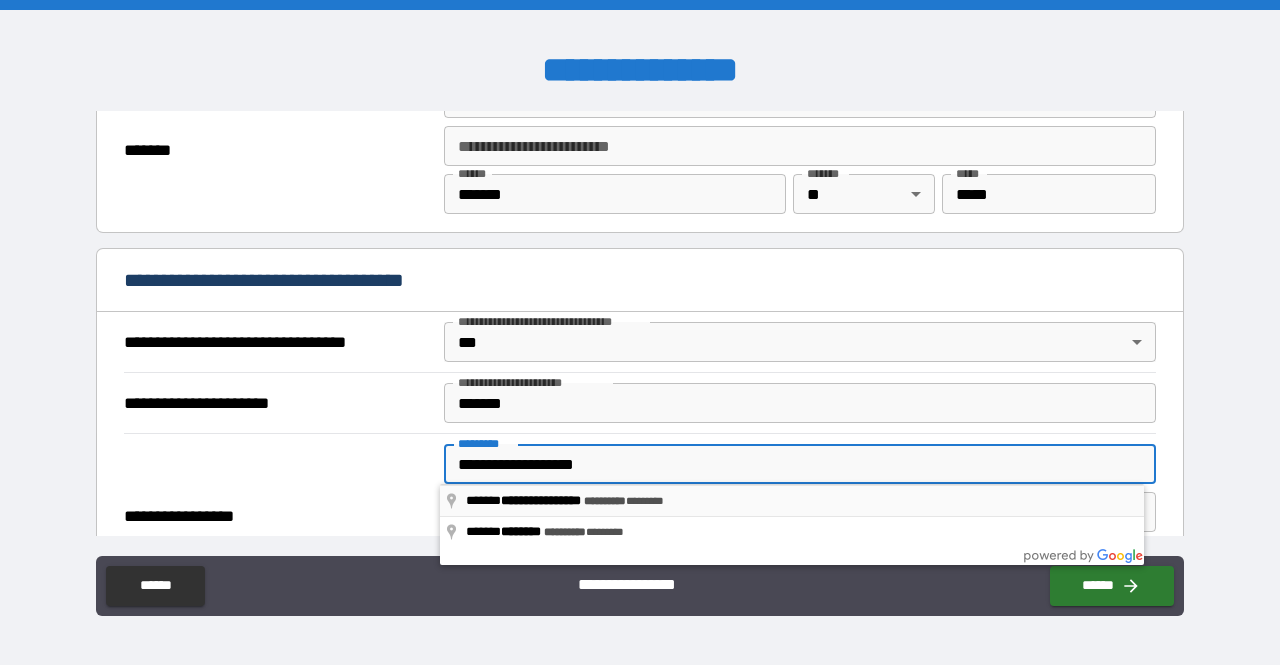 type on "**********" 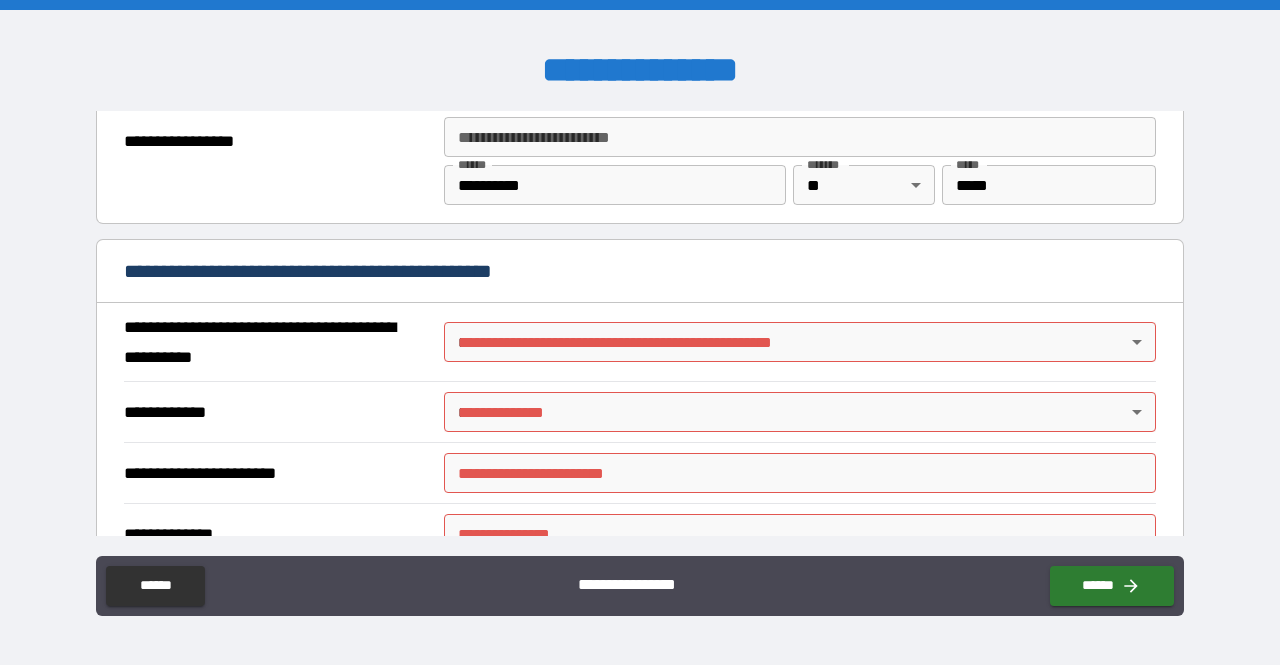 scroll, scrollTop: 1379, scrollLeft: 0, axis: vertical 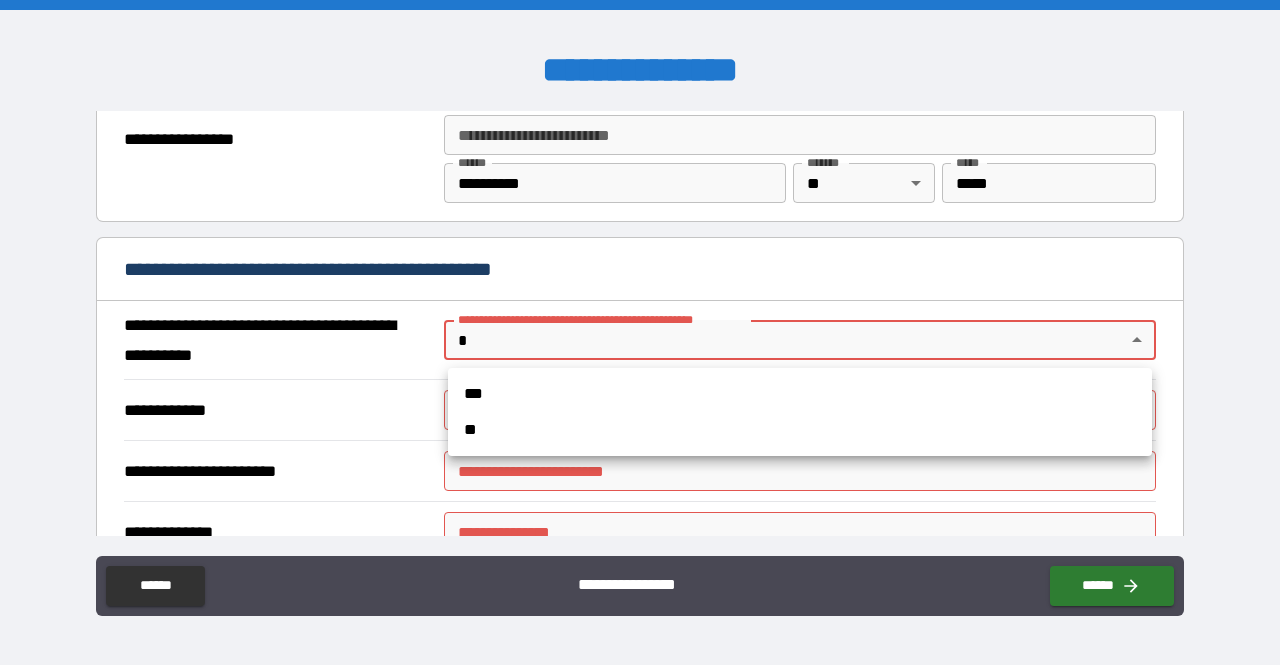 click on "**********" at bounding box center [640, 332] 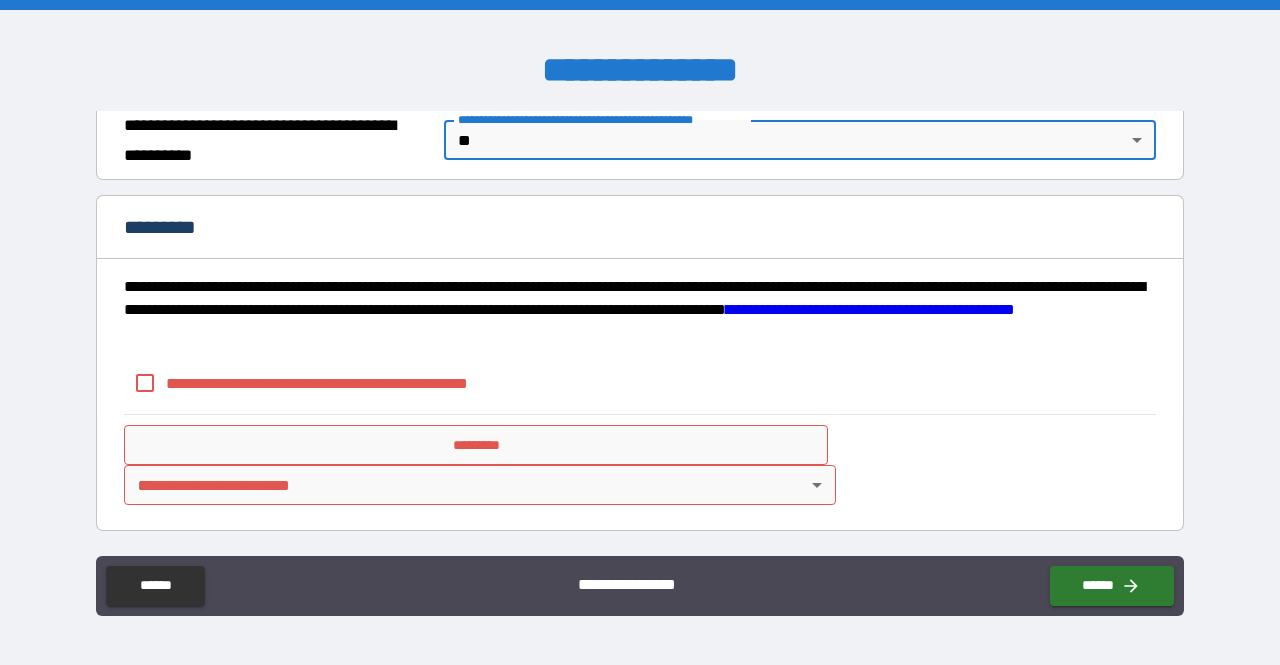 scroll, scrollTop: 1579, scrollLeft: 0, axis: vertical 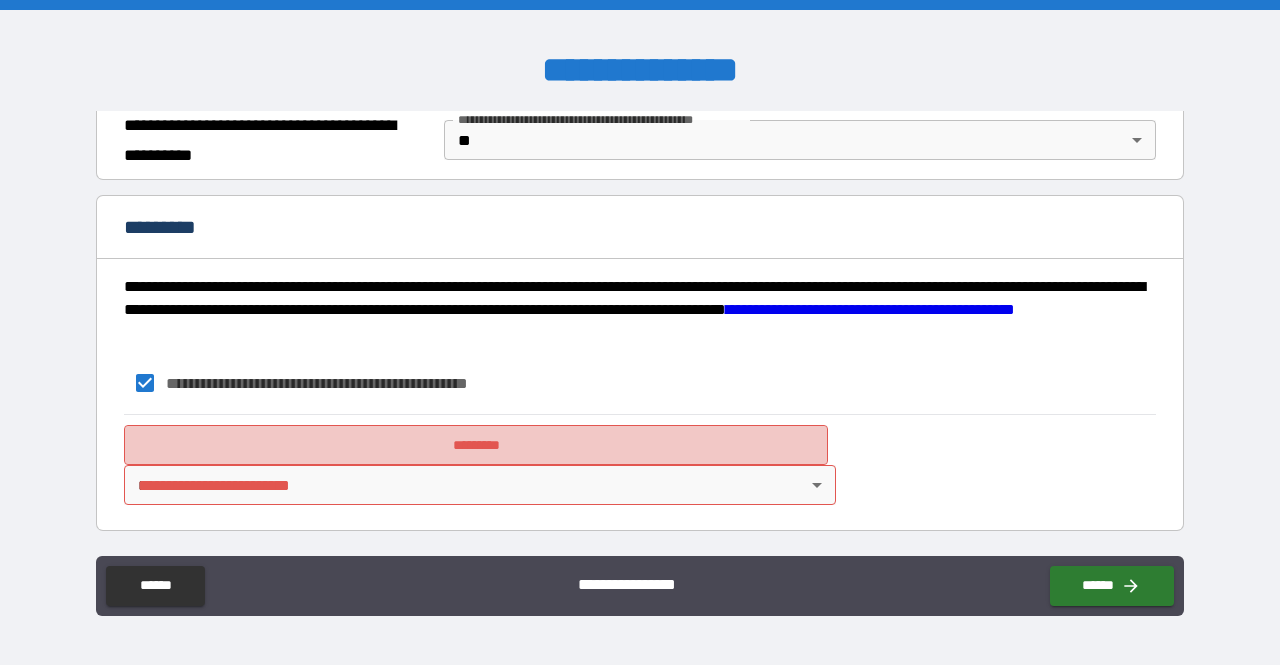 click on "*********" at bounding box center [476, 445] 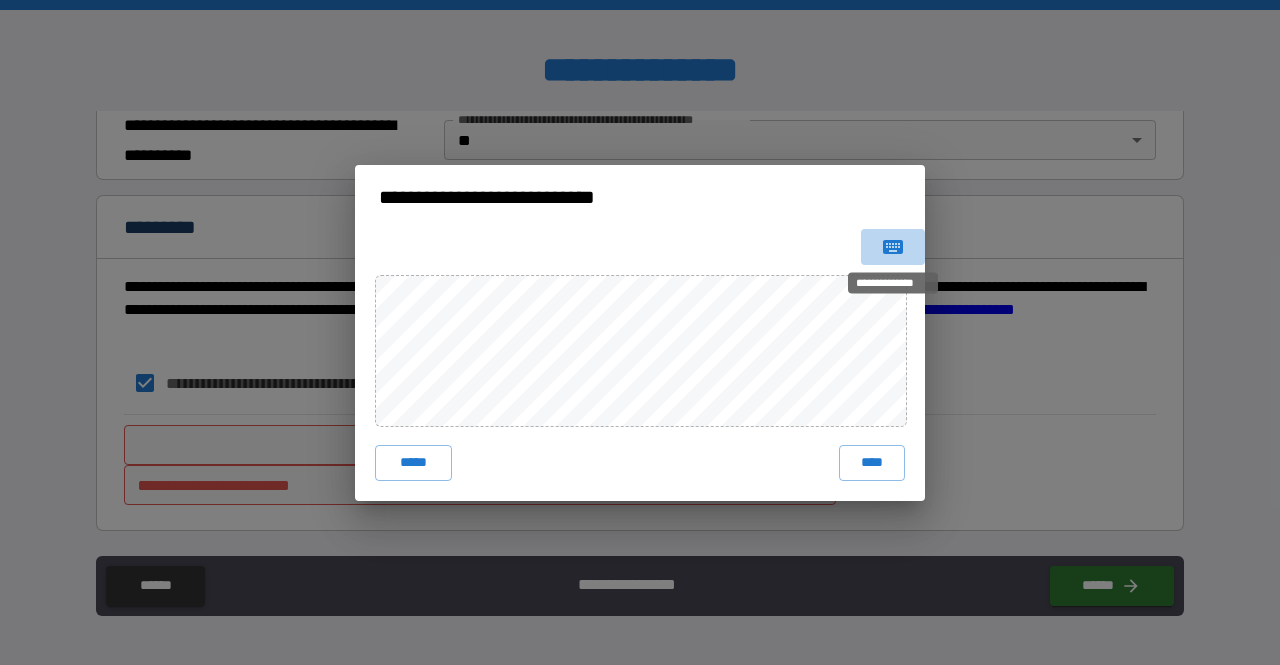 click 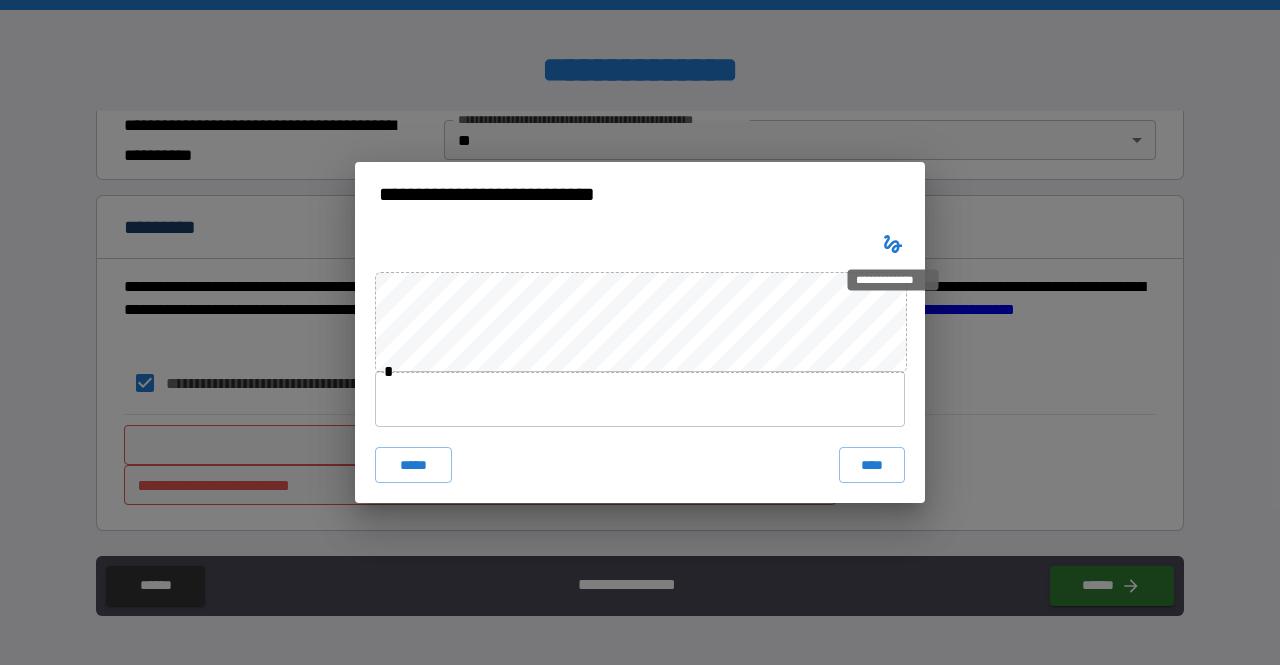 type 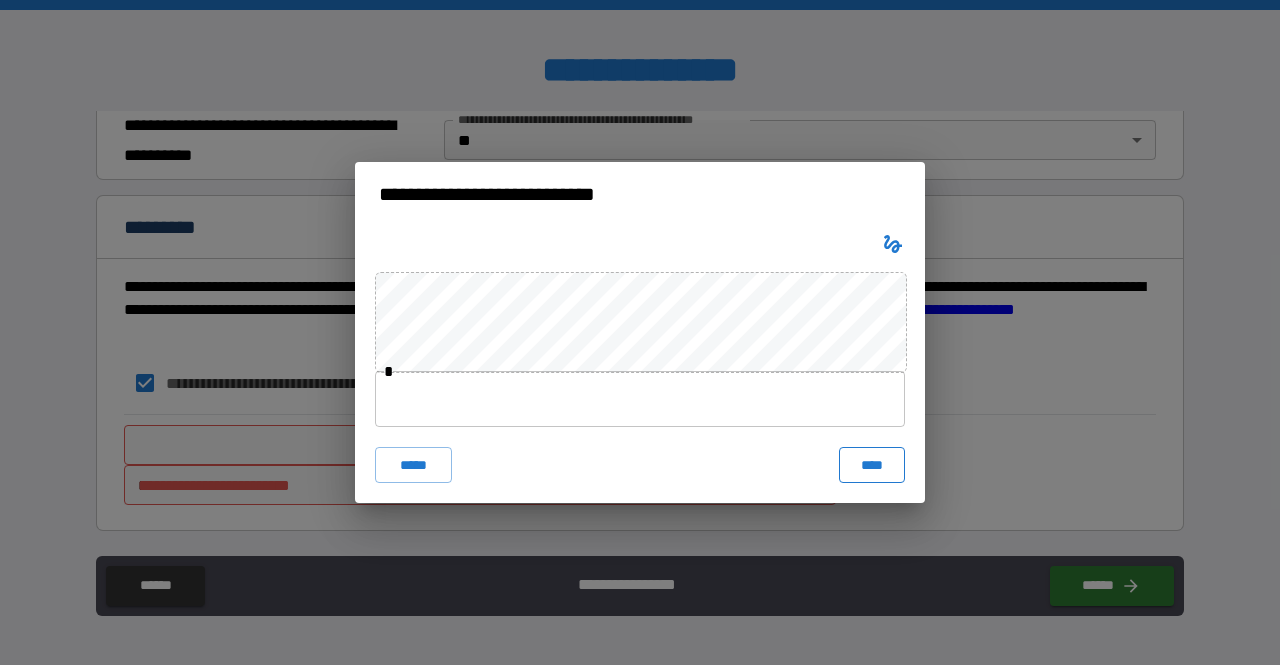 click on "****" at bounding box center [872, 465] 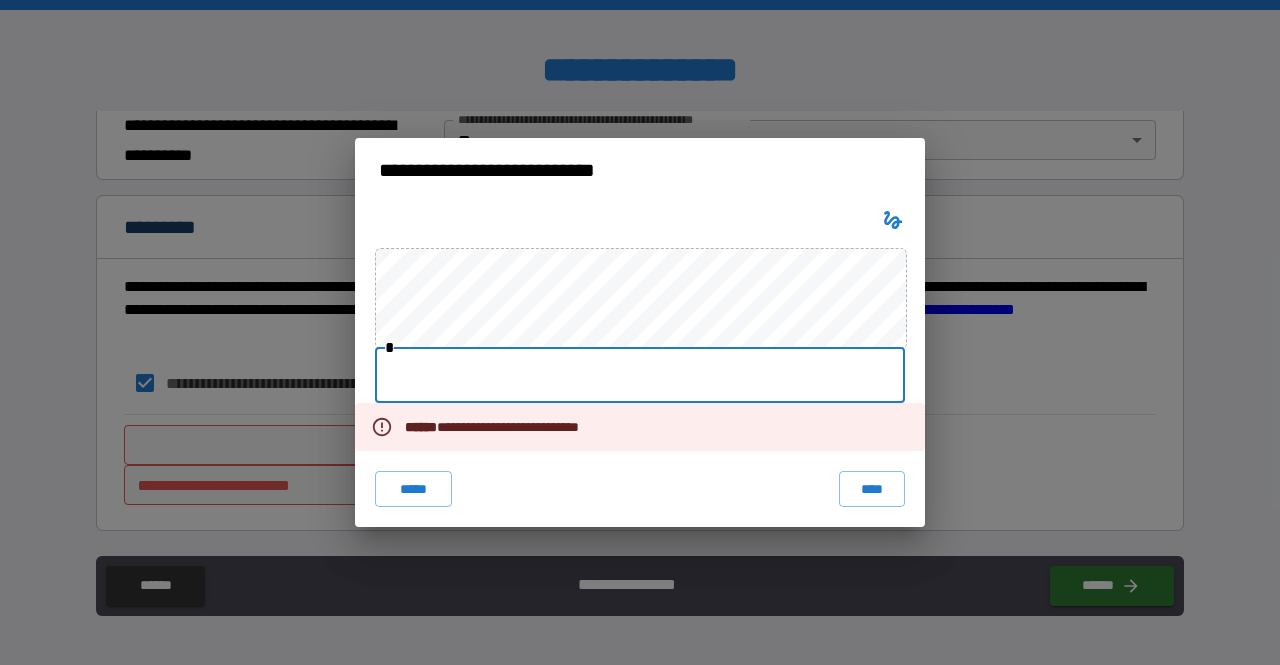 click at bounding box center [640, 375] 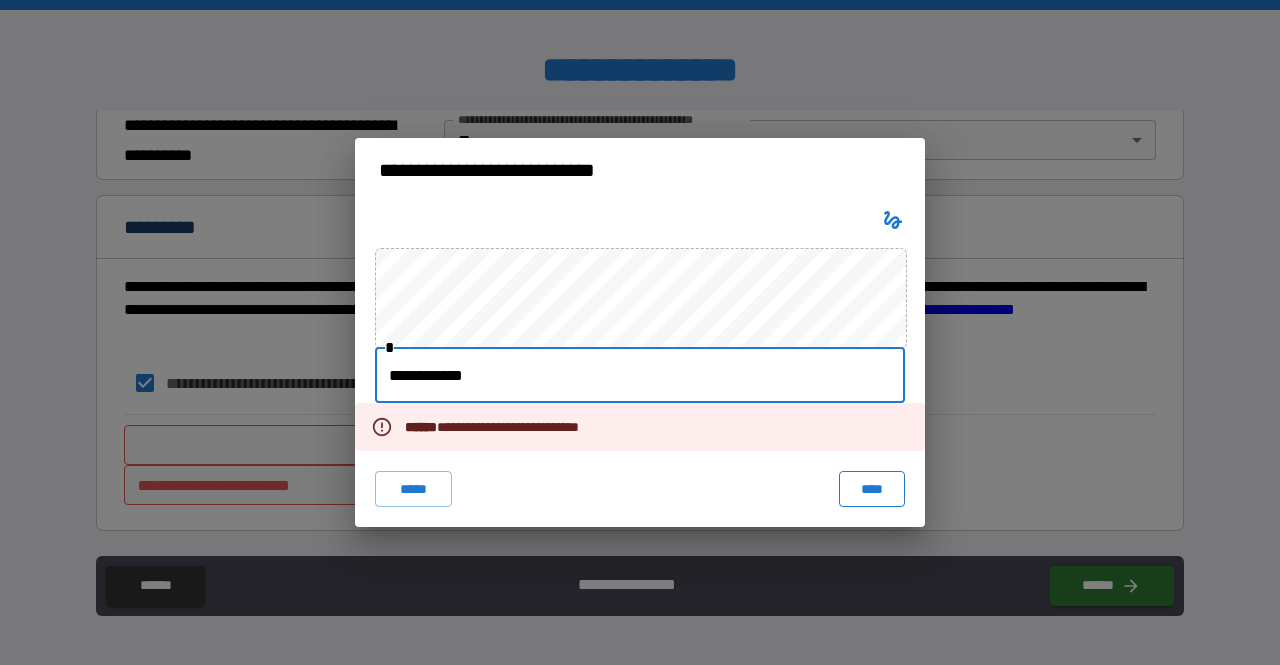 type on "**********" 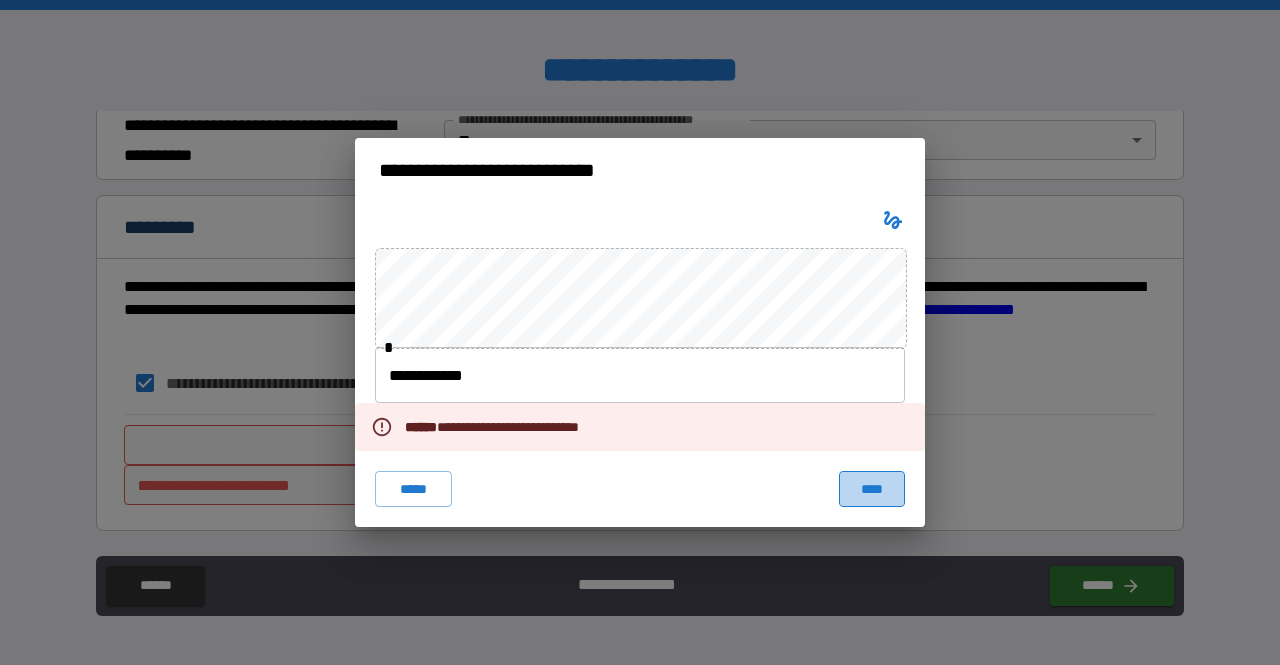 click on "****" at bounding box center (872, 489) 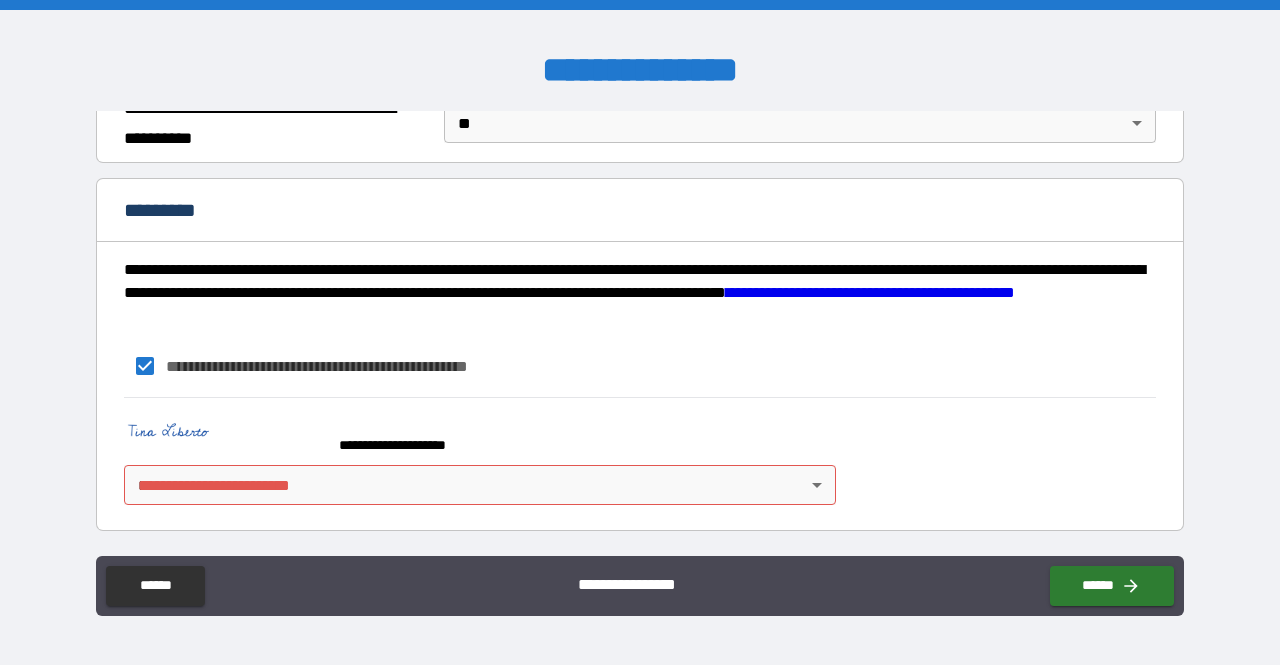 scroll, scrollTop: 1596, scrollLeft: 0, axis: vertical 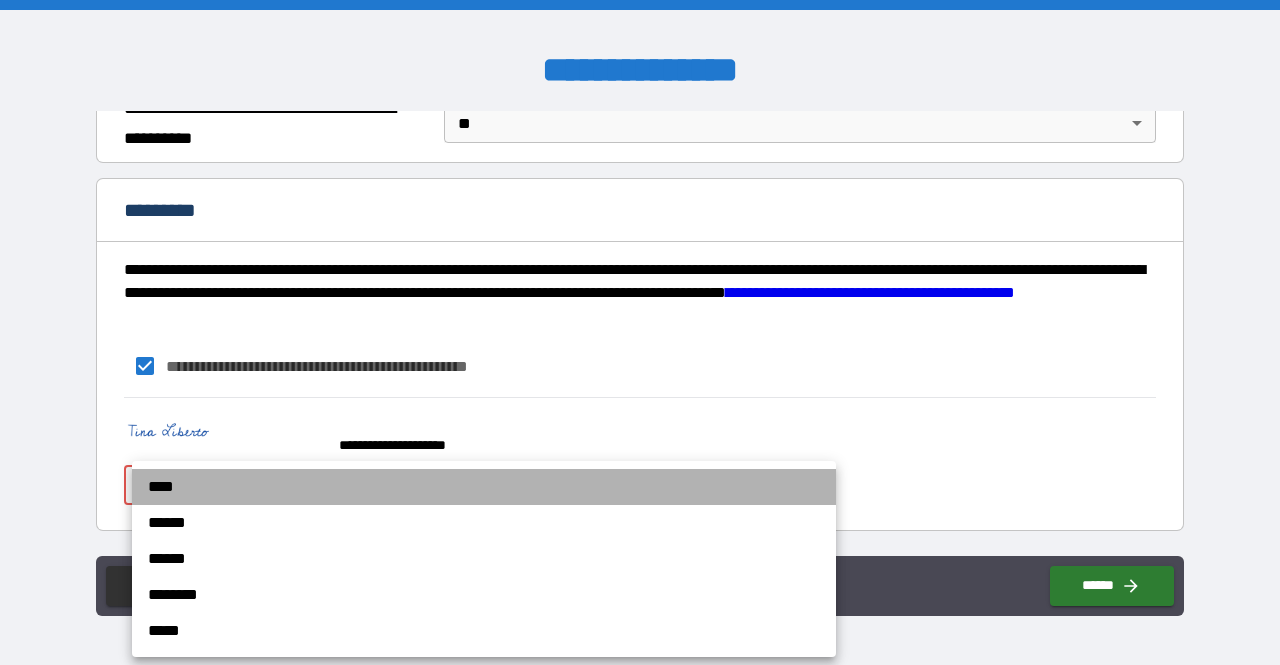 click on "****" at bounding box center (484, 487) 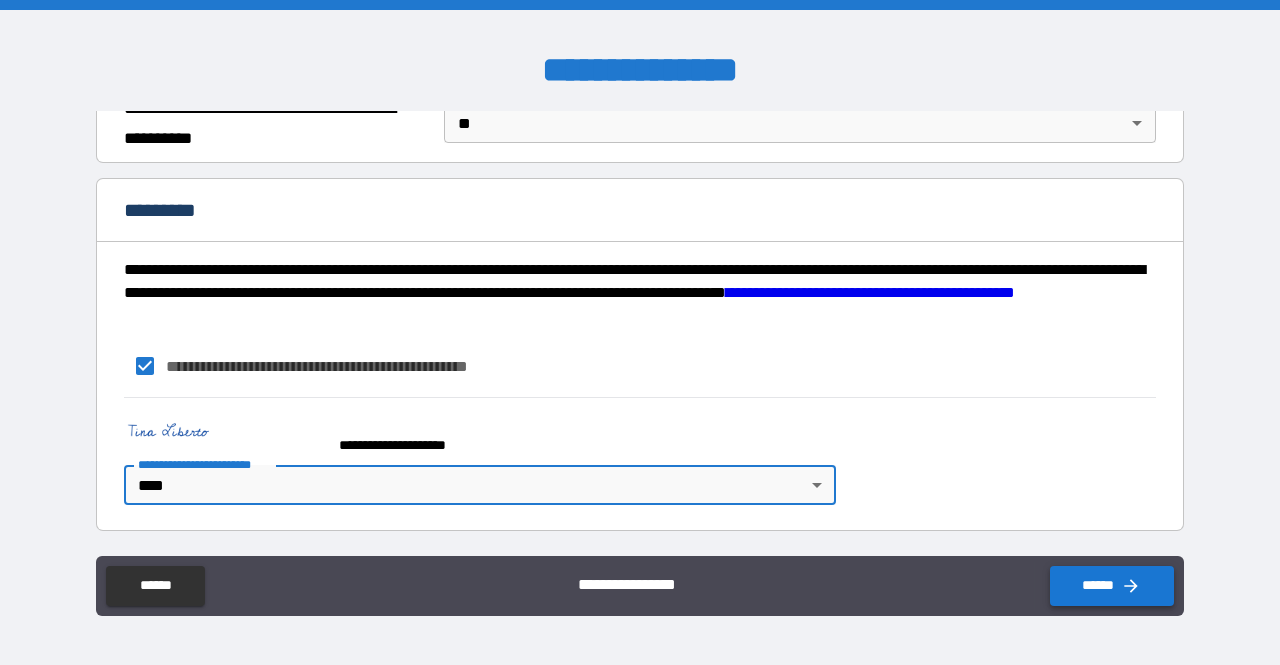 click on "******" at bounding box center (1112, 586) 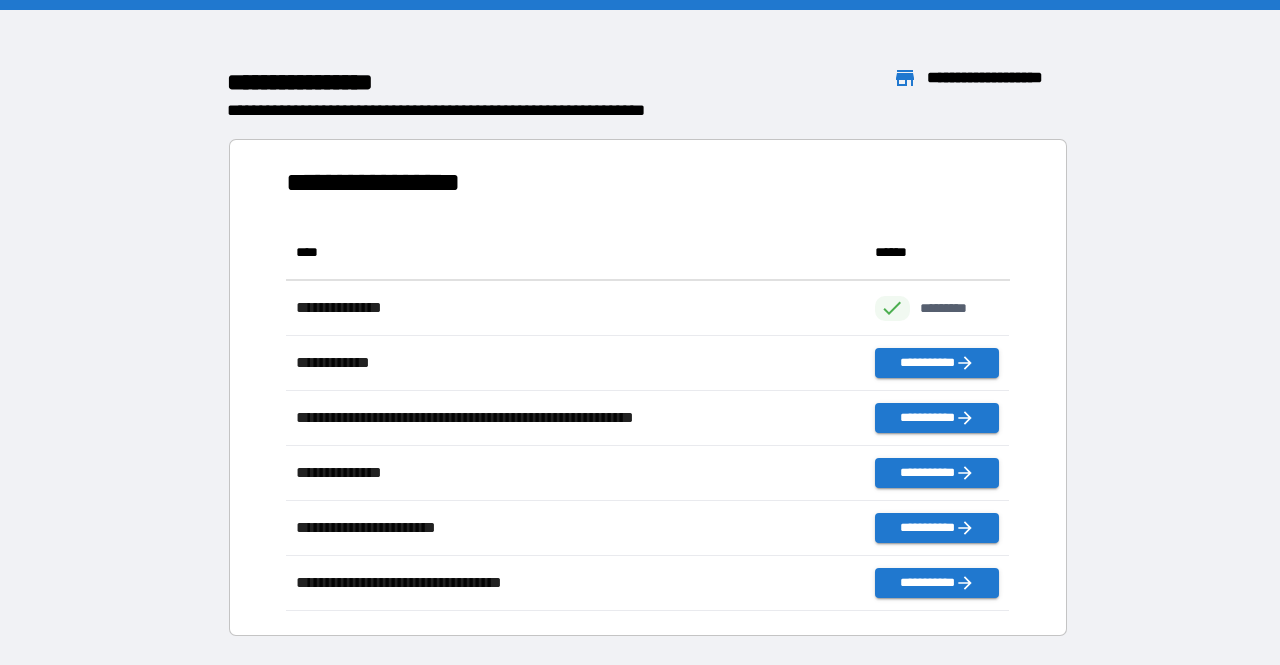 scroll, scrollTop: 1, scrollLeft: 1, axis: both 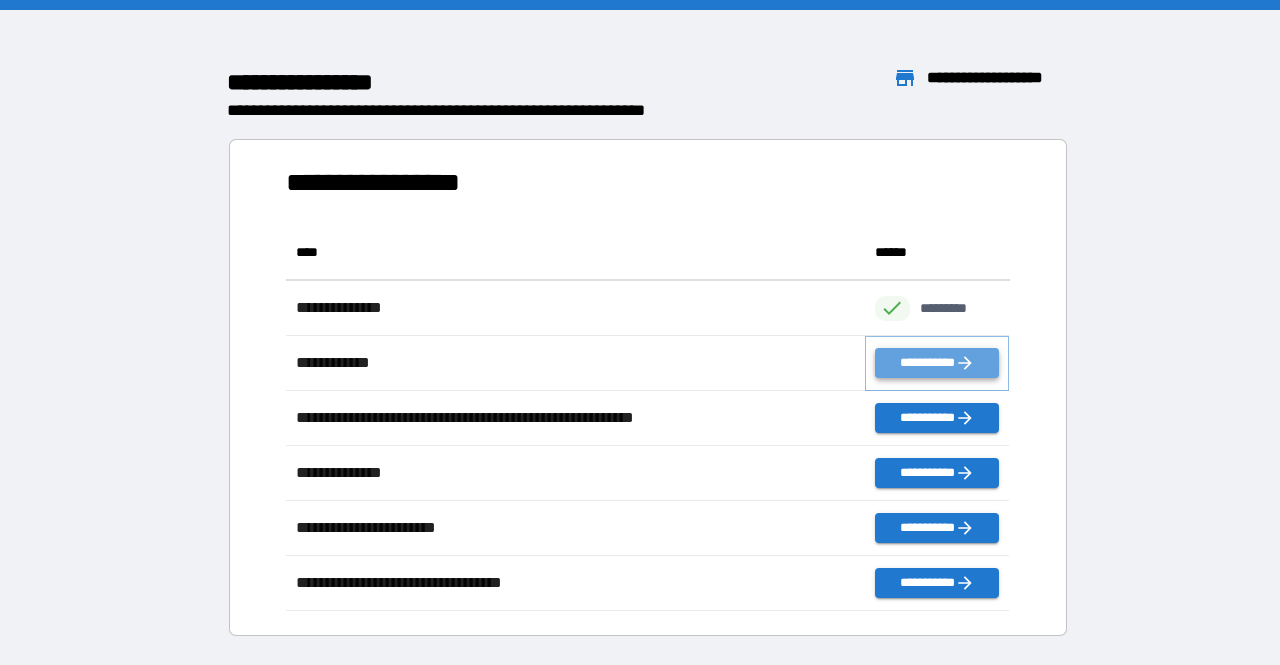 click on "**********" at bounding box center [937, 363] 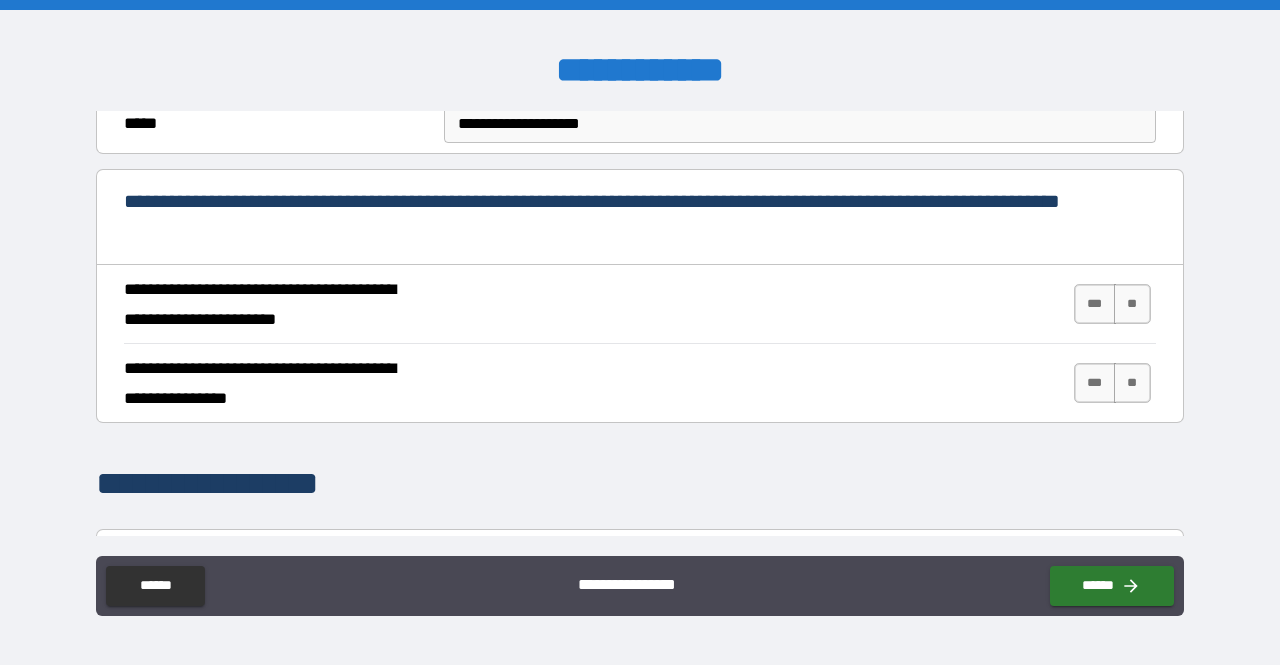 scroll, scrollTop: 704, scrollLeft: 0, axis: vertical 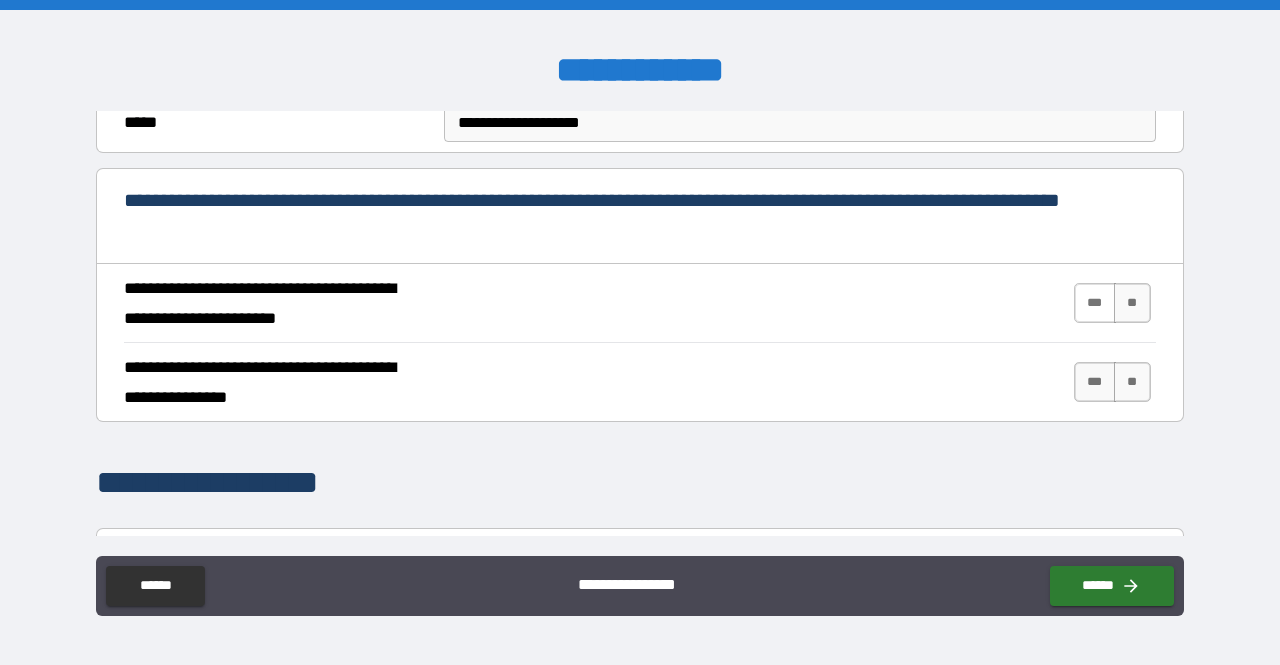click on "***" at bounding box center [1095, 303] 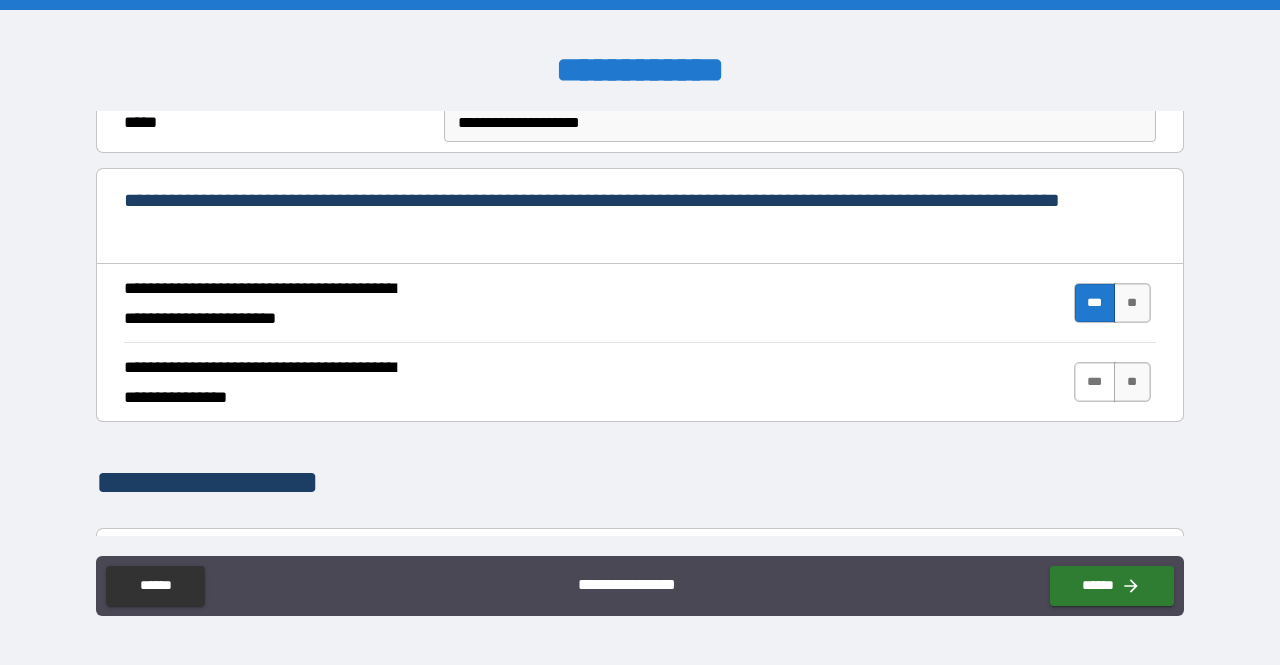 click on "***" at bounding box center (1095, 382) 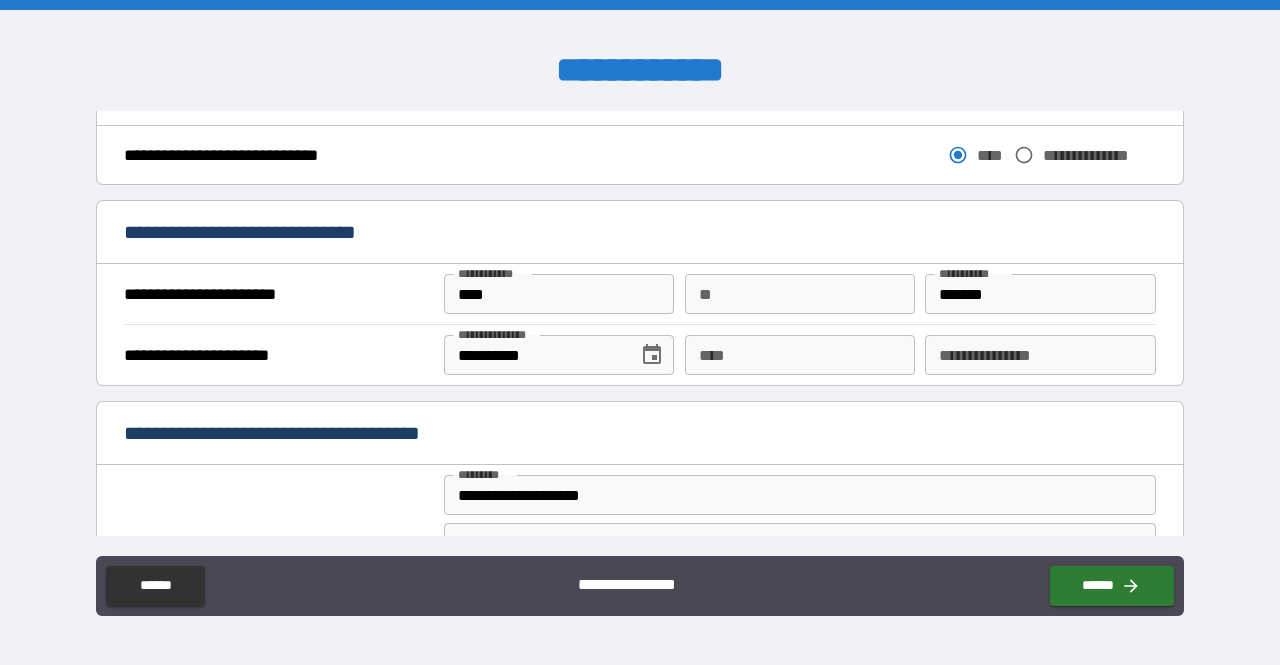 scroll, scrollTop: 1177, scrollLeft: 0, axis: vertical 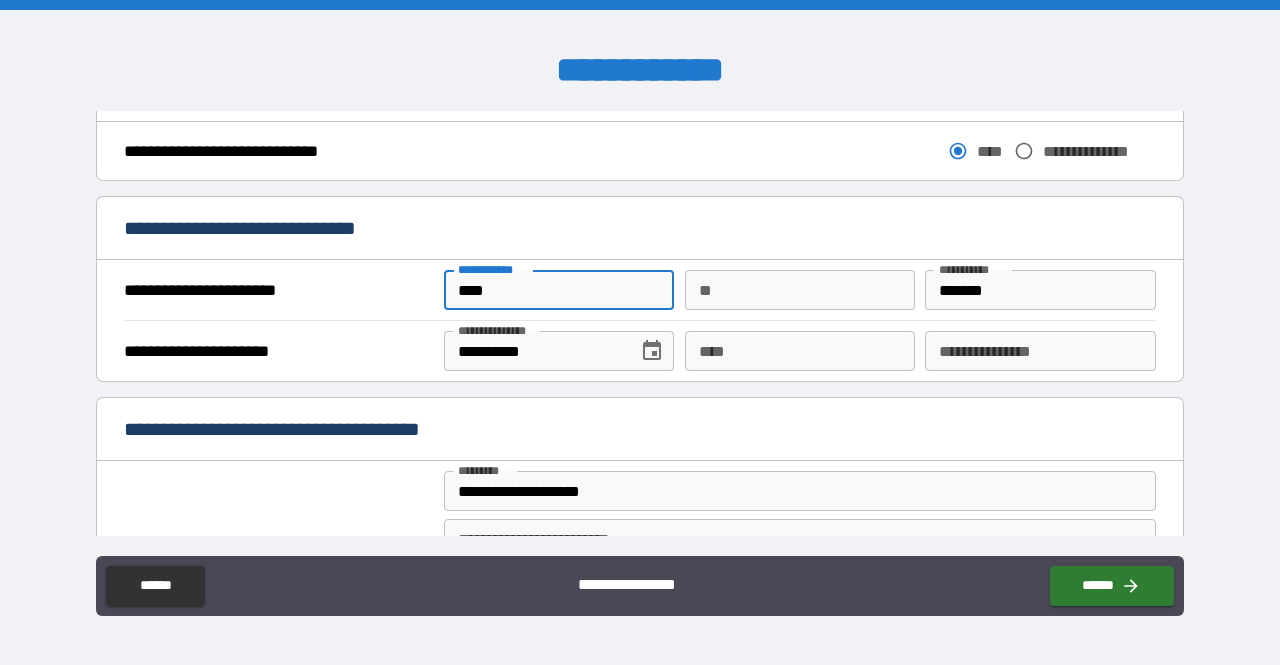 type on "****" 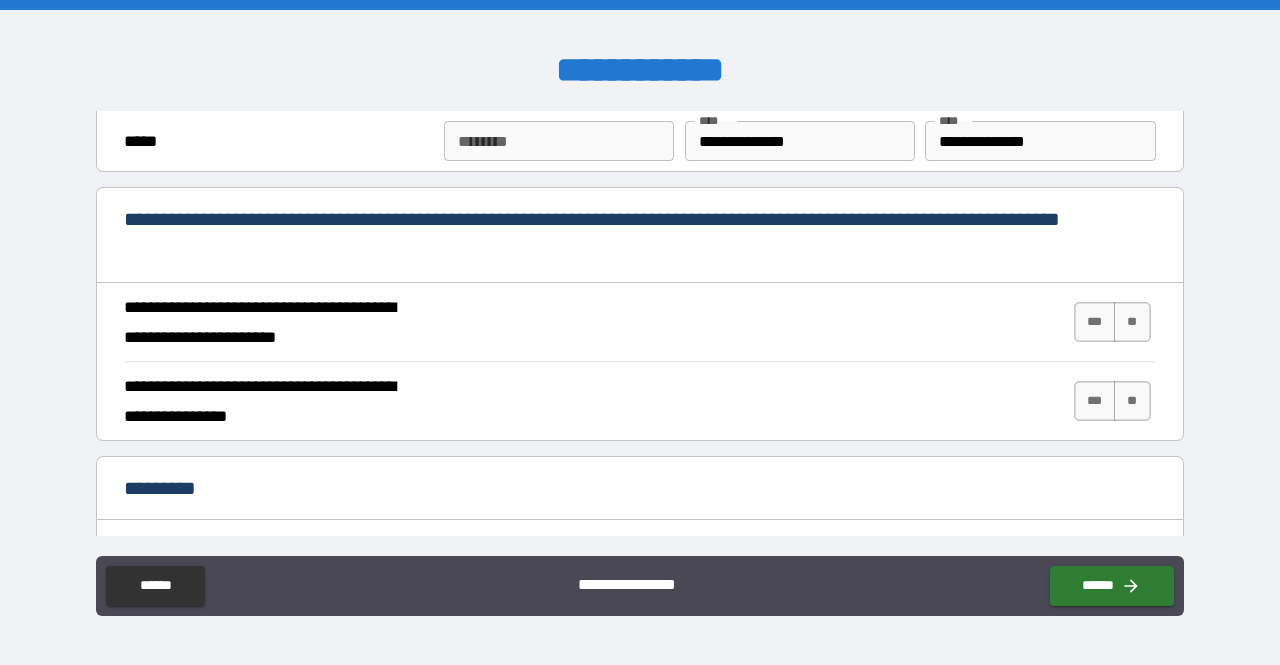 scroll, scrollTop: 1755, scrollLeft: 0, axis: vertical 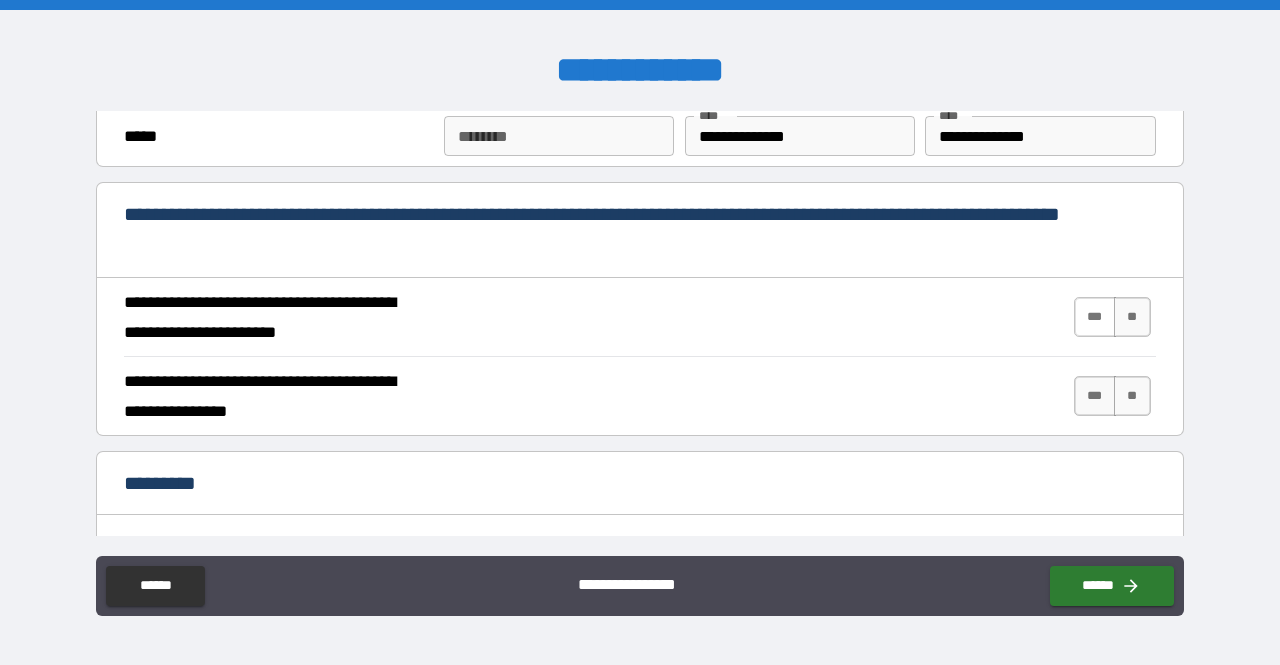 type on "**********" 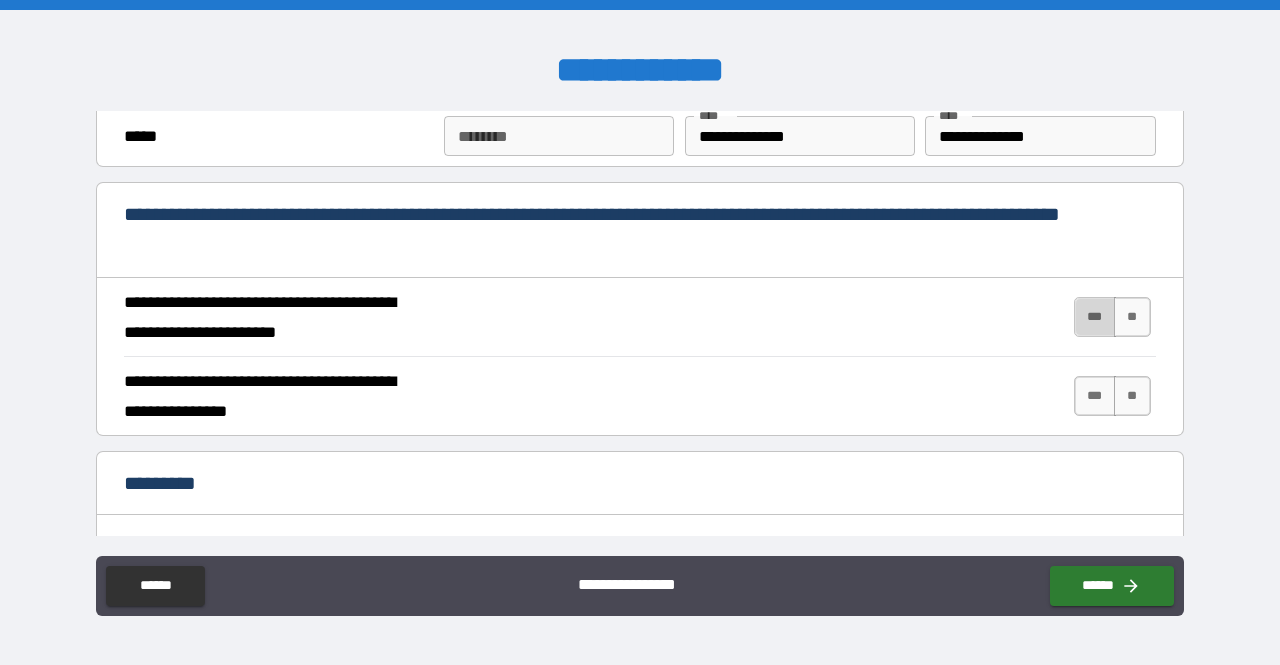 click on "***" at bounding box center (1095, 317) 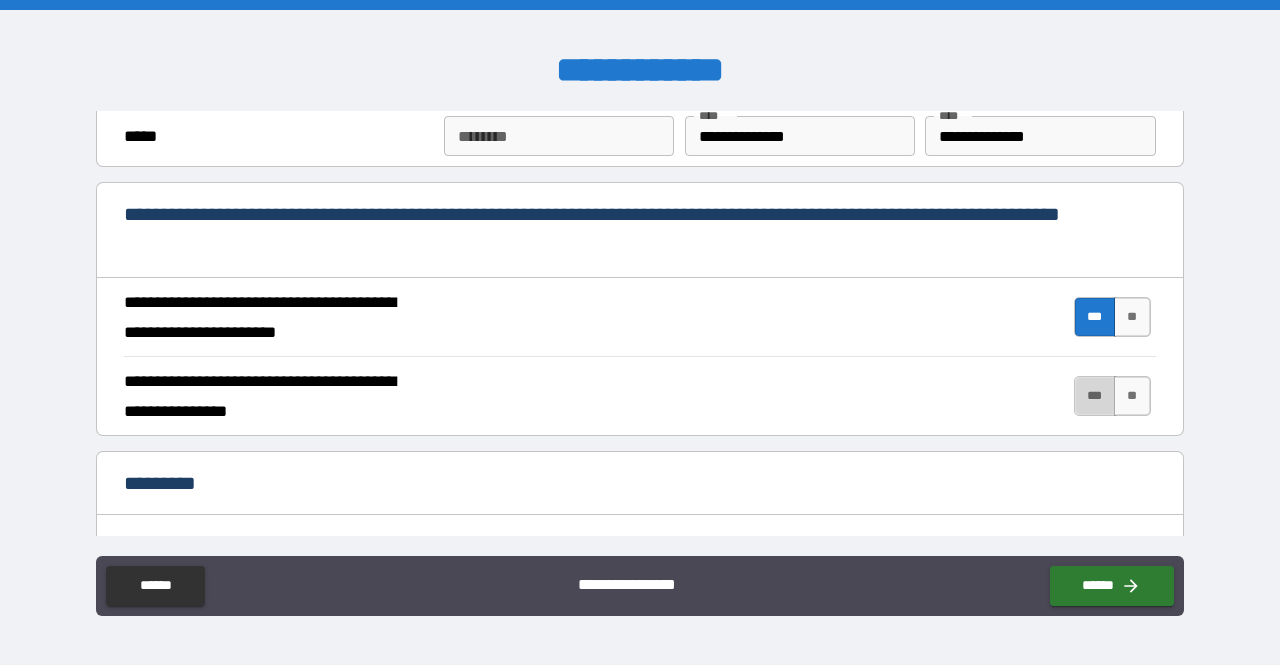 click on "***" at bounding box center (1095, 396) 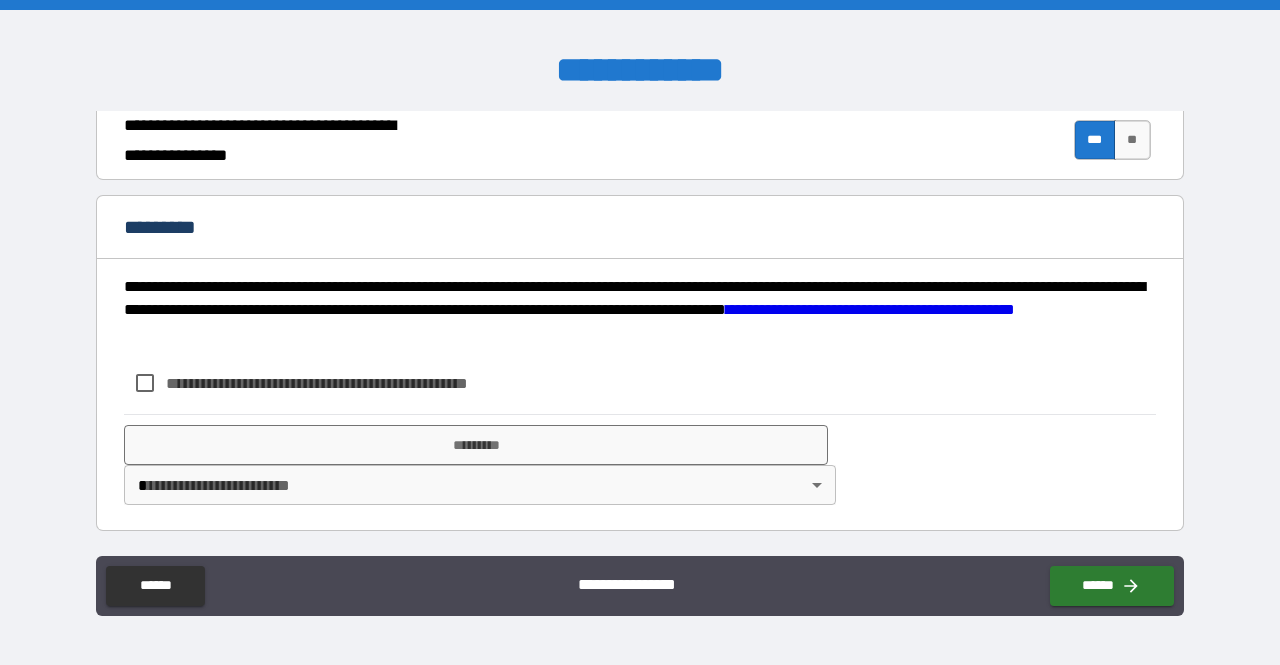 scroll, scrollTop: 2011, scrollLeft: 0, axis: vertical 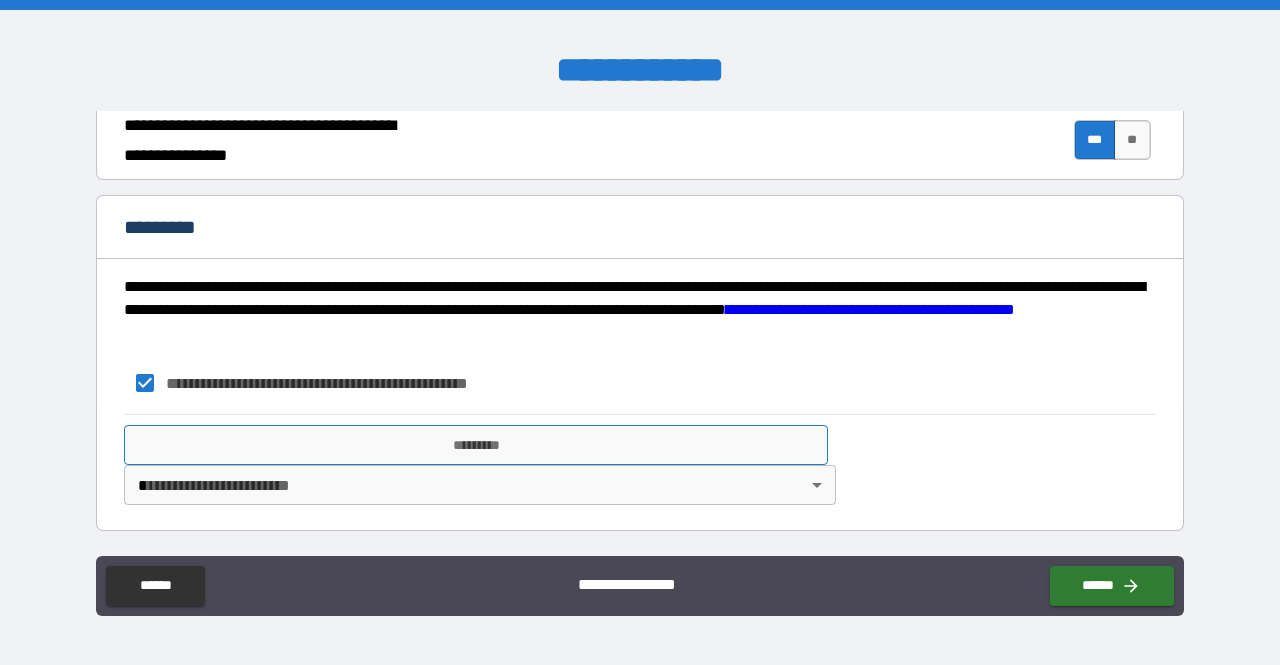 click on "*********" at bounding box center [476, 445] 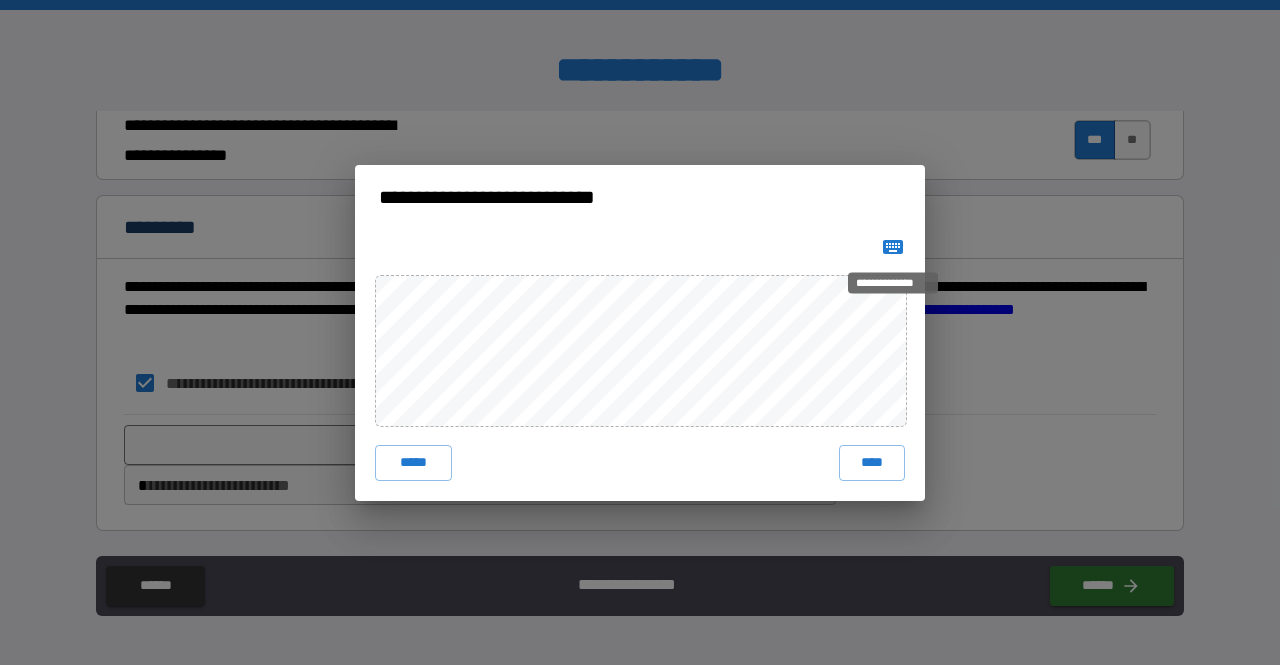 click 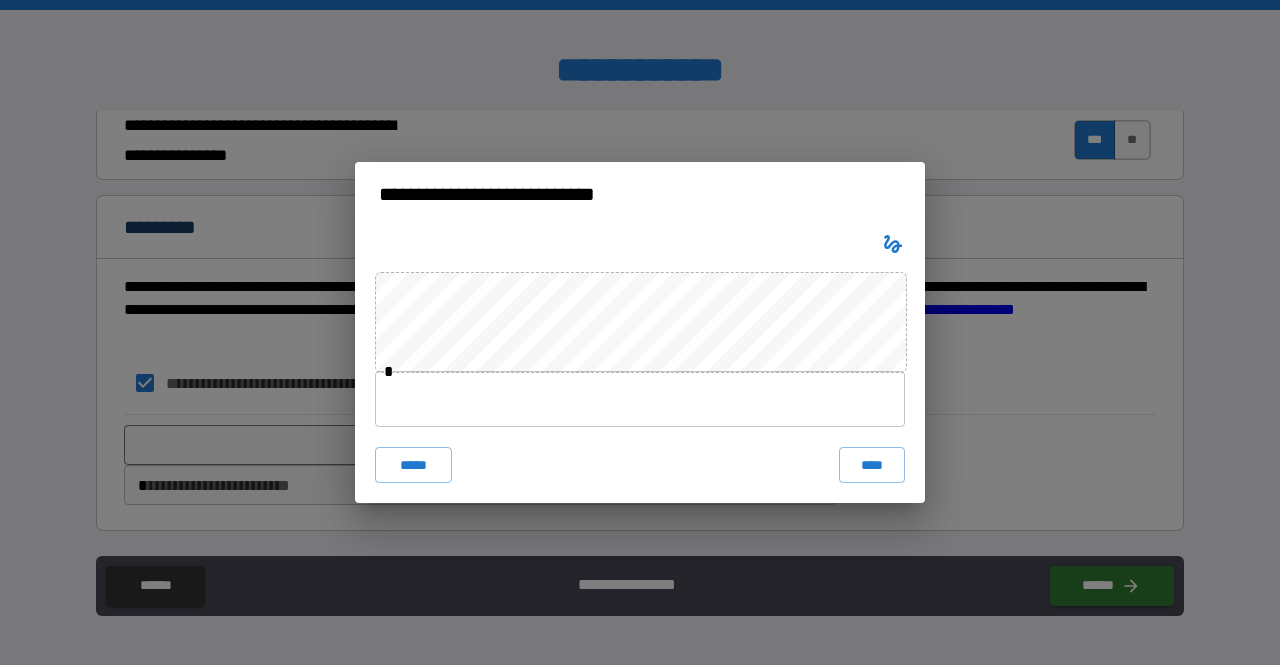 click at bounding box center (640, 399) 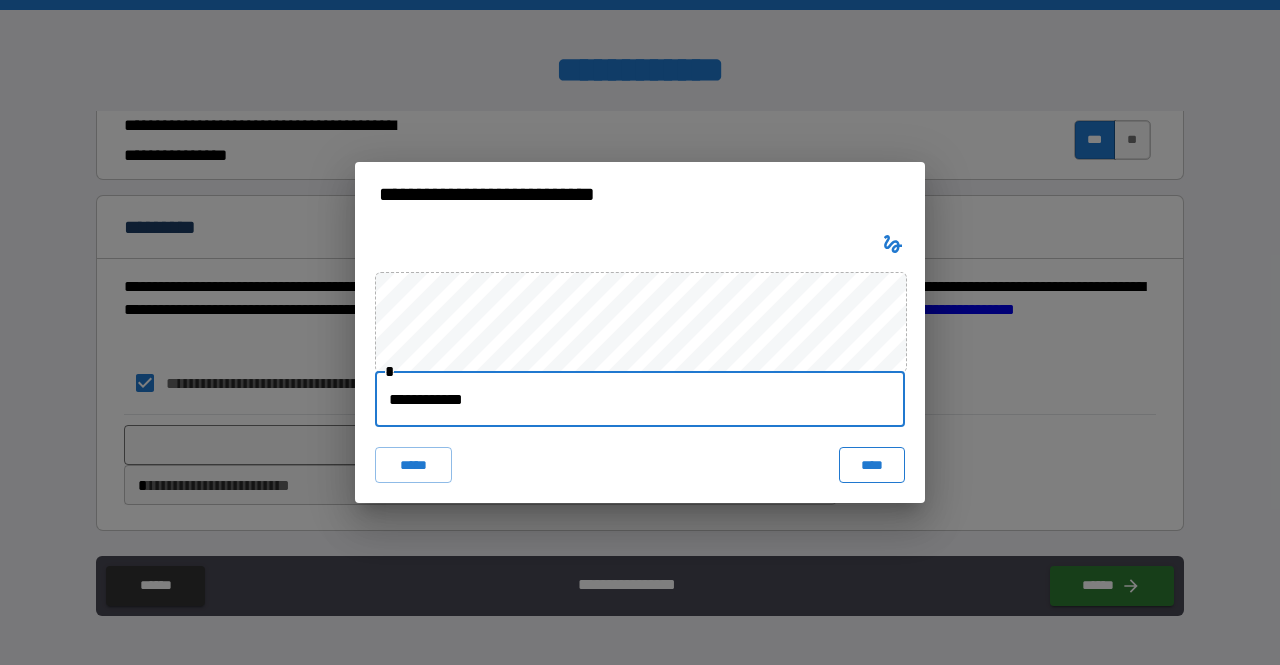 type on "**********" 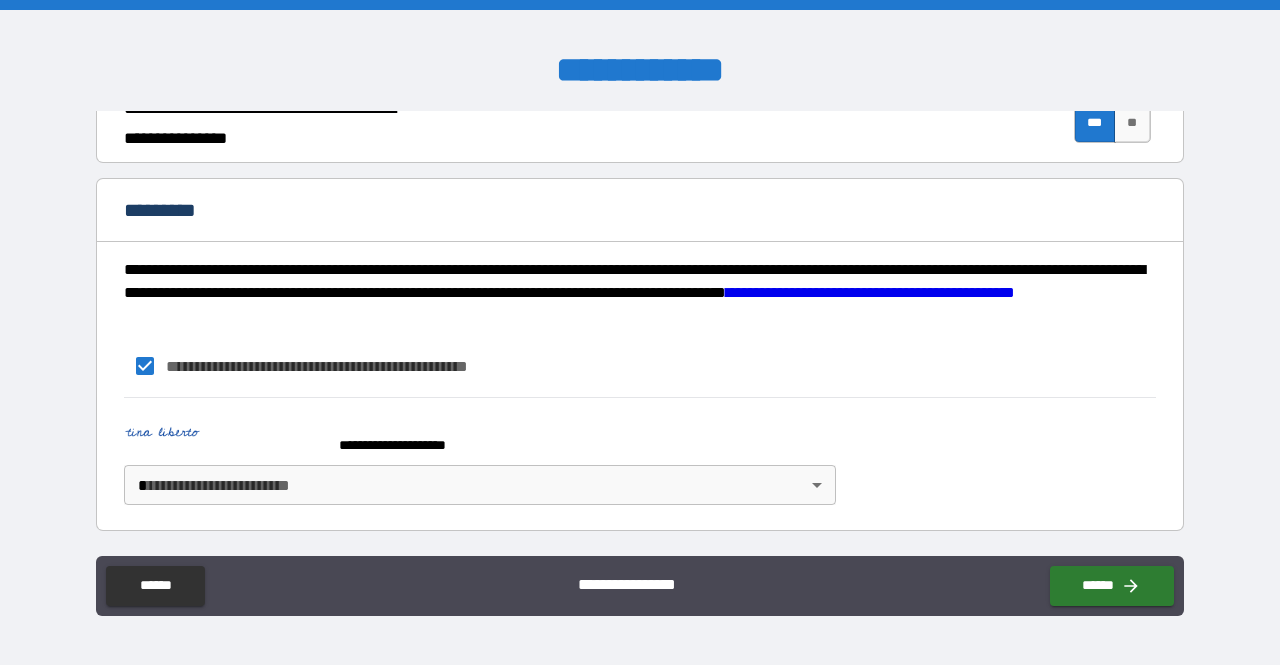 scroll, scrollTop: 2028, scrollLeft: 0, axis: vertical 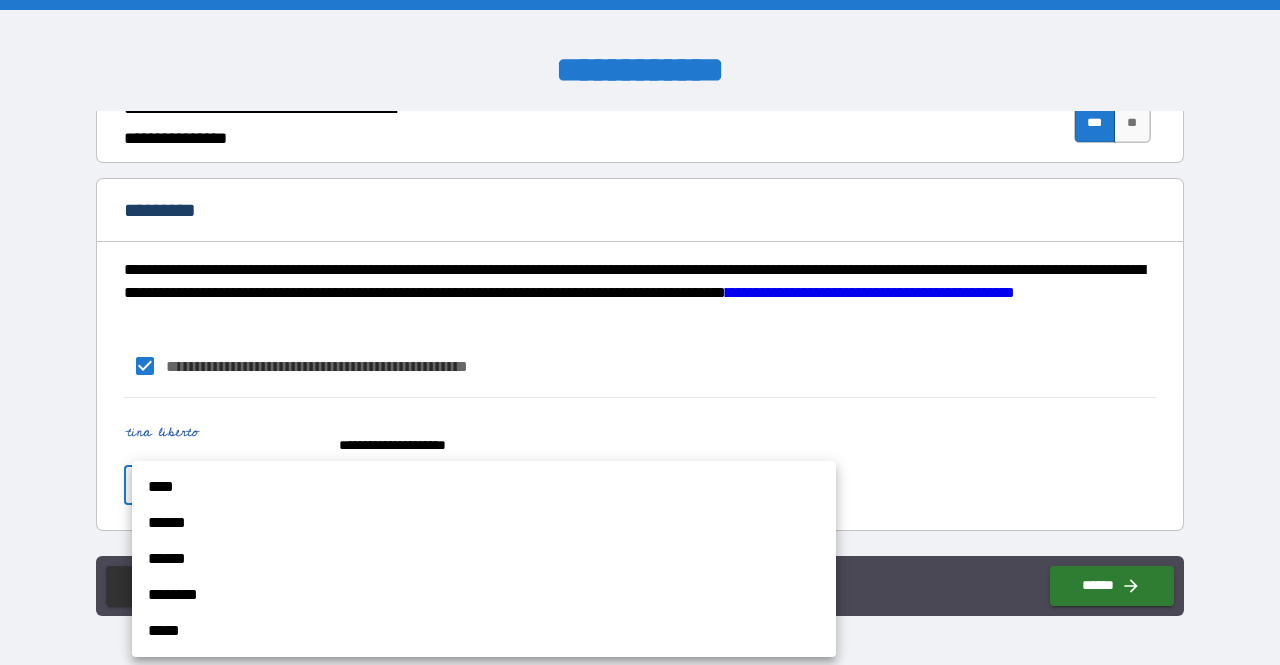 click on "****" at bounding box center (484, 487) 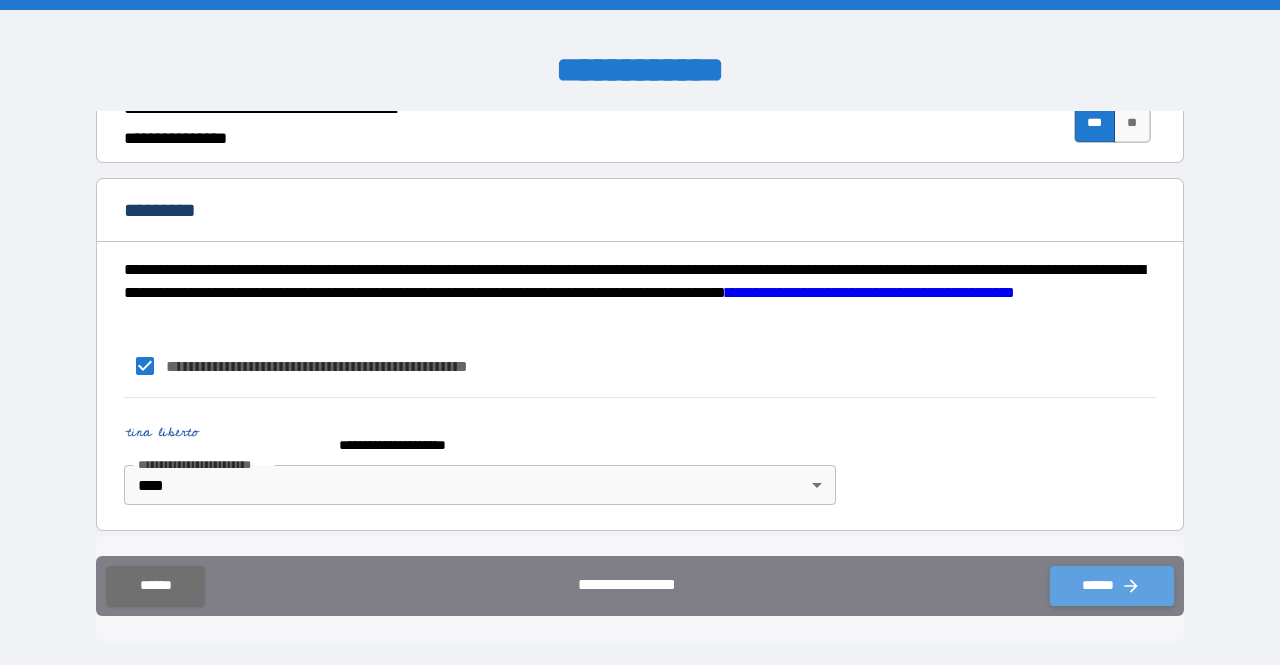 click on "******" at bounding box center (1112, 586) 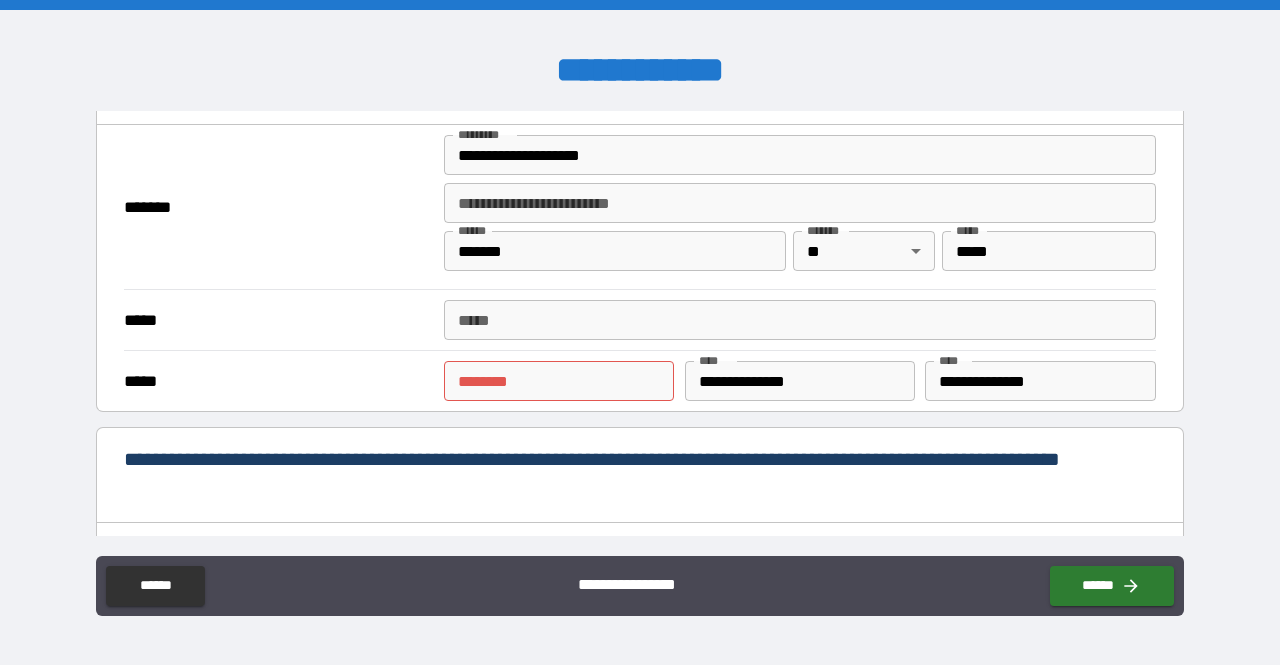 scroll, scrollTop: 1532, scrollLeft: 0, axis: vertical 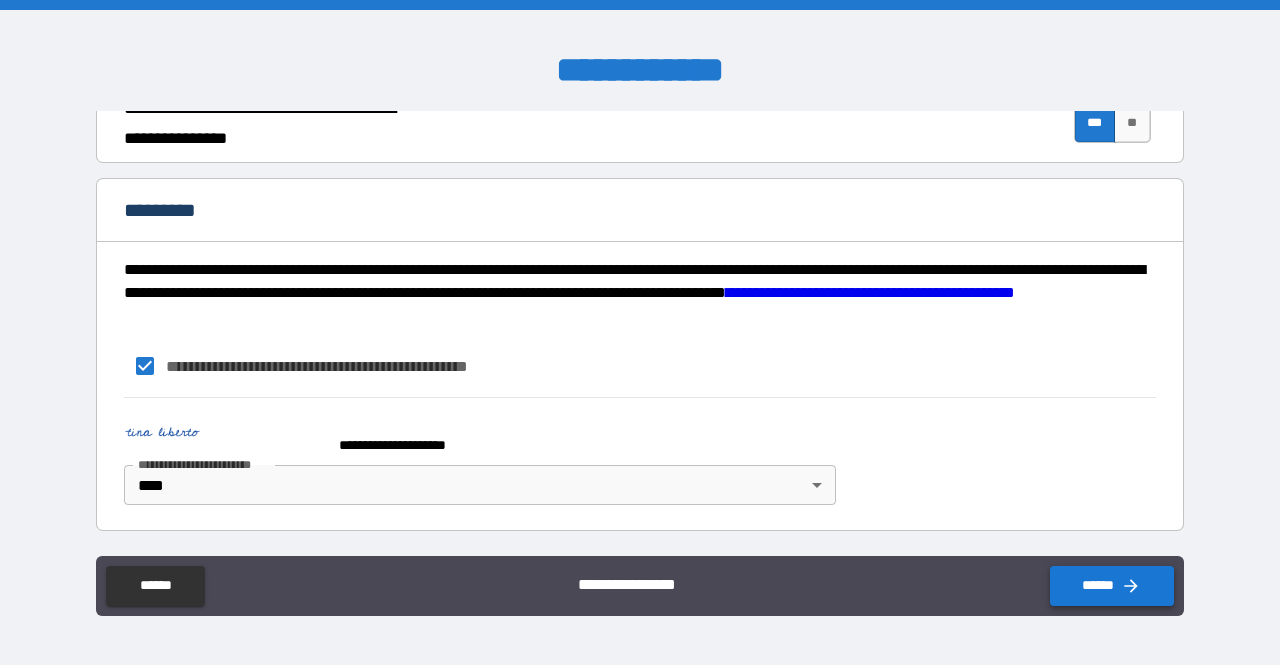 type on "**********" 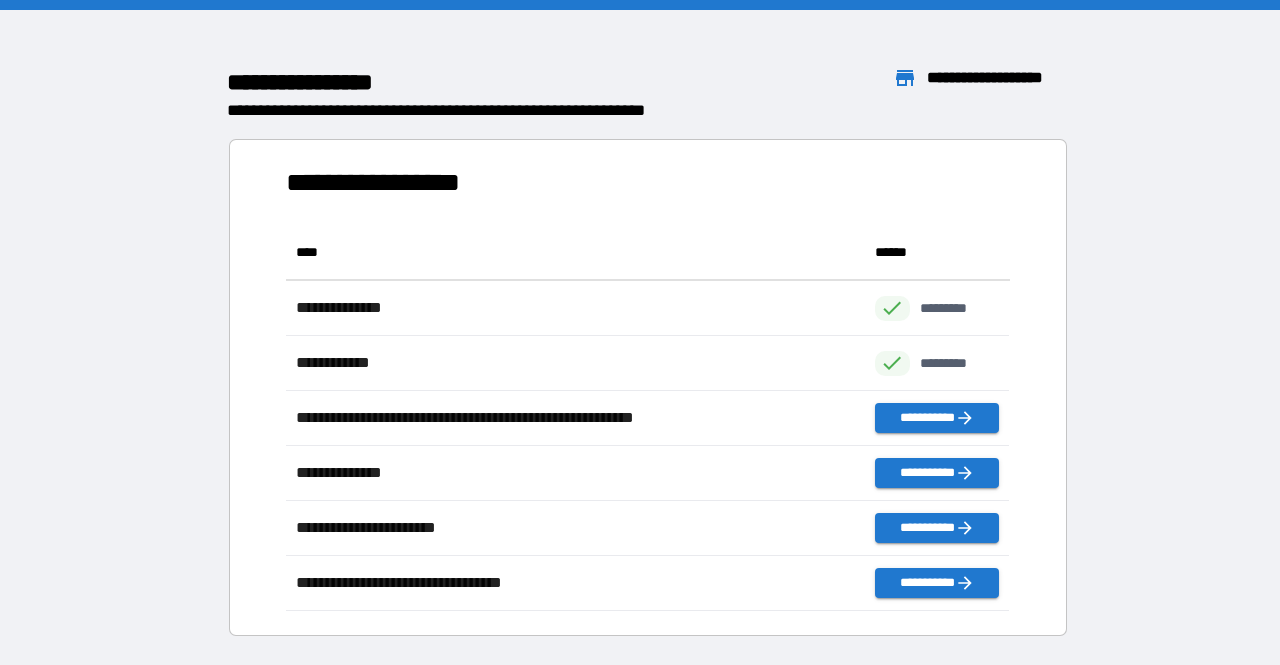 scroll, scrollTop: 1, scrollLeft: 1, axis: both 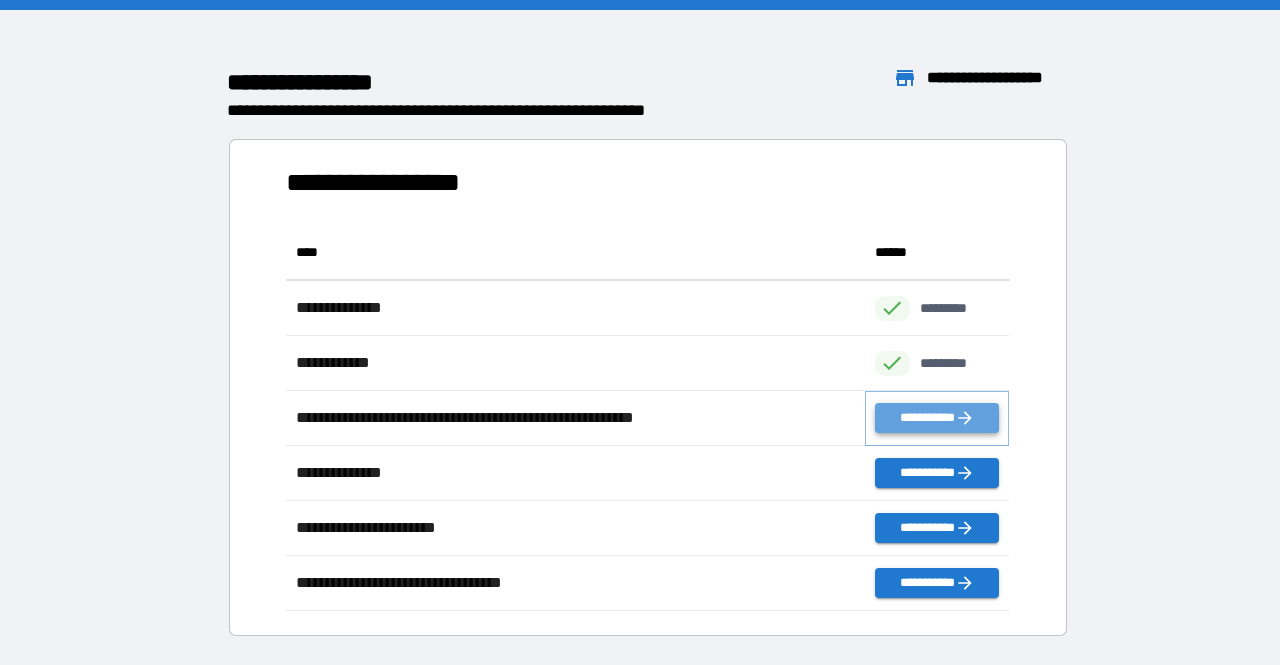 click on "**********" at bounding box center [937, 418] 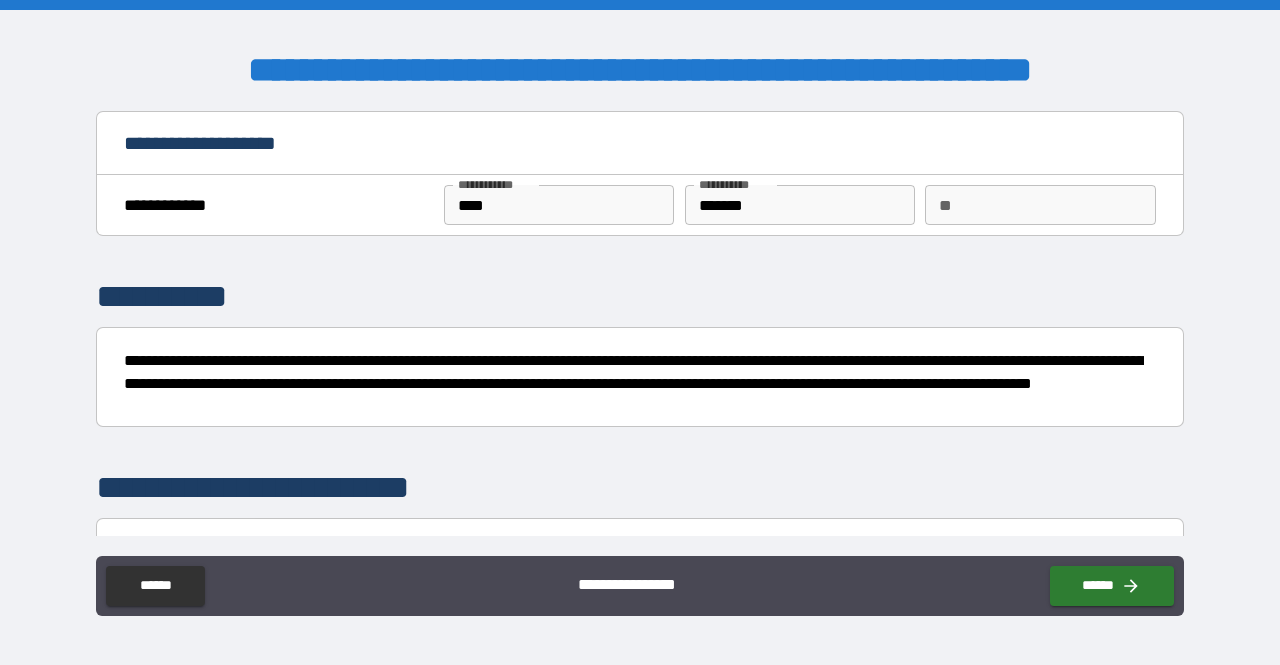 type on "*" 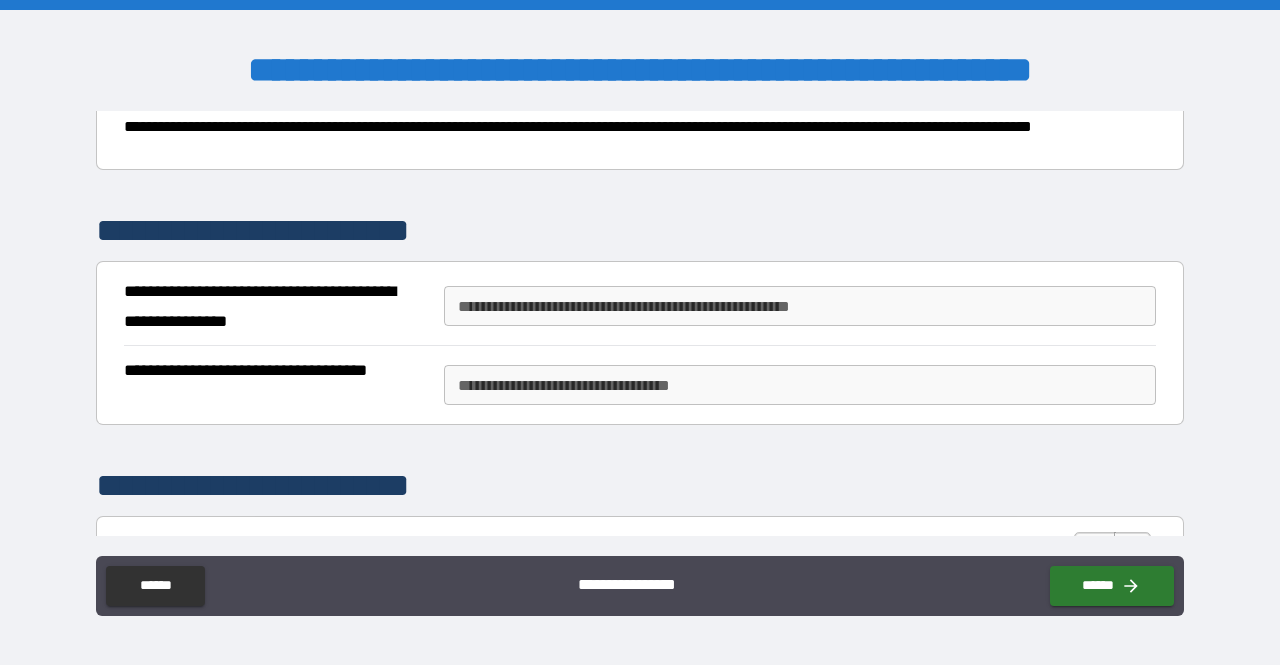scroll, scrollTop: 259, scrollLeft: 0, axis: vertical 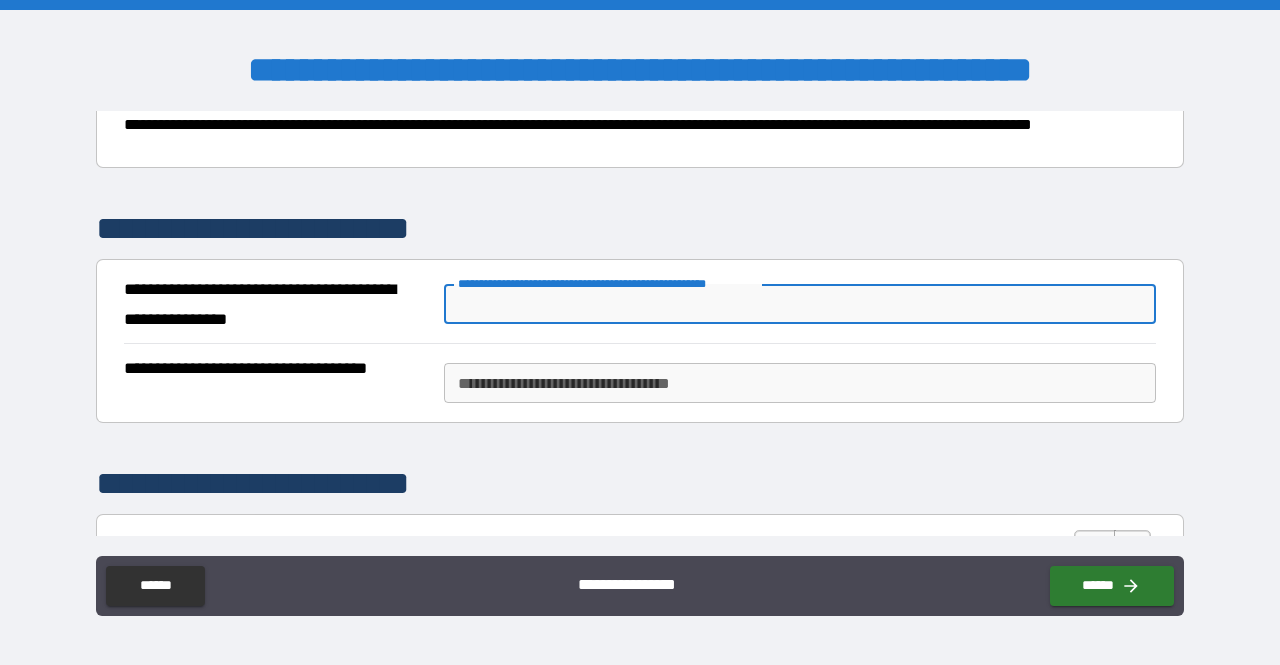 click on "**********" at bounding box center (800, 304) 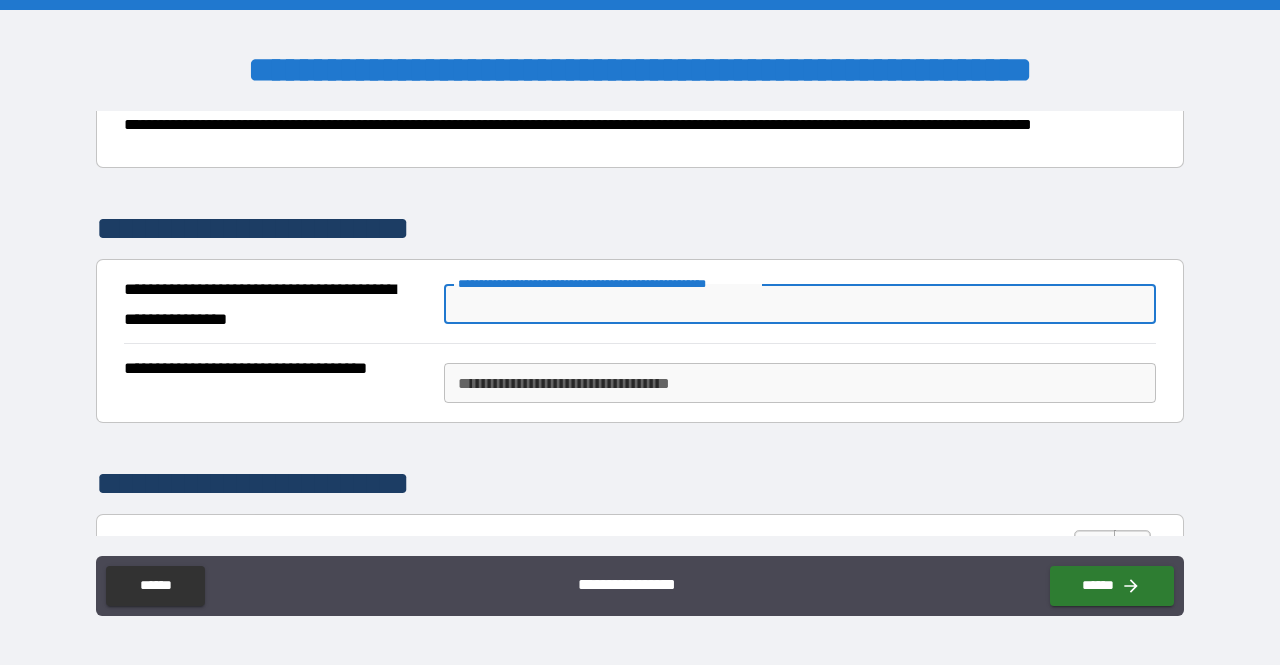 type on "*" 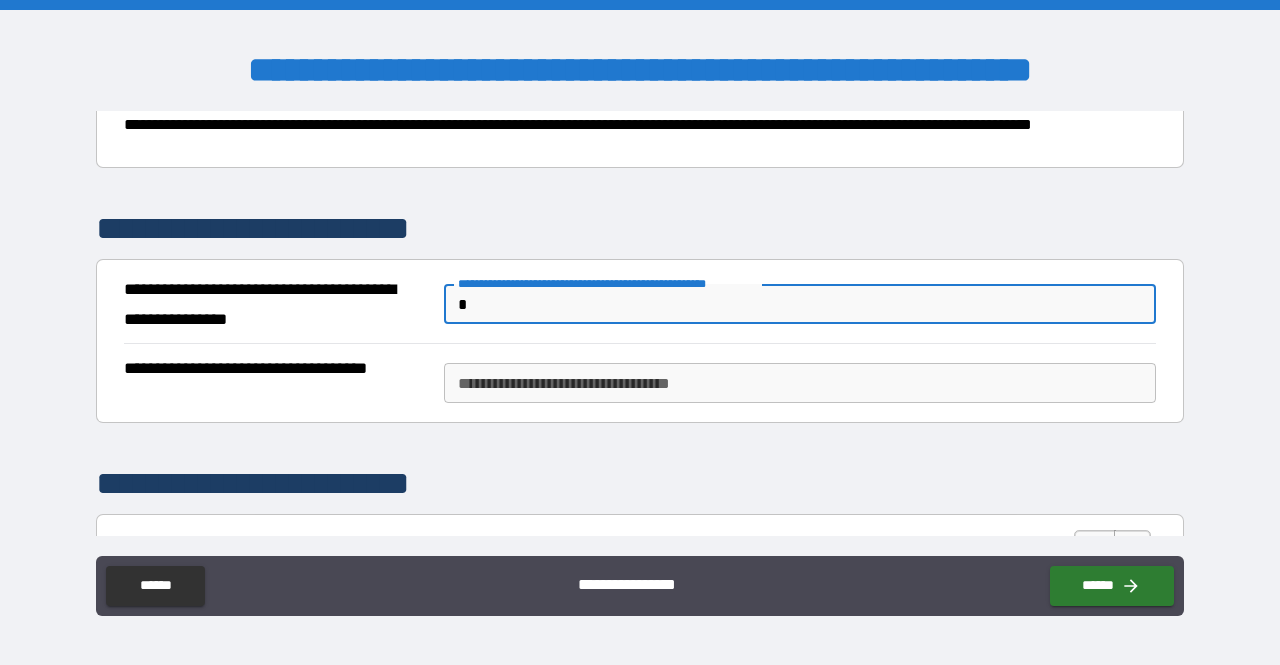 type on "*" 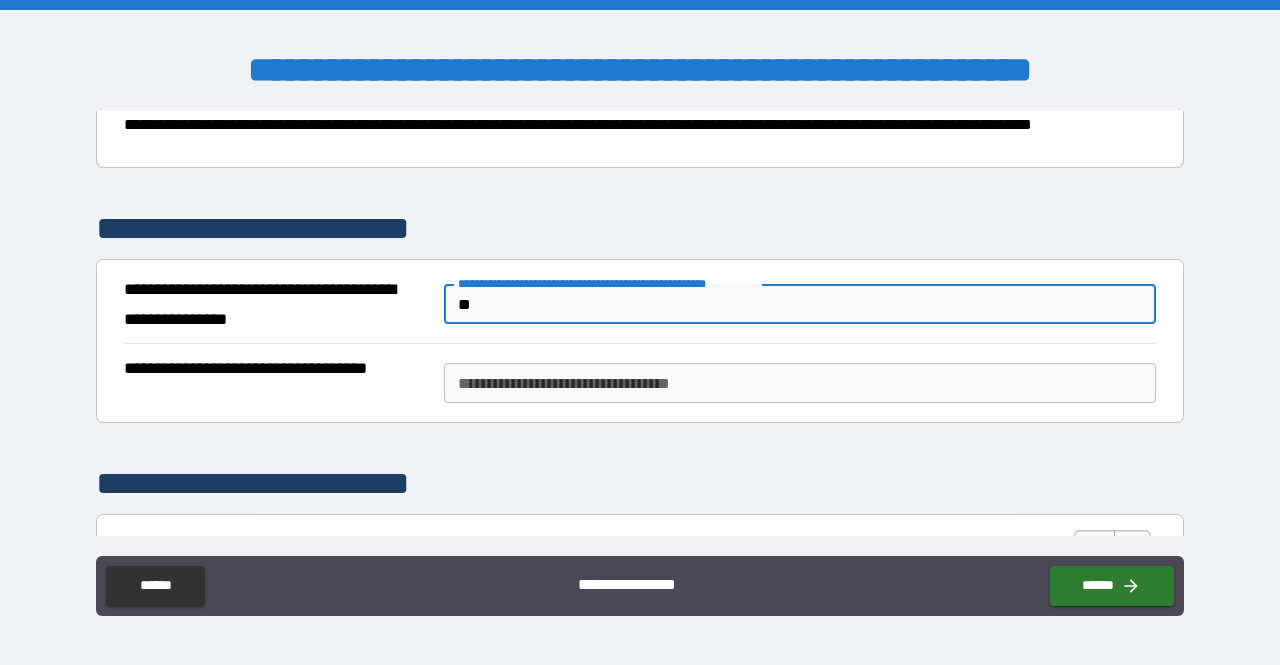 type on "*" 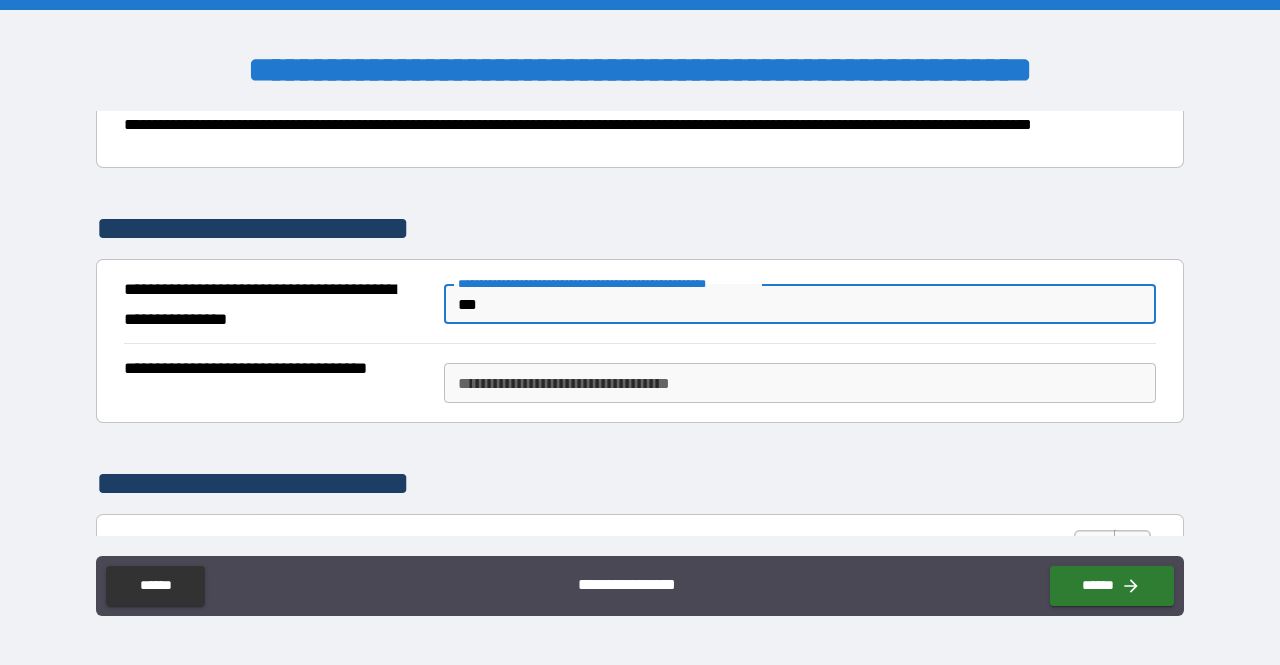 type on "*" 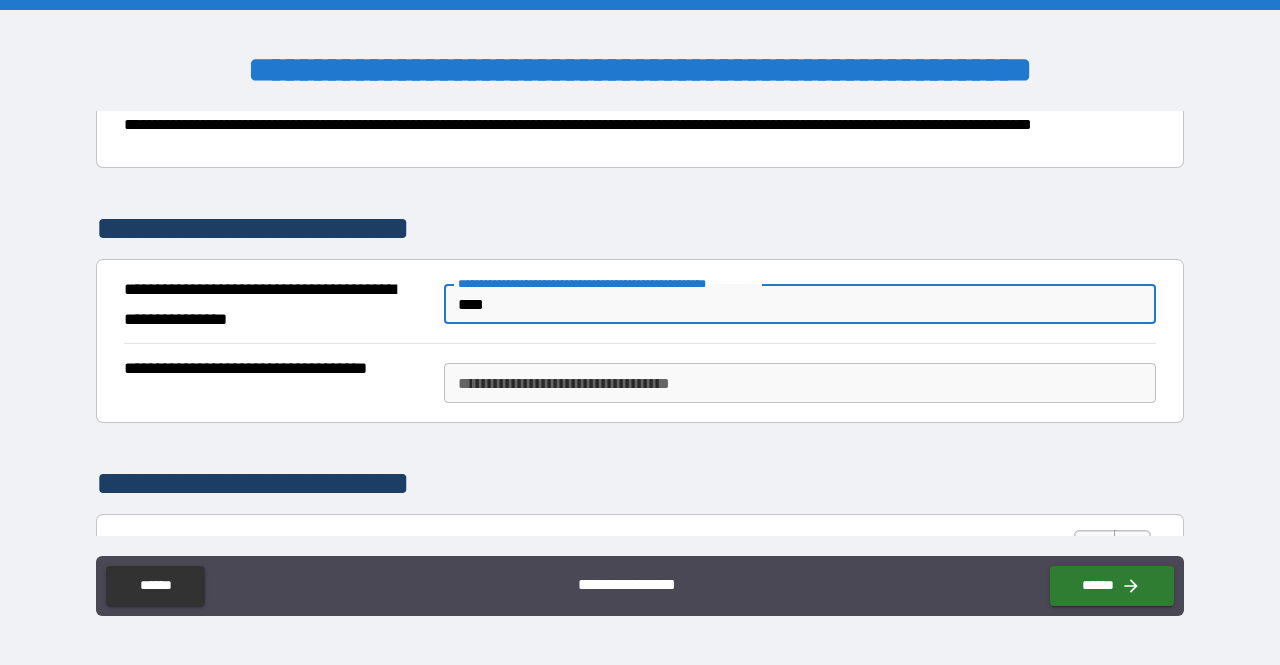 type on "*" 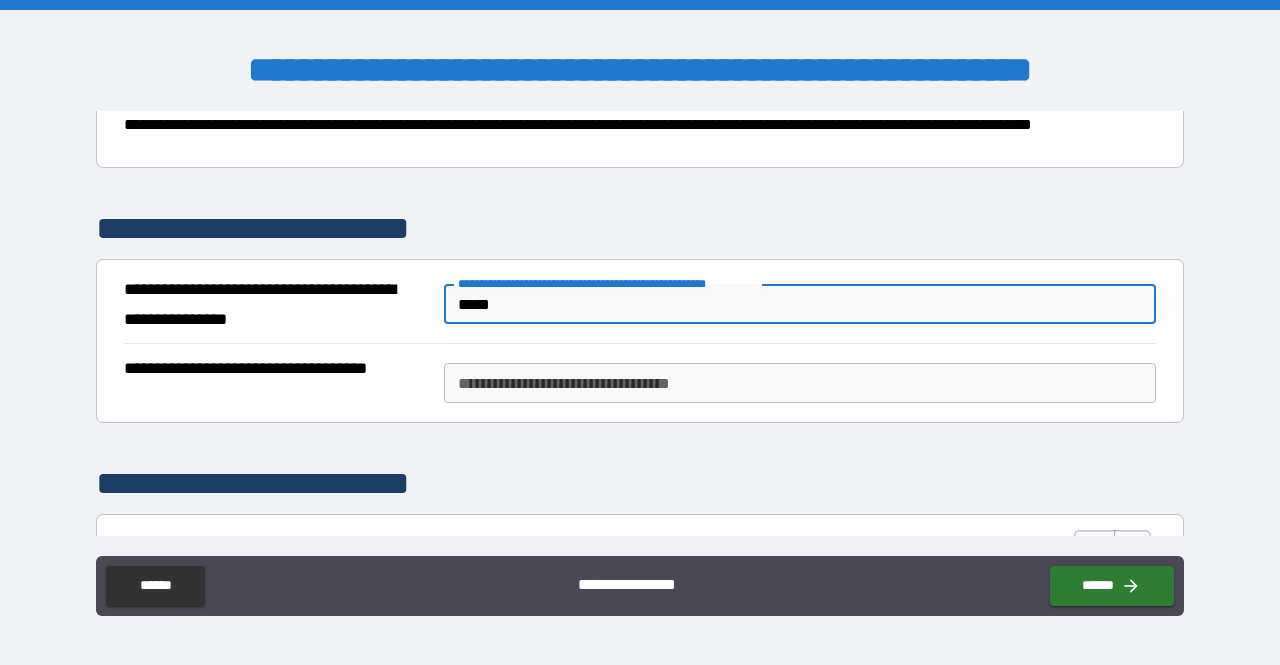 type on "*" 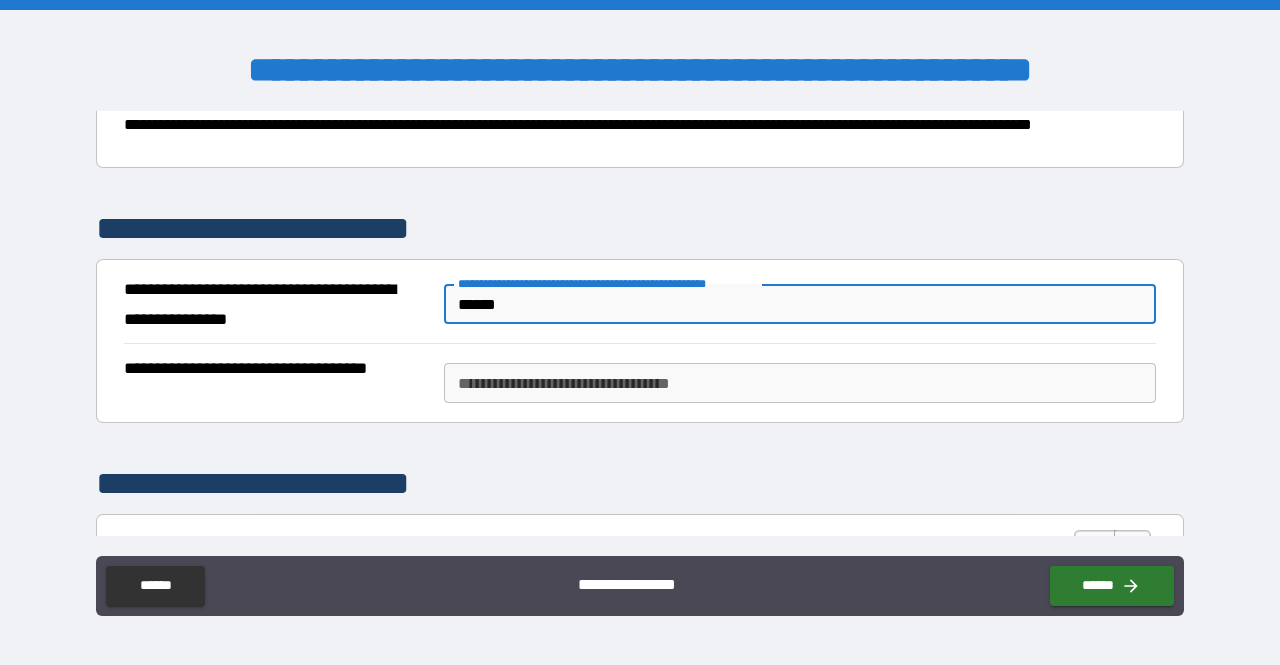 type on "*" 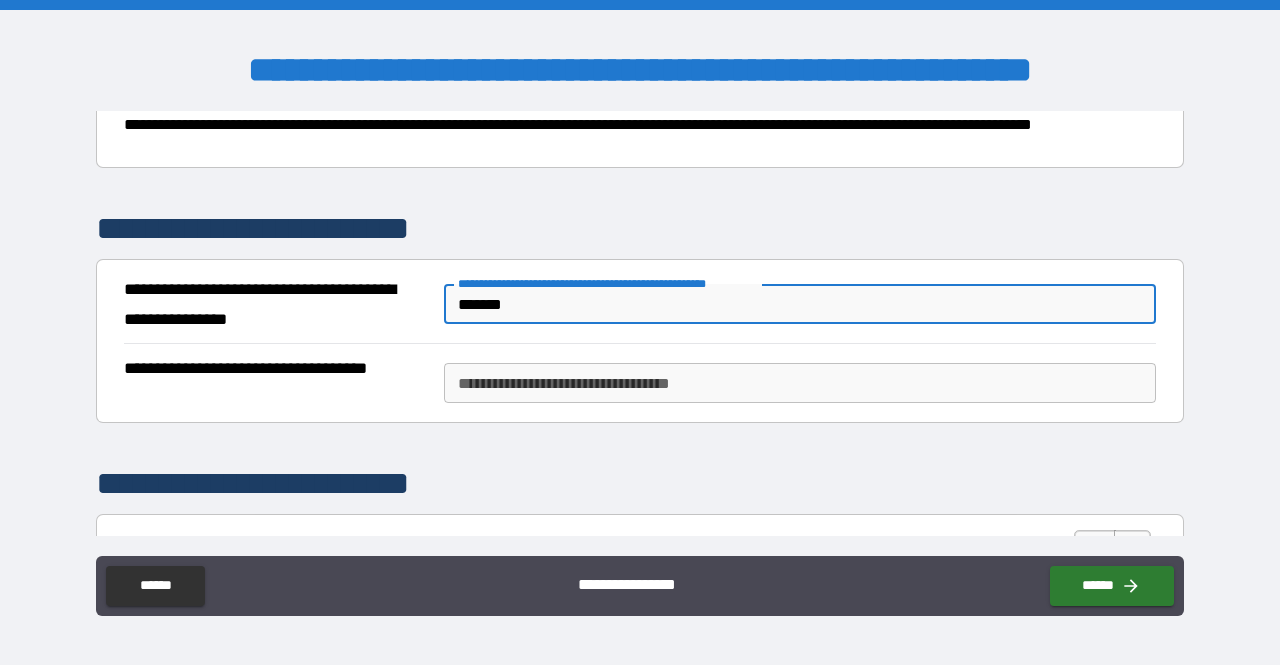 type on "*" 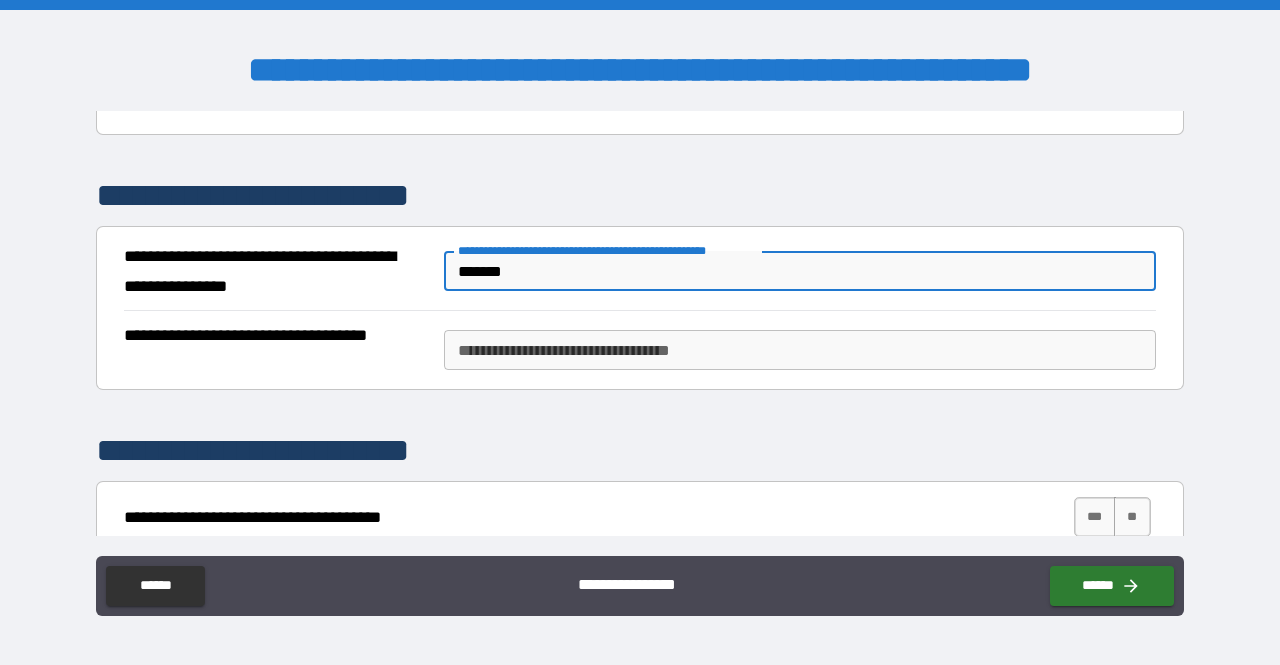 scroll, scrollTop: 304, scrollLeft: 0, axis: vertical 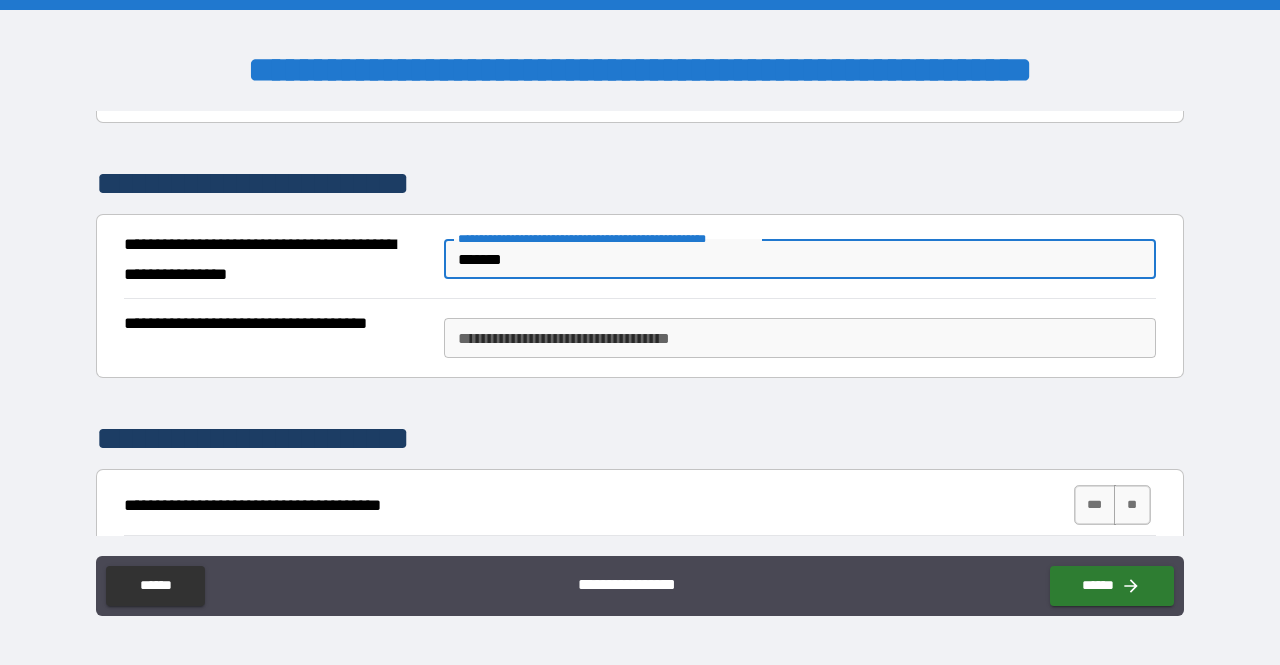 type on "*******" 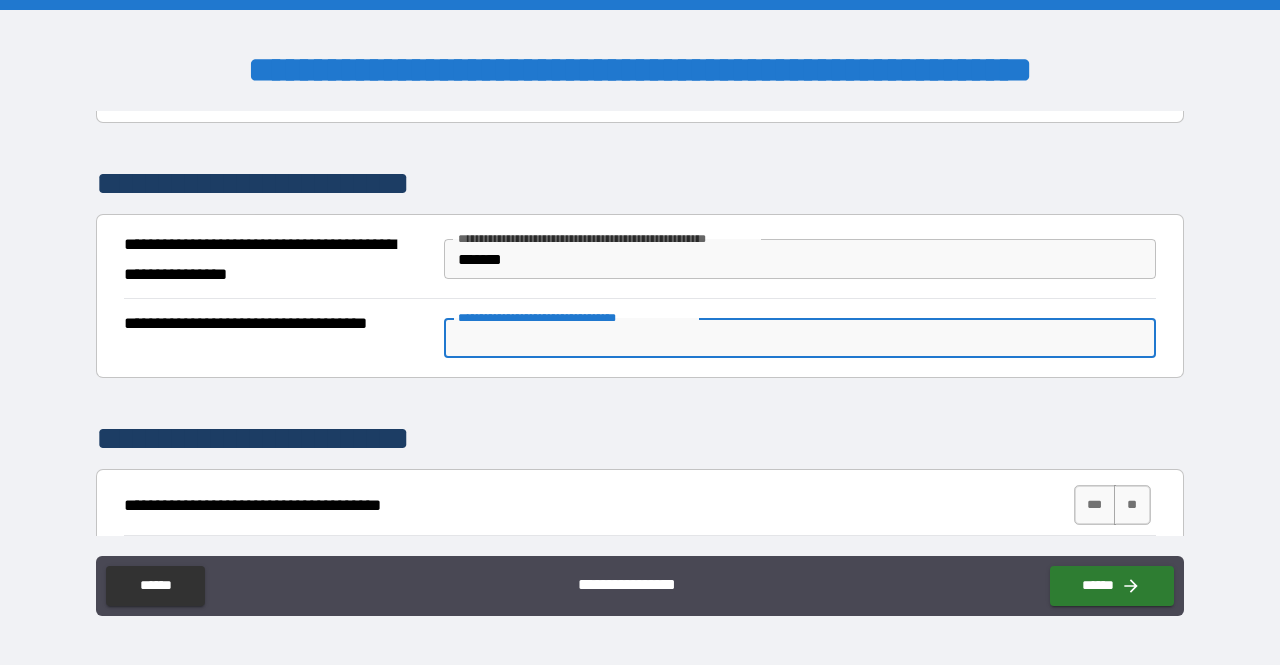 type on "*" 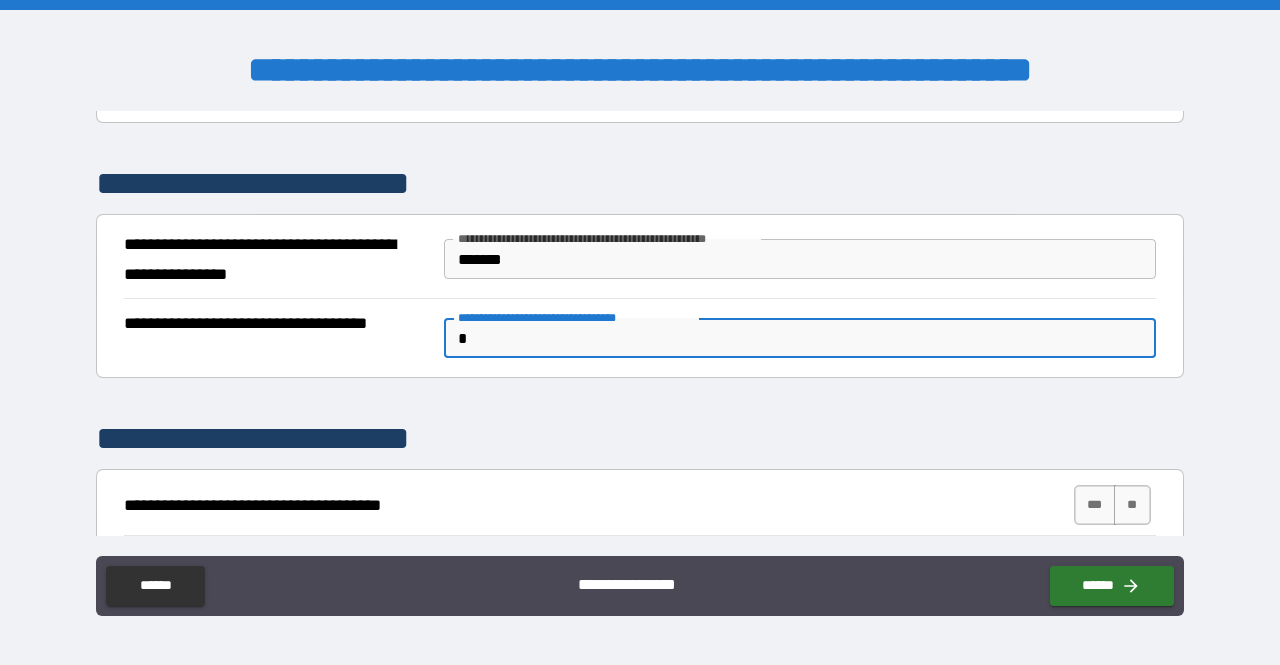 type on "*" 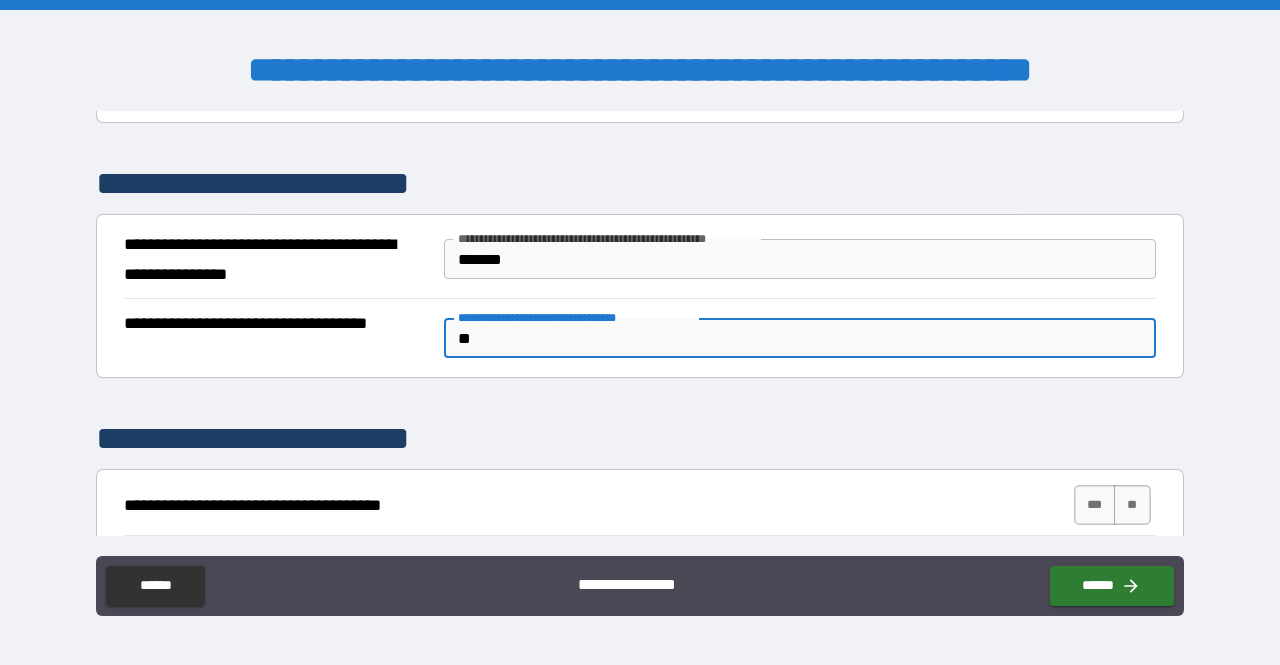 type on "***" 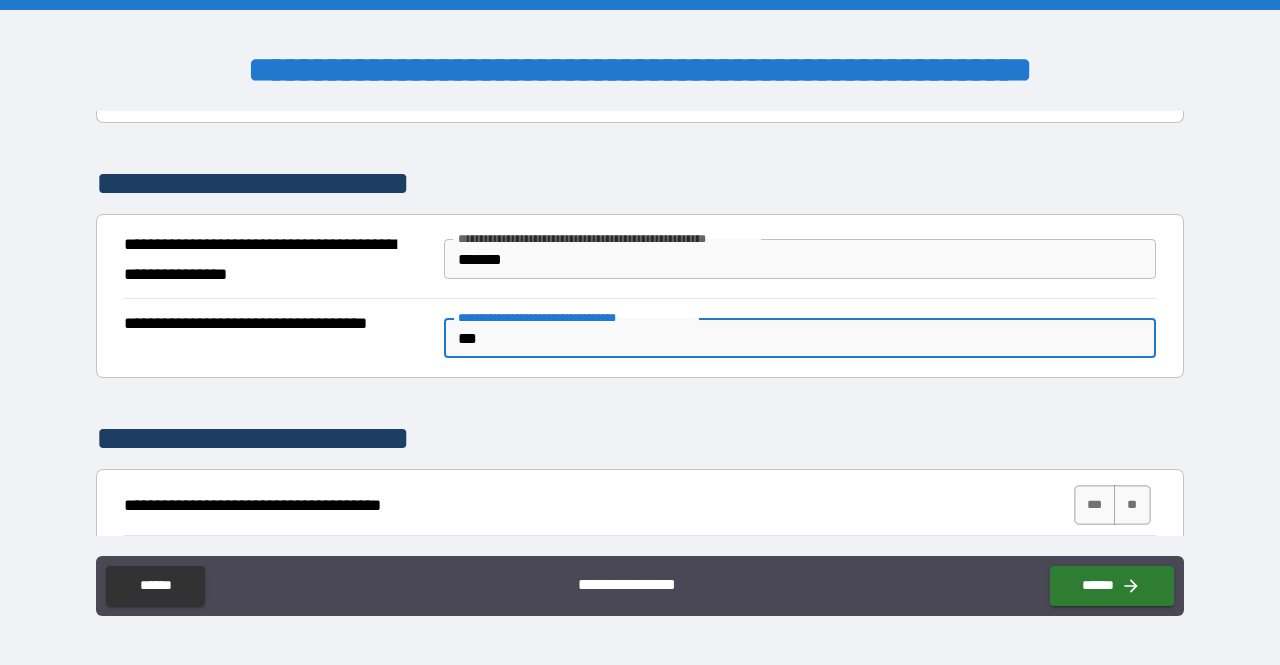 type on "****" 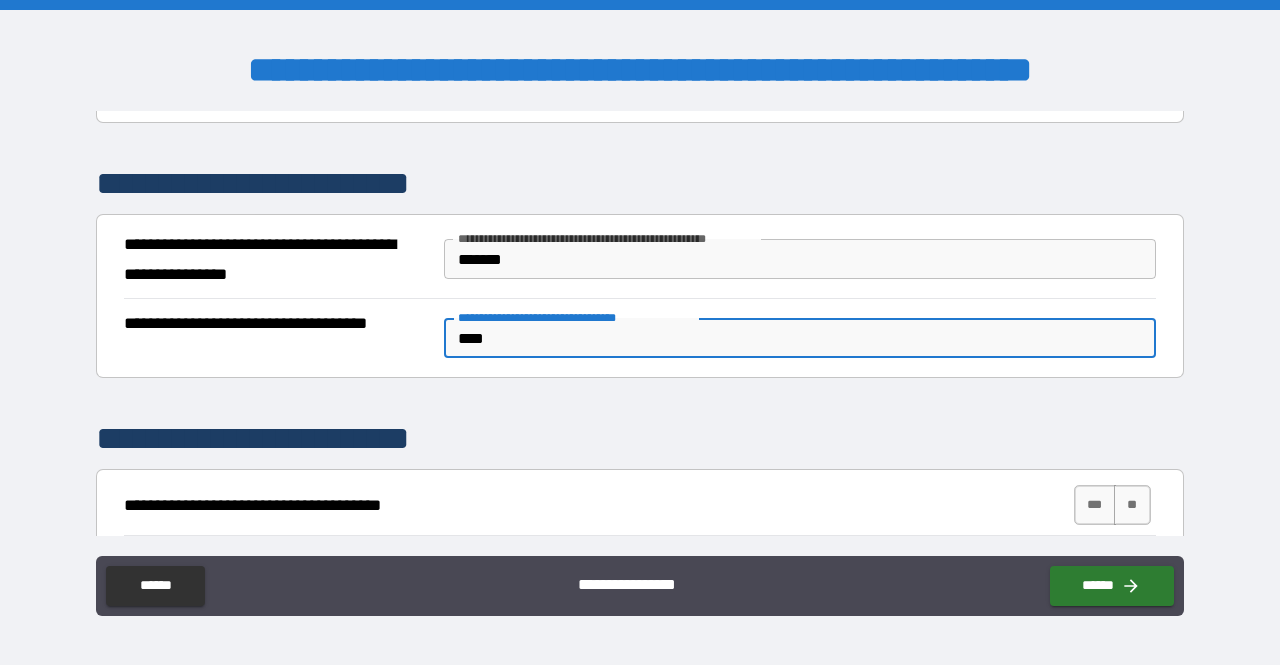 type on "*" 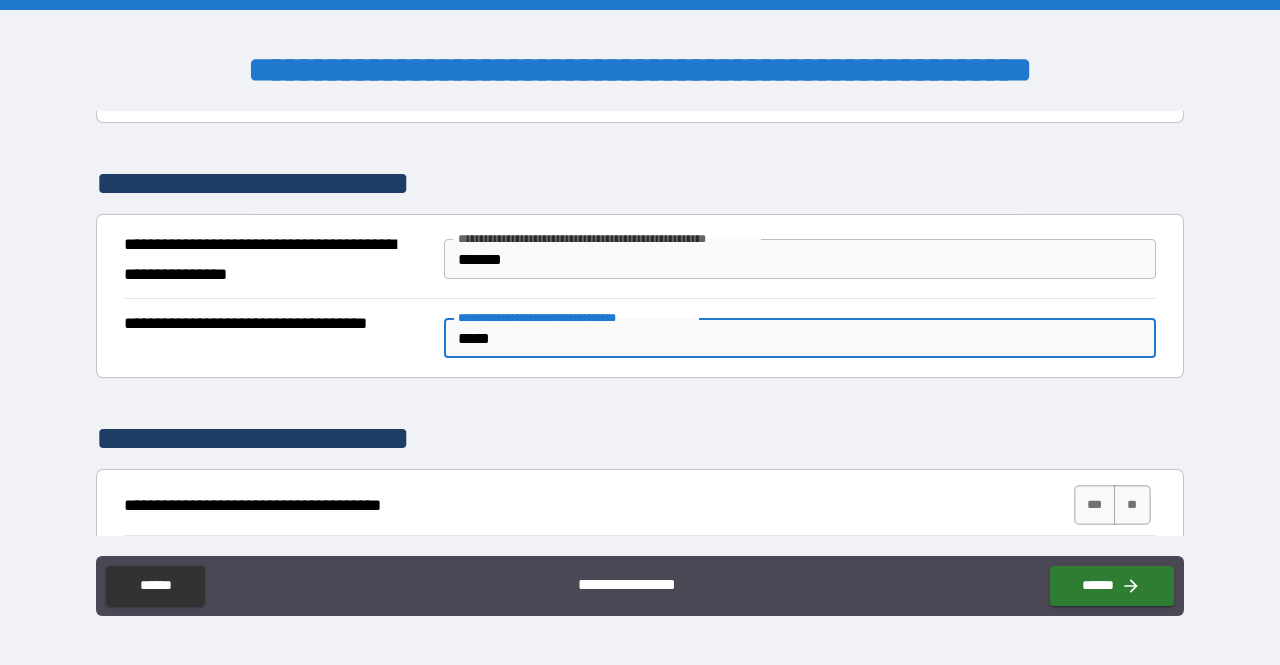 type on "*" 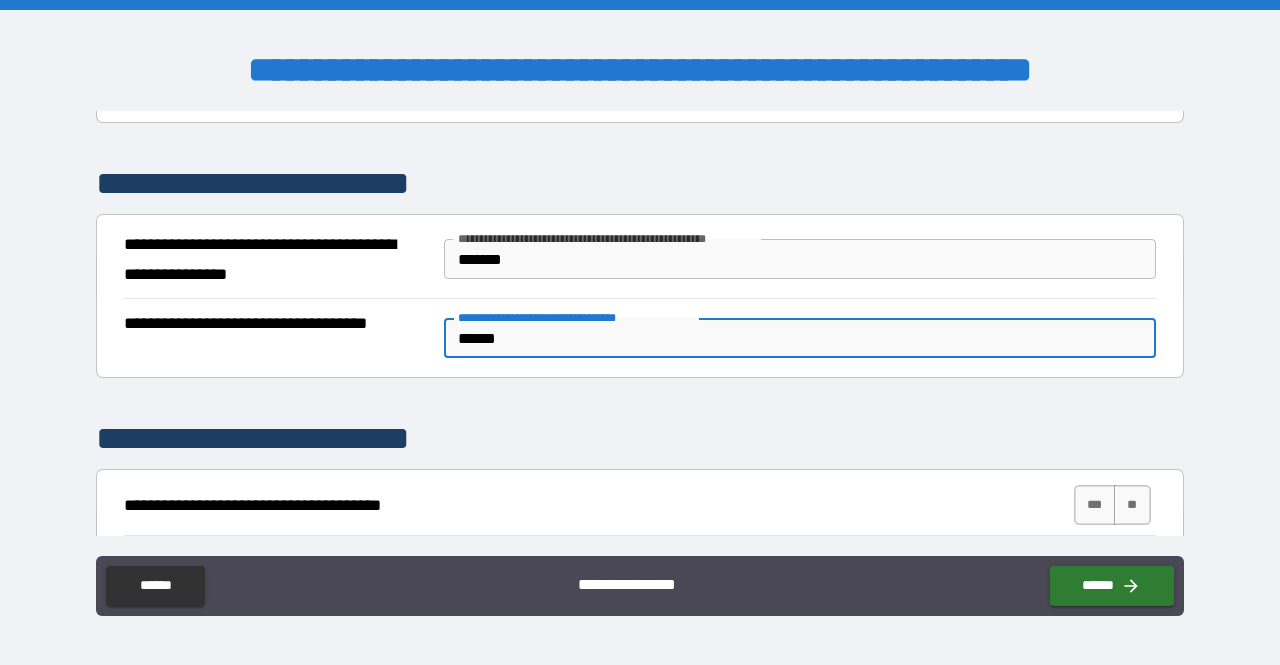type on "*******" 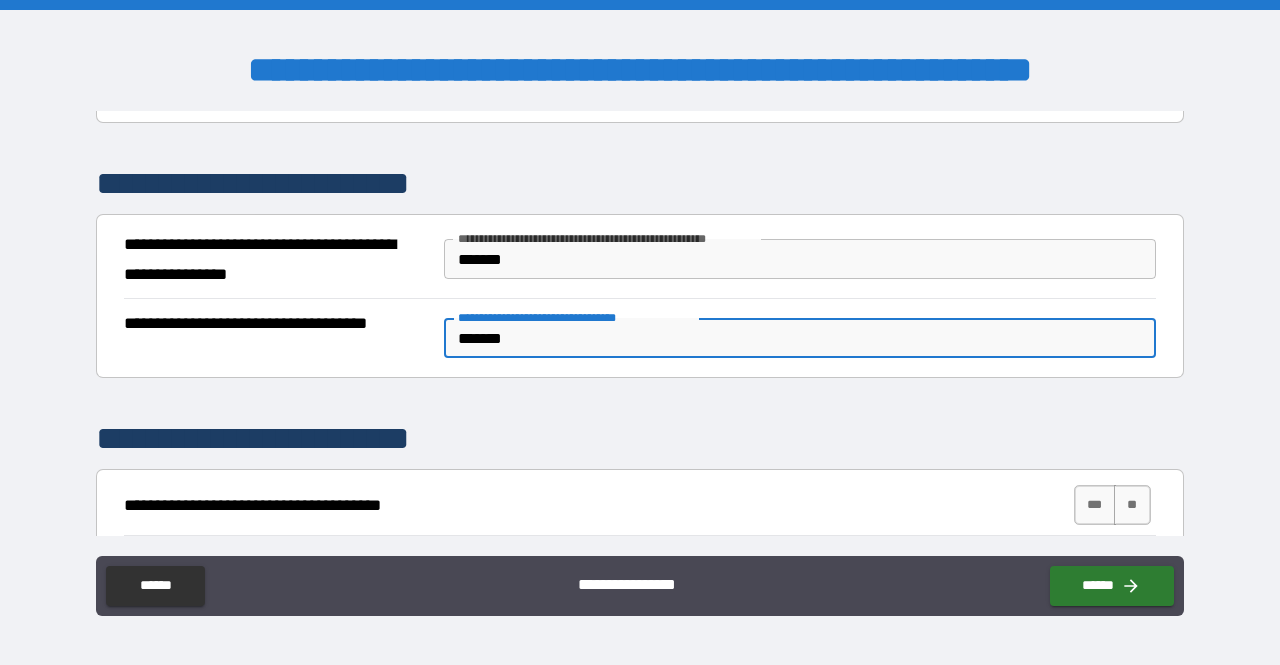 type on "*" 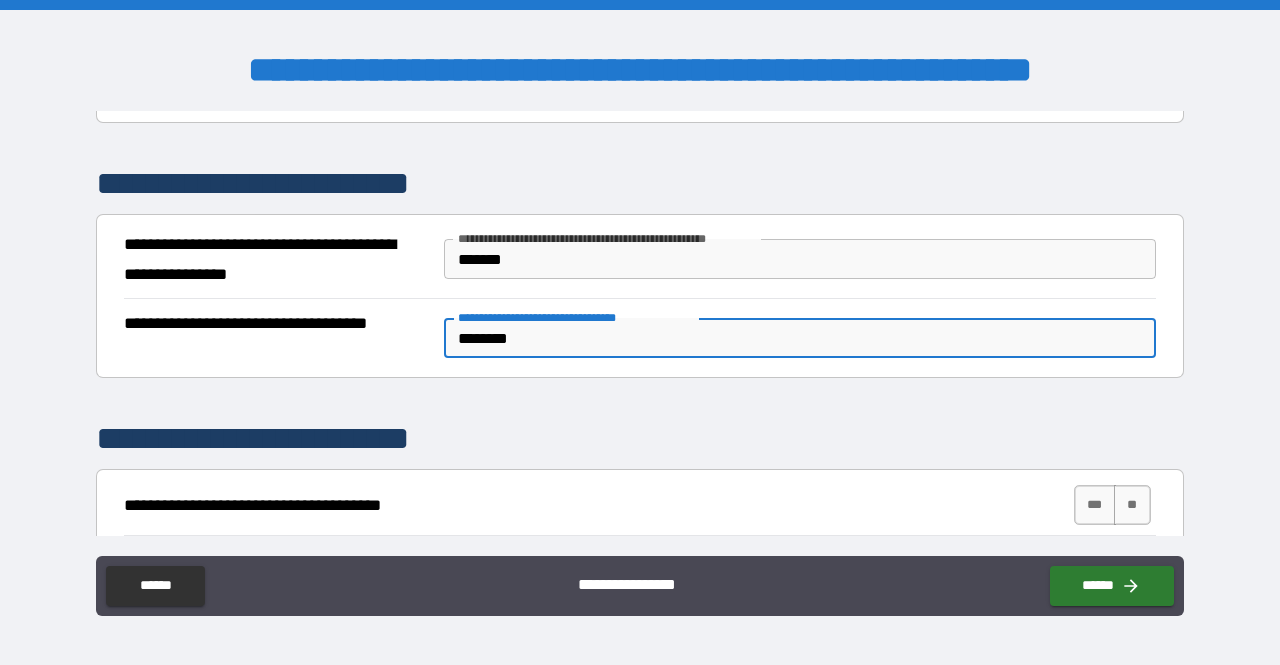 type on "*********" 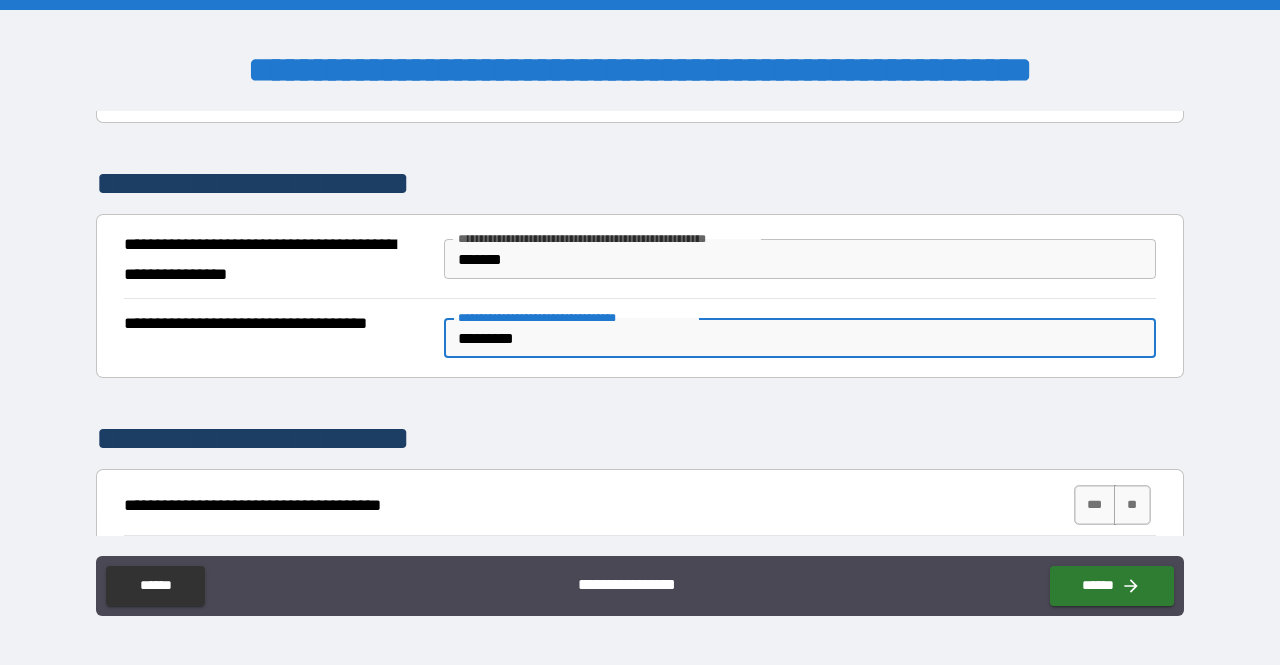 type on "*" 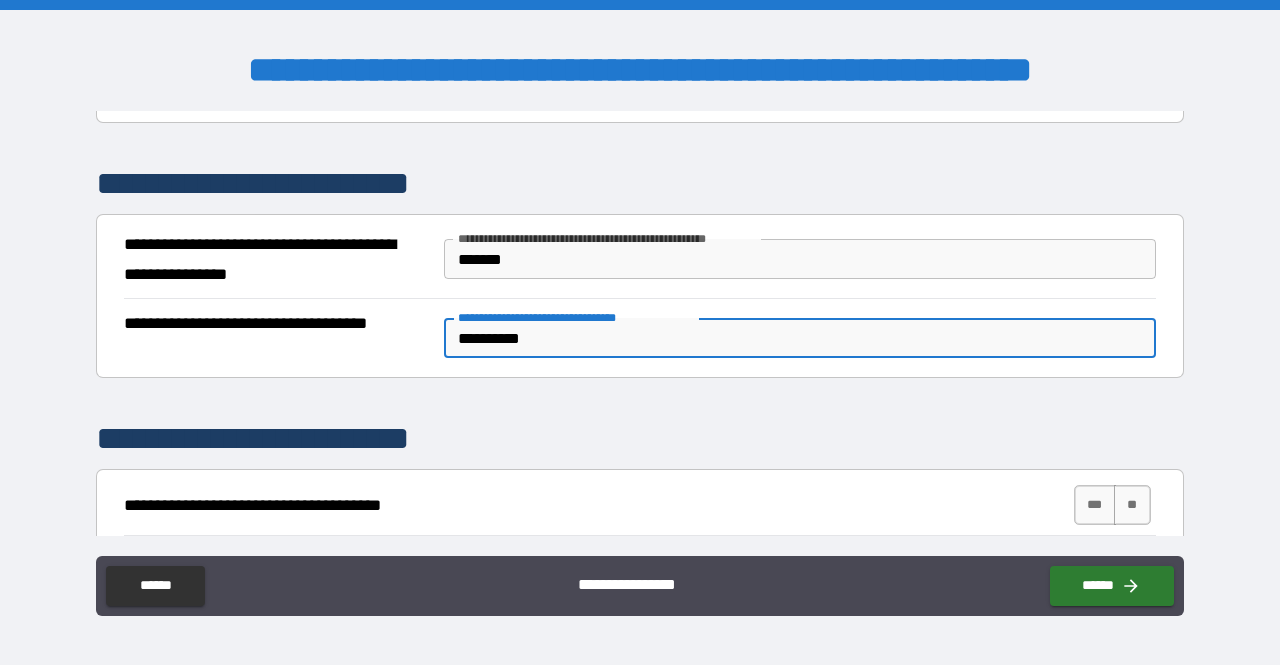type on "*" 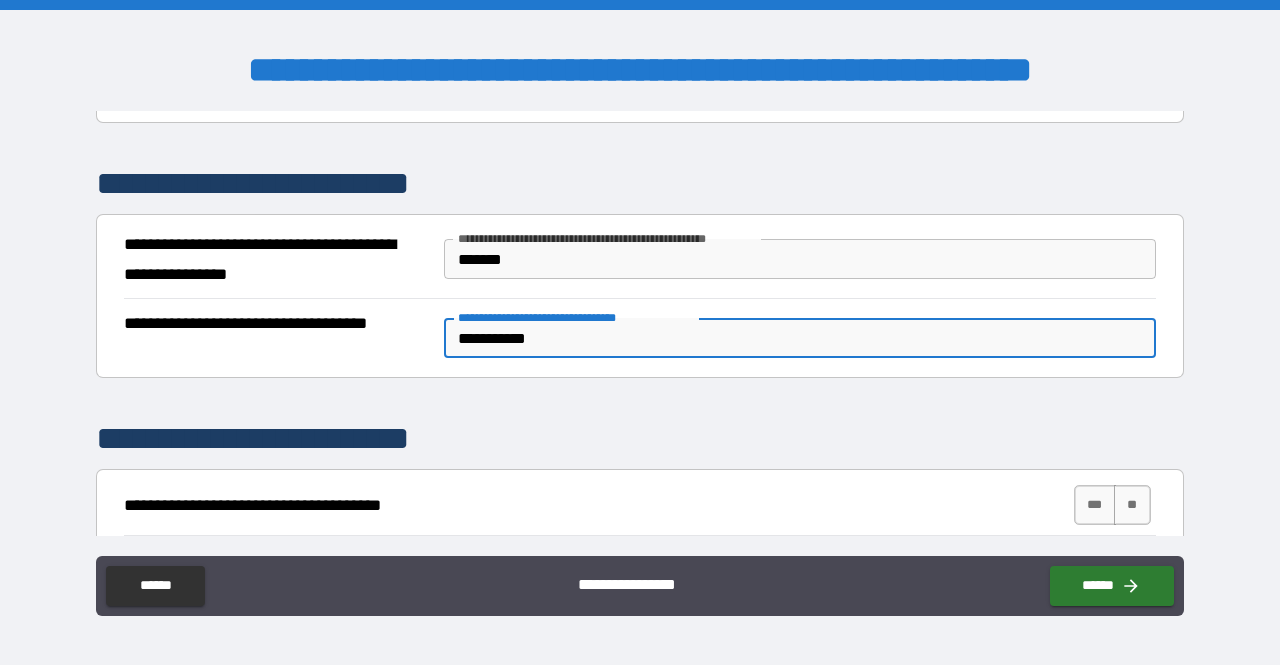 type on "*" 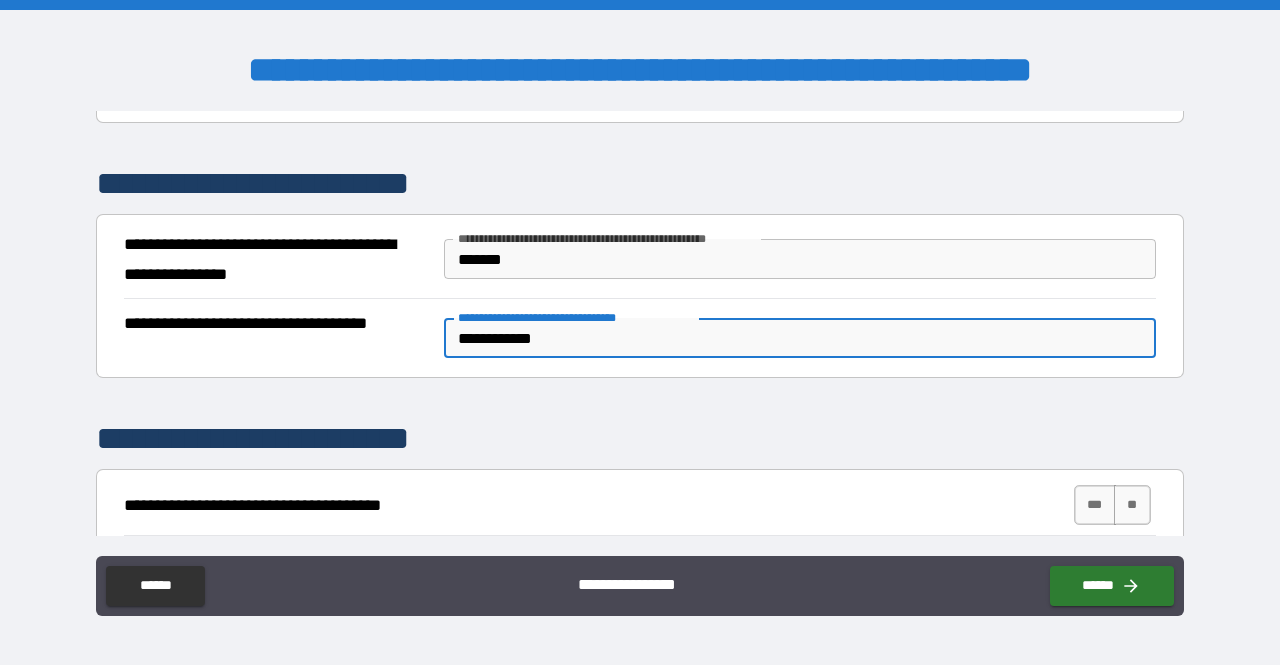 type on "*" 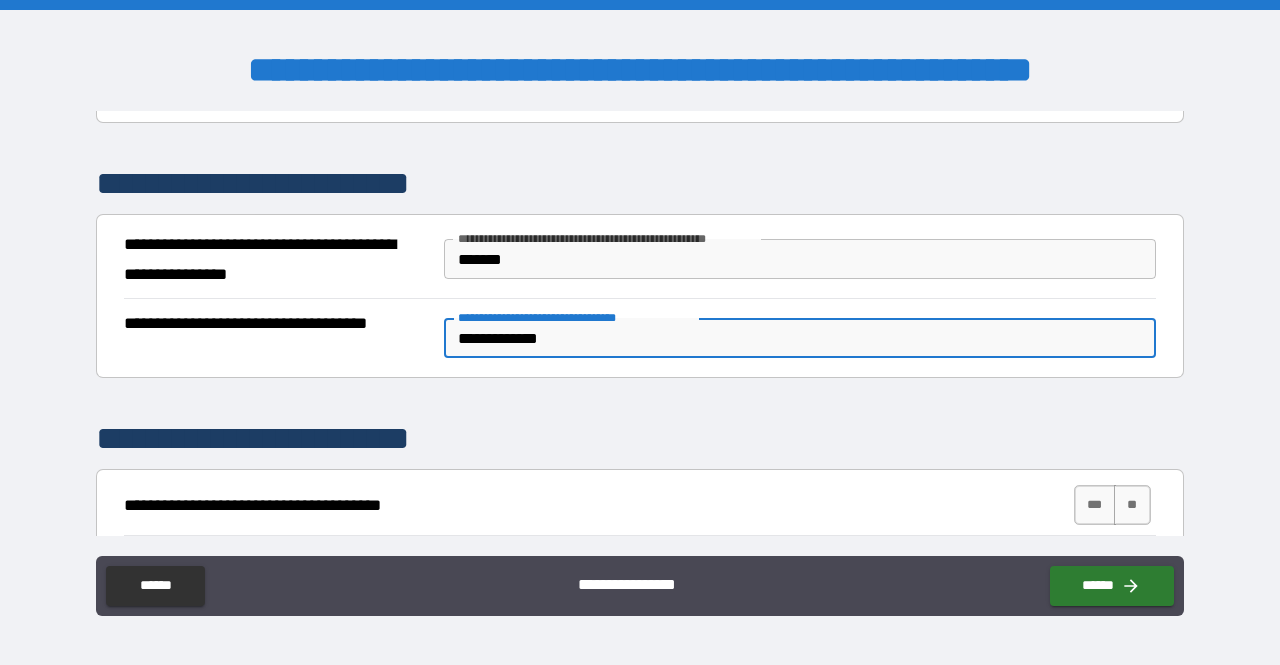 type on "*" 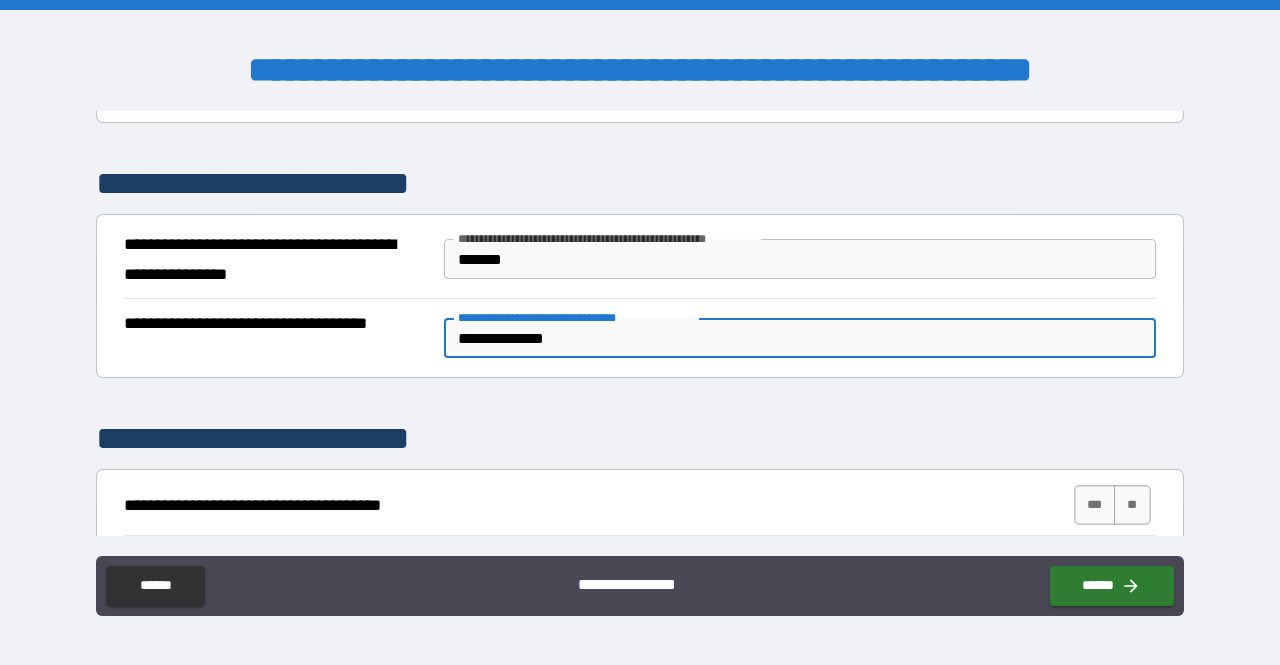 type on "**********" 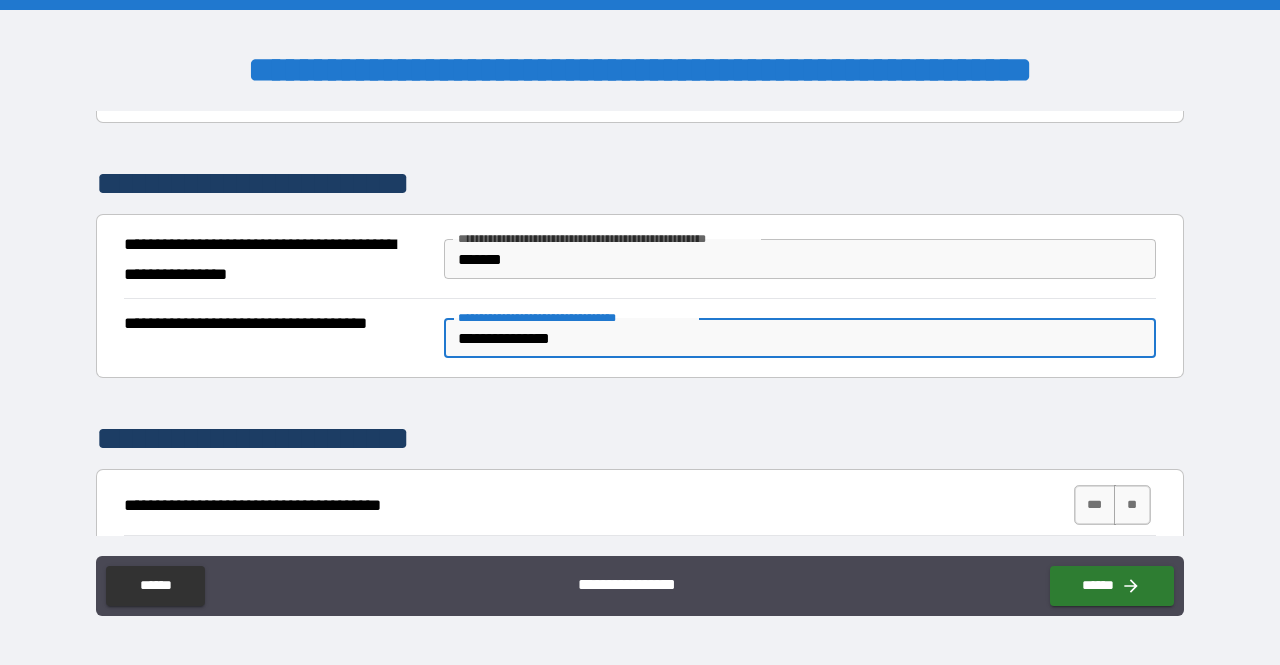 type on "*" 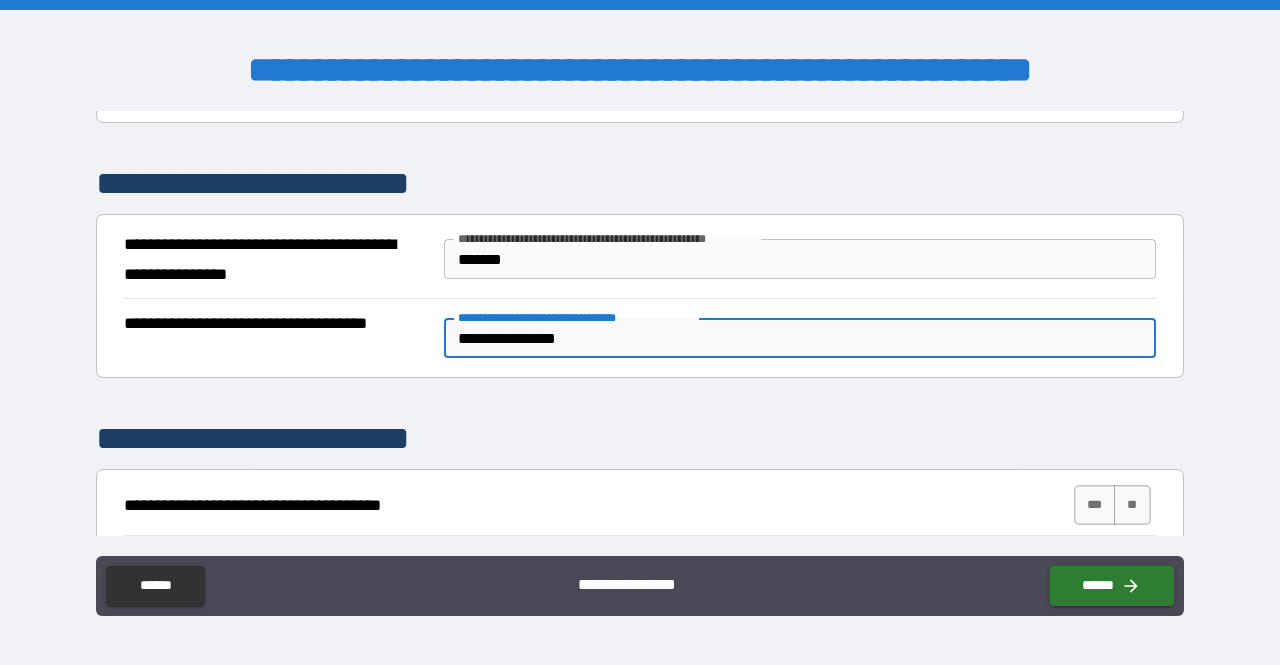 type on "*" 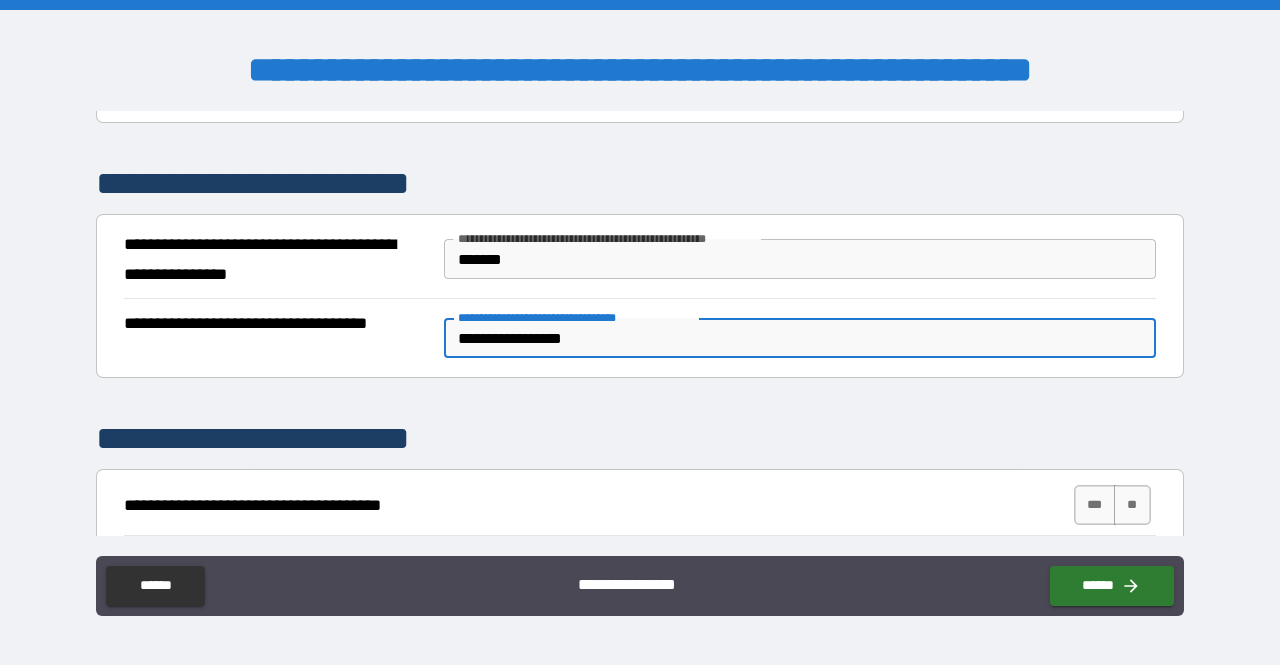 type on "*" 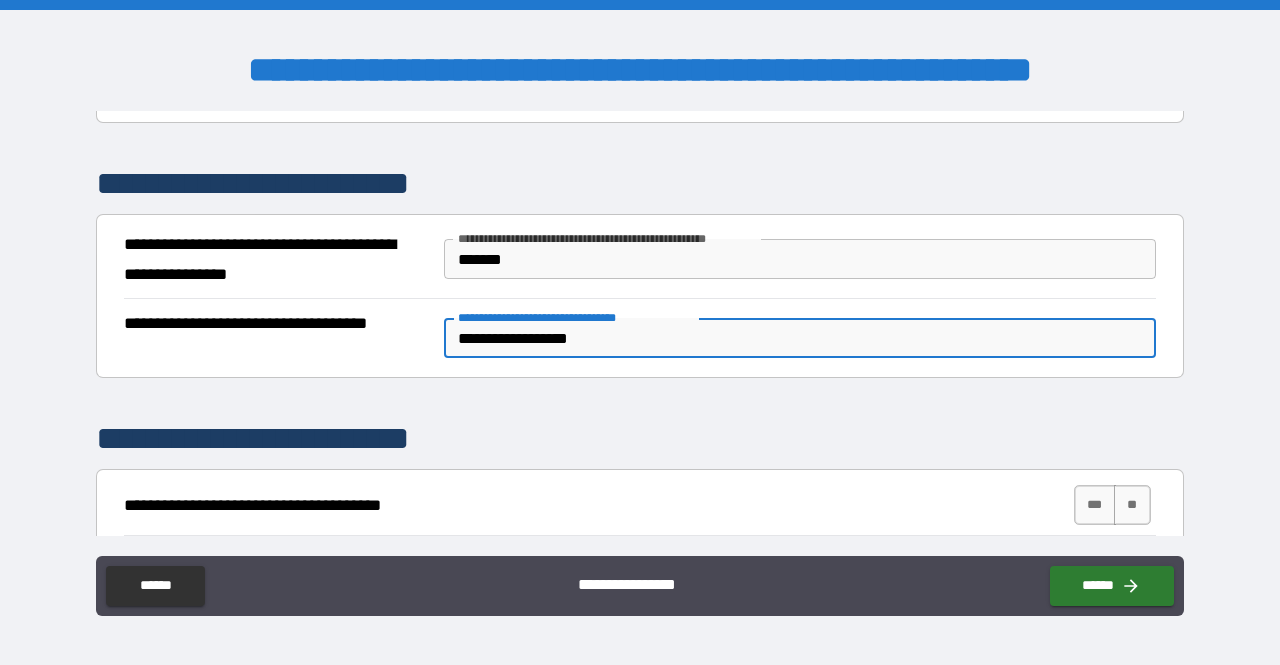 type on "*" 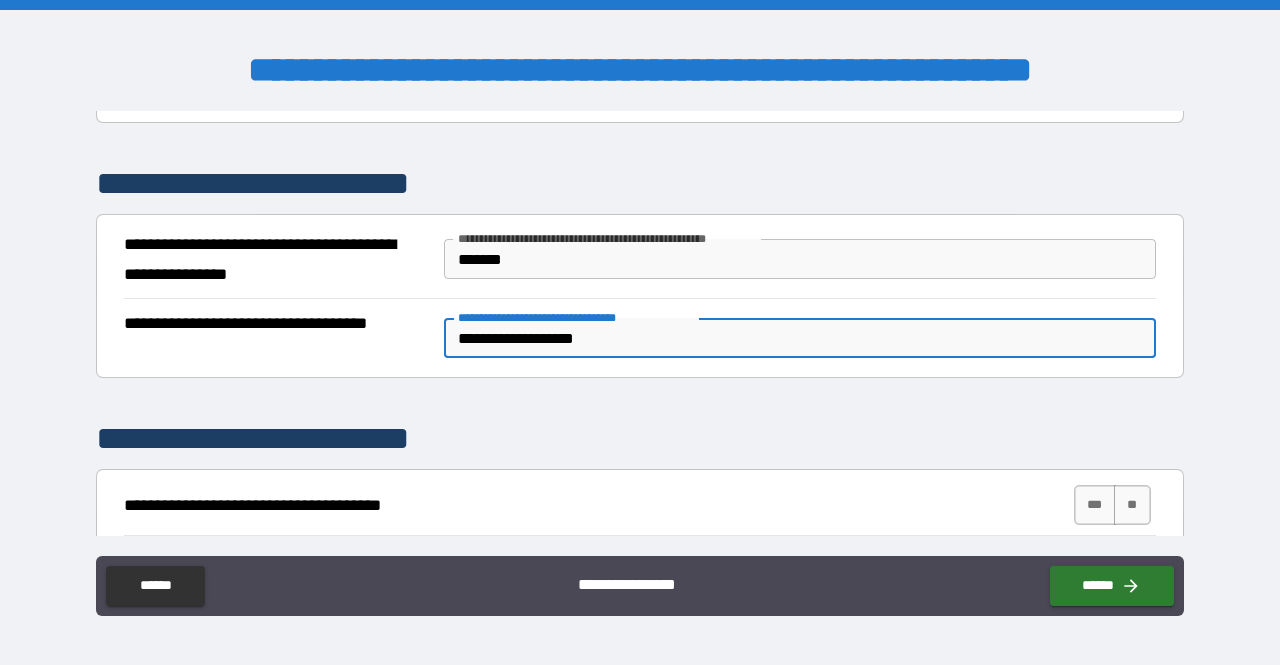 type on "*" 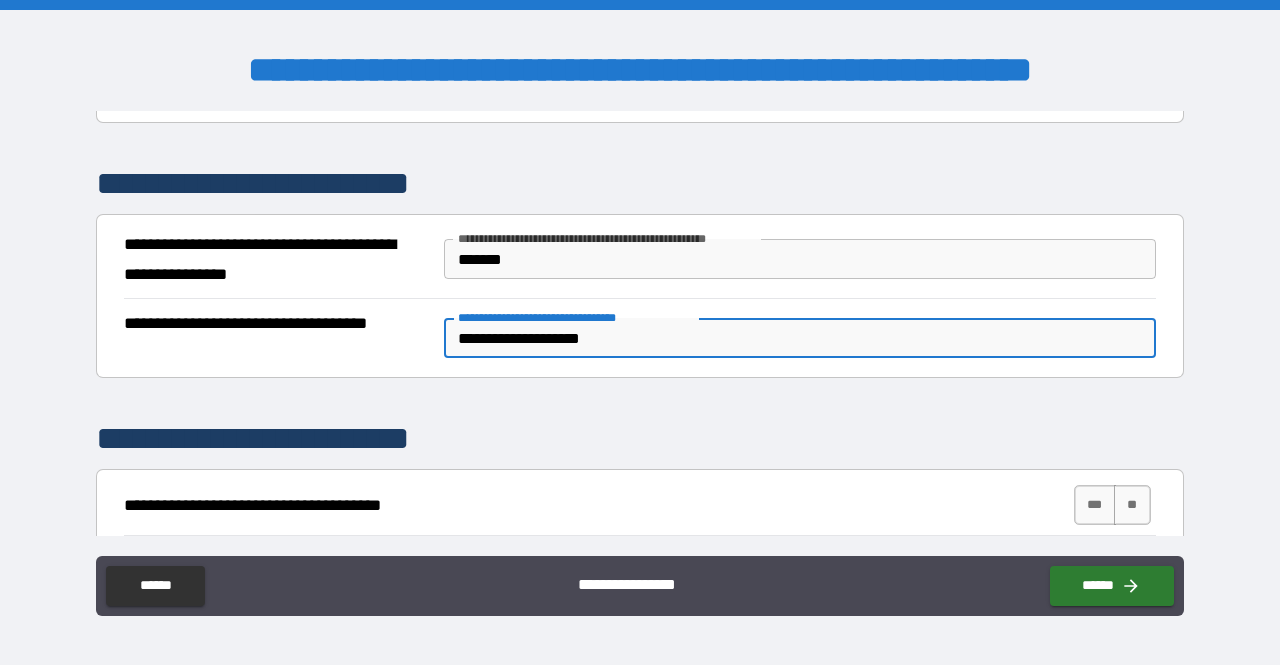 type on "*" 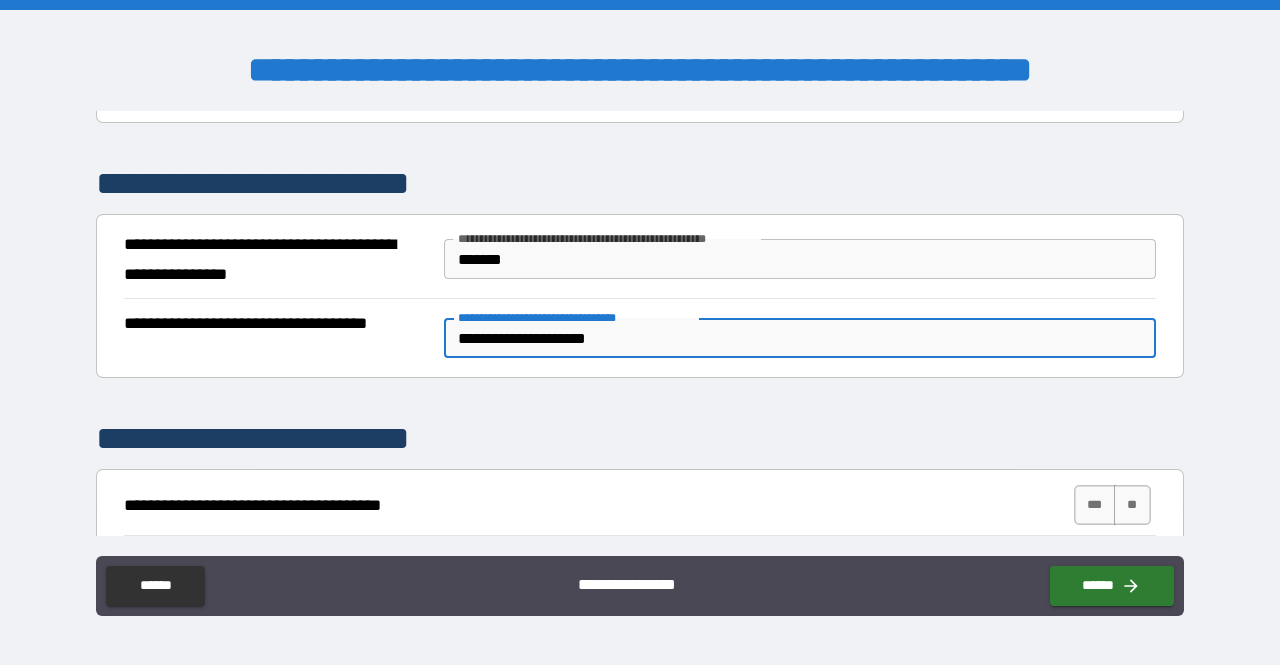 type on "*" 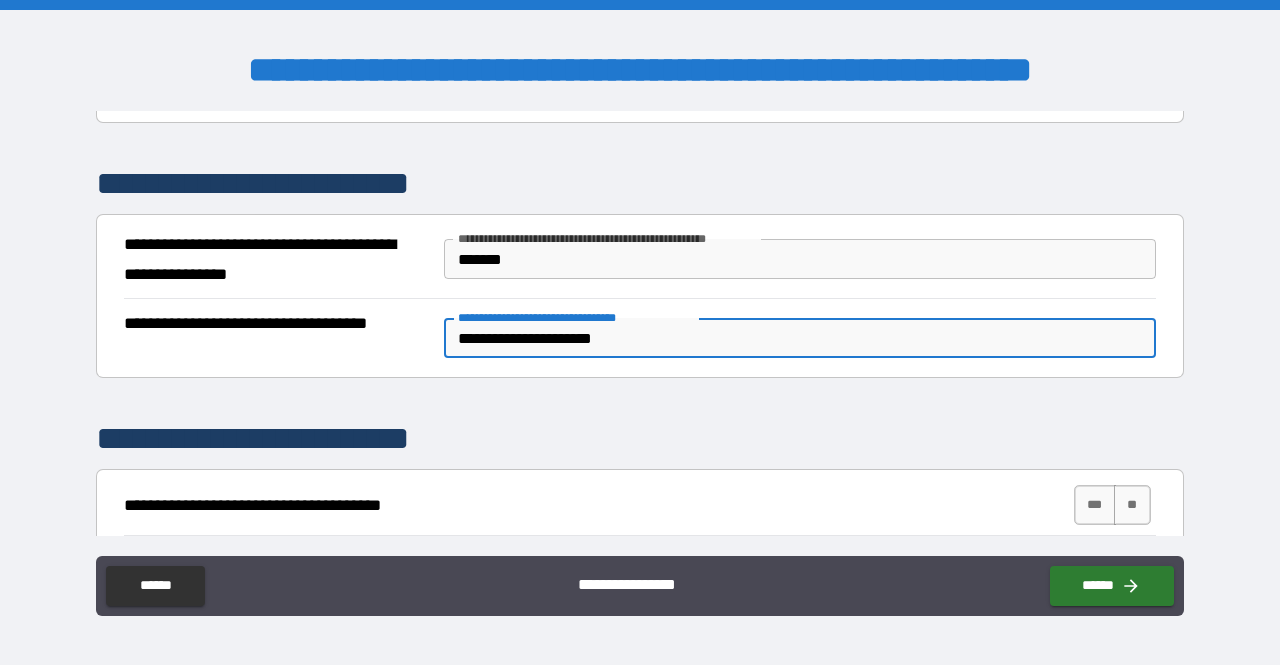 type on "*" 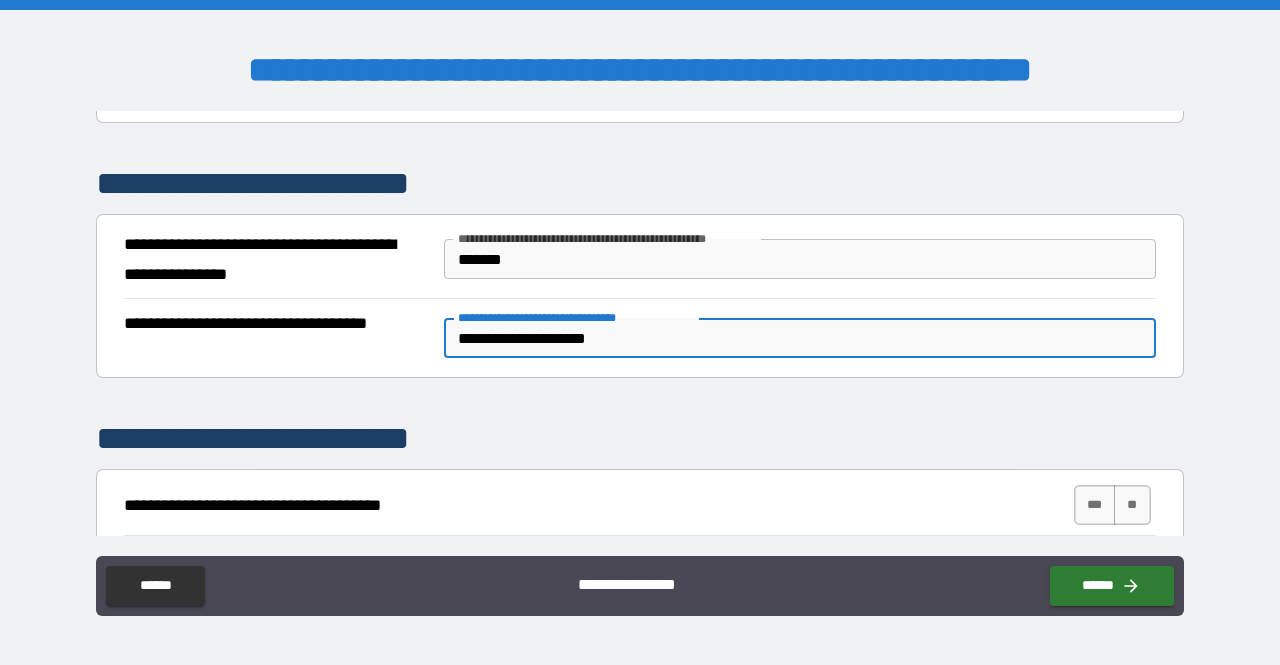 type on "**********" 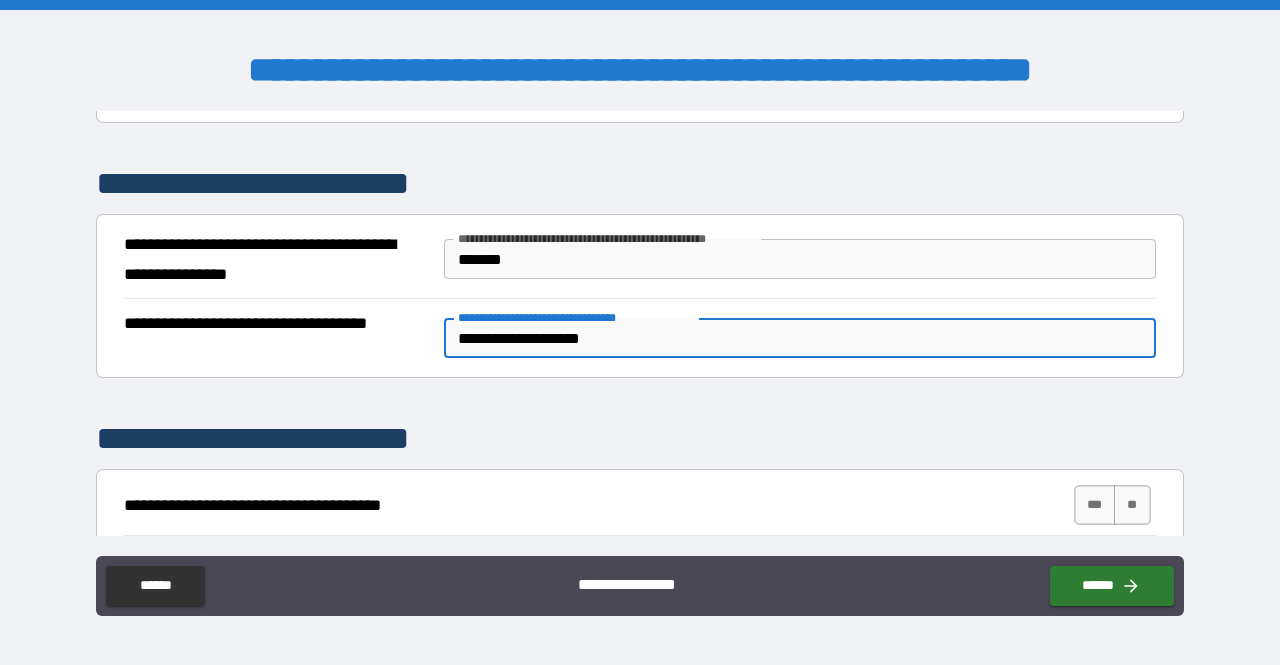 type on "*" 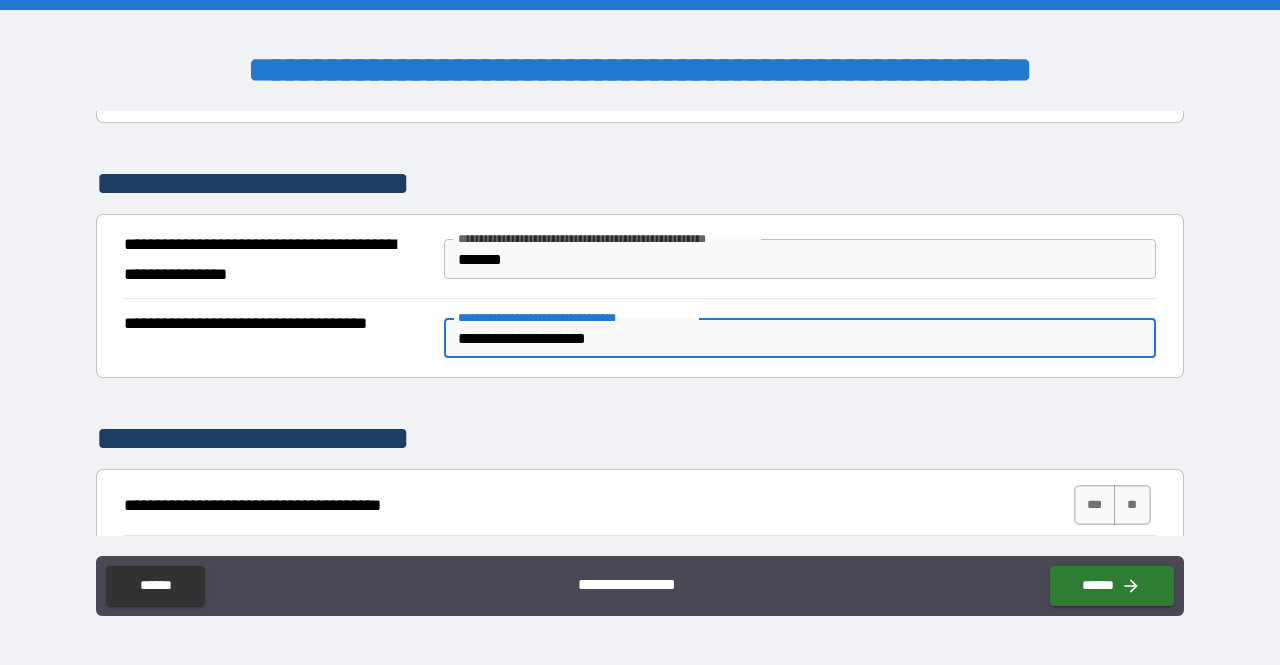 type on "**********" 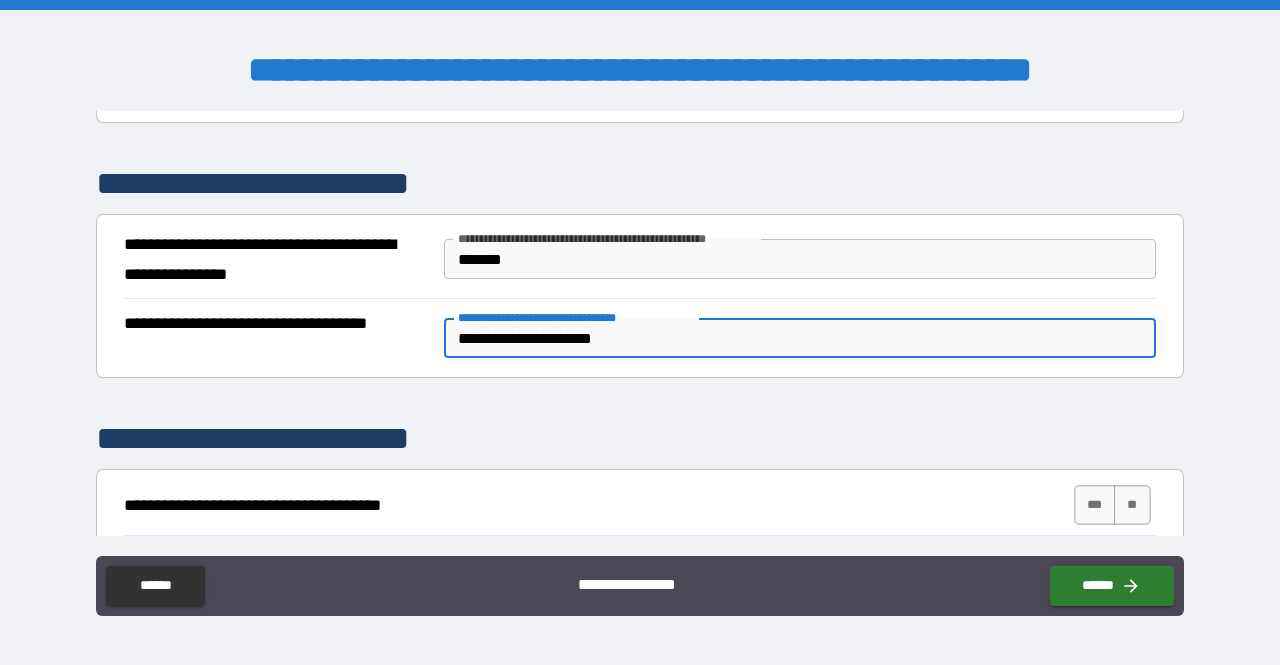 type on "*" 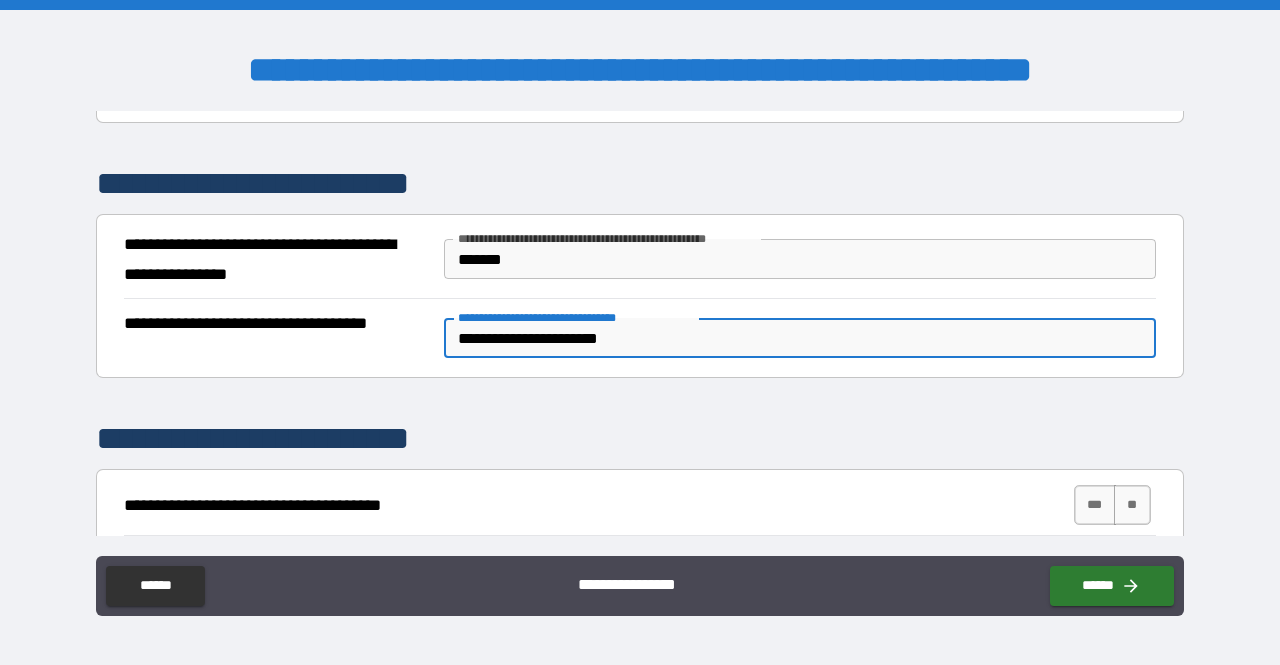 type on "*" 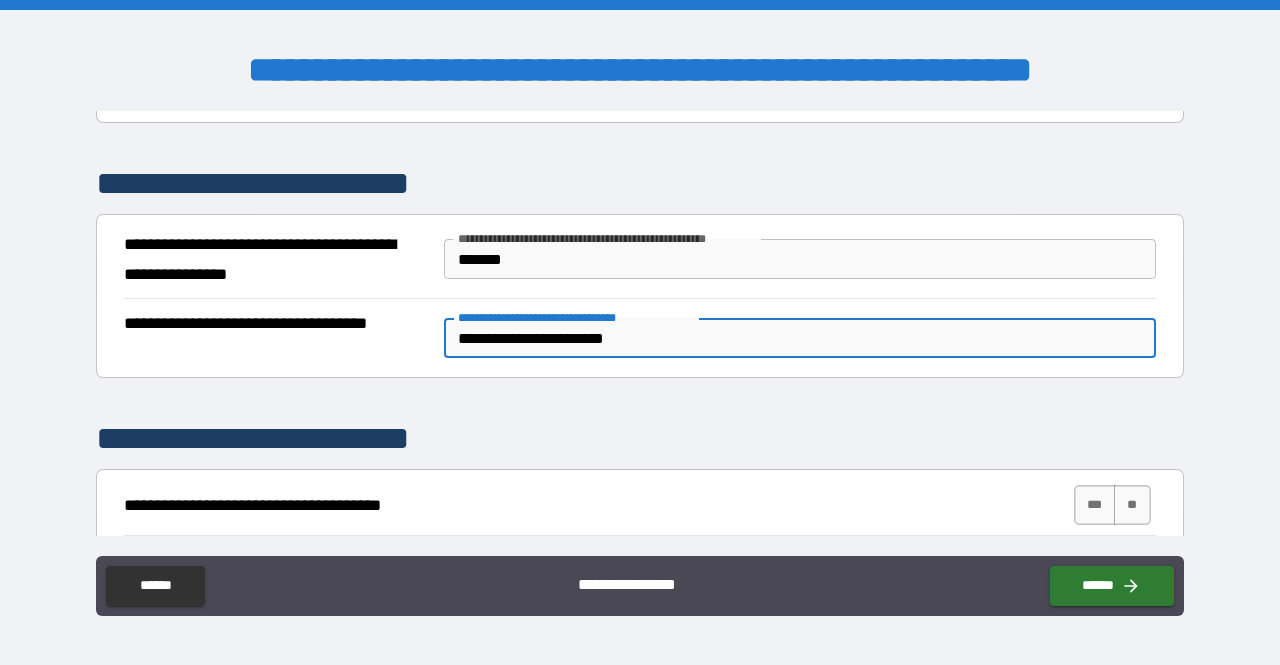 type on "**********" 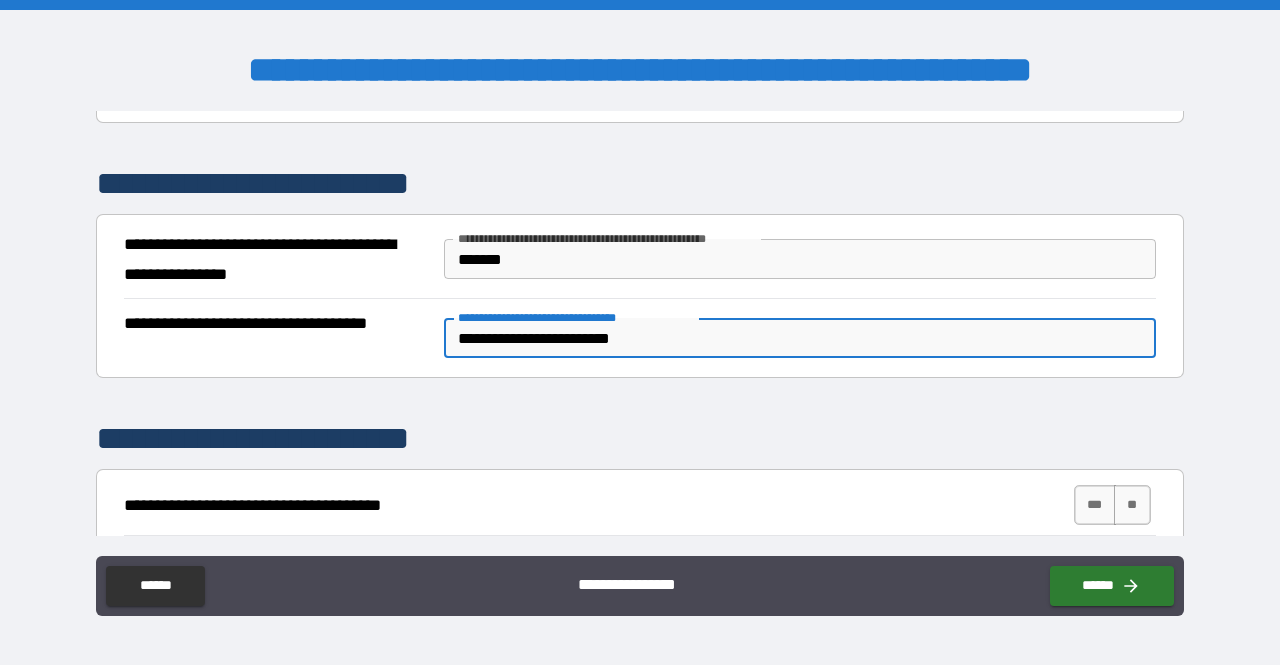 type on "**********" 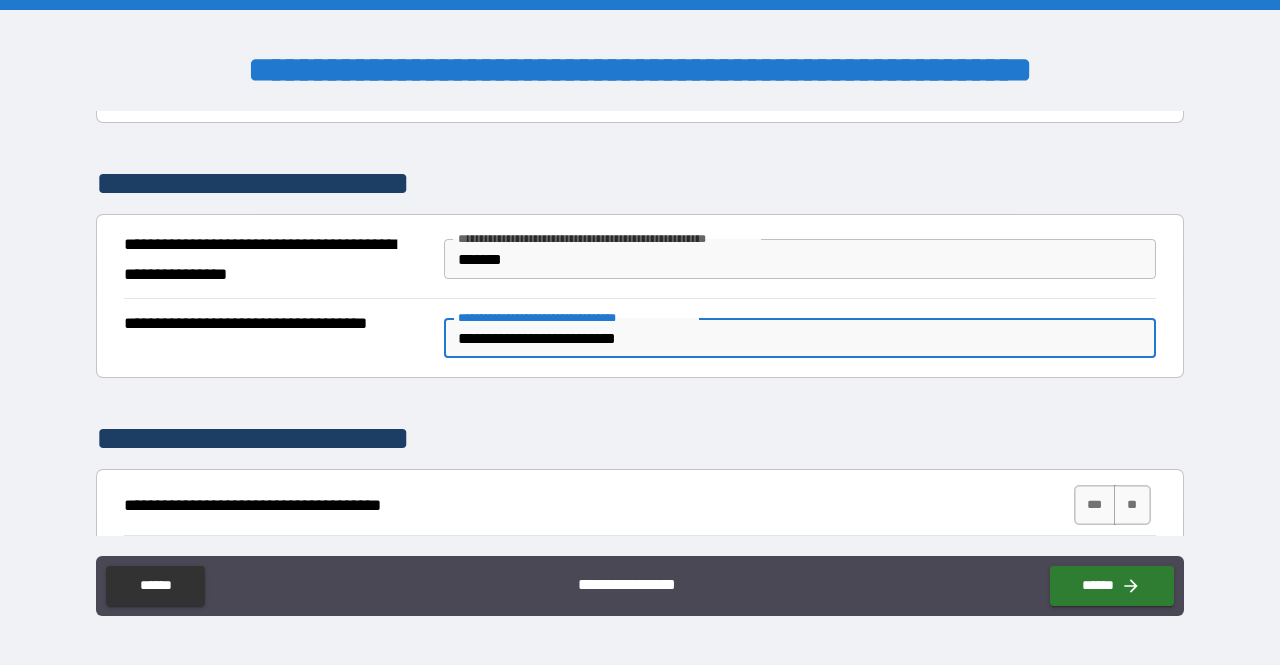 type on "*" 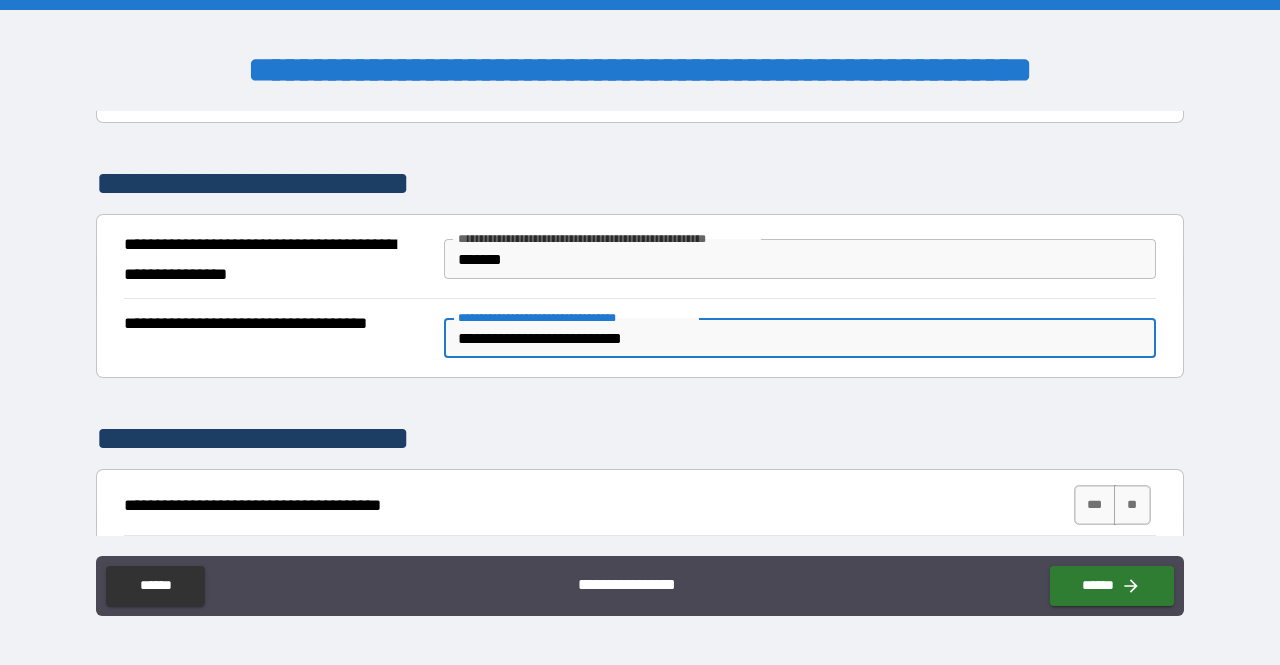 type on "*" 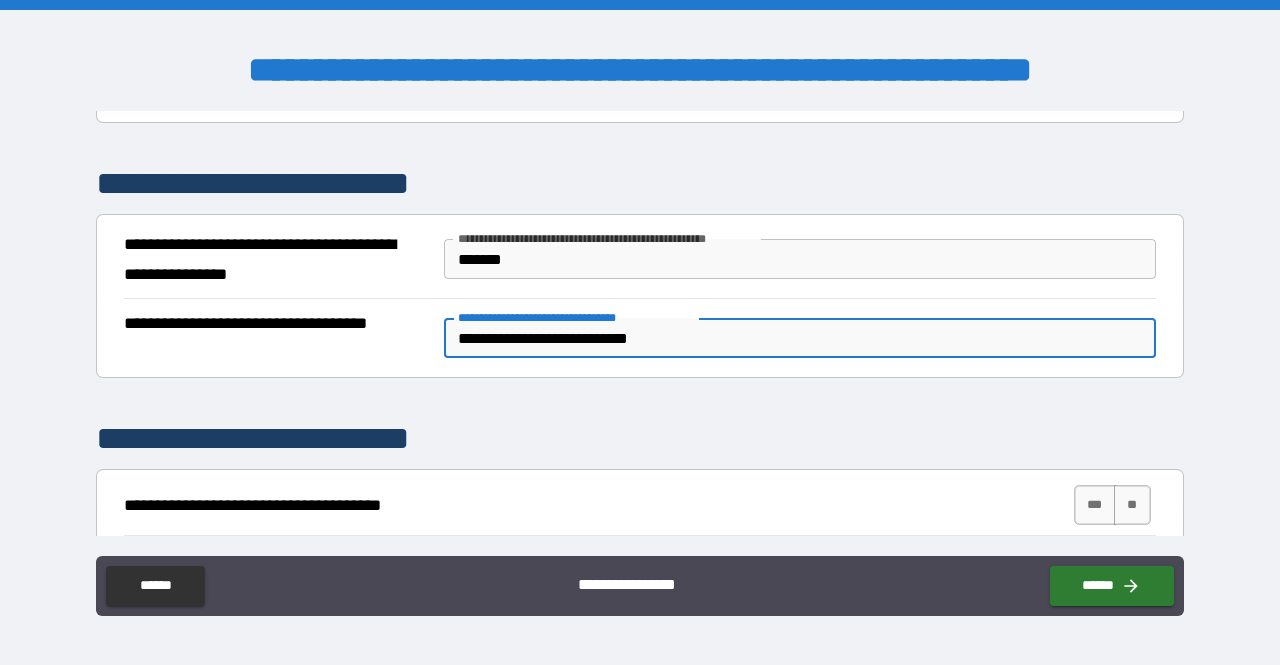 type on "*" 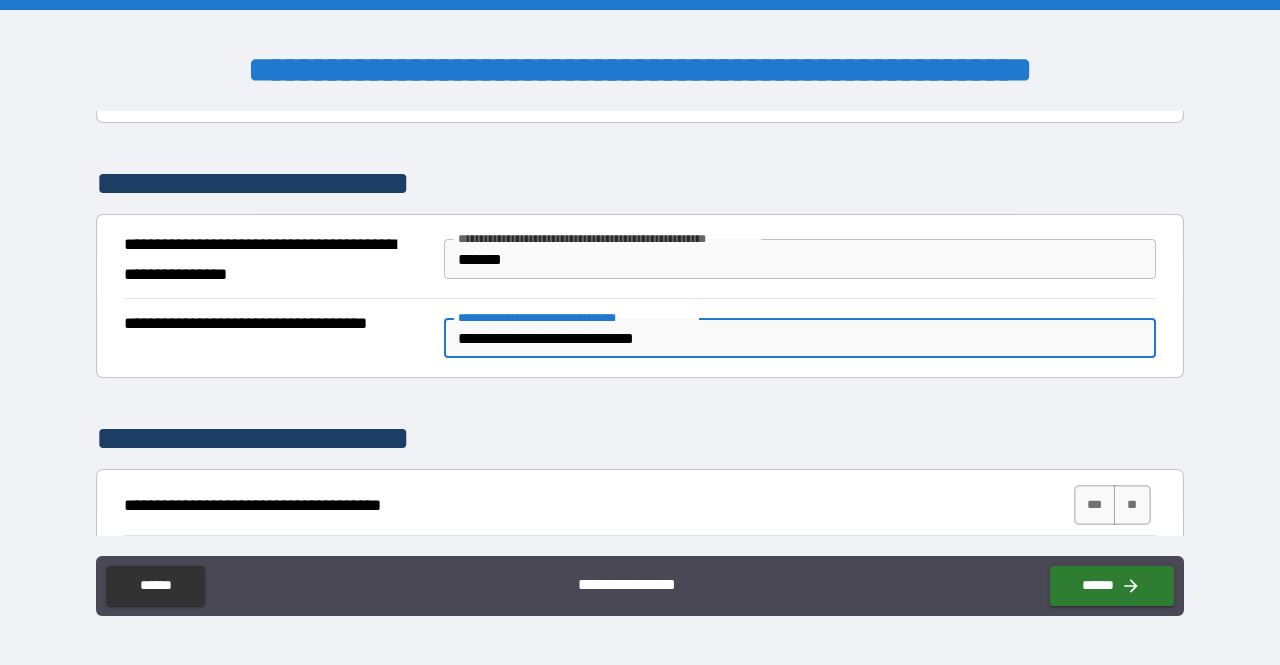 type on "*" 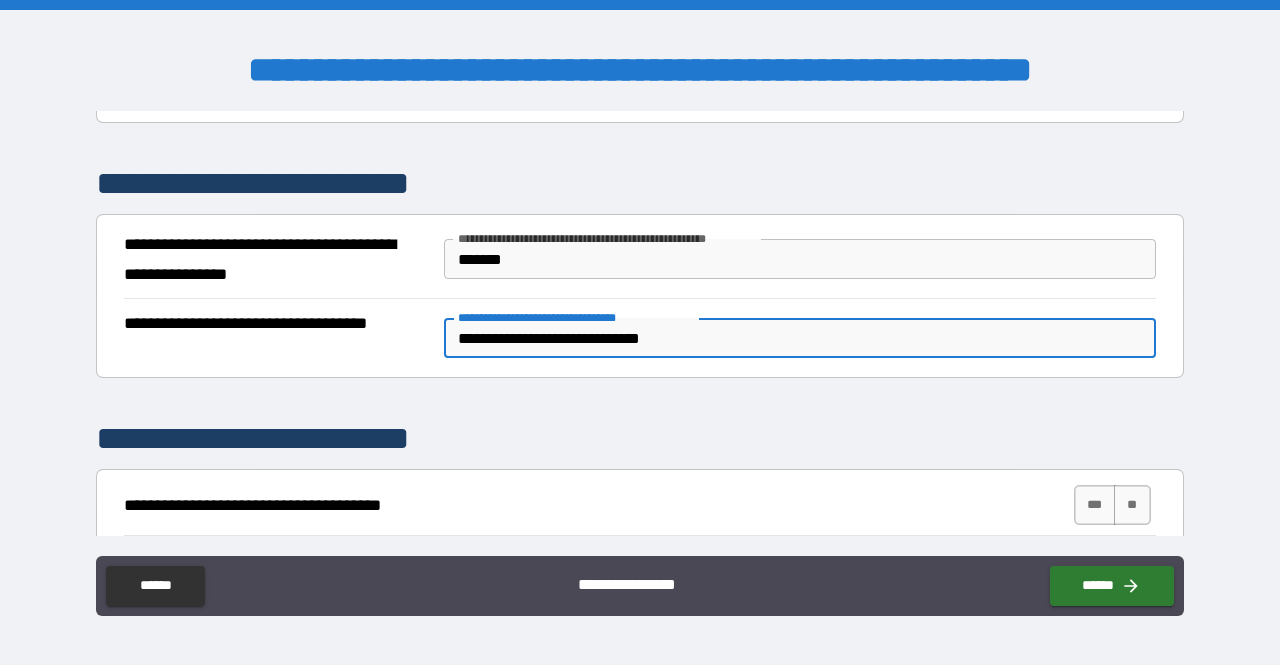 type on "*" 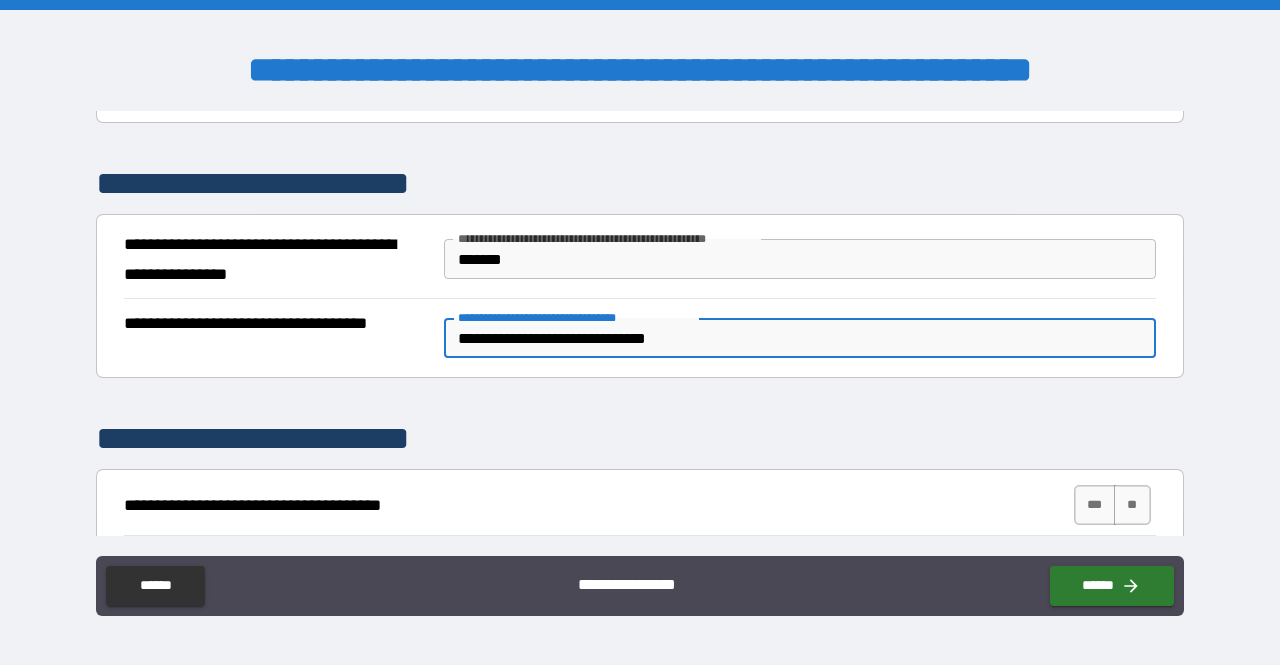 type on "*" 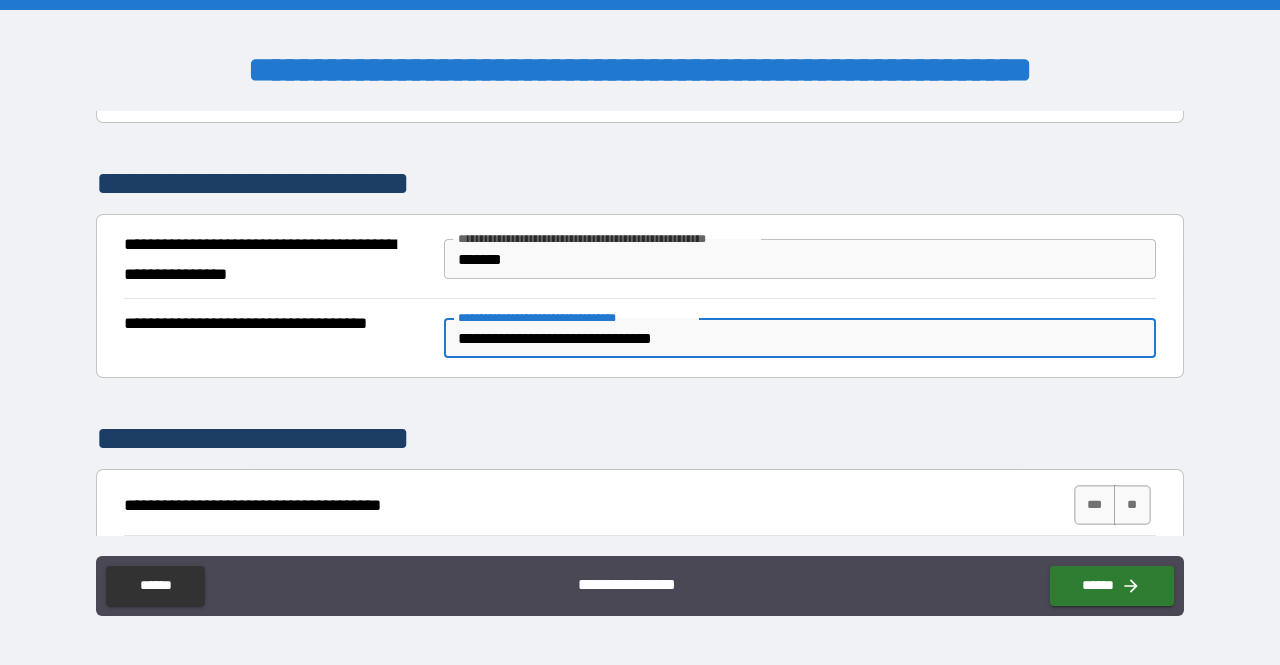 type on "*" 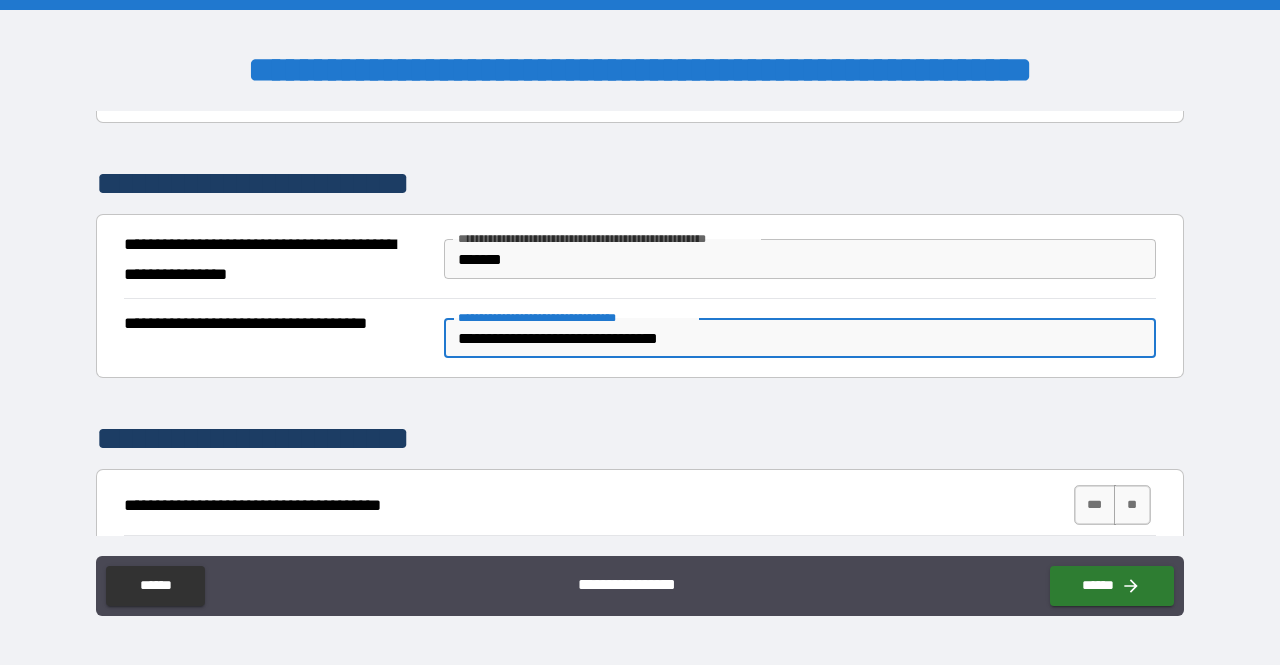 type on "**********" 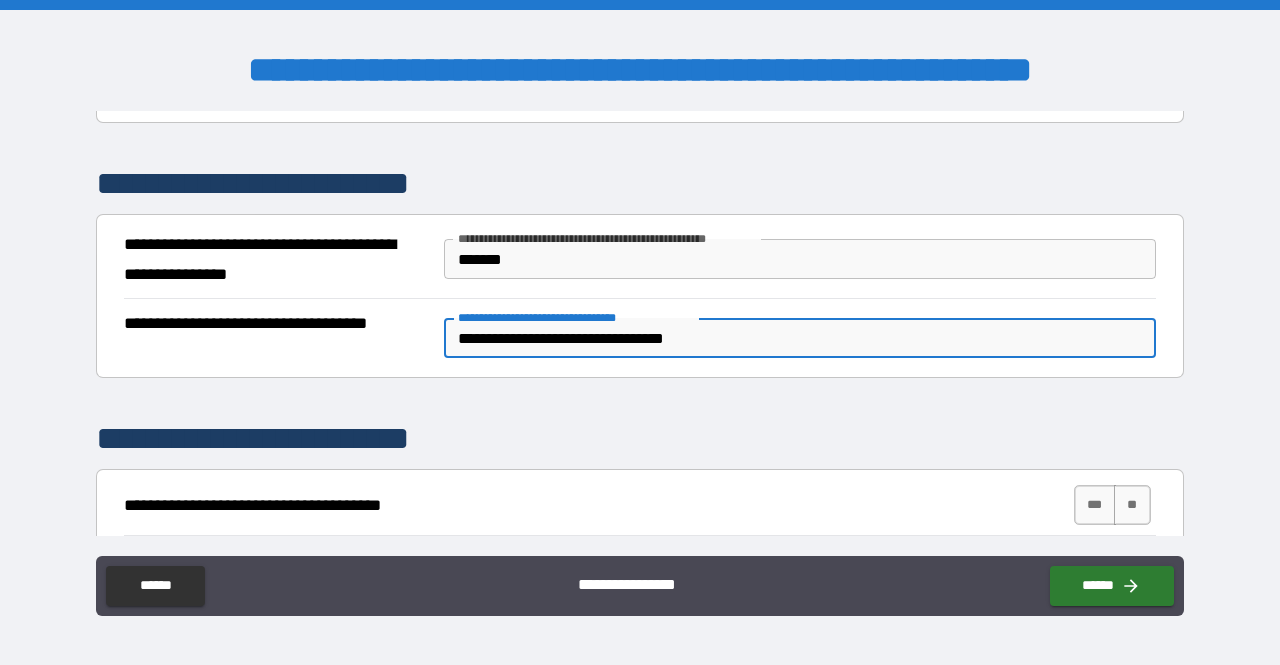 type on "*" 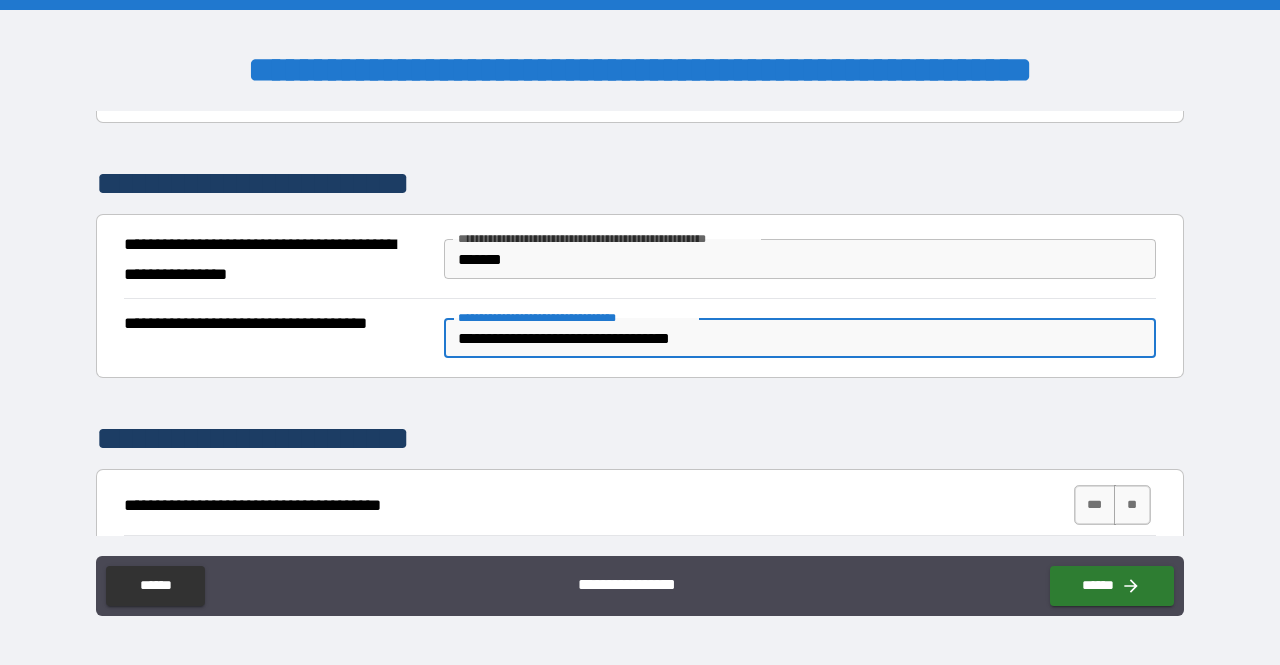 type on "*" 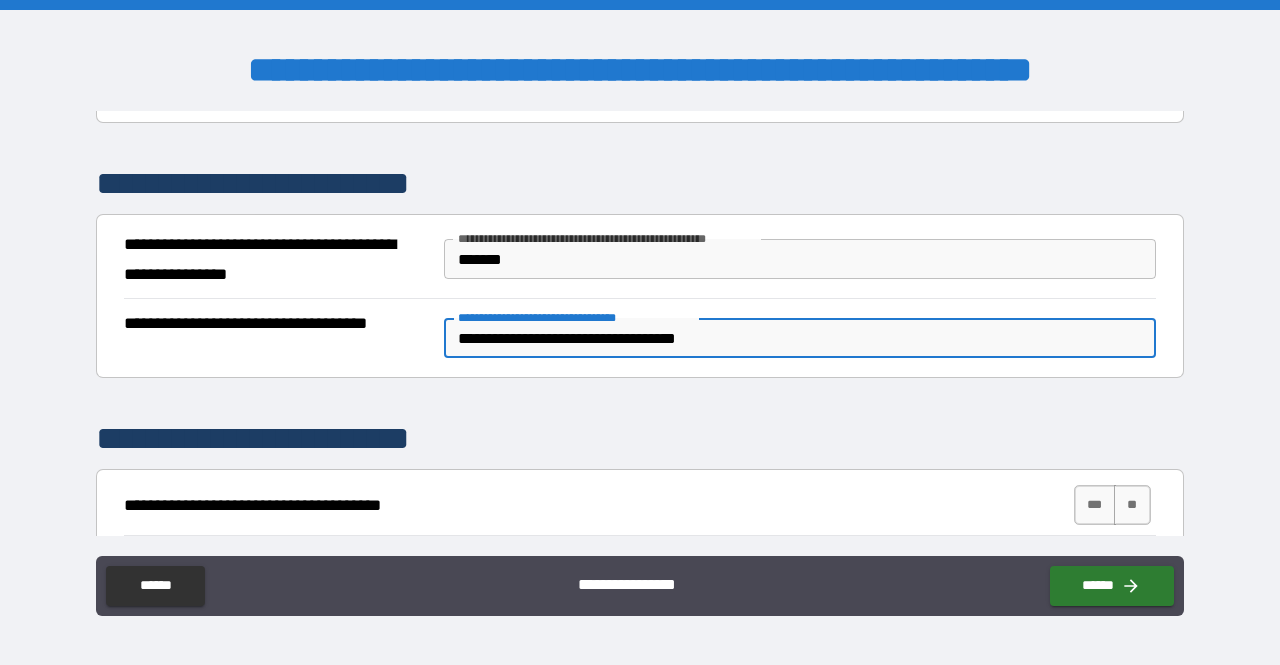 type on "*" 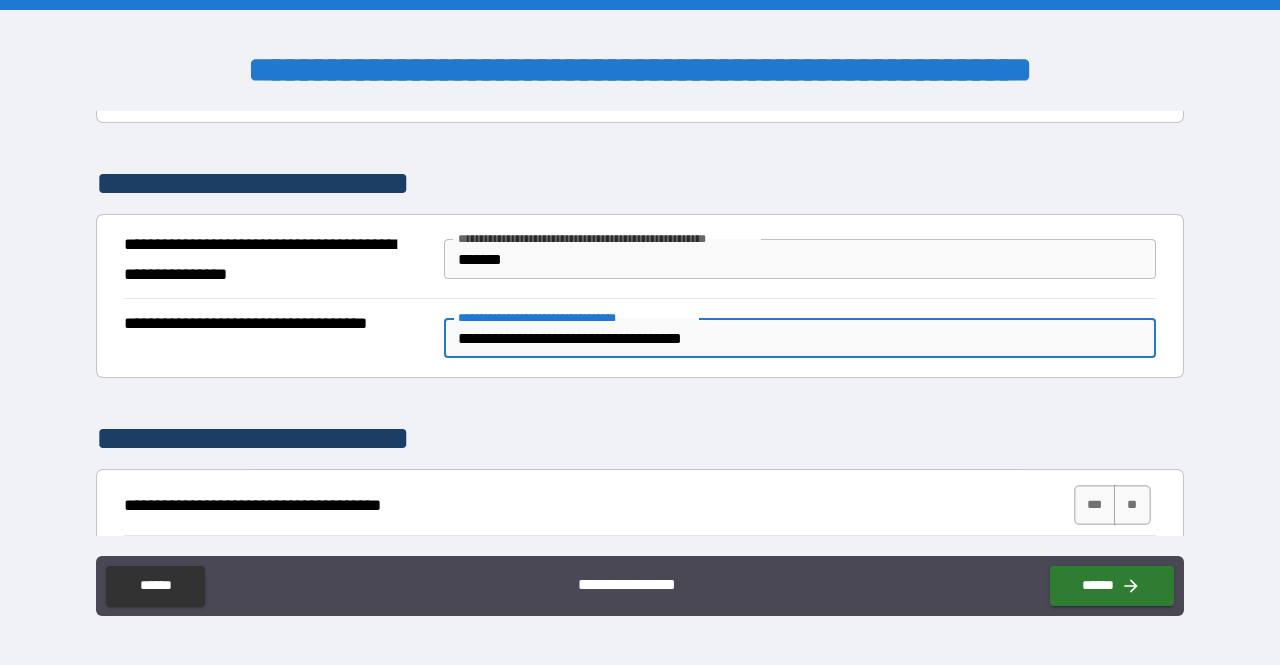 type on "*" 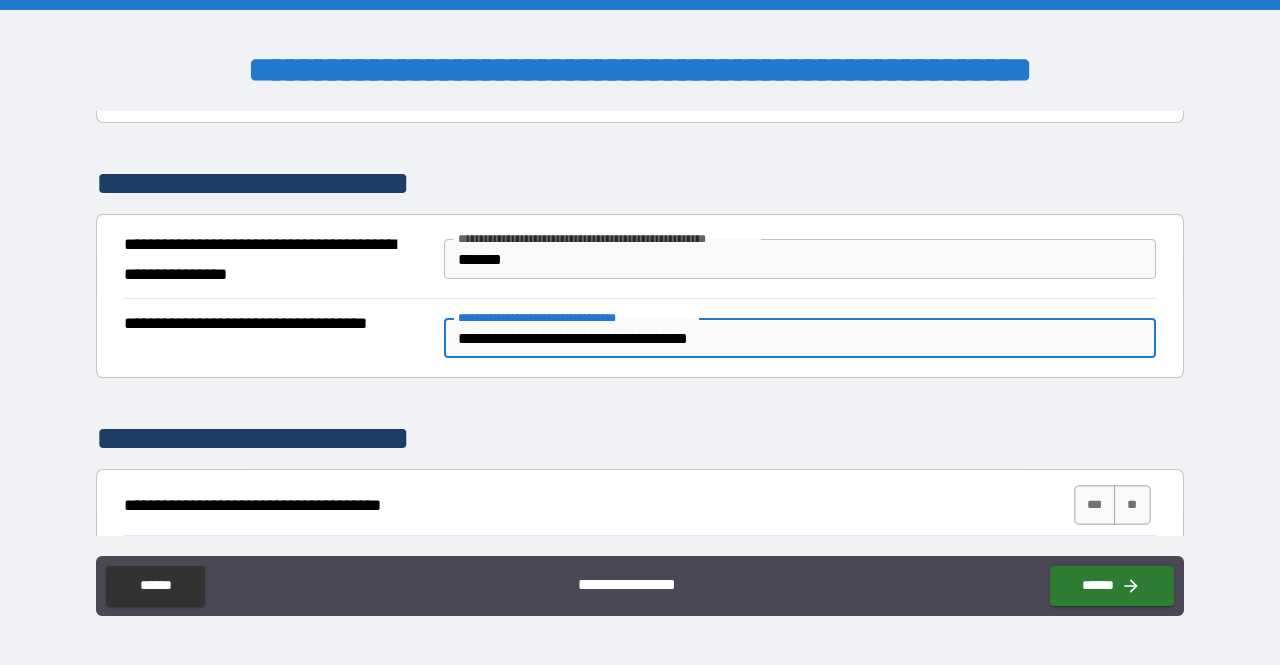 type on "**********" 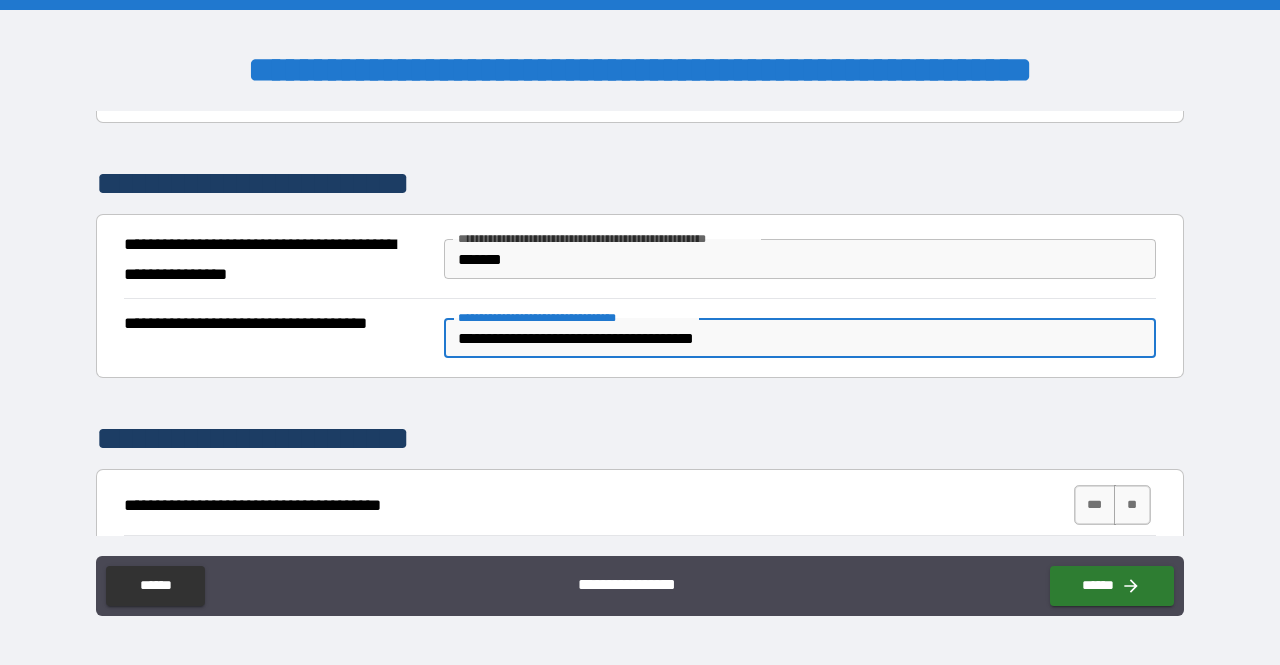 type on "**********" 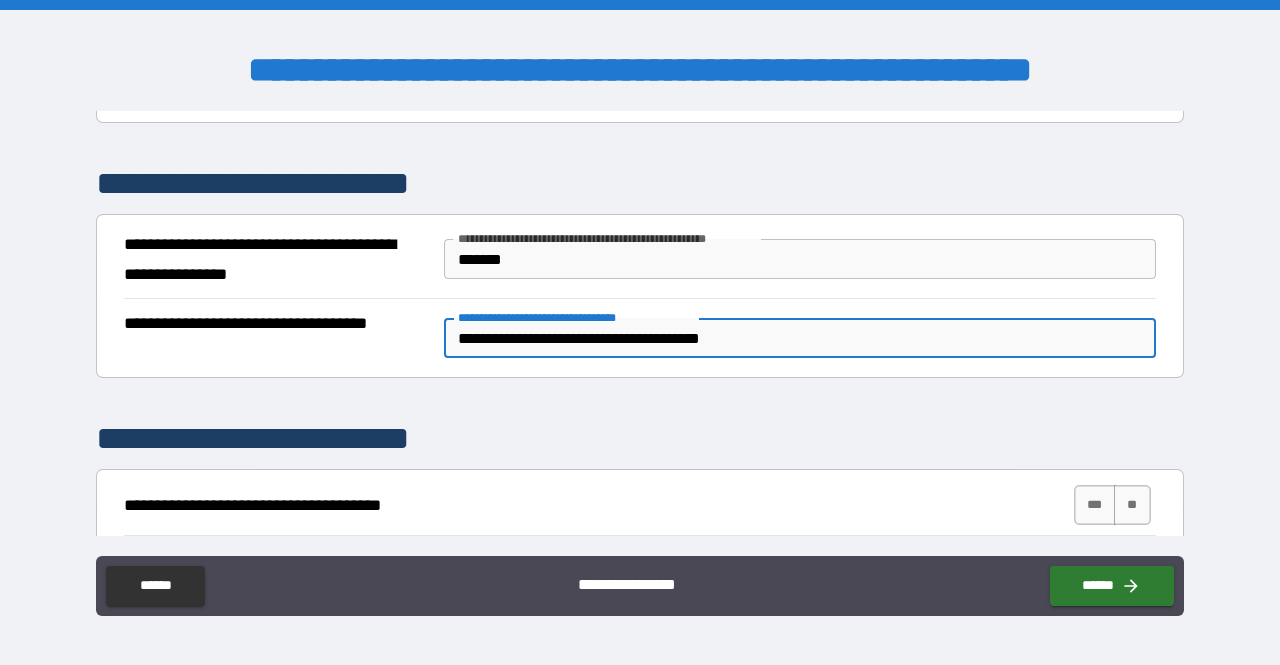 type on "*" 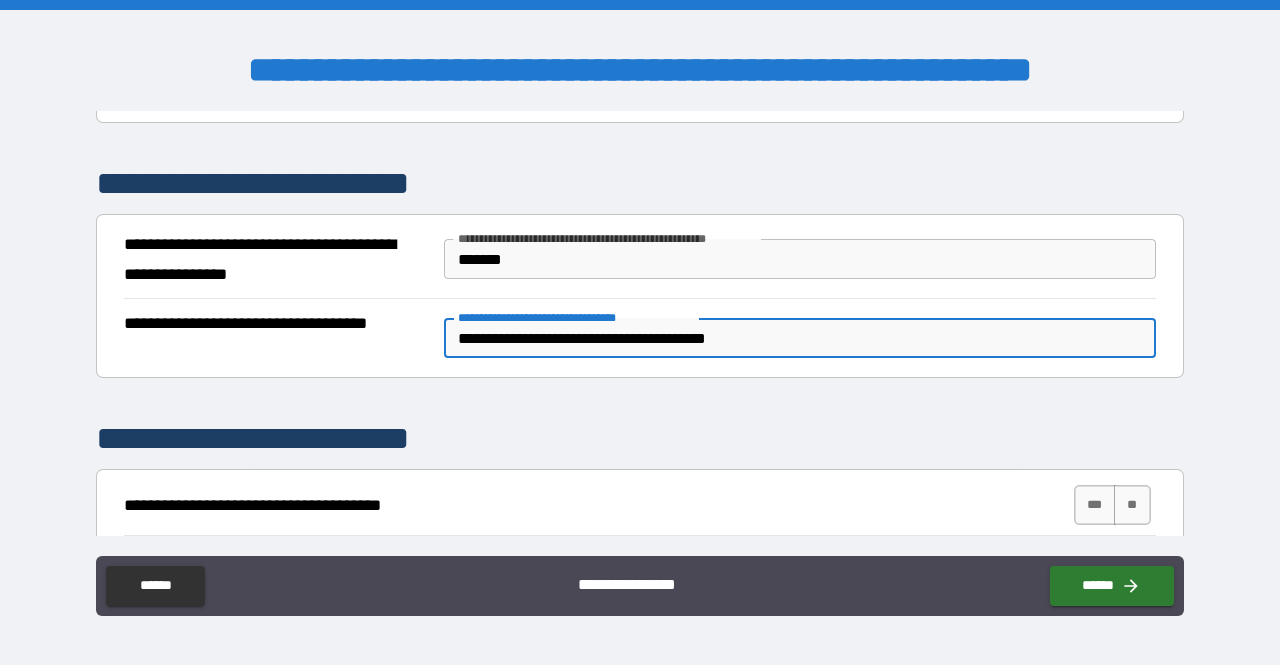 type on "*" 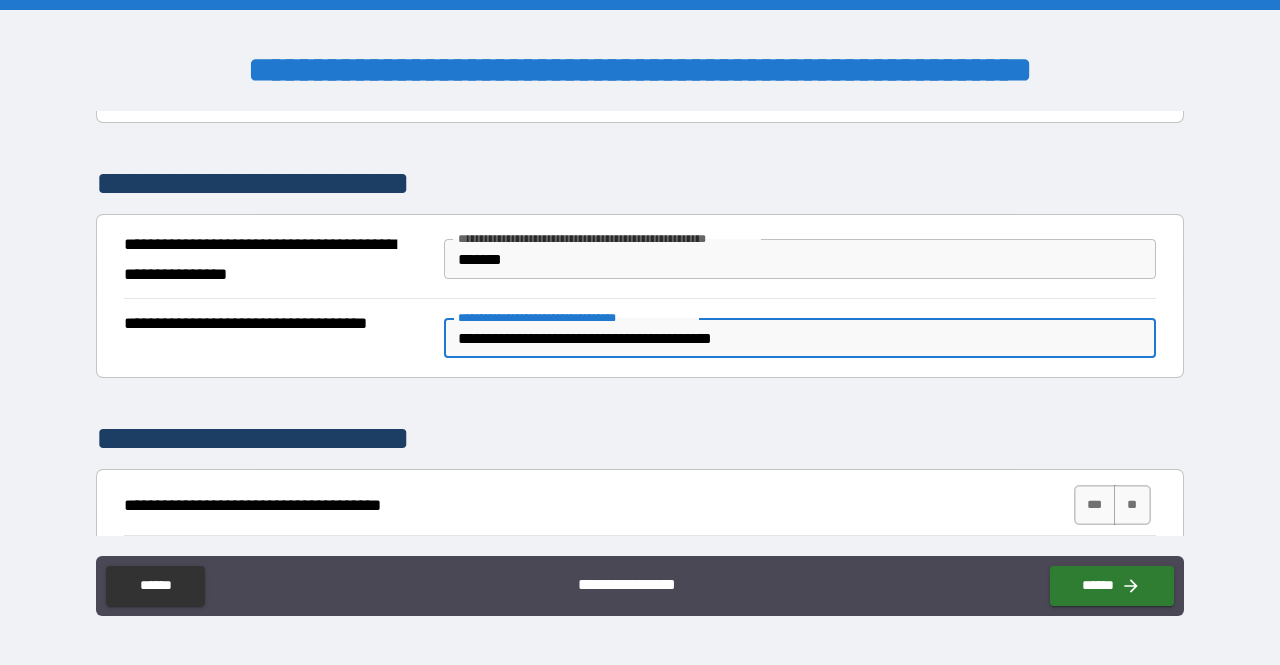 type on "*" 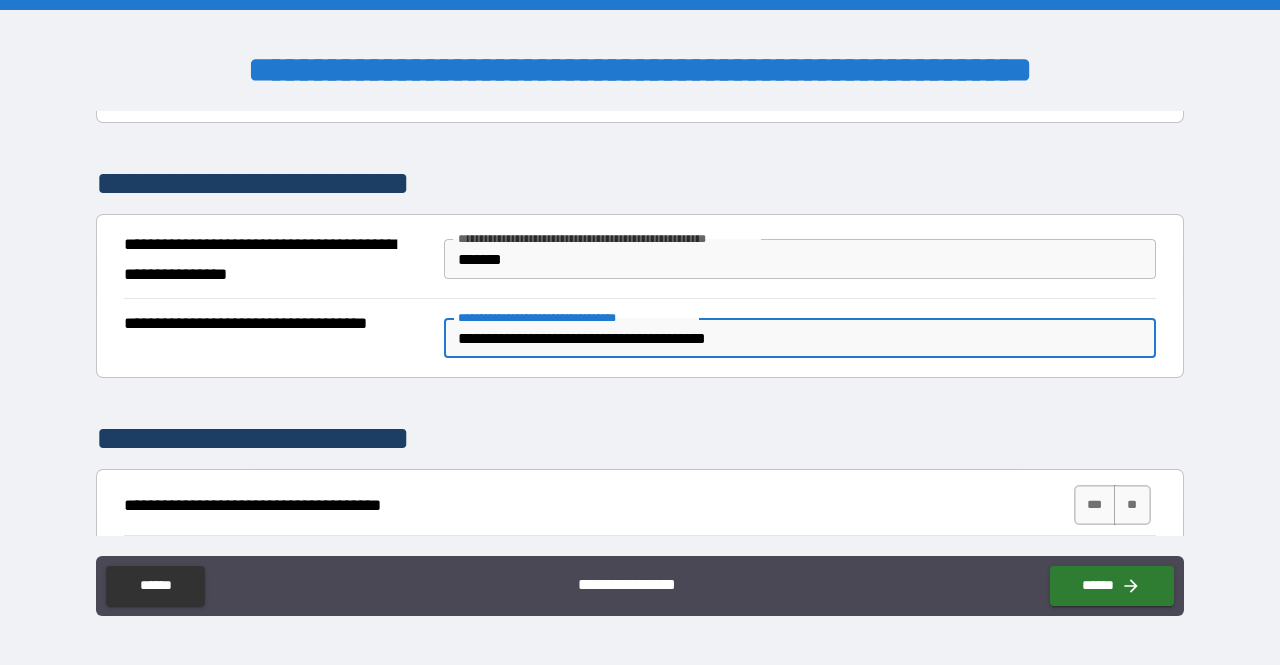type on "**********" 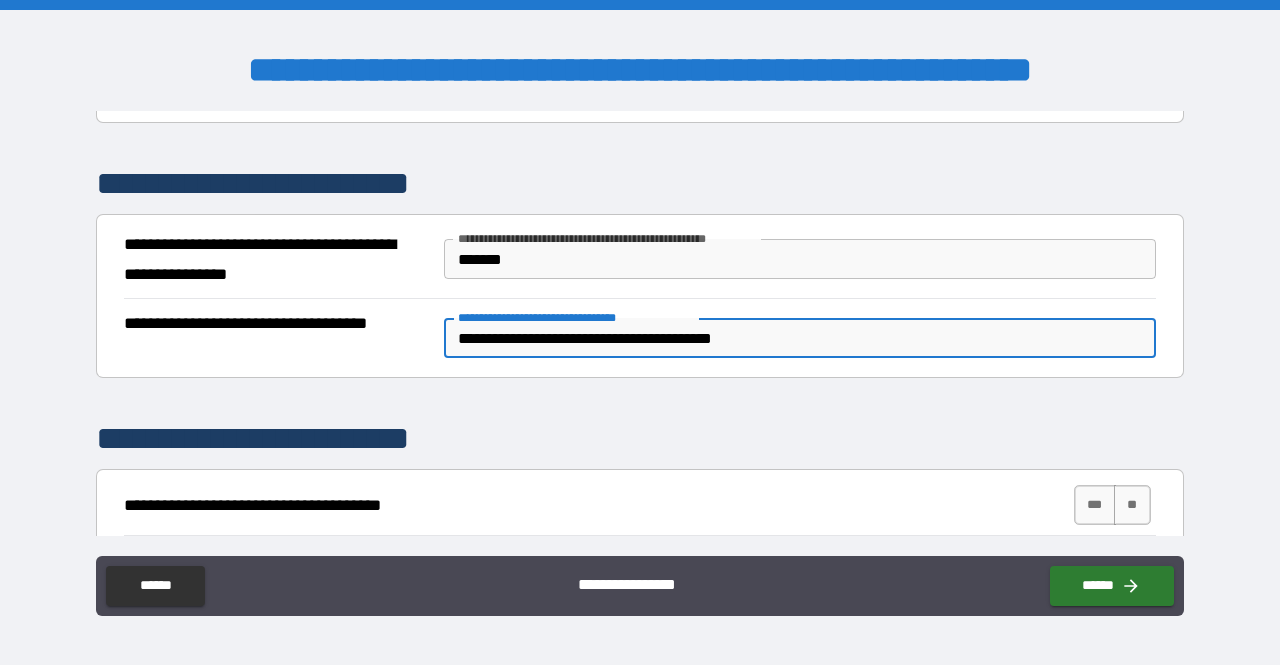 type on "*" 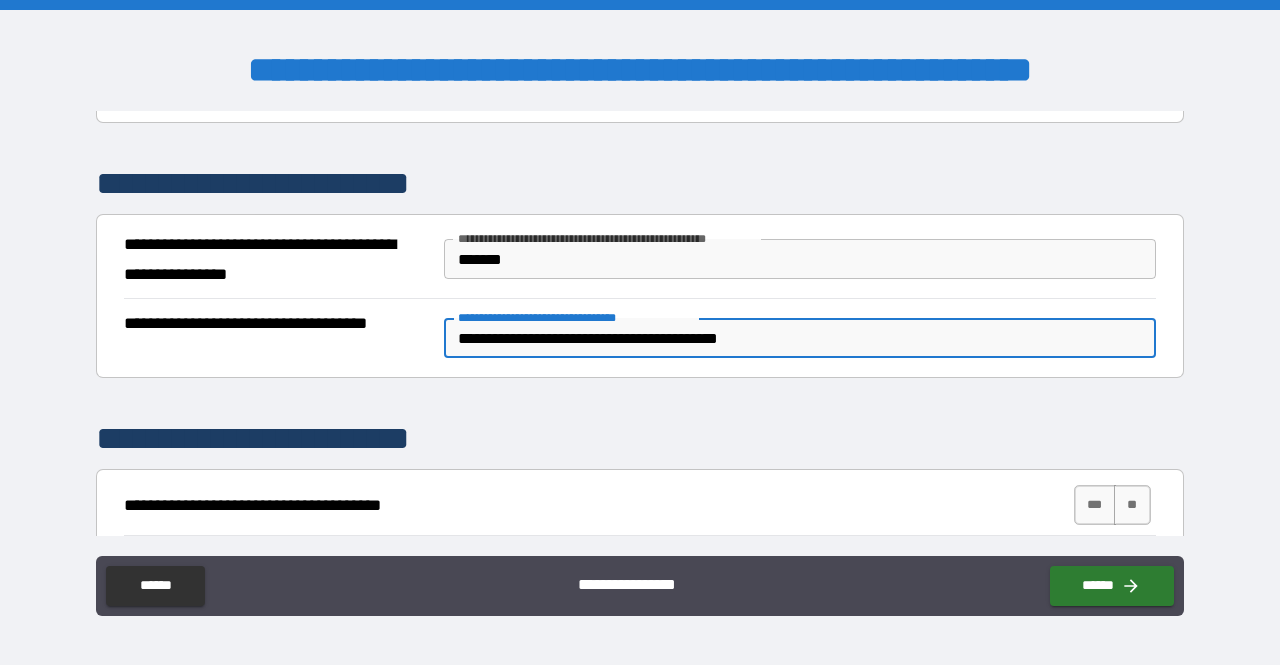 type on "*" 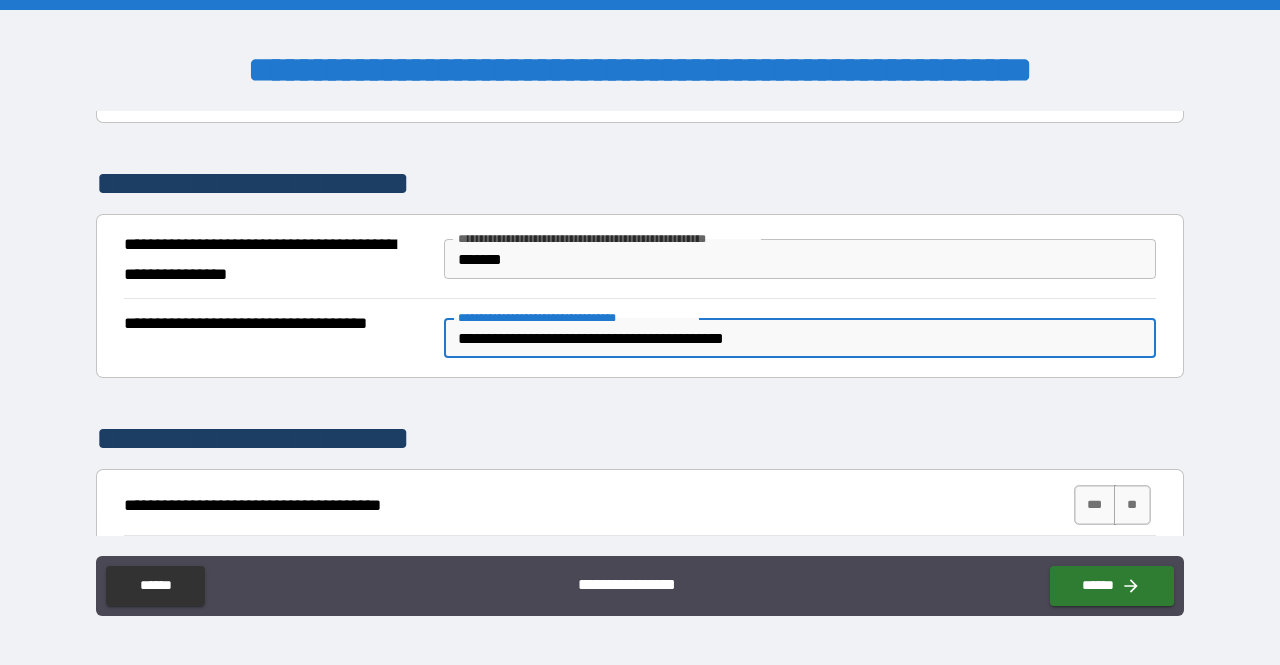 type on "*" 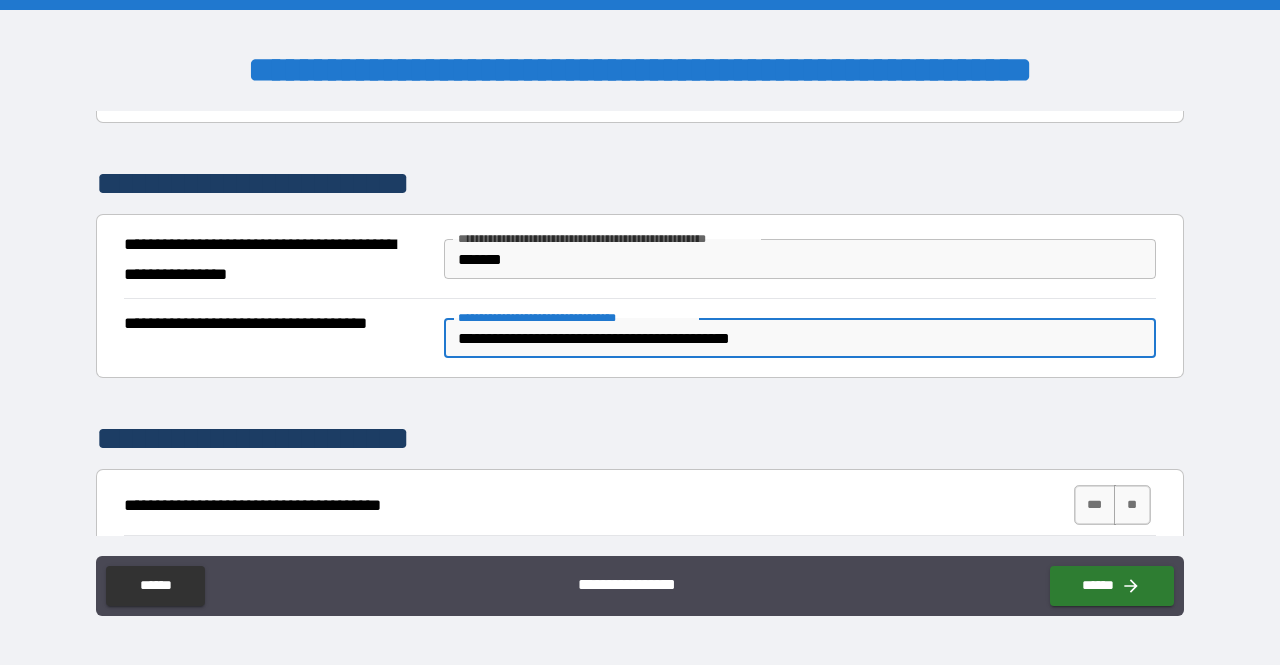 type on "*" 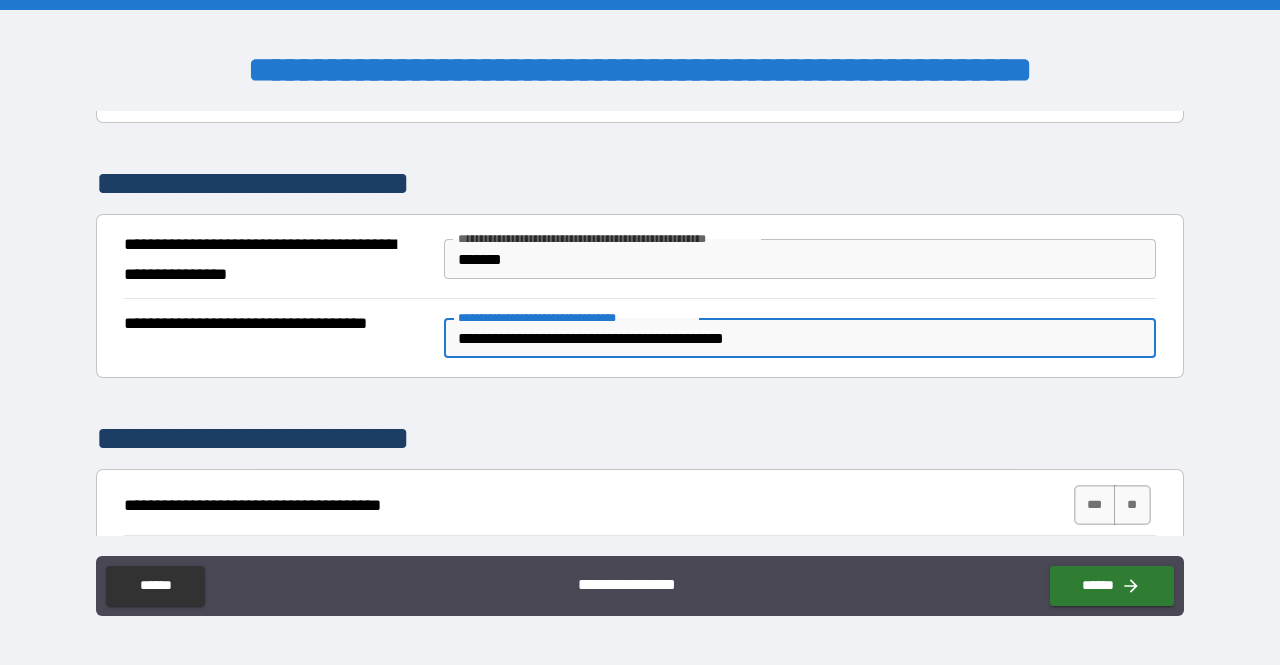 type on "**********" 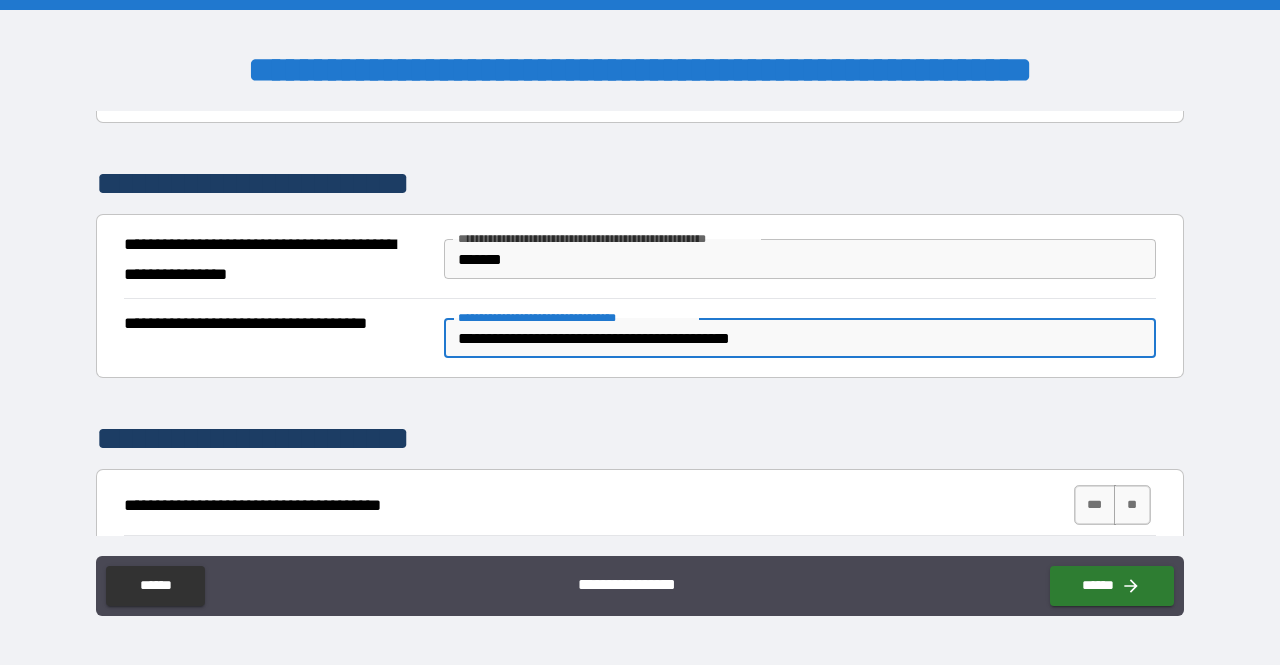 type on "*" 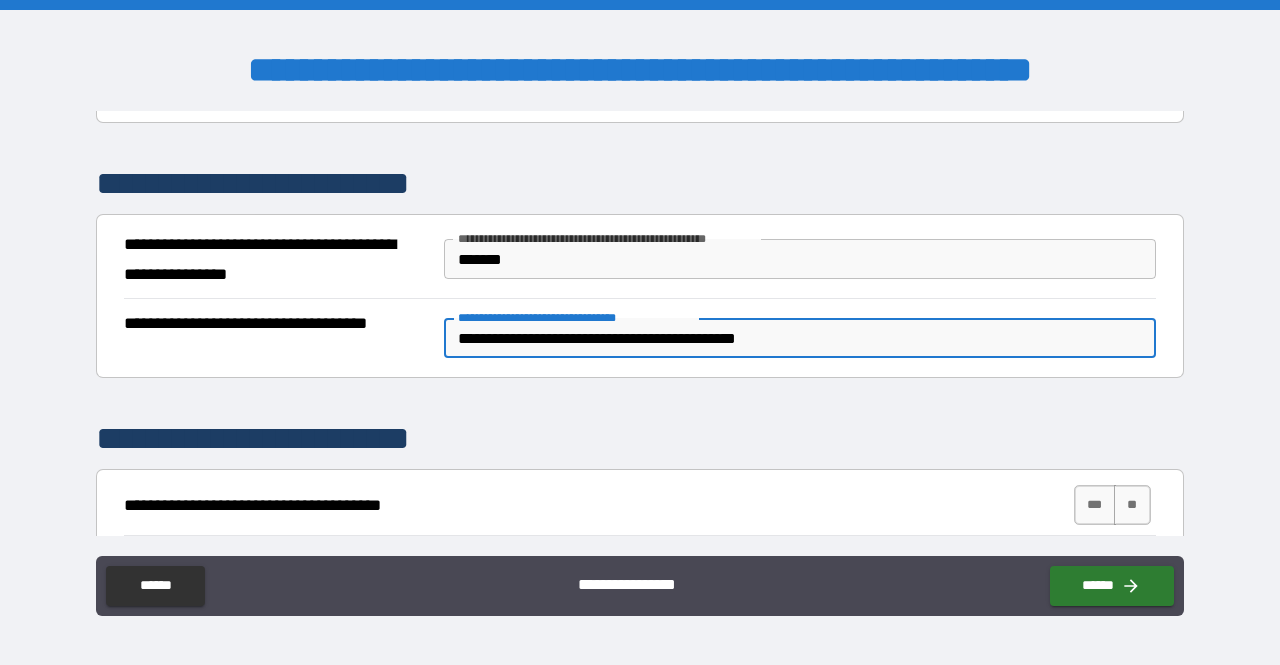 type on "*" 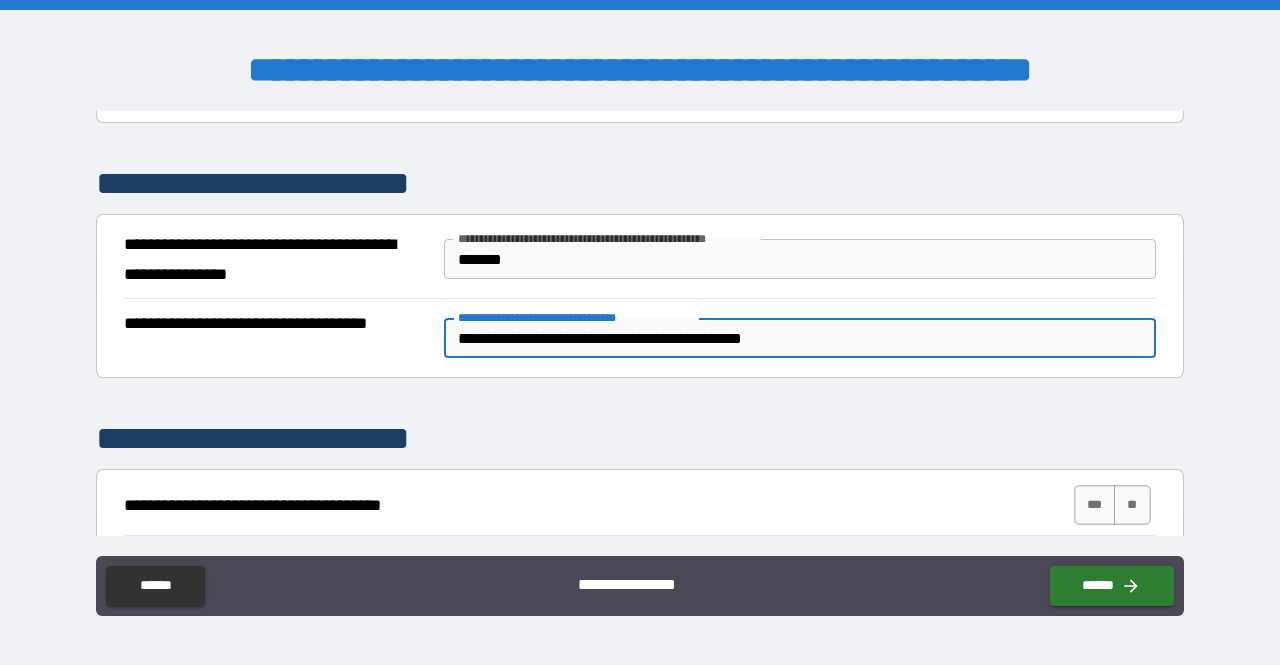 type on "*" 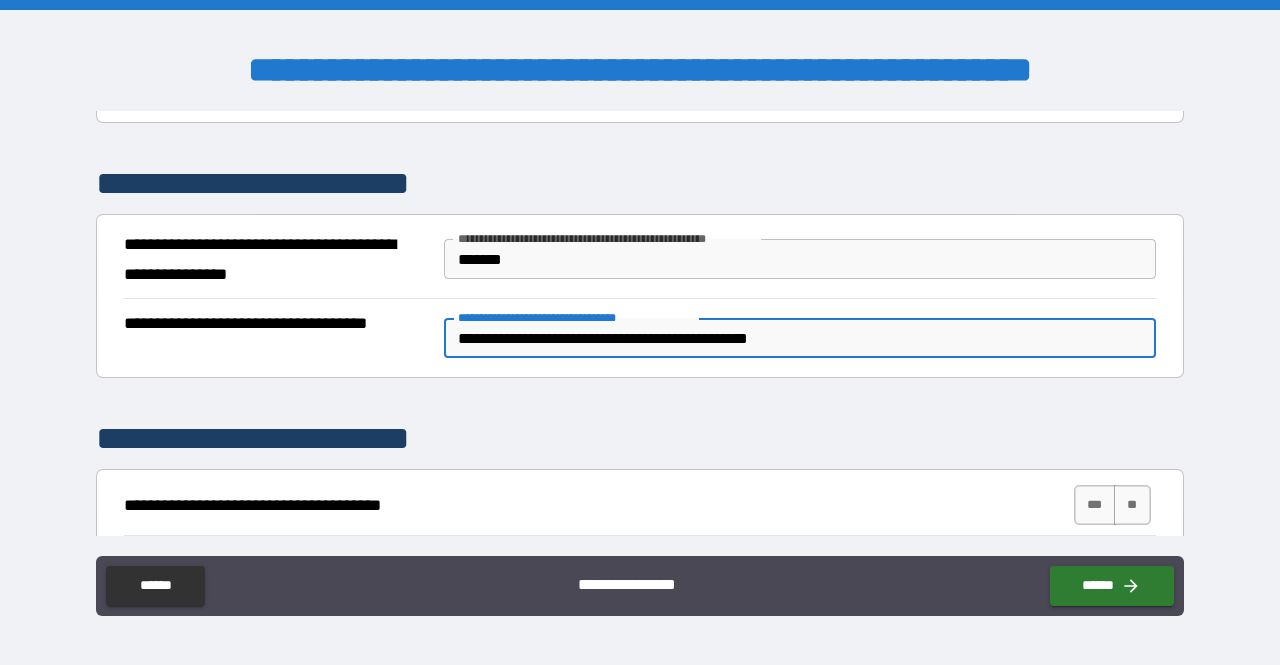type on "**********" 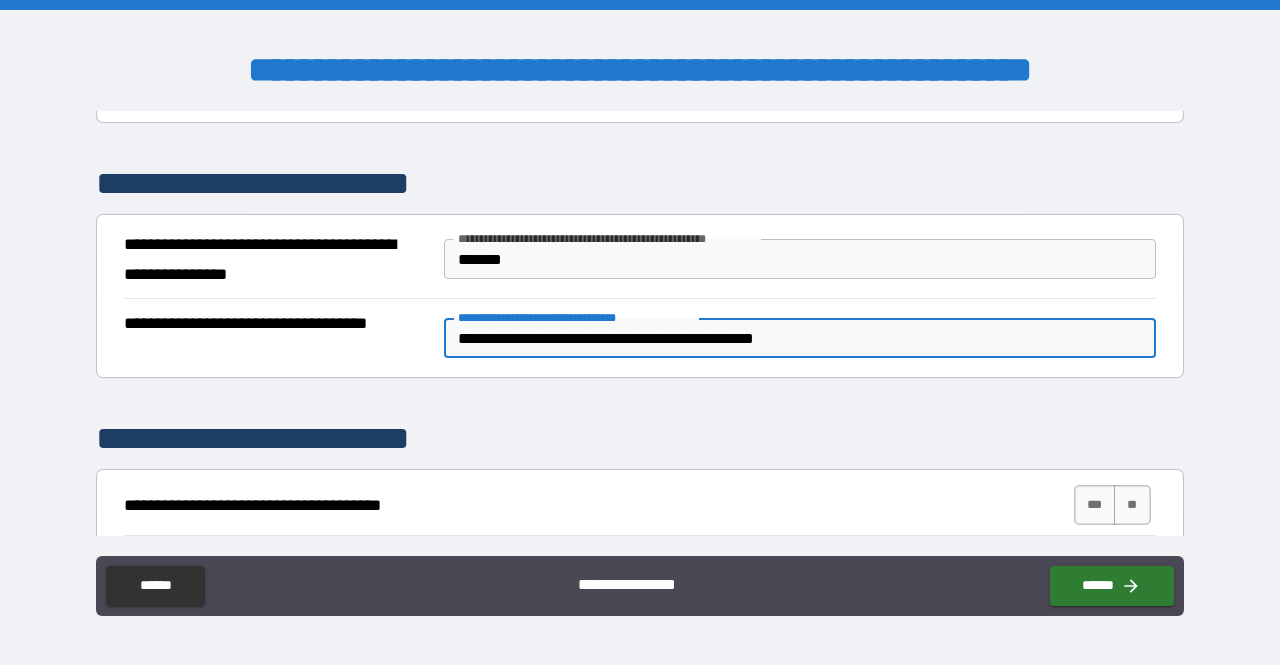 type on "*" 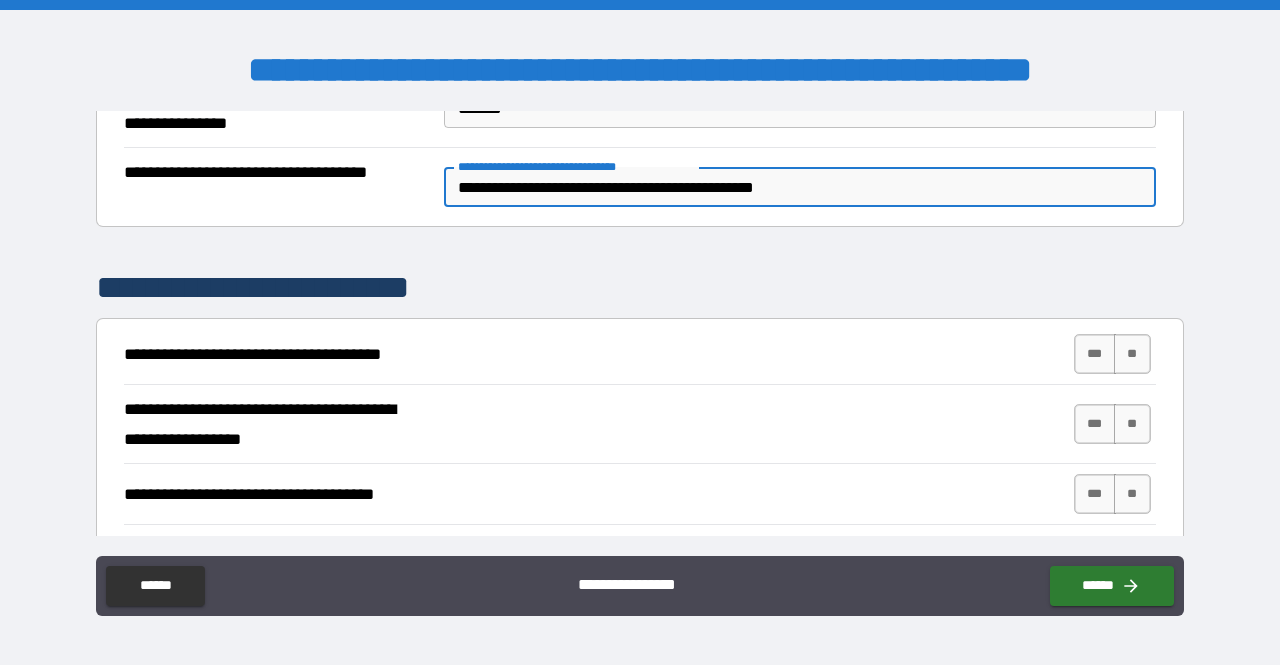 scroll, scrollTop: 464, scrollLeft: 0, axis: vertical 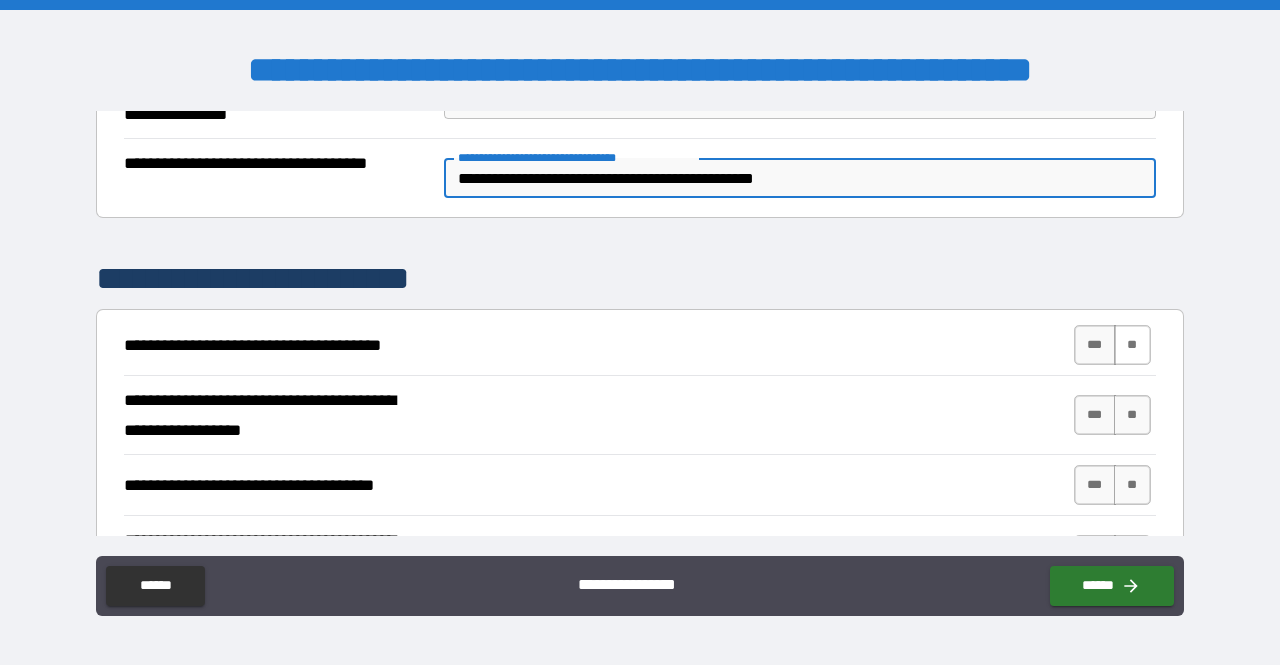 type on "**********" 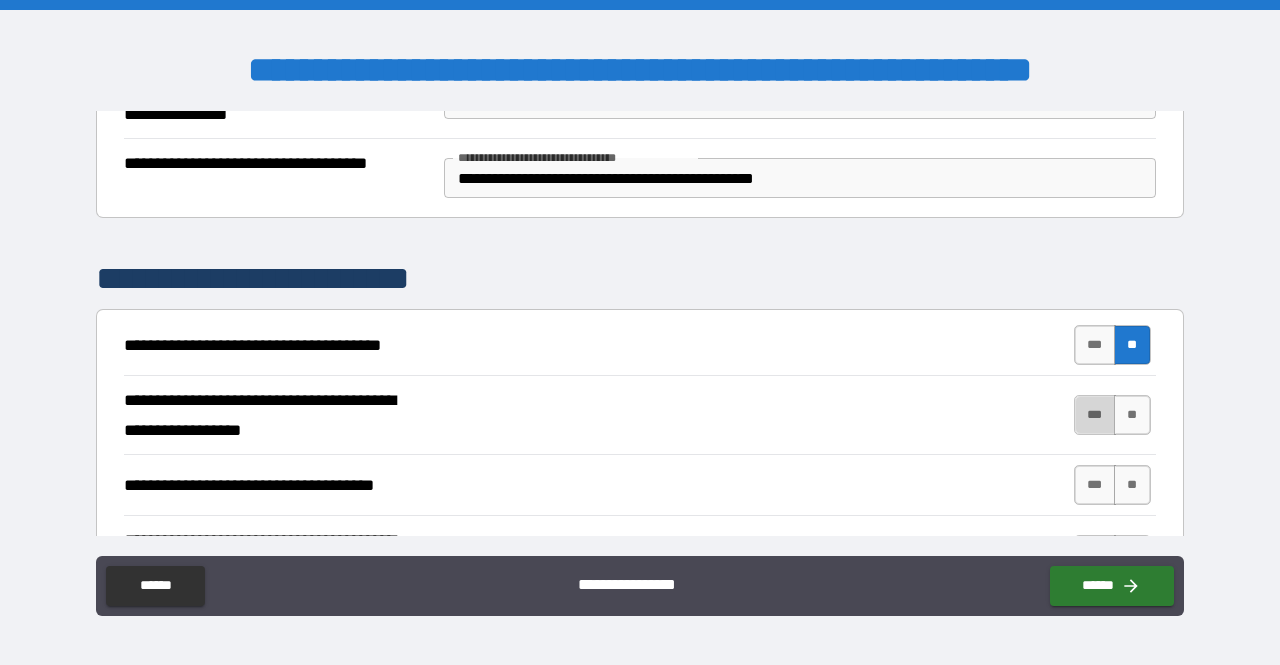 click on "***" at bounding box center (1095, 415) 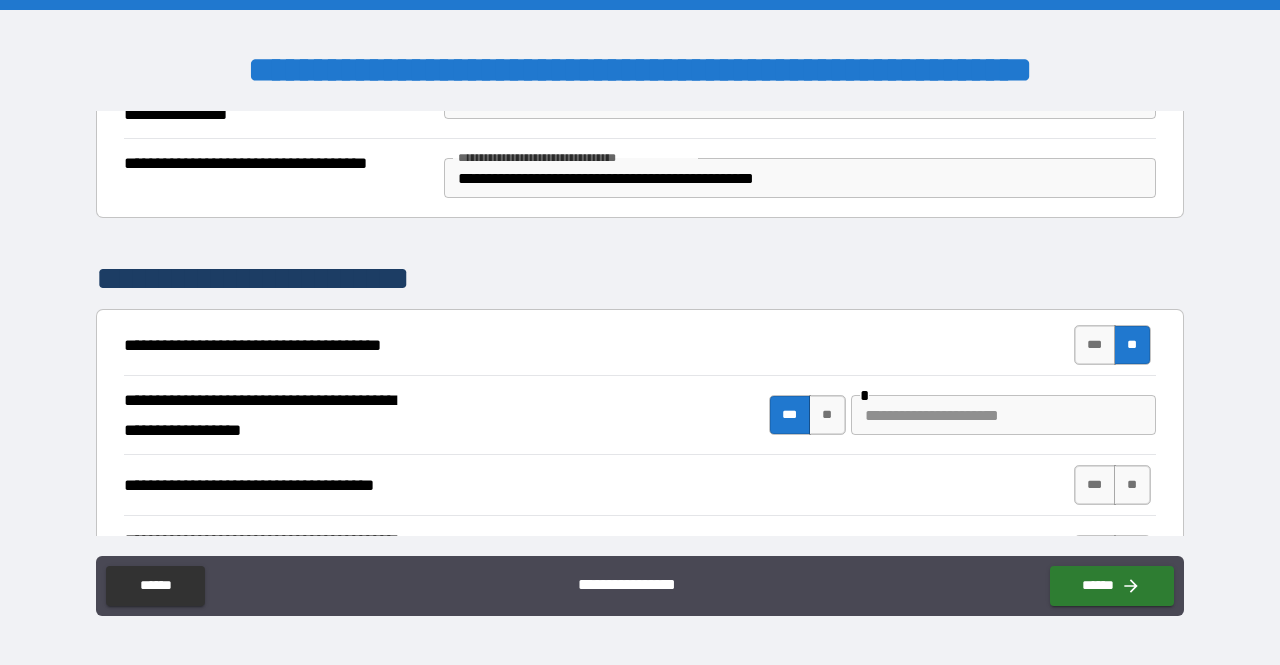 type on "*" 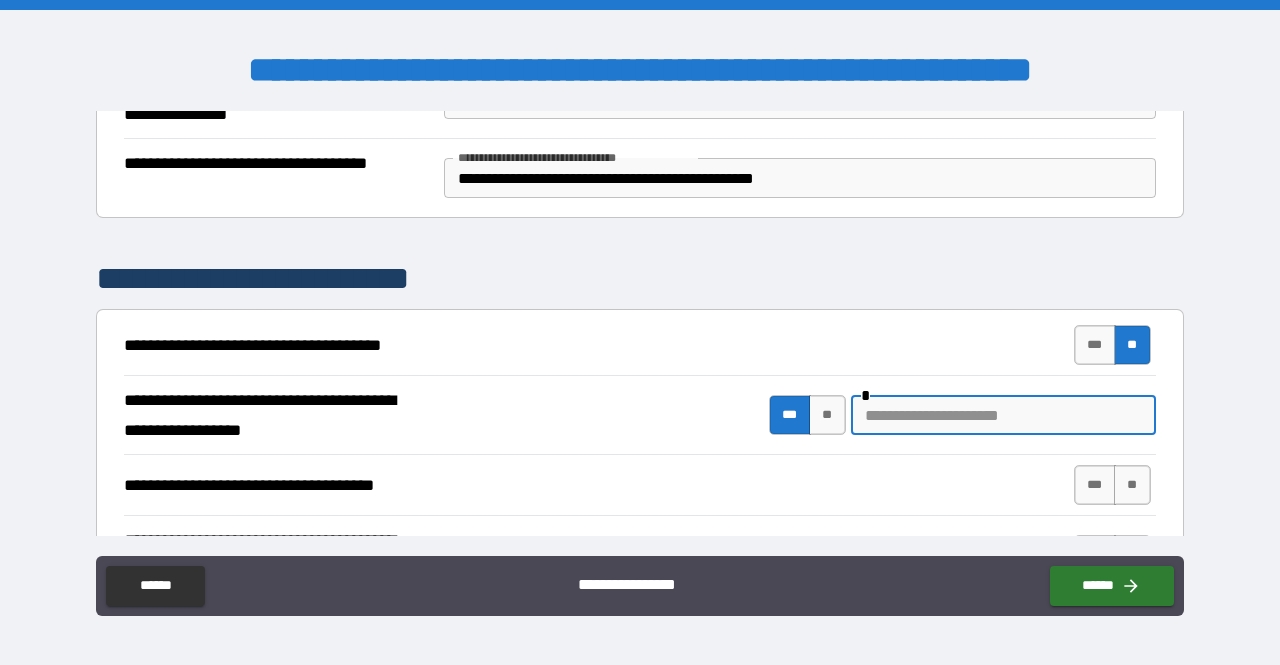 click at bounding box center (1003, 415) 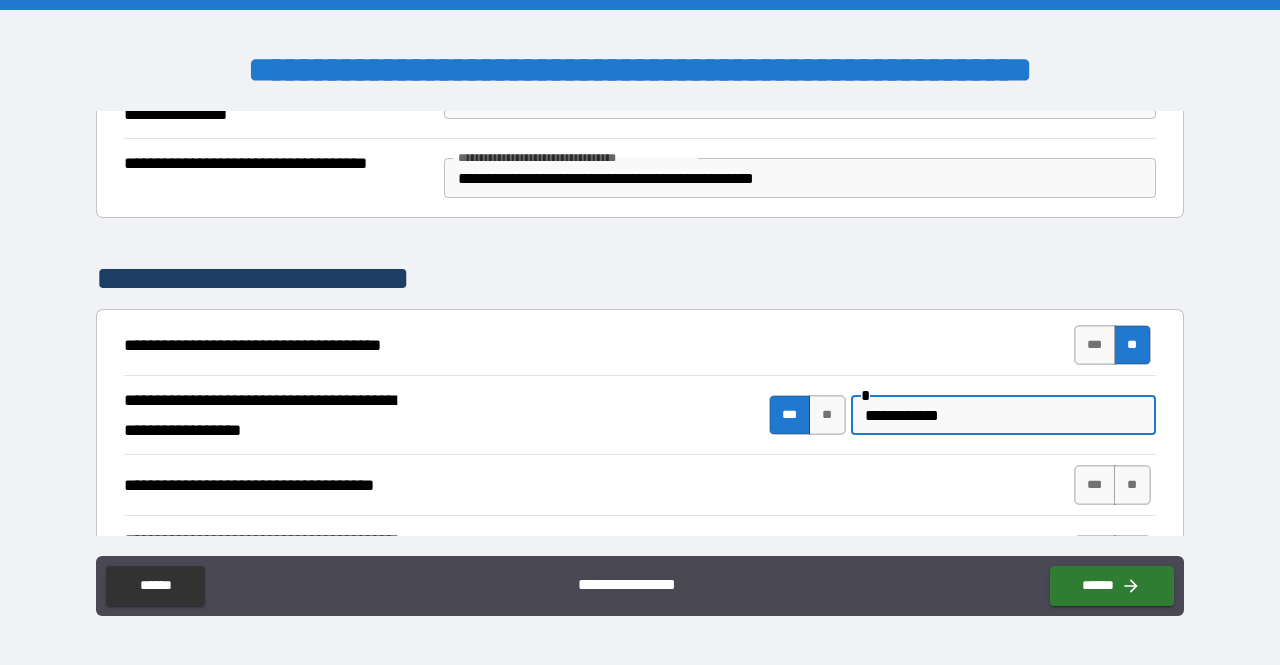 type on "**********" 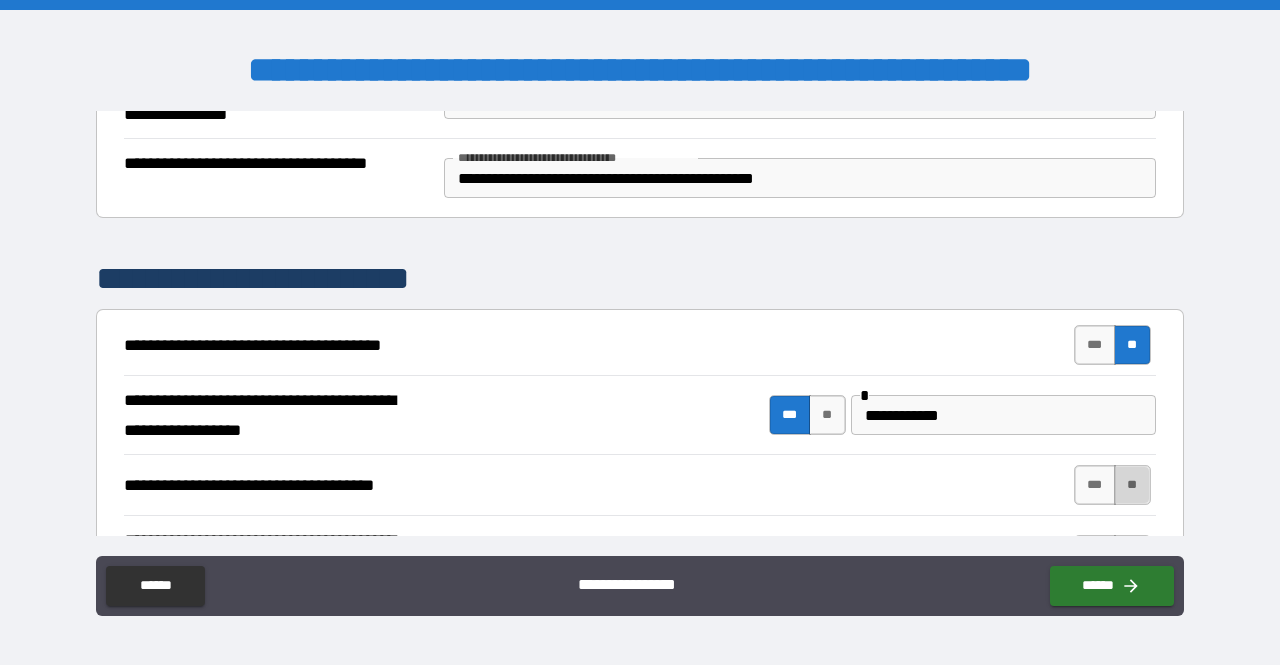click on "**" at bounding box center [1132, 485] 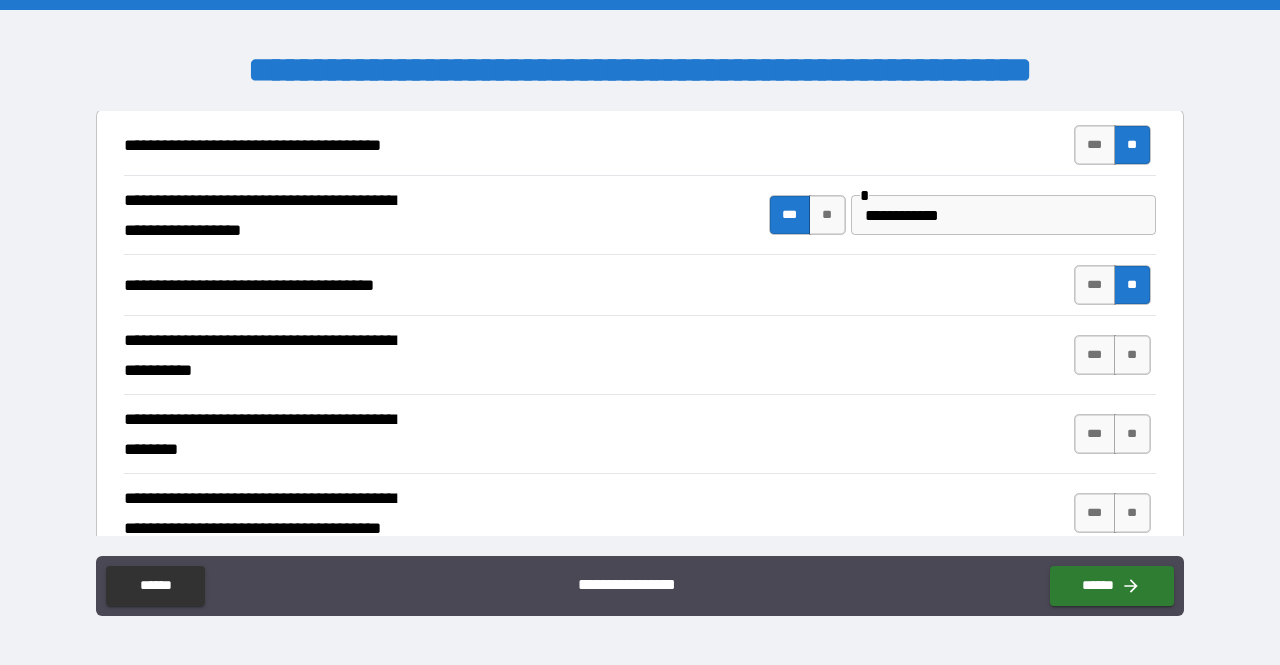 scroll, scrollTop: 665, scrollLeft: 0, axis: vertical 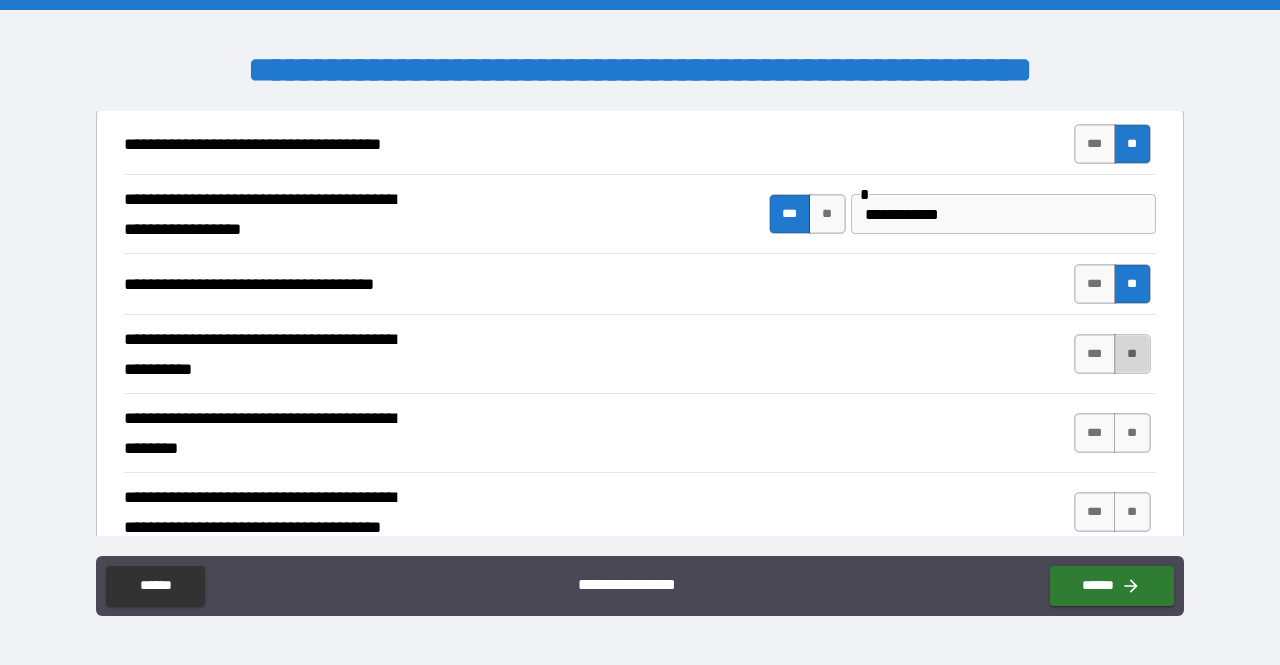 click on "**" at bounding box center (1132, 354) 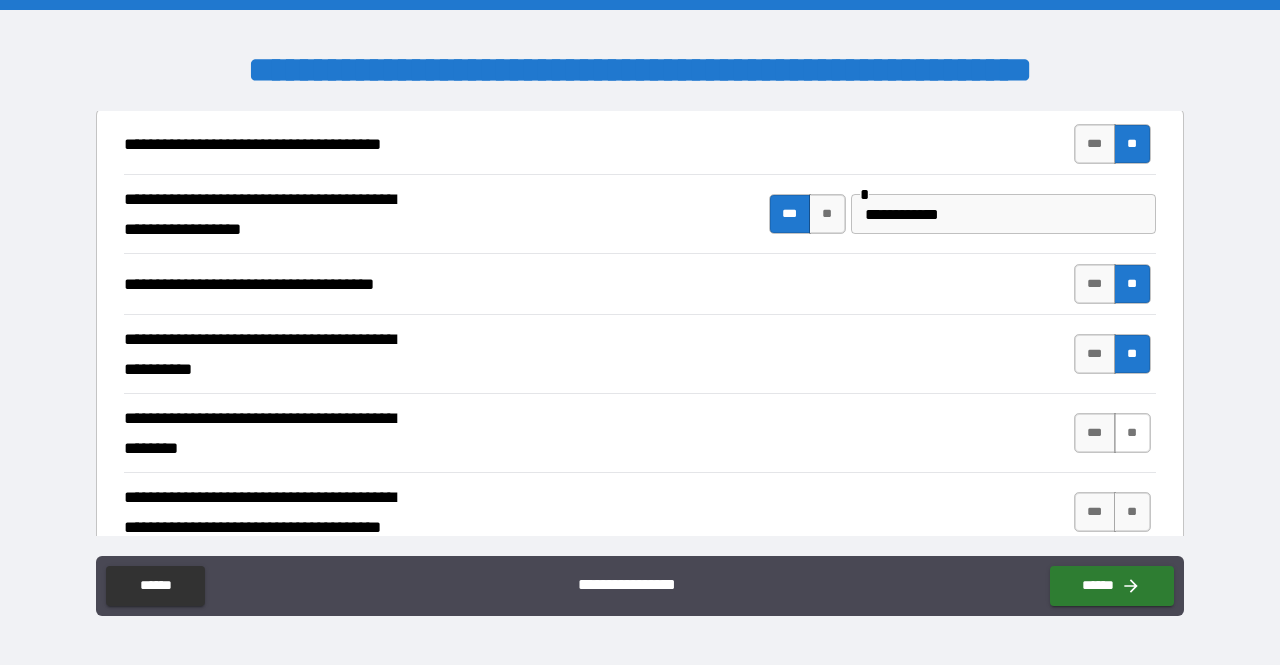 click on "**" at bounding box center (1132, 433) 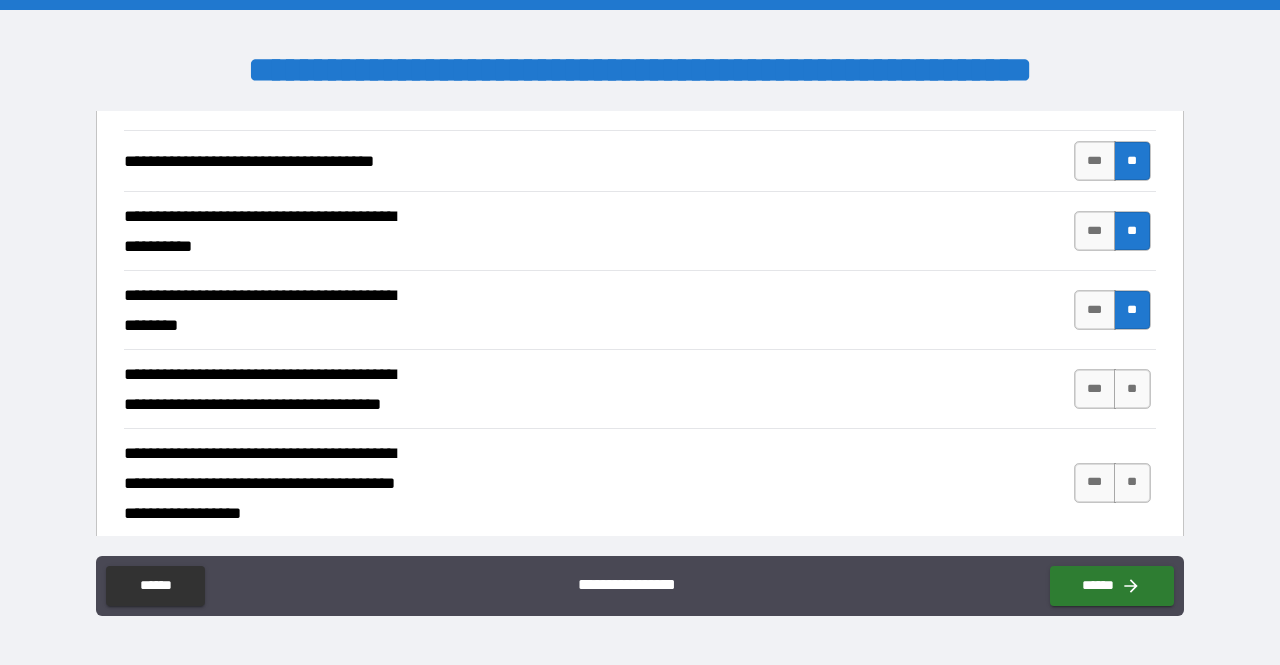 scroll, scrollTop: 797, scrollLeft: 0, axis: vertical 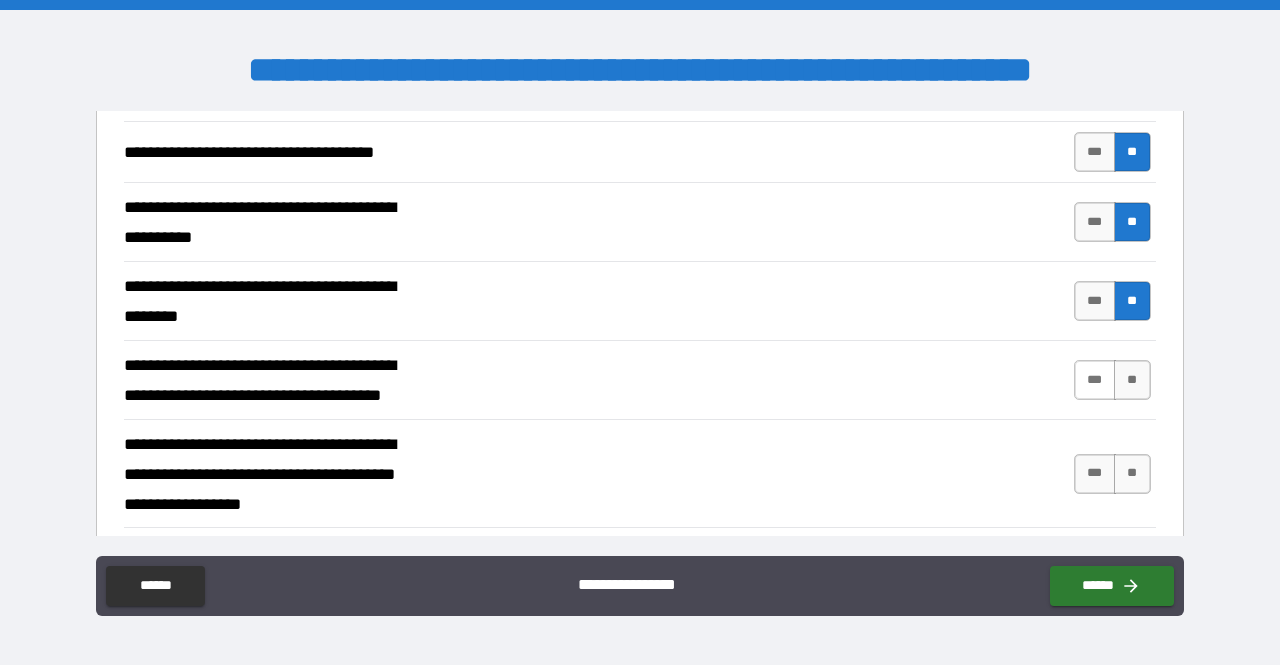 click on "***" at bounding box center [1095, 380] 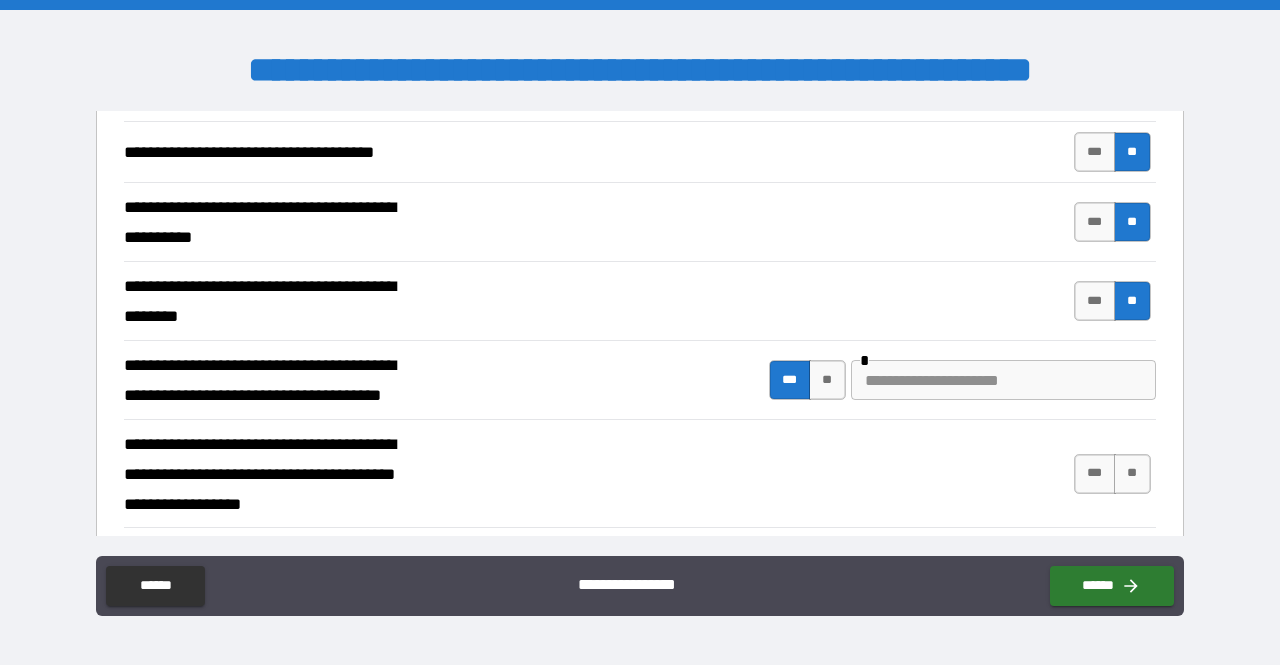 type on "*" 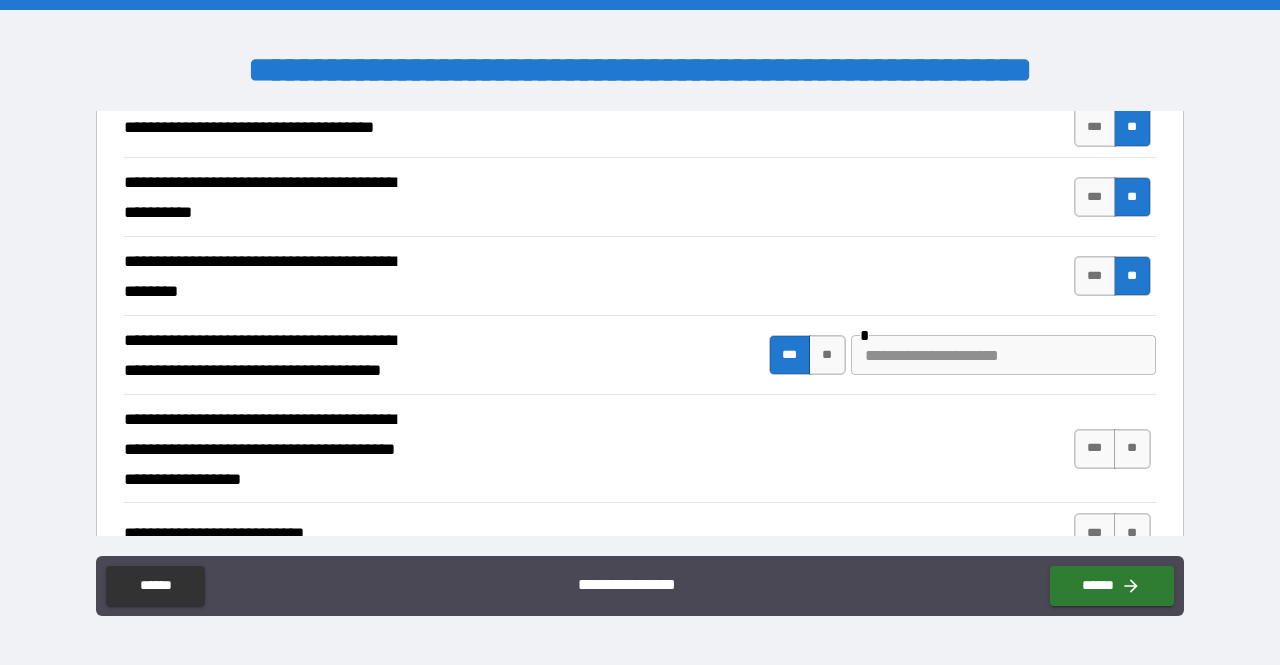 scroll, scrollTop: 825, scrollLeft: 0, axis: vertical 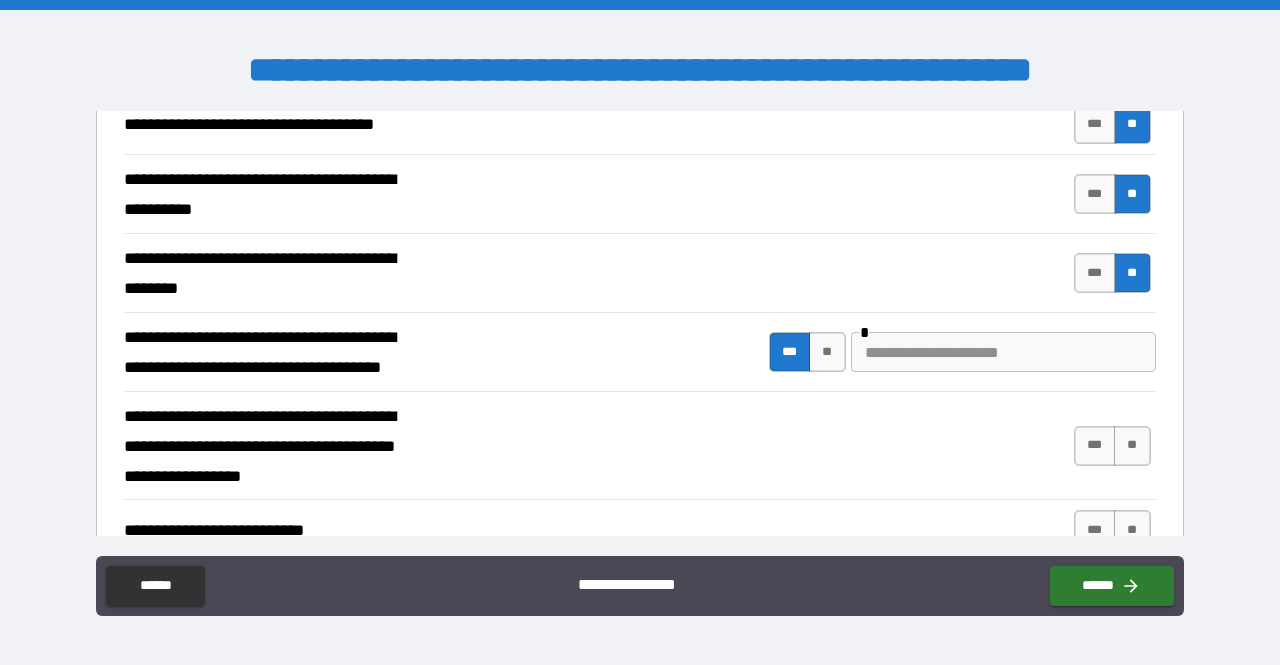 click at bounding box center [1003, 352] 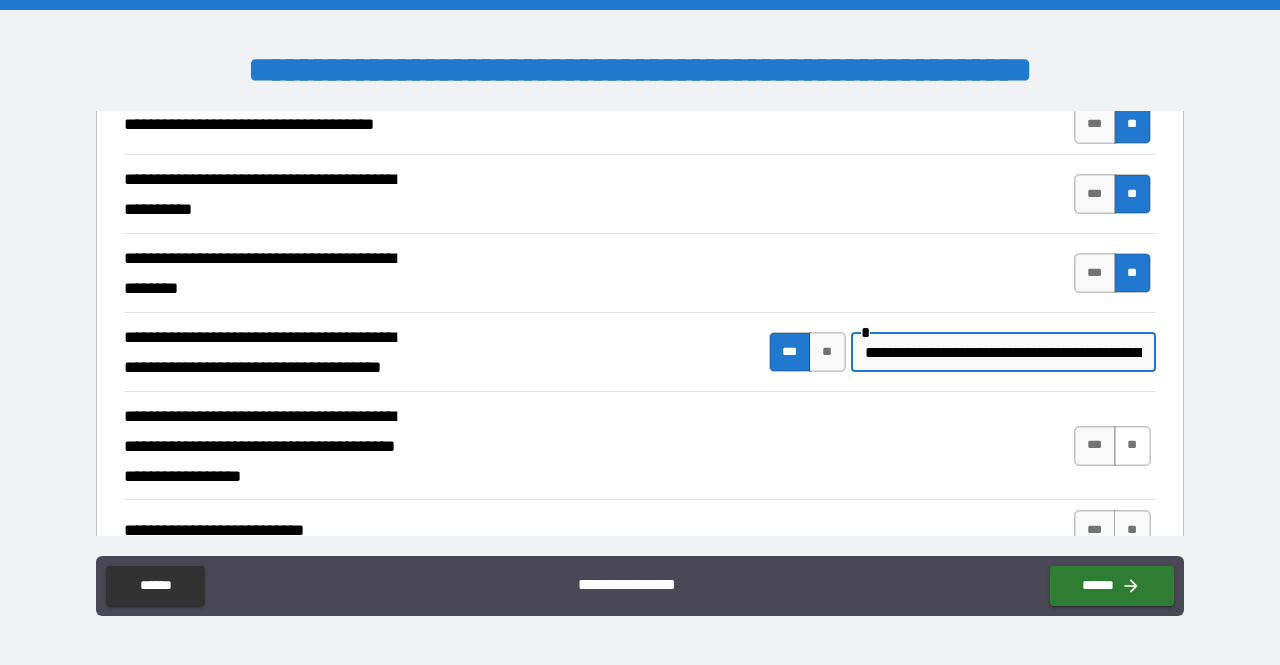 type on "**********" 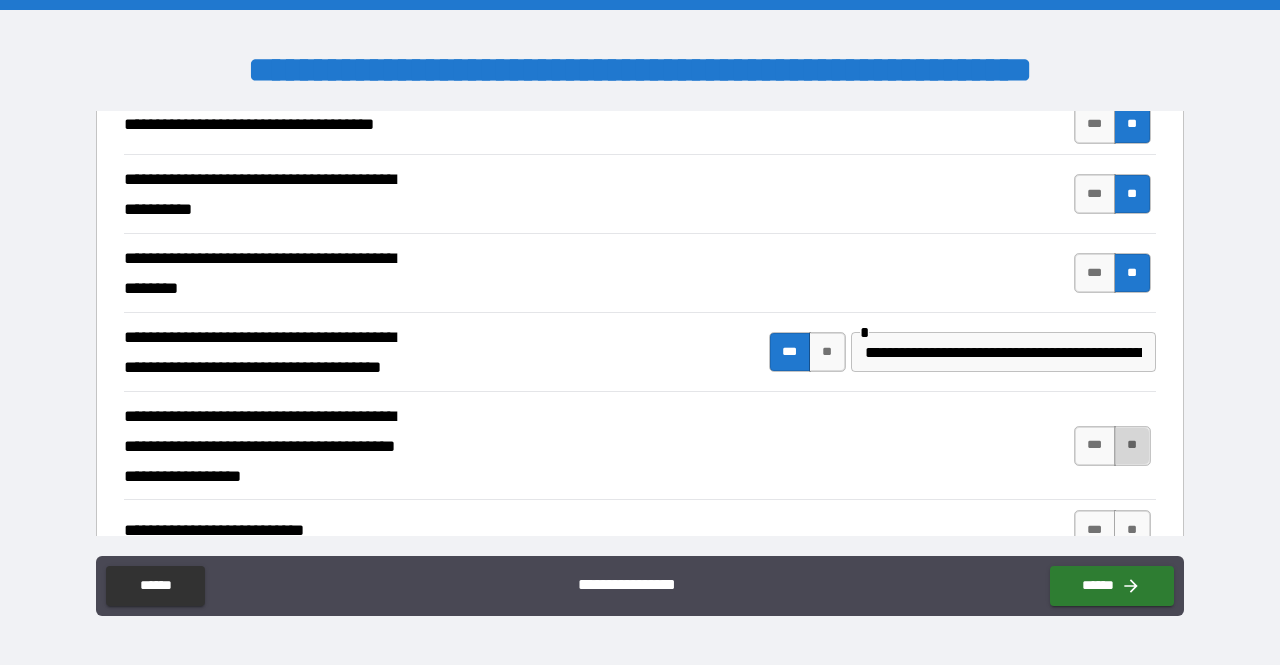 click on "**" at bounding box center (1132, 446) 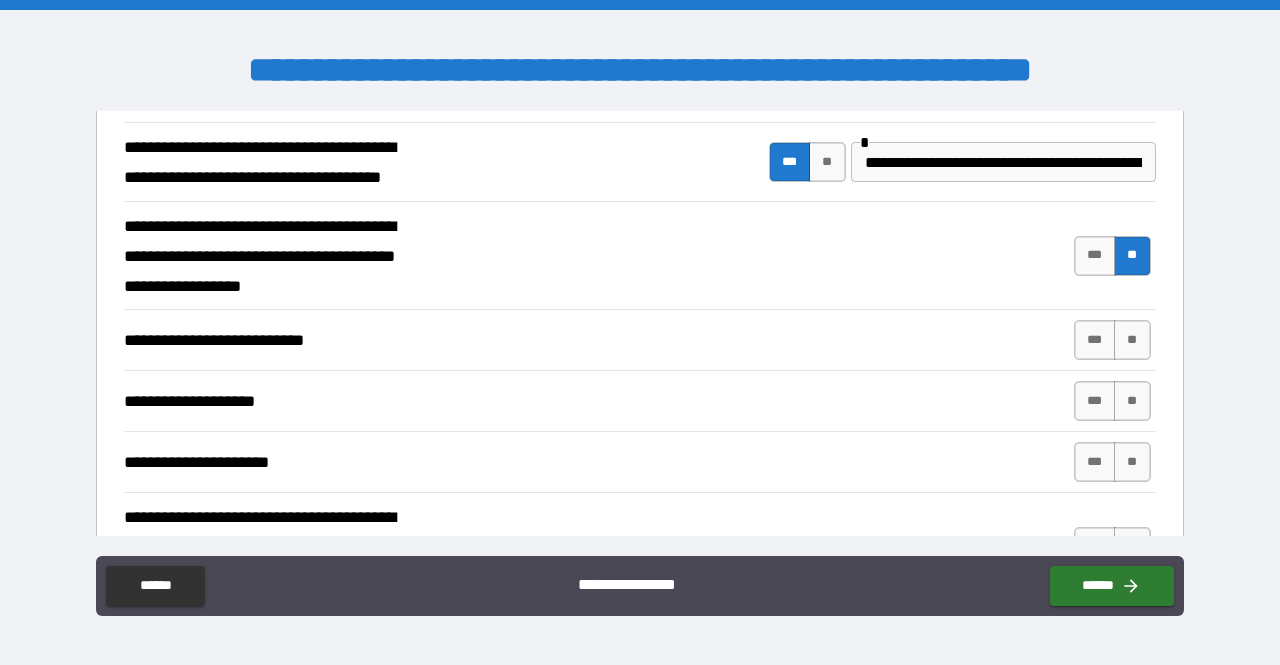 scroll, scrollTop: 1021, scrollLeft: 0, axis: vertical 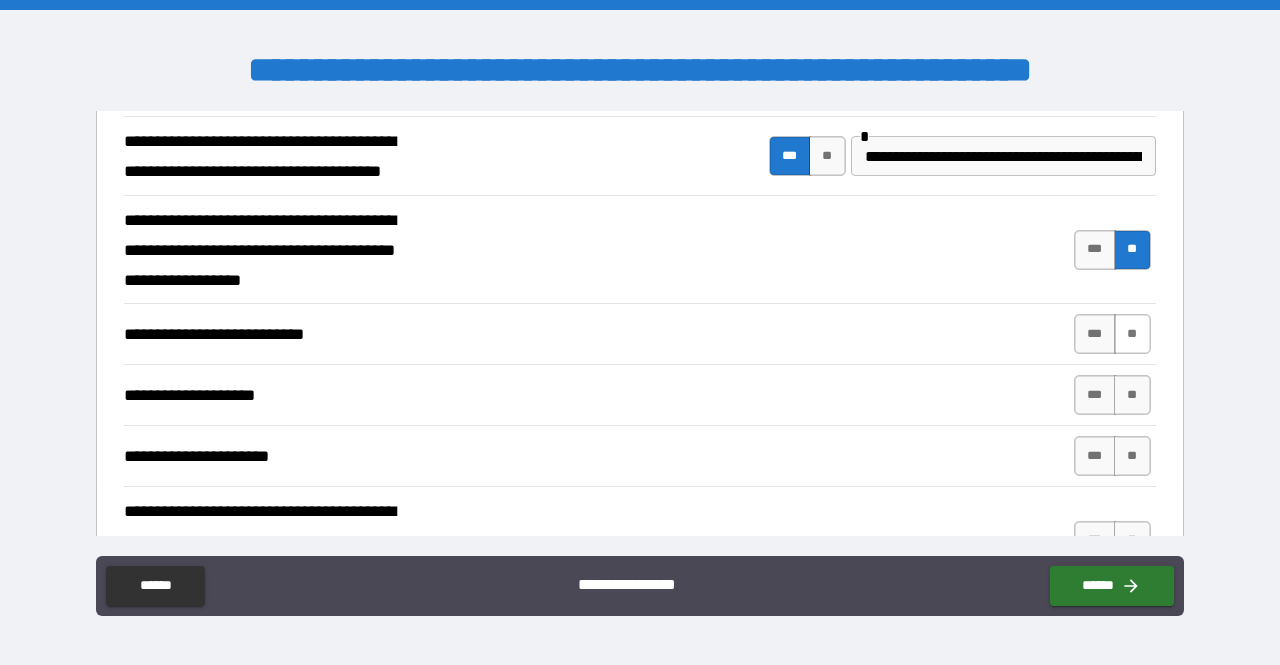 click on "**" at bounding box center (1132, 334) 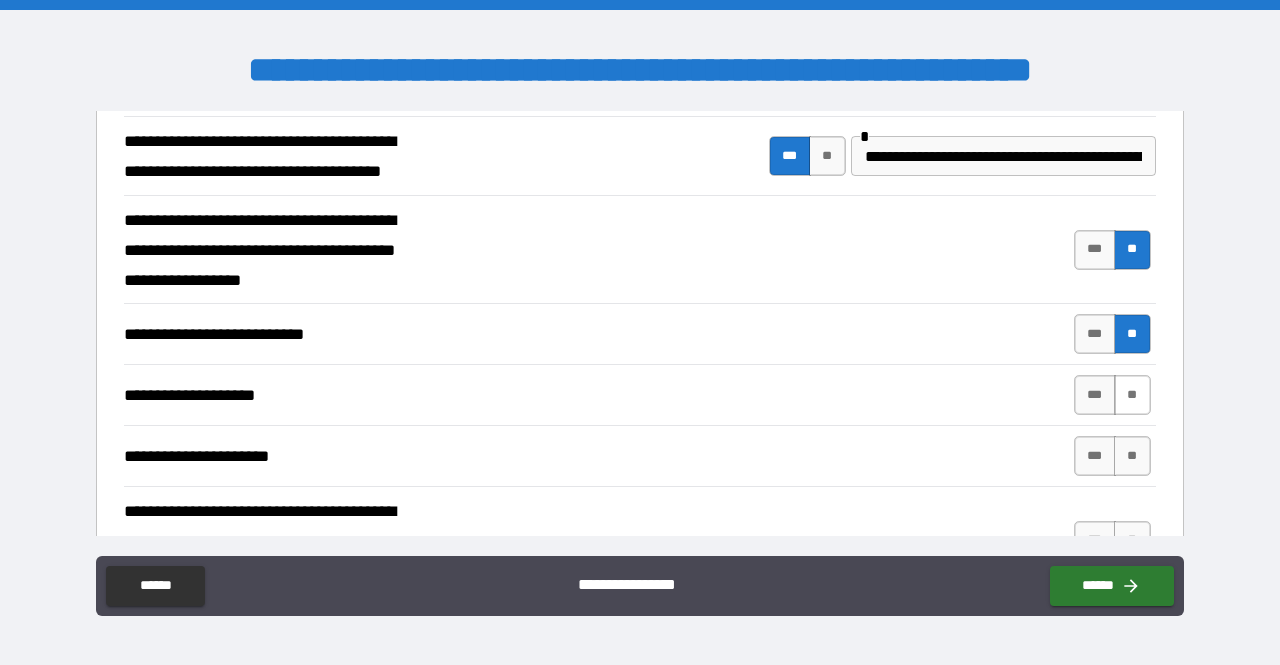 click on "**" at bounding box center (1132, 395) 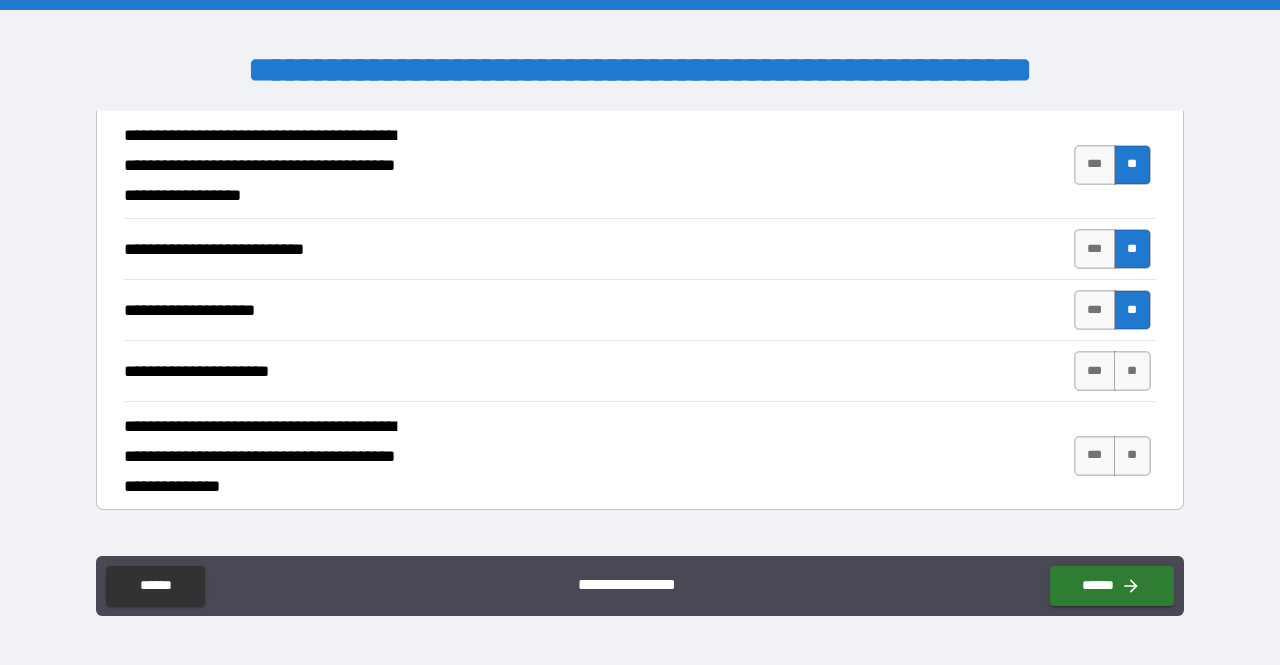 scroll, scrollTop: 1107, scrollLeft: 0, axis: vertical 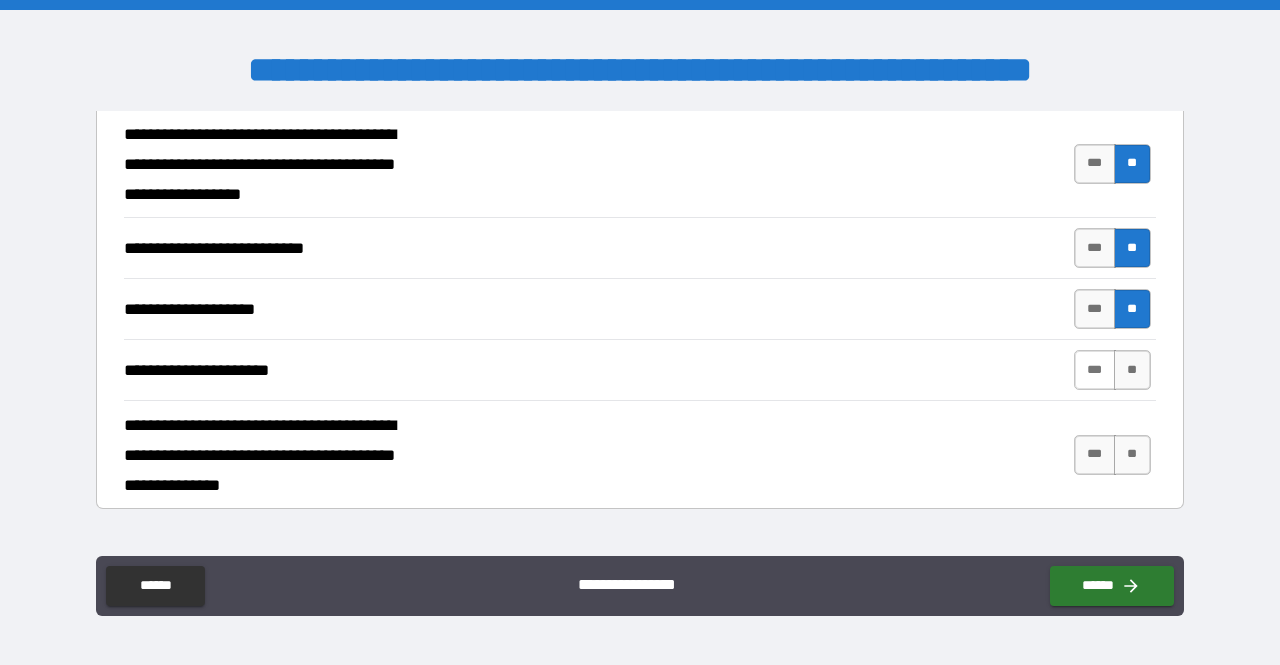 click on "***" at bounding box center [1095, 370] 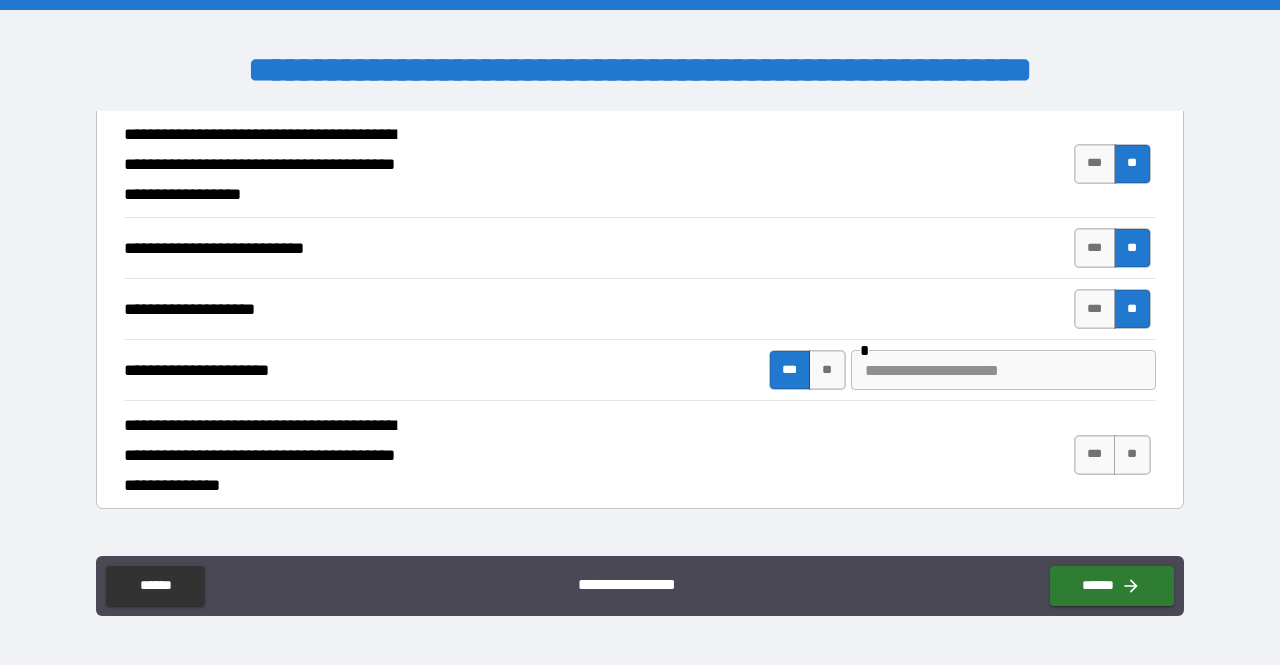 type on "*" 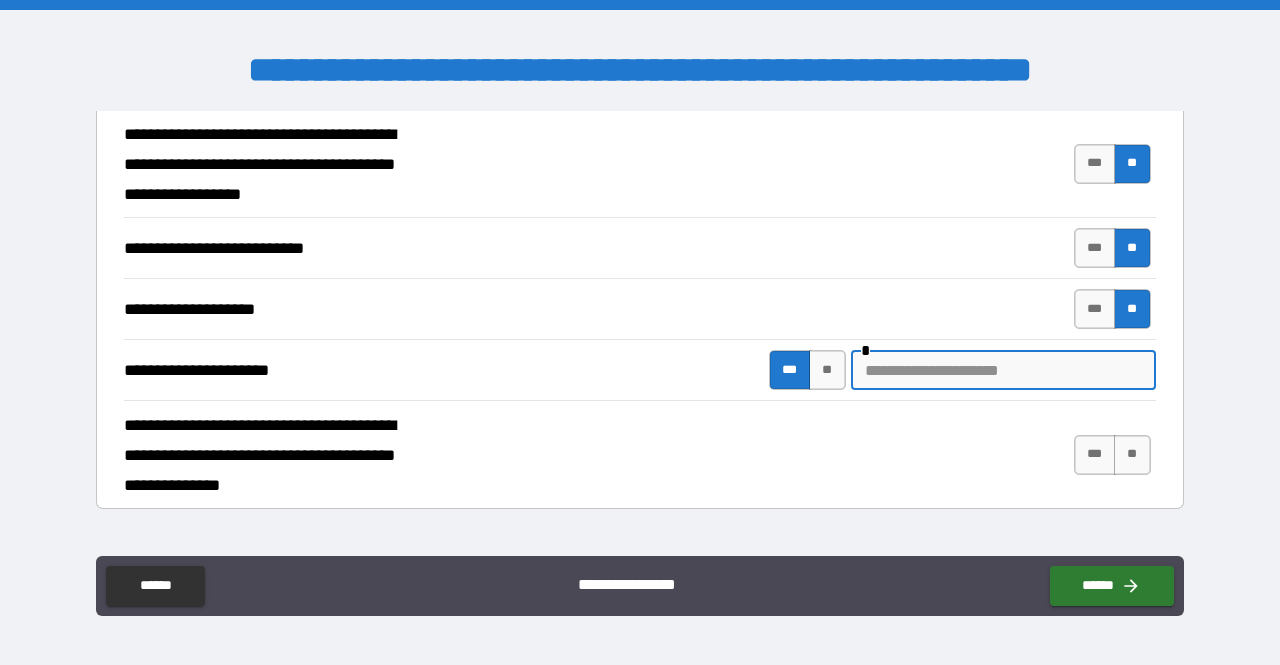 click at bounding box center (1003, 370) 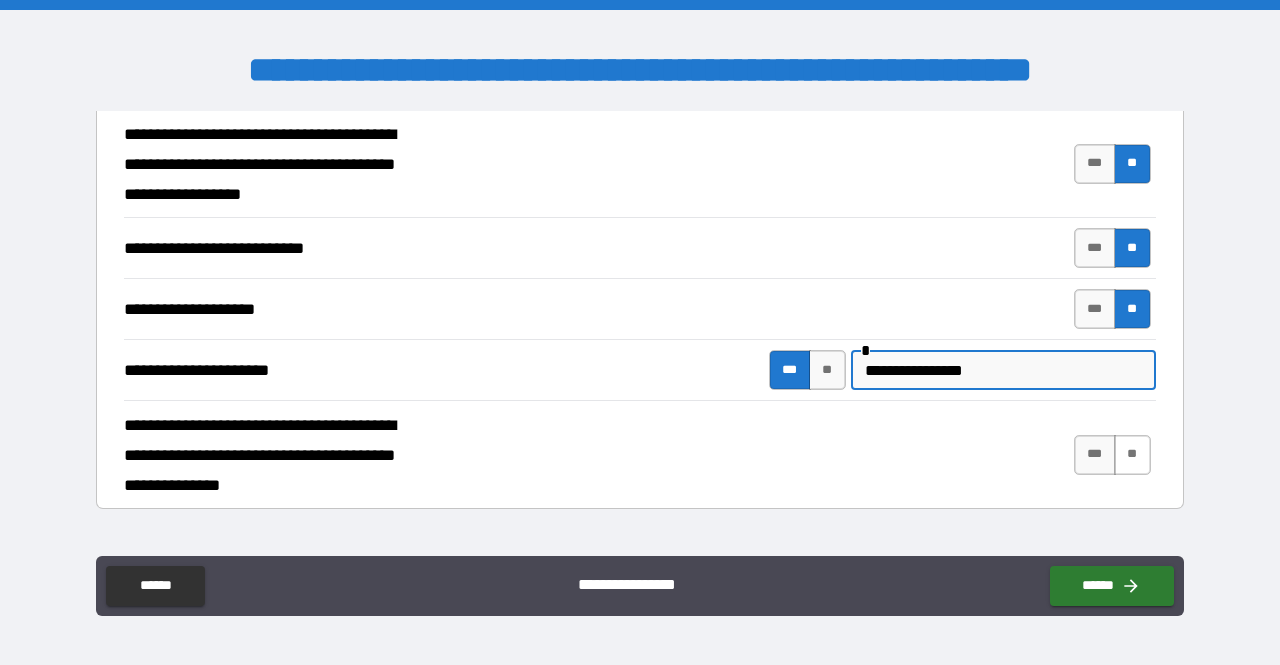 type on "**********" 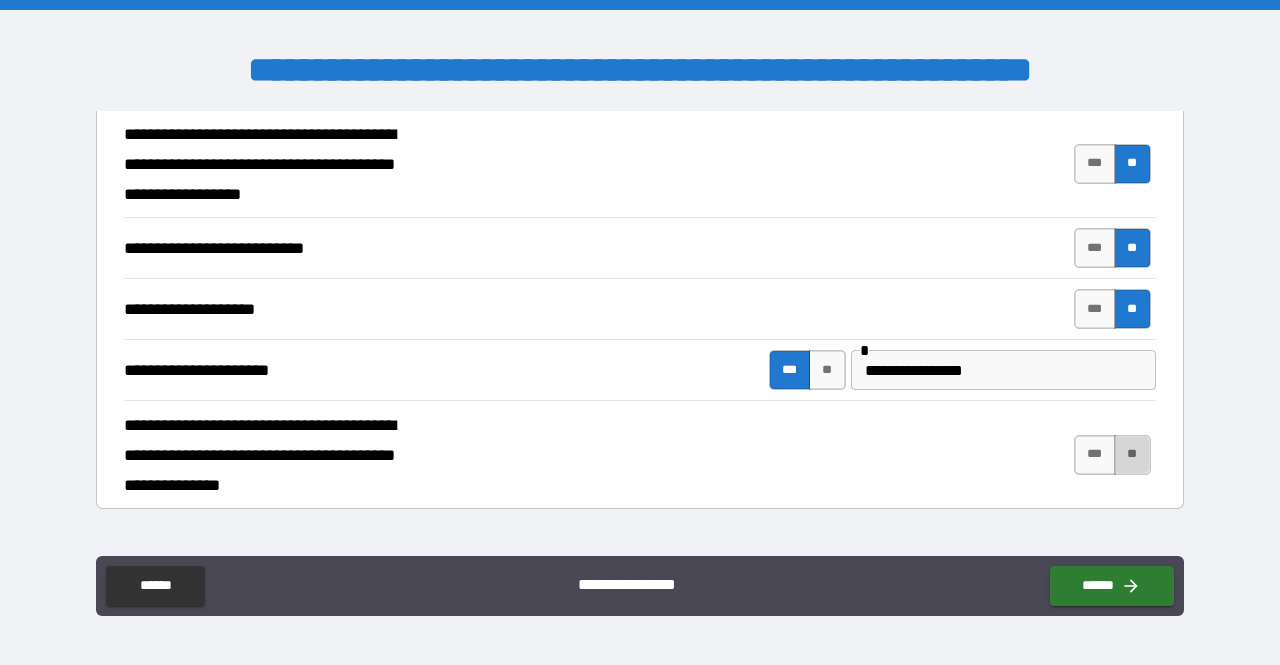 click on "**" at bounding box center (1132, 455) 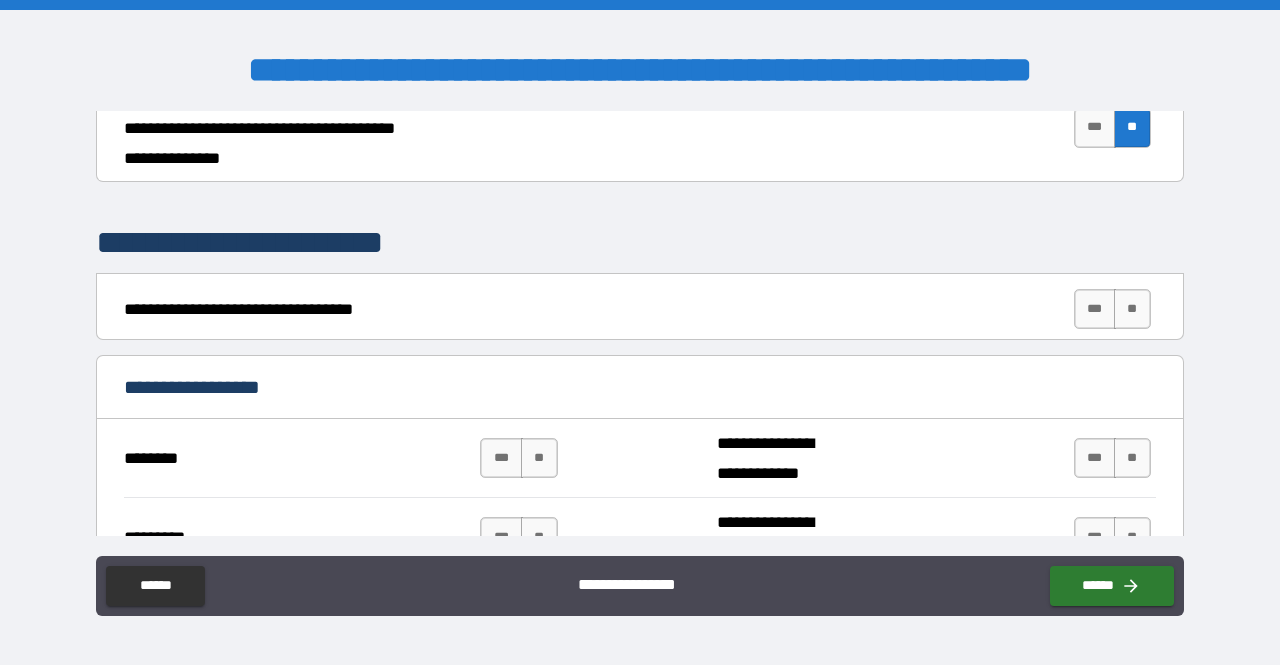 scroll, scrollTop: 1436, scrollLeft: 0, axis: vertical 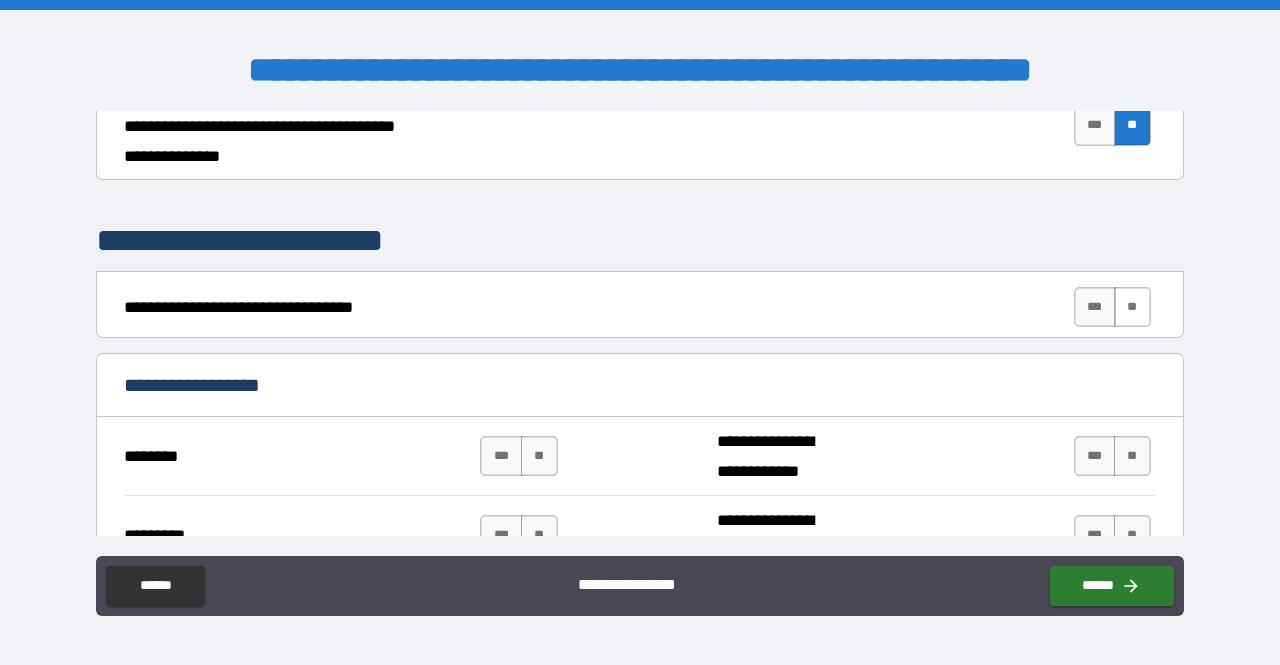 click on "**" at bounding box center [1132, 307] 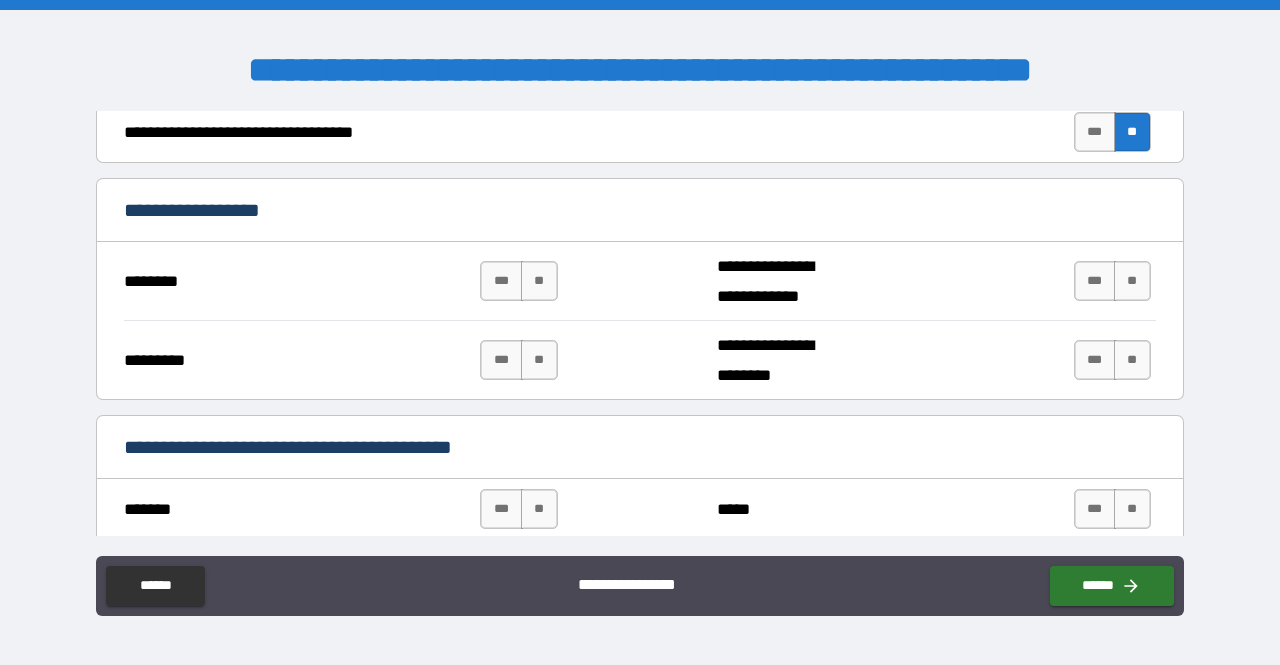 scroll, scrollTop: 1614, scrollLeft: 0, axis: vertical 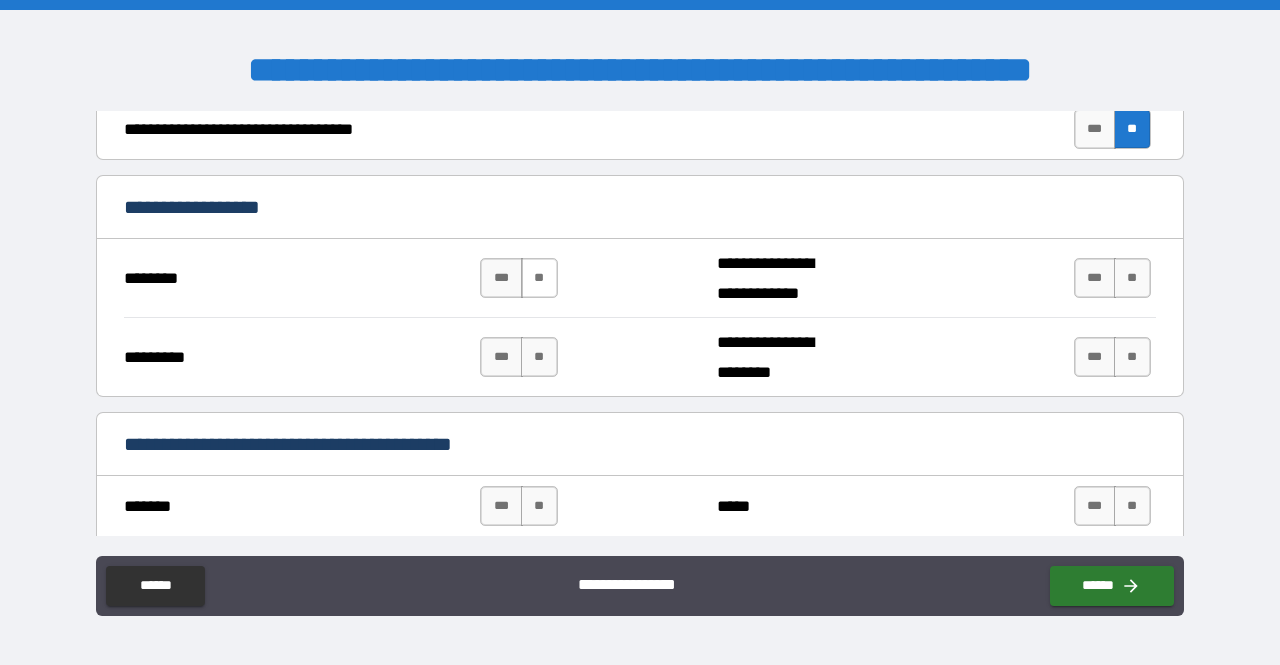 click on "**" at bounding box center [539, 278] 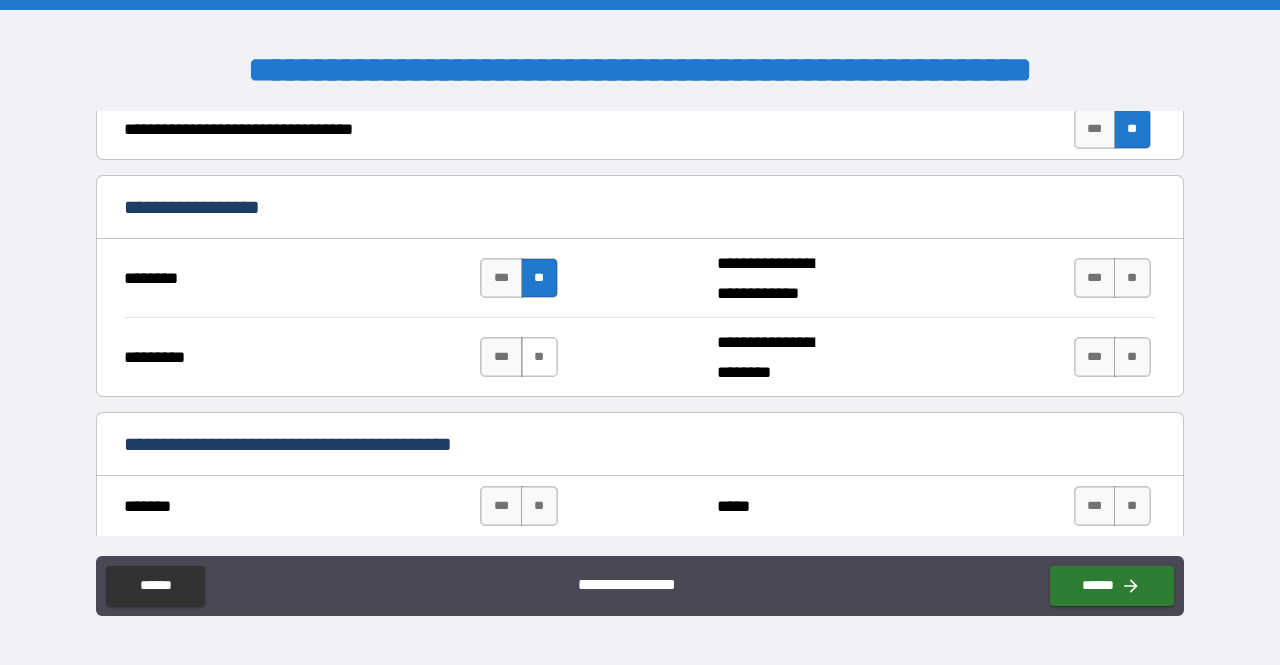 click on "**" at bounding box center (539, 357) 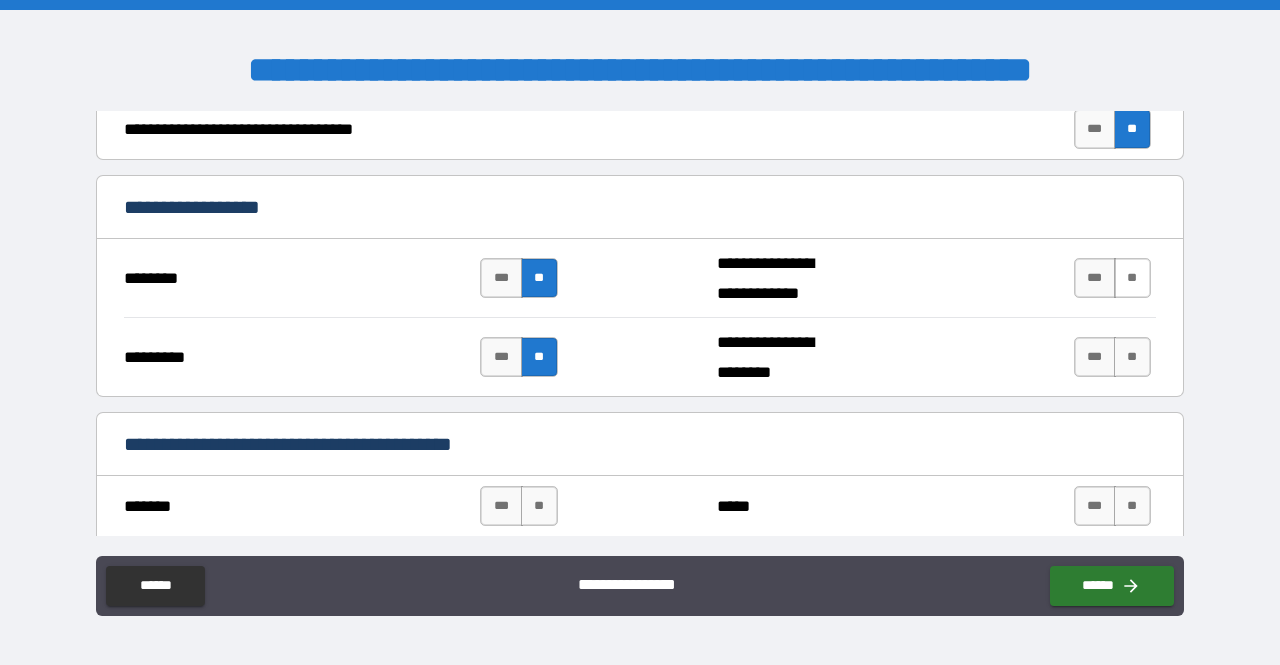 click on "**" at bounding box center (1132, 278) 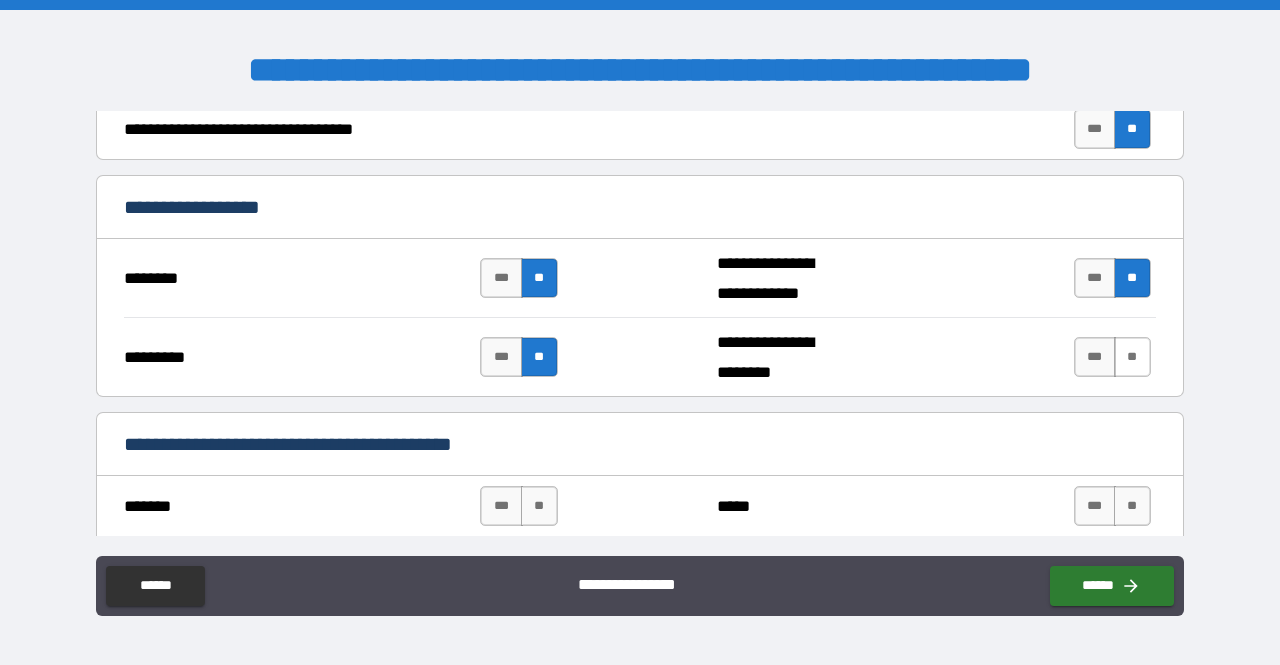 click on "**" at bounding box center (1132, 357) 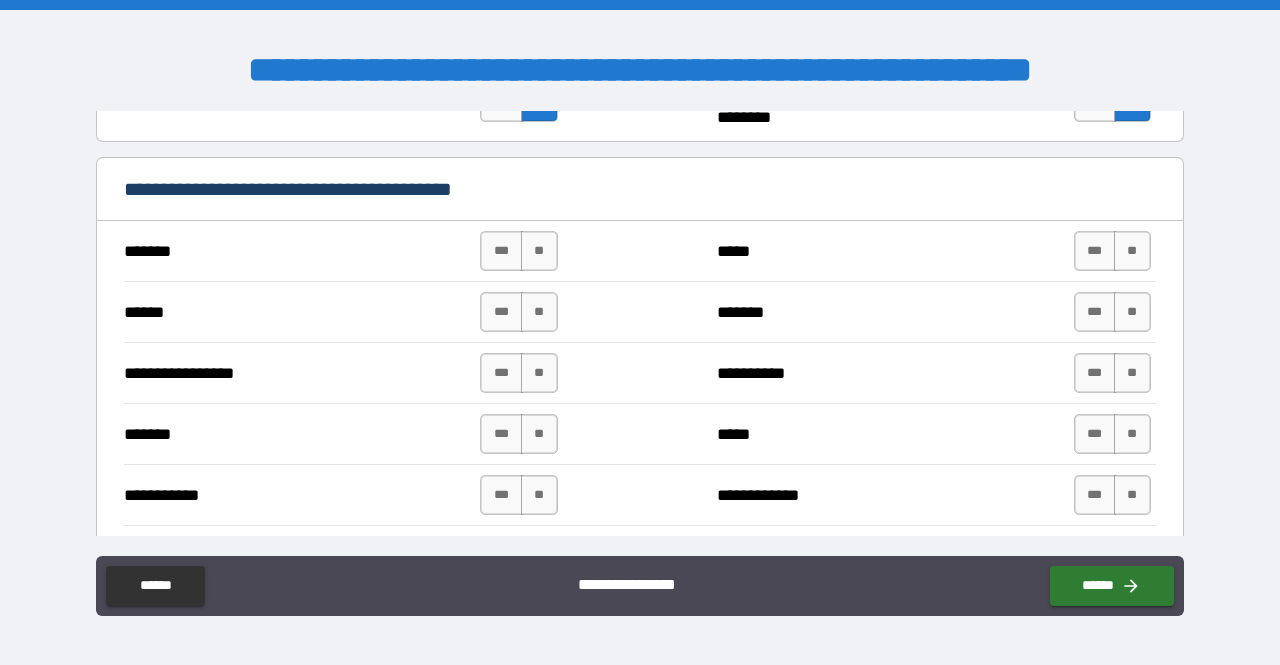 scroll, scrollTop: 1870, scrollLeft: 0, axis: vertical 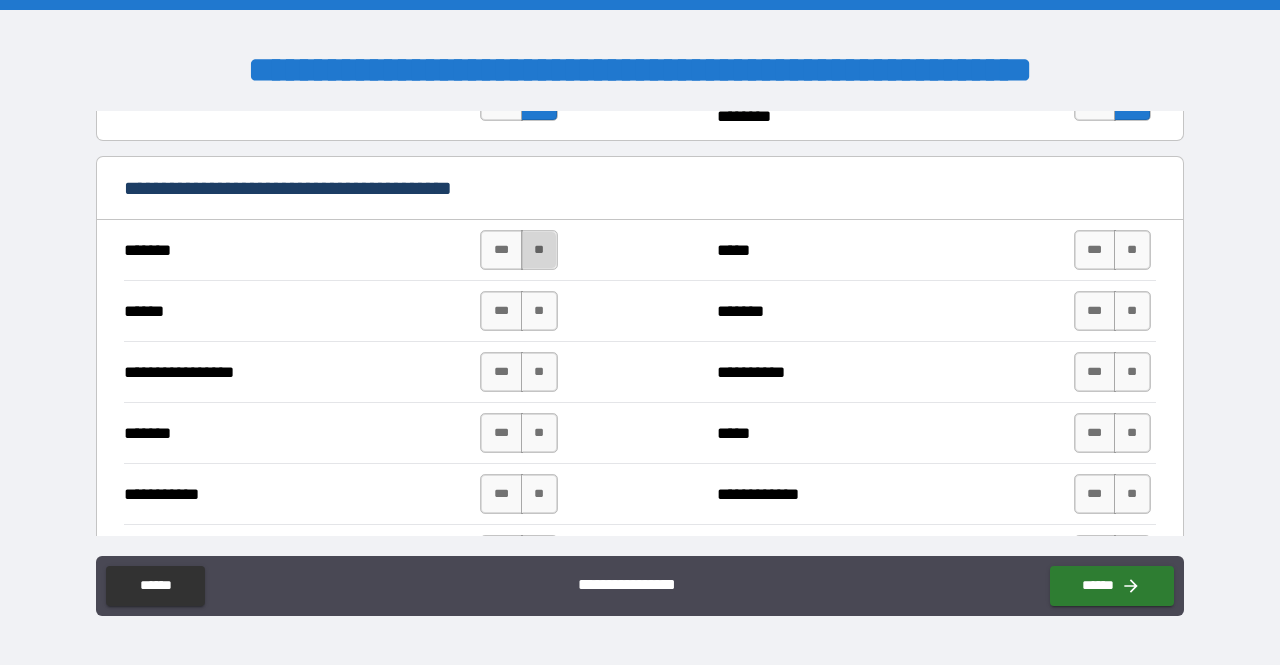 click on "**" at bounding box center (539, 250) 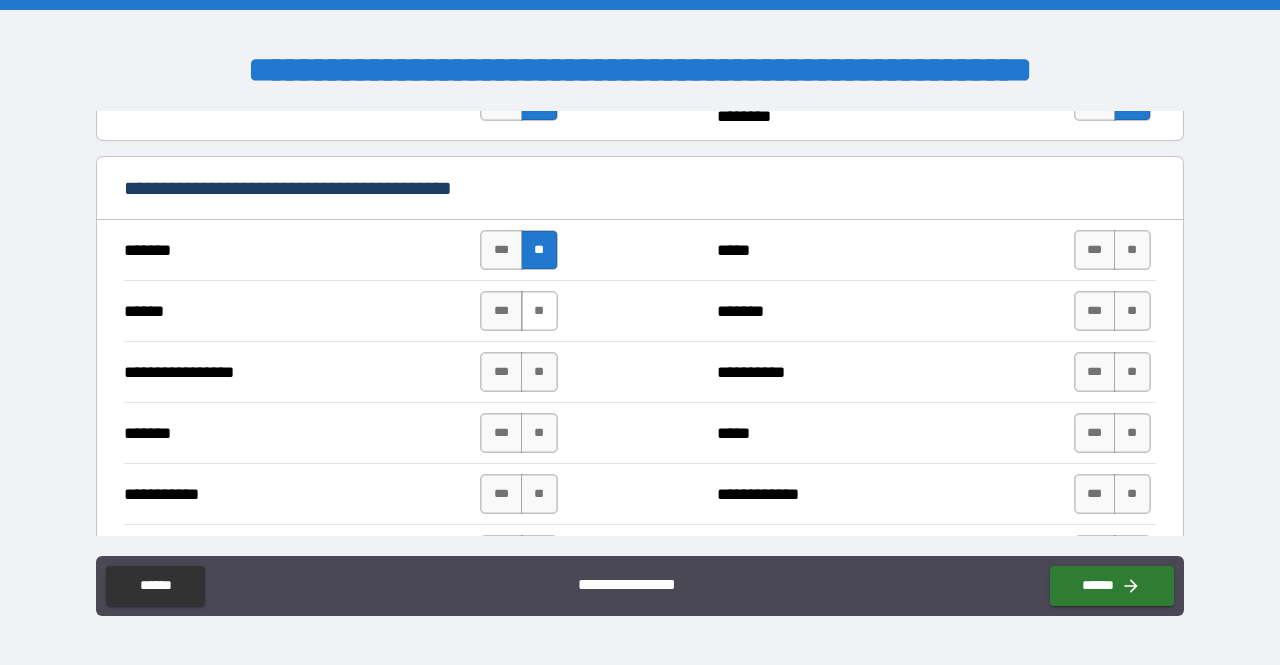 click on "**" at bounding box center (539, 311) 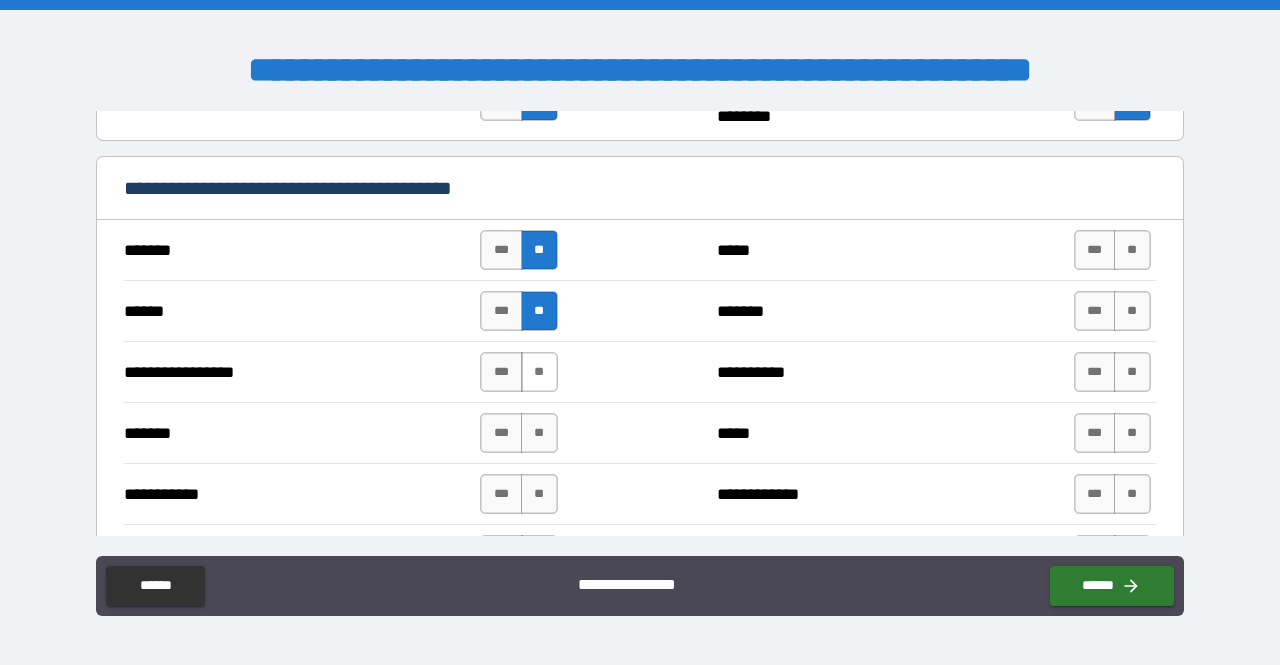 click on "**" at bounding box center (539, 372) 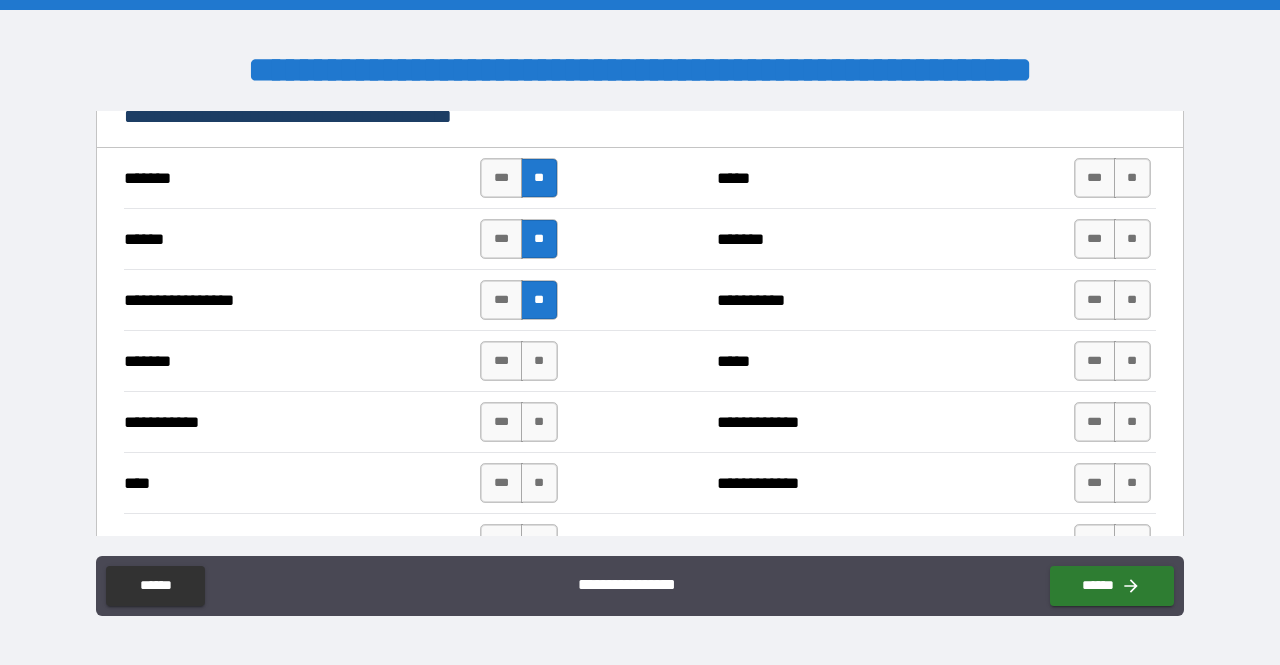 scroll, scrollTop: 1967, scrollLeft: 0, axis: vertical 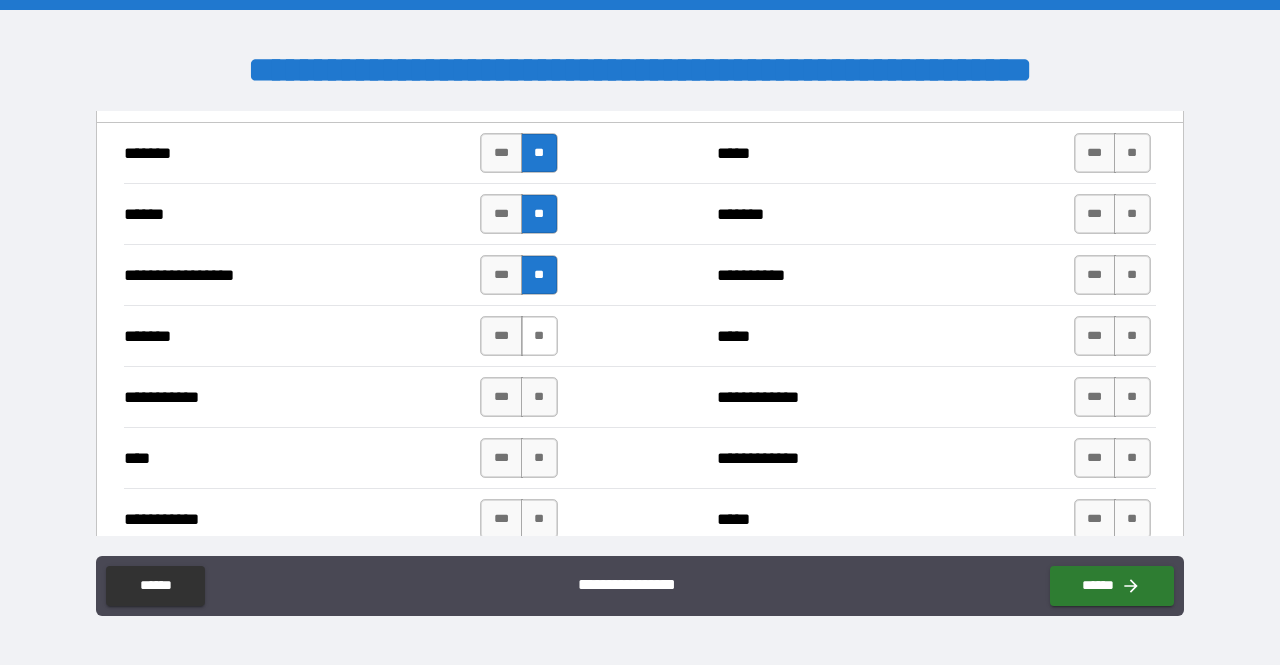 click on "**" at bounding box center [539, 336] 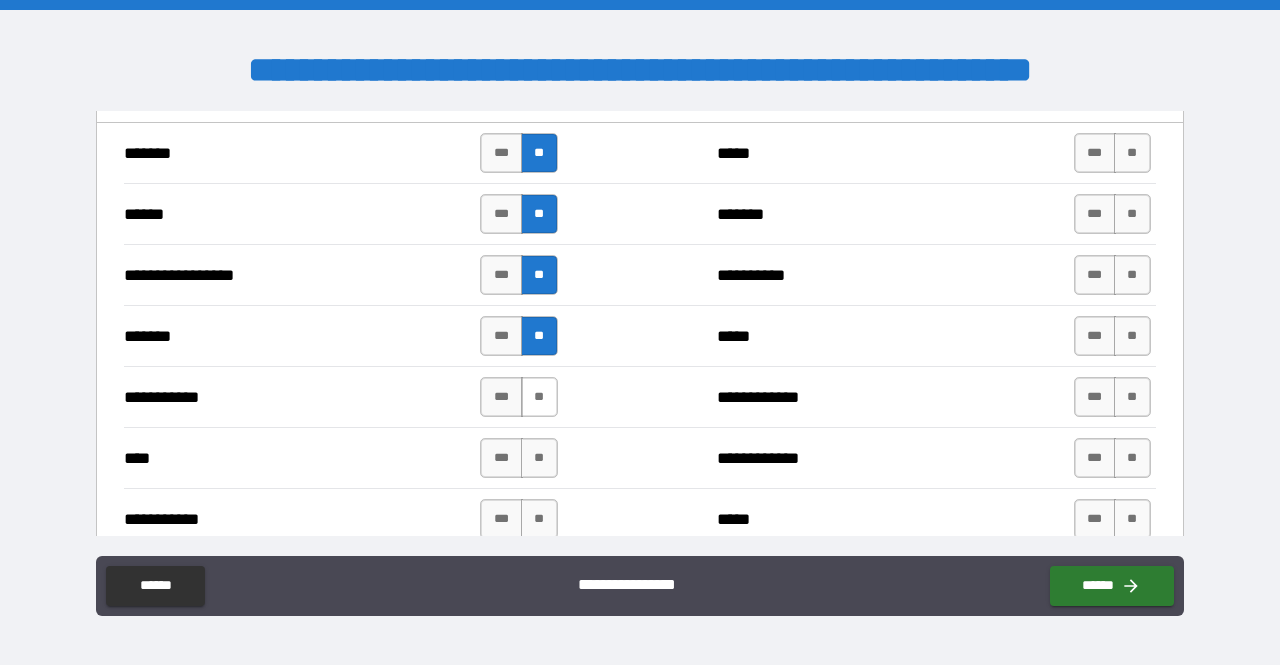 click on "**" at bounding box center (539, 397) 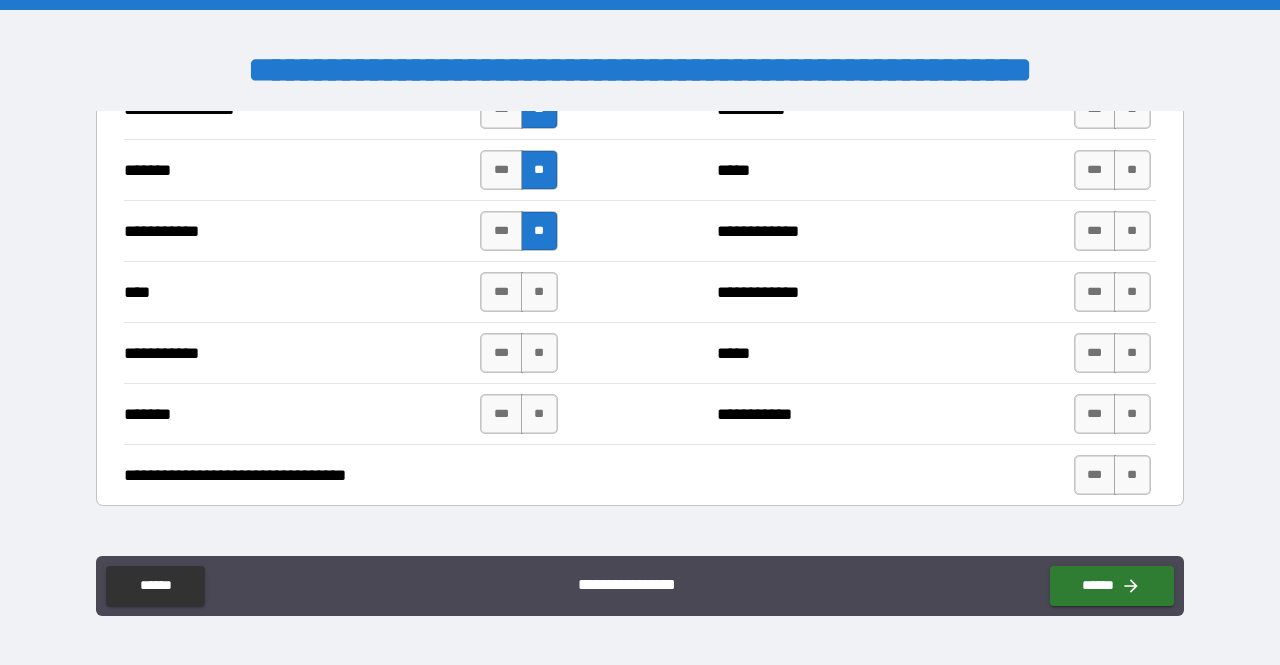 scroll, scrollTop: 2138, scrollLeft: 0, axis: vertical 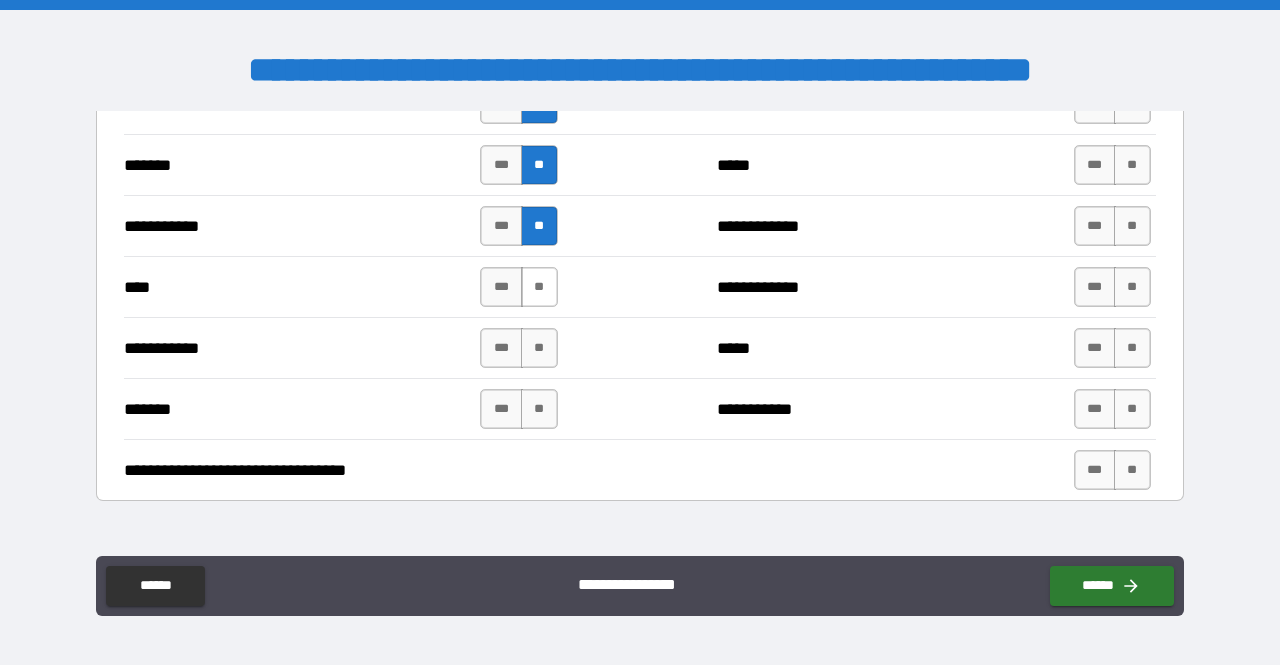 click on "**" at bounding box center [539, 287] 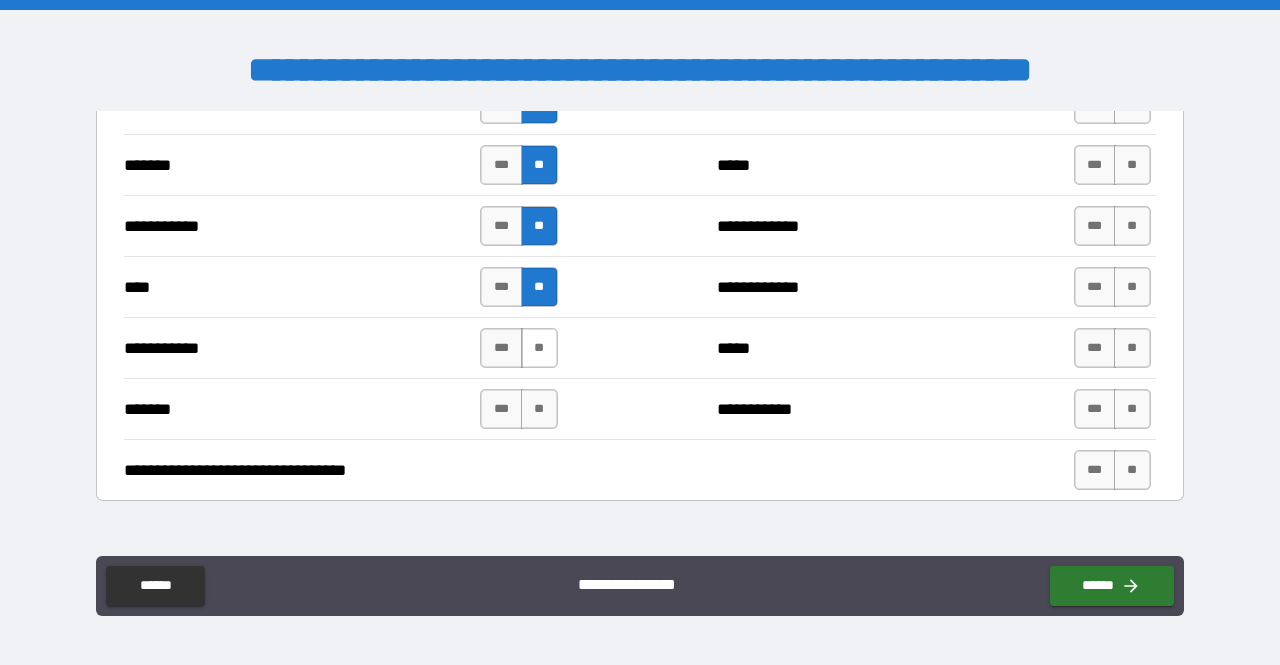 click on "**" at bounding box center (539, 348) 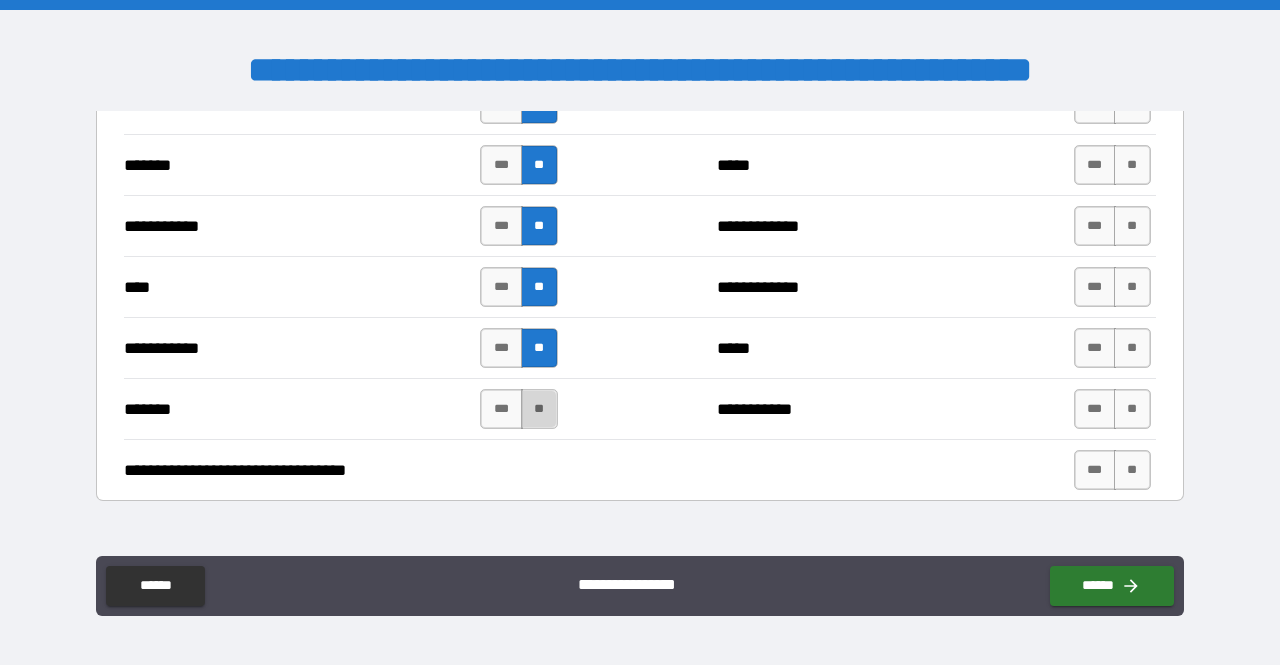 click on "**" at bounding box center (539, 409) 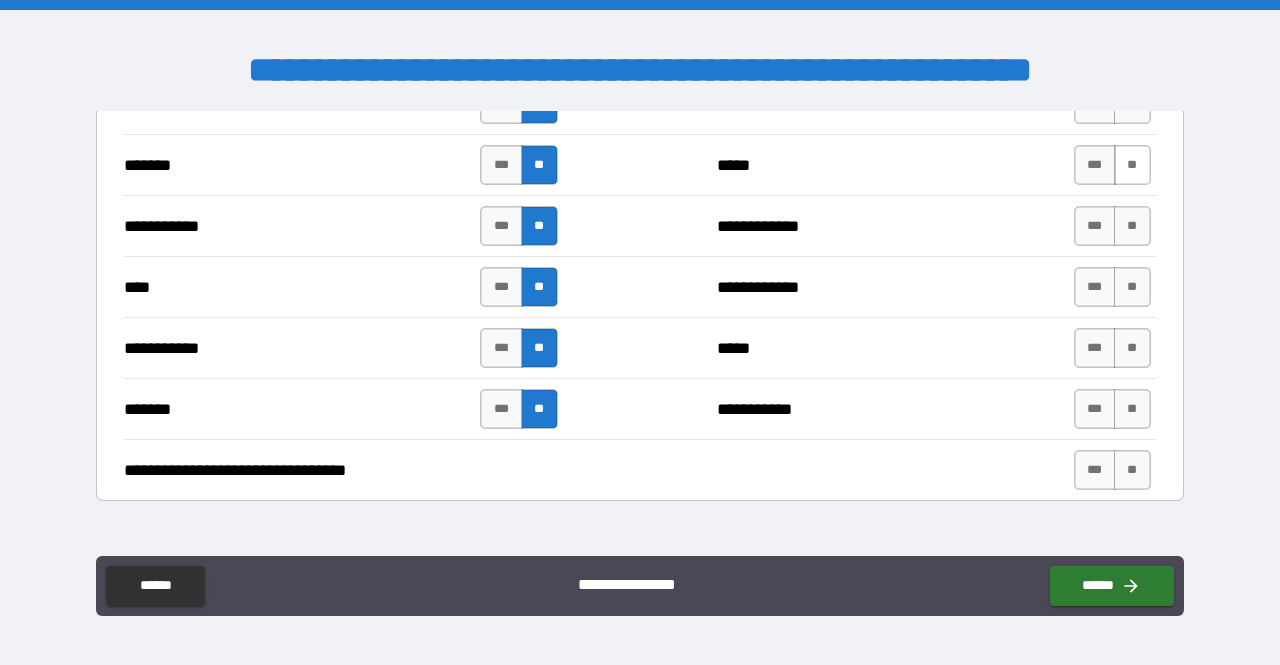 click on "**" at bounding box center (1132, 165) 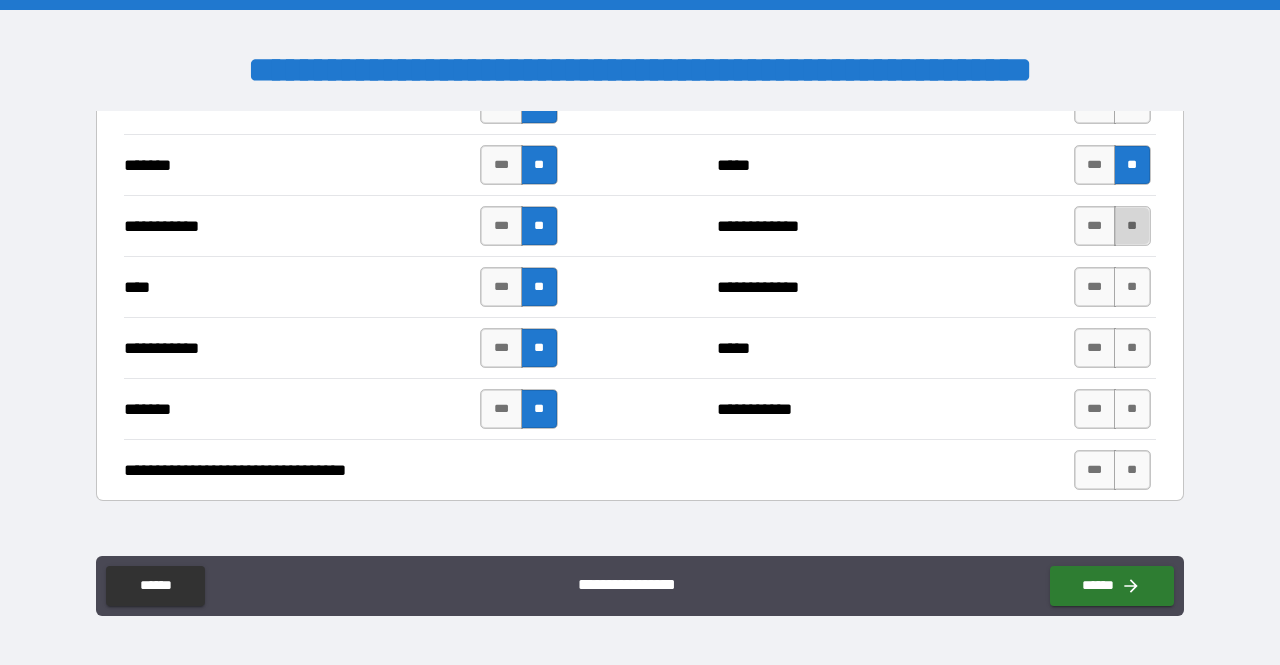click on "**" at bounding box center [1132, 226] 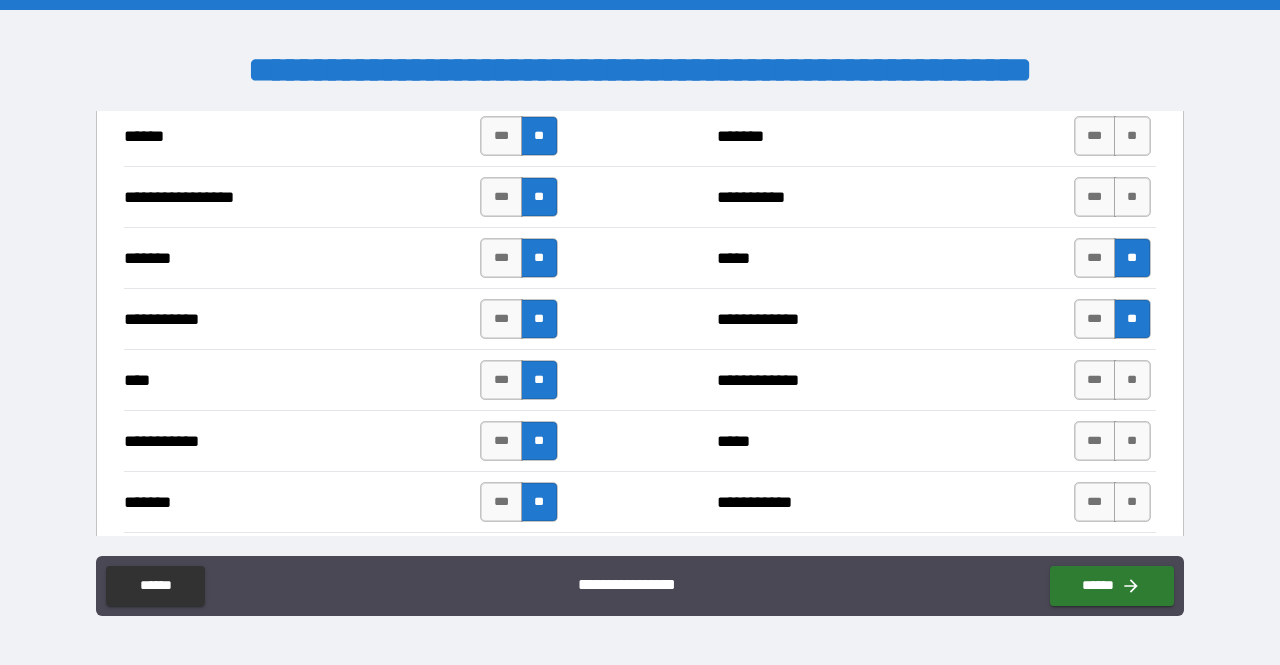 scroll, scrollTop: 2043, scrollLeft: 0, axis: vertical 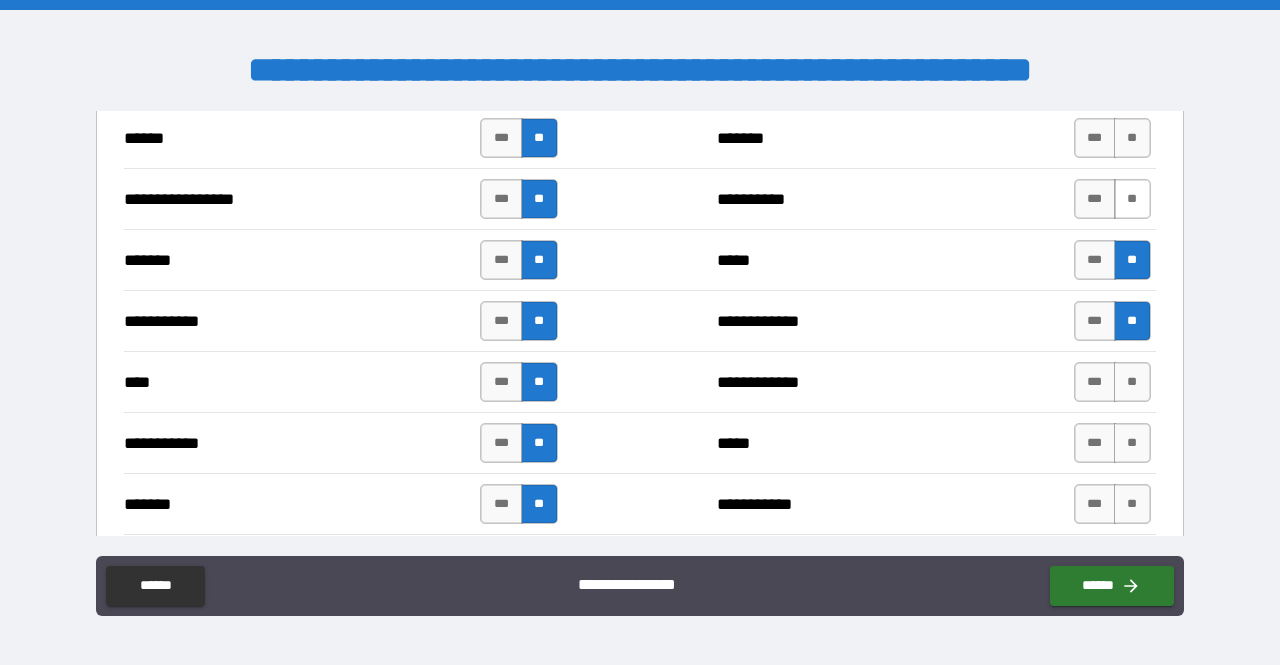 click on "**" at bounding box center [1132, 199] 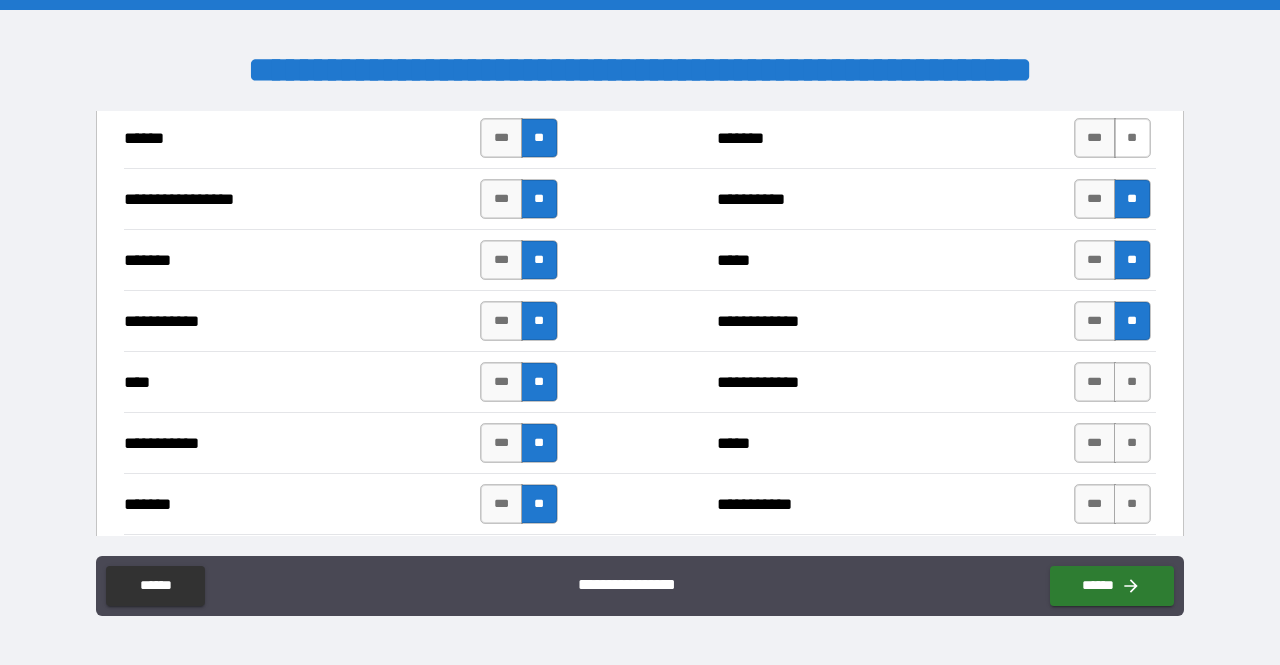 click on "**" at bounding box center (1132, 138) 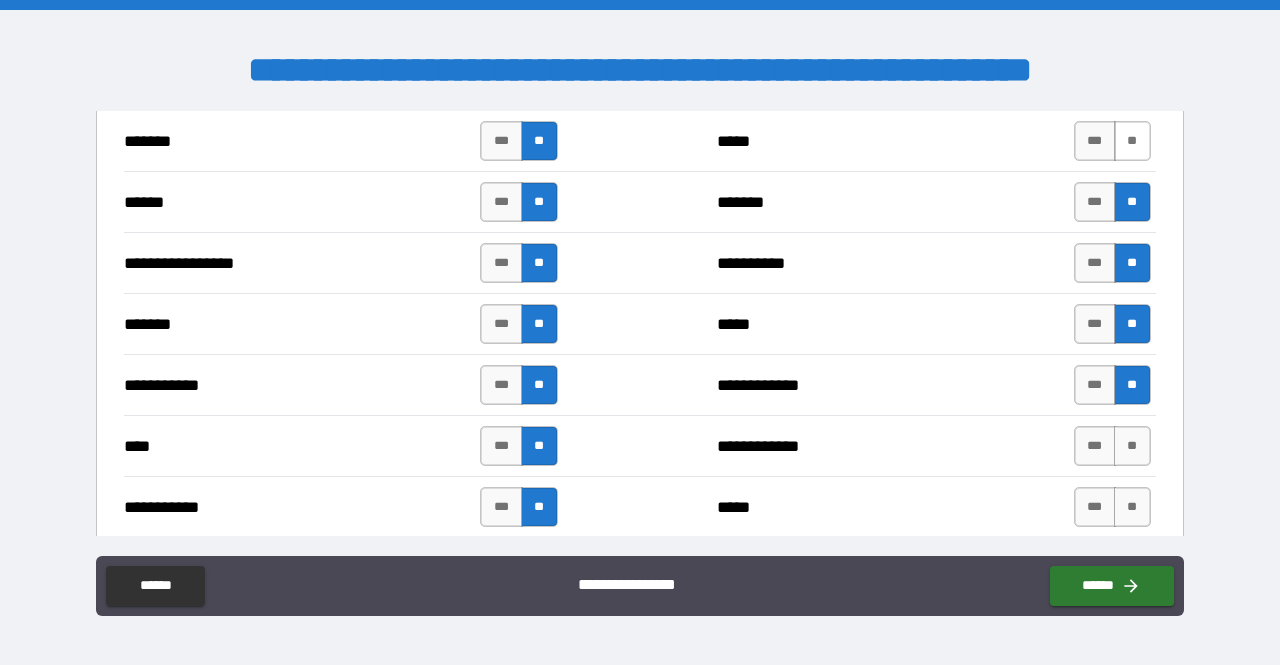scroll, scrollTop: 1982, scrollLeft: 0, axis: vertical 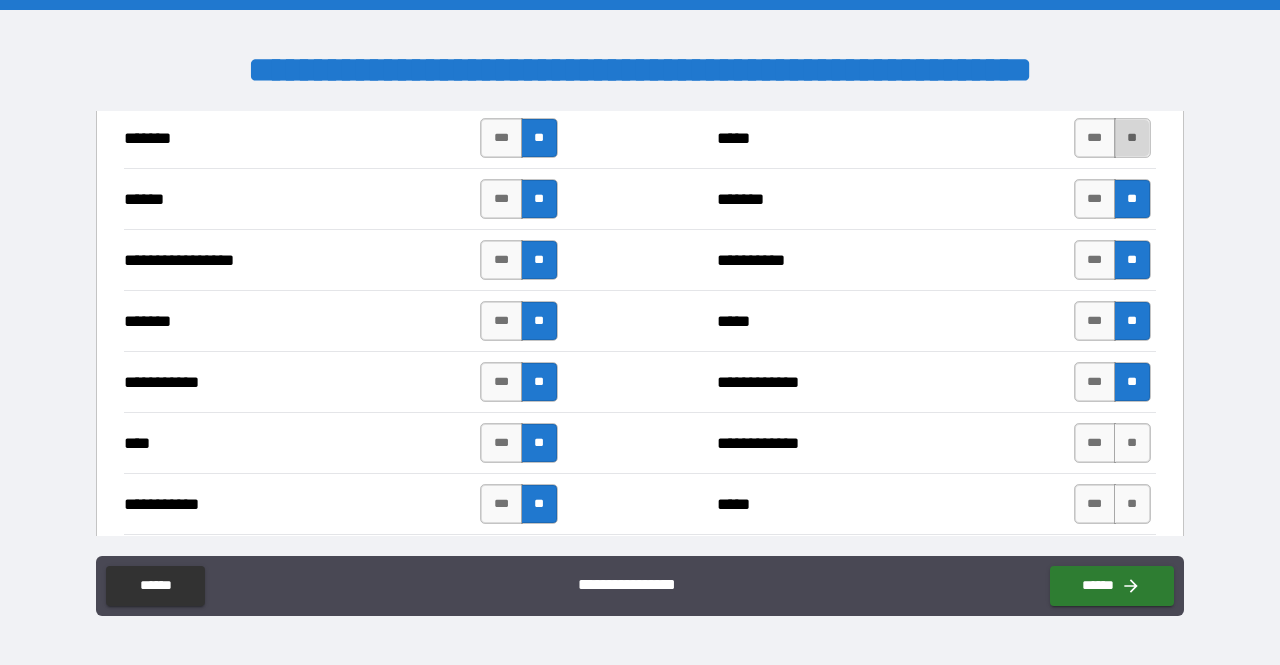 click on "**" at bounding box center (1132, 138) 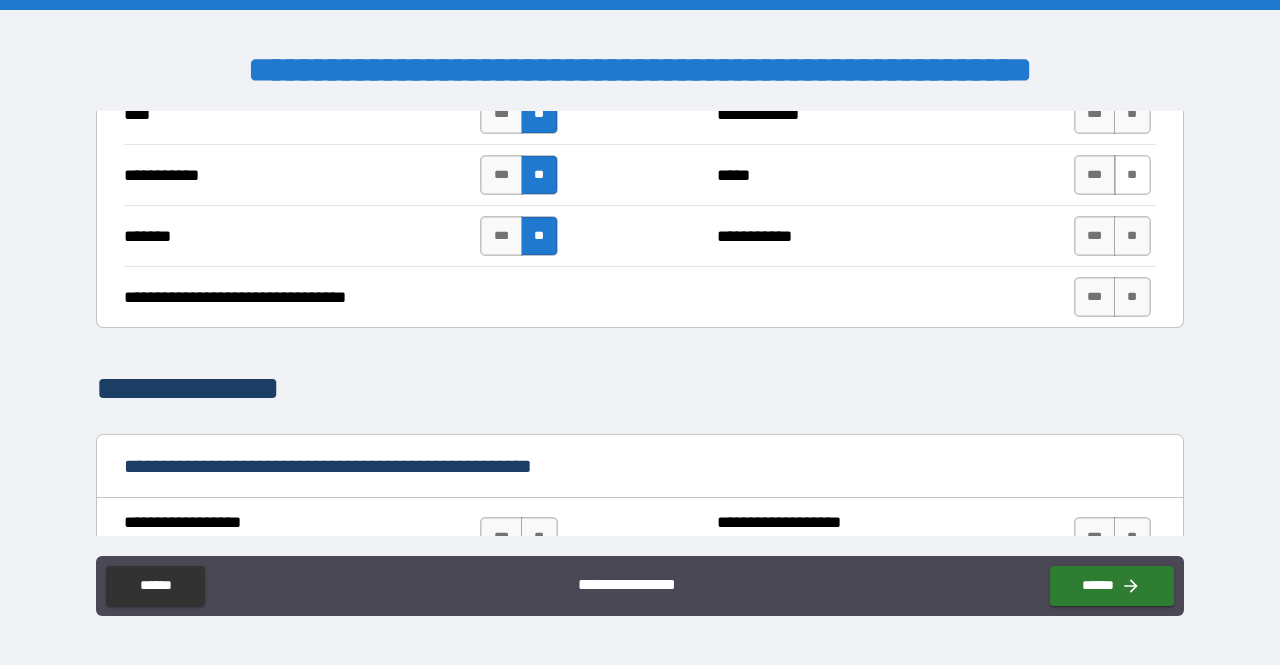 scroll, scrollTop: 2285, scrollLeft: 0, axis: vertical 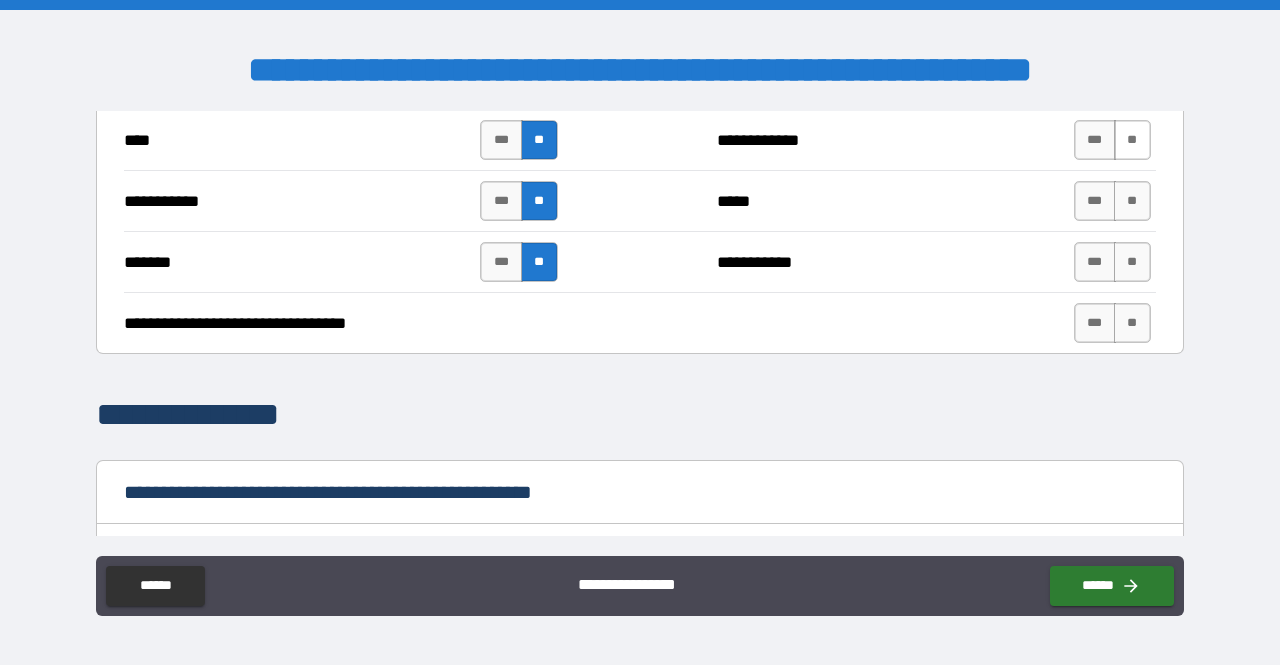 click on "**" at bounding box center (1132, 140) 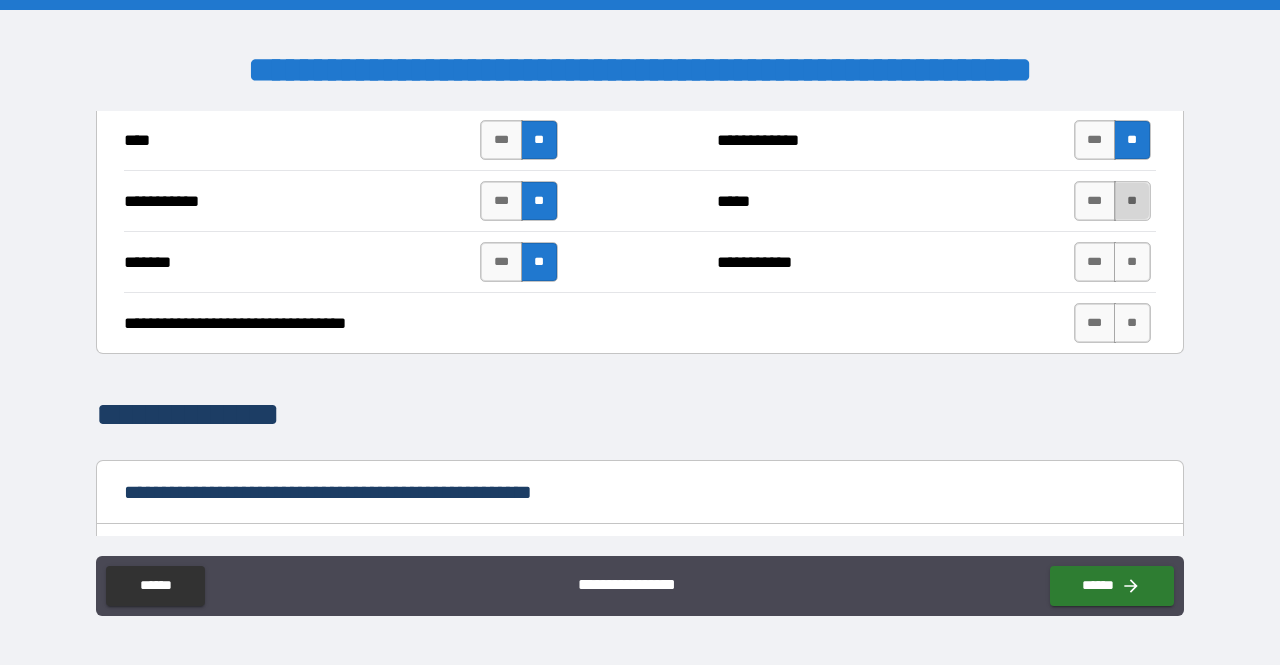 click on "**" at bounding box center [1132, 201] 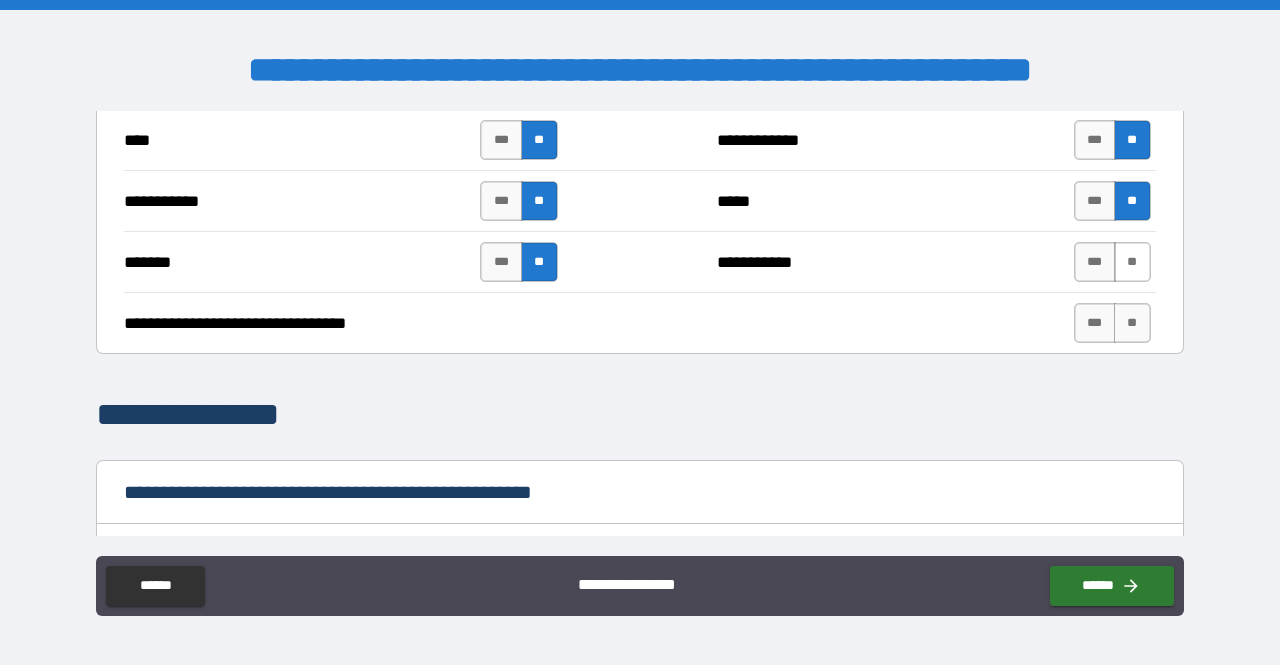 click on "**" at bounding box center [1132, 262] 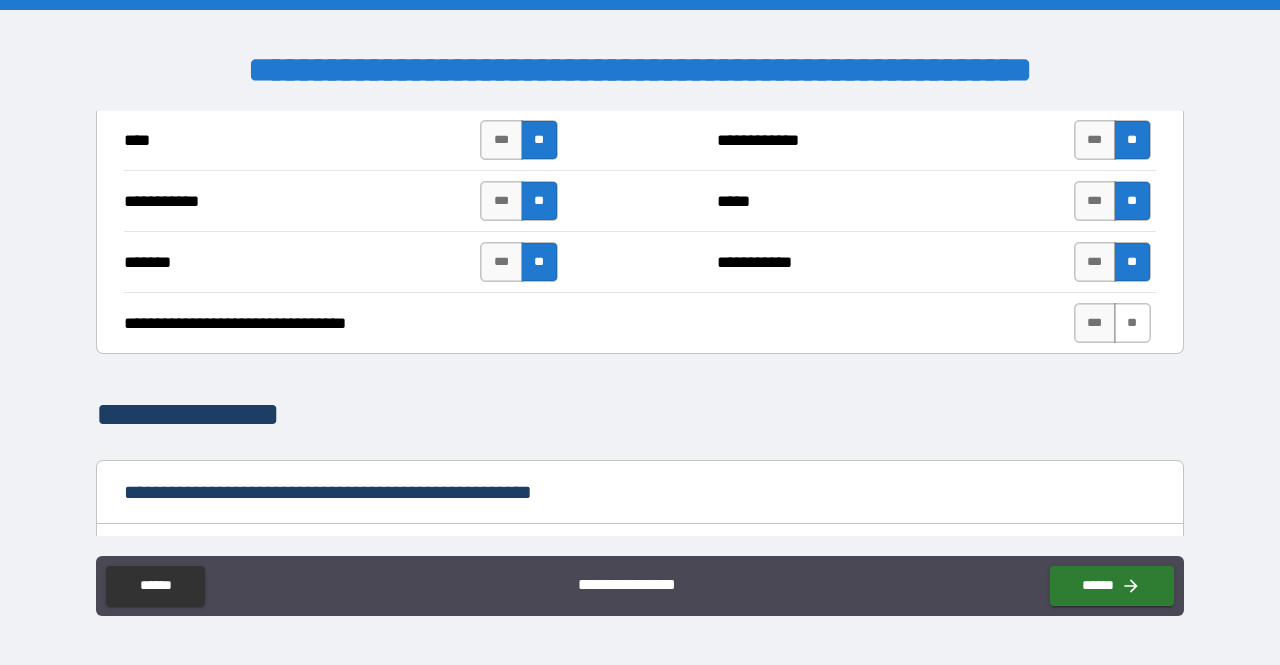 click on "**" at bounding box center (1132, 323) 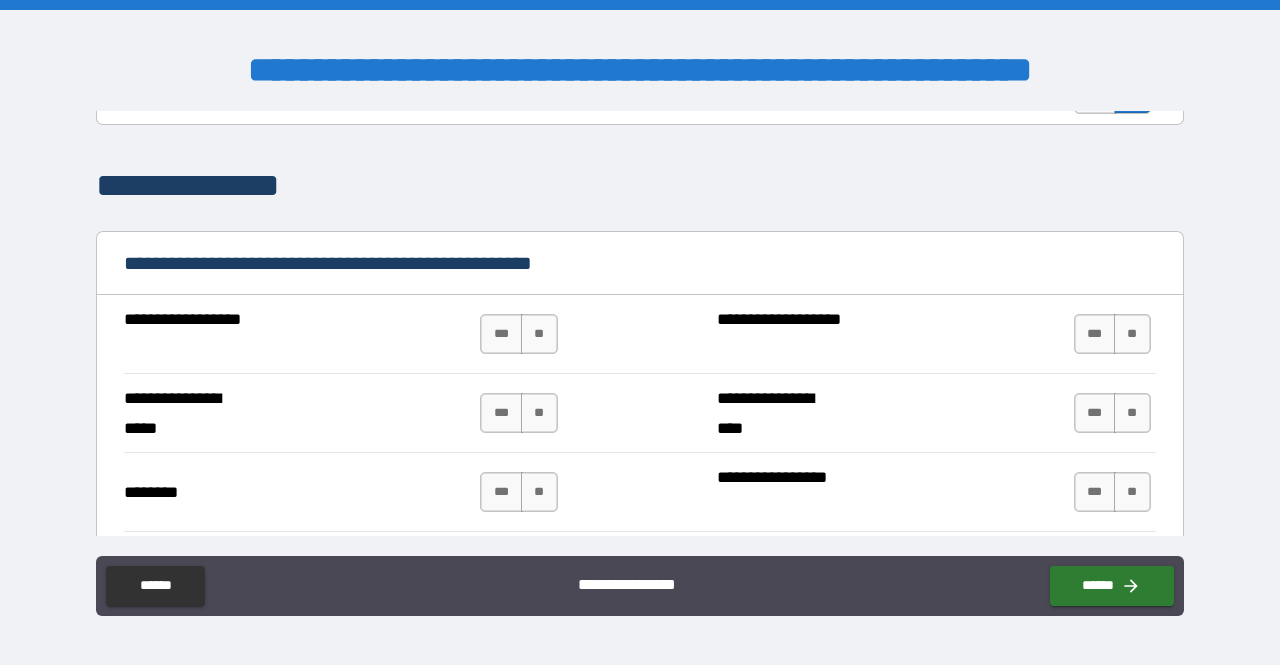 scroll, scrollTop: 2515, scrollLeft: 0, axis: vertical 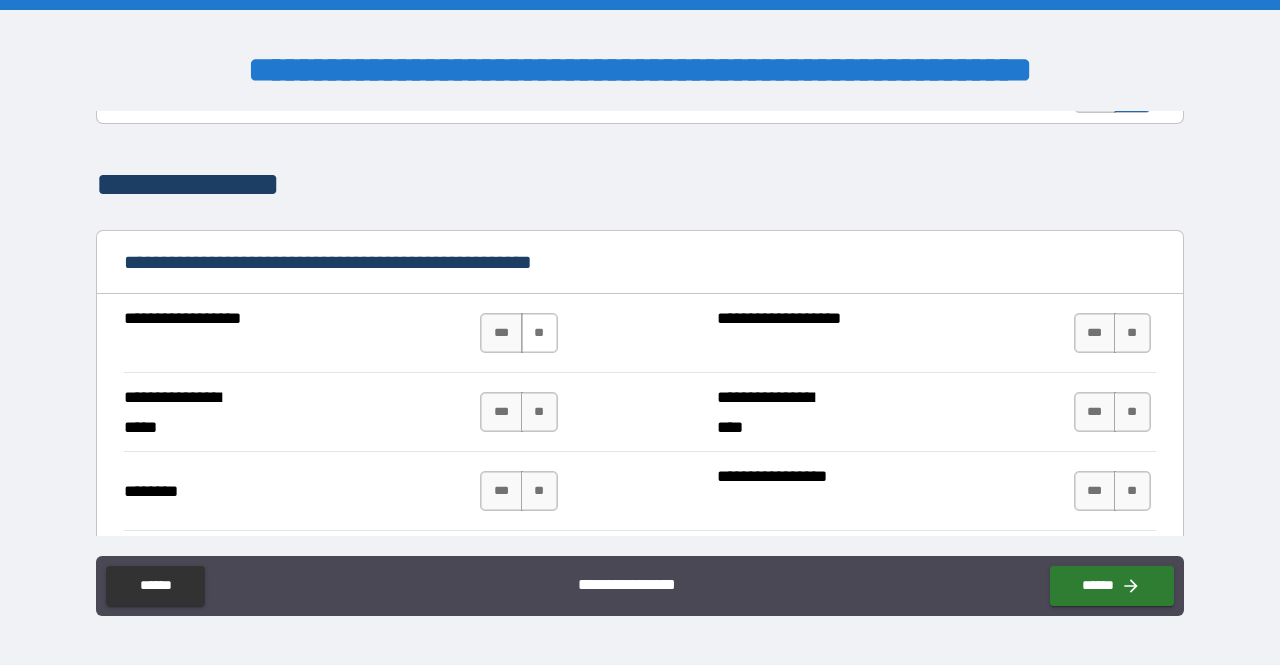 click on "**" at bounding box center (539, 333) 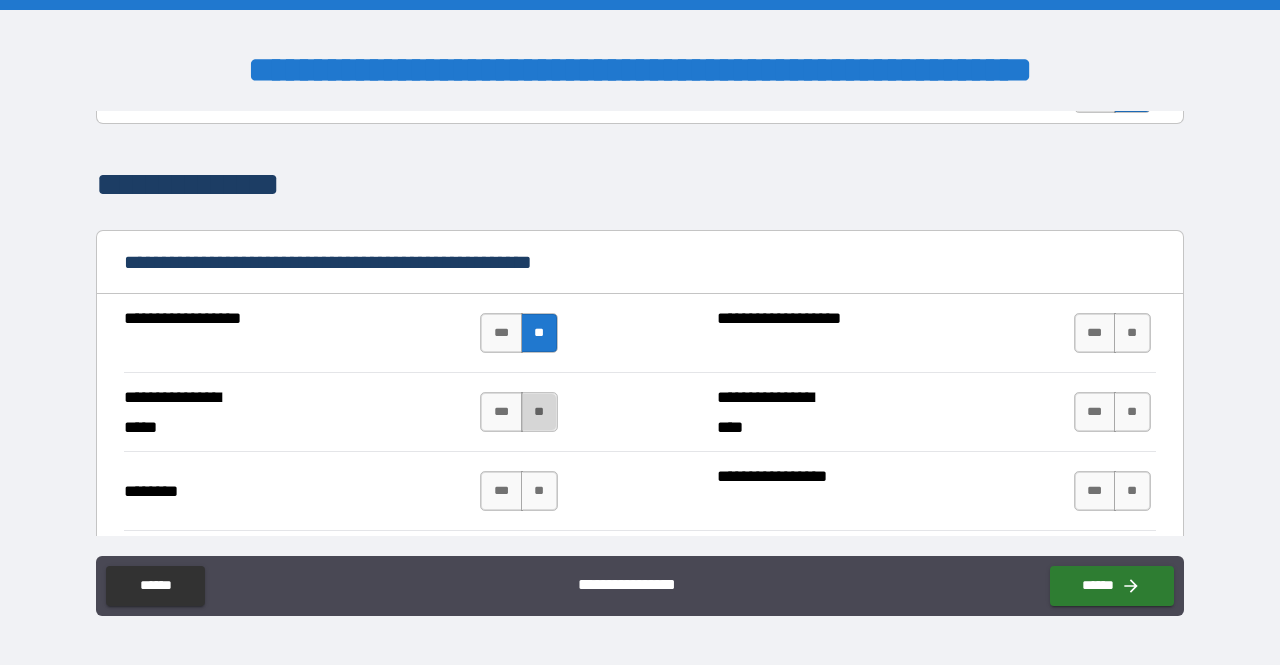 click on "**" at bounding box center [539, 412] 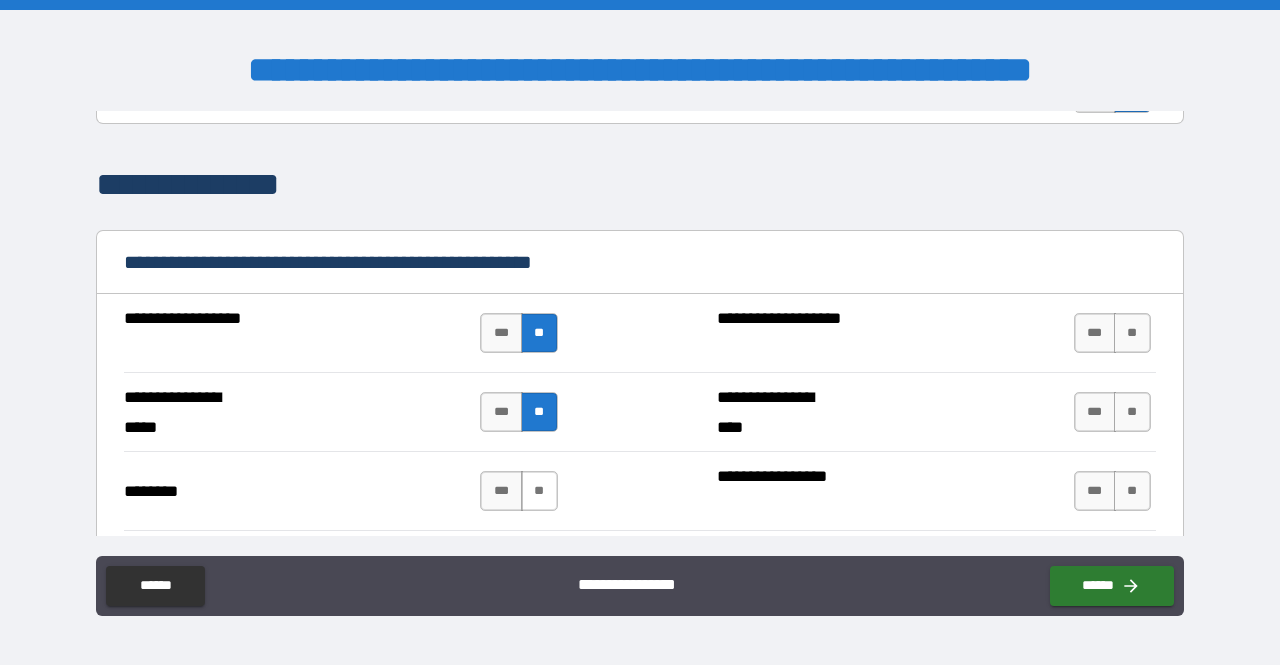 click on "**" at bounding box center (539, 491) 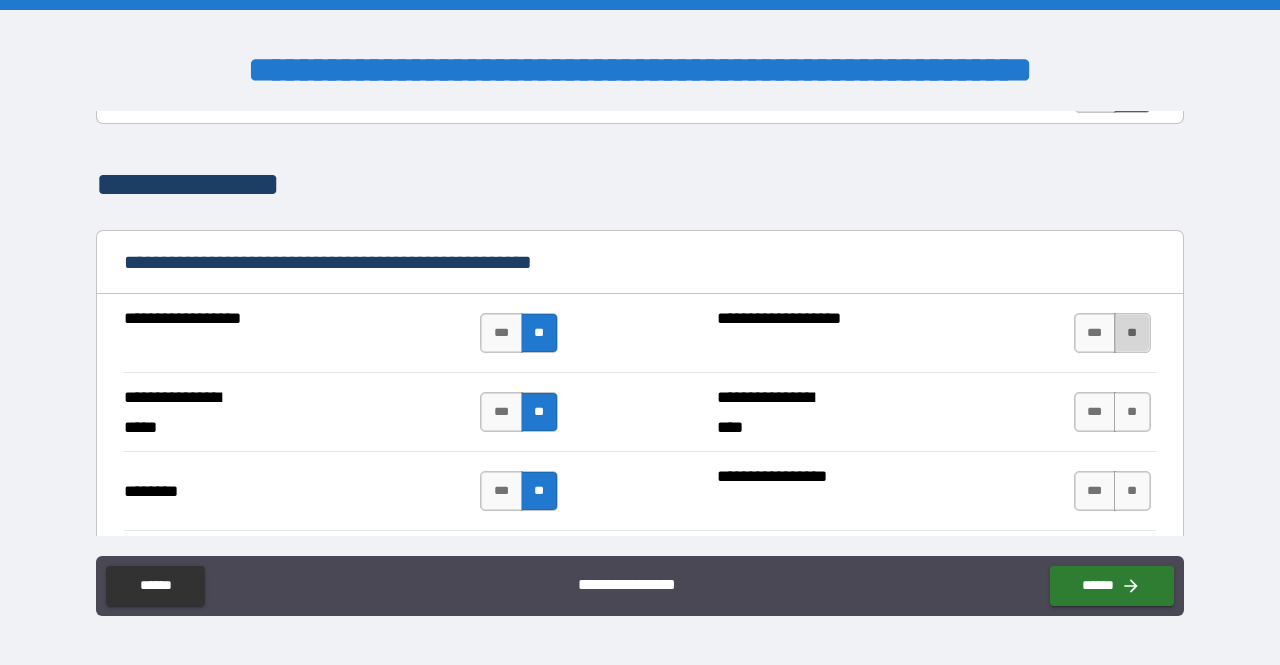 click on "**" at bounding box center [1132, 333] 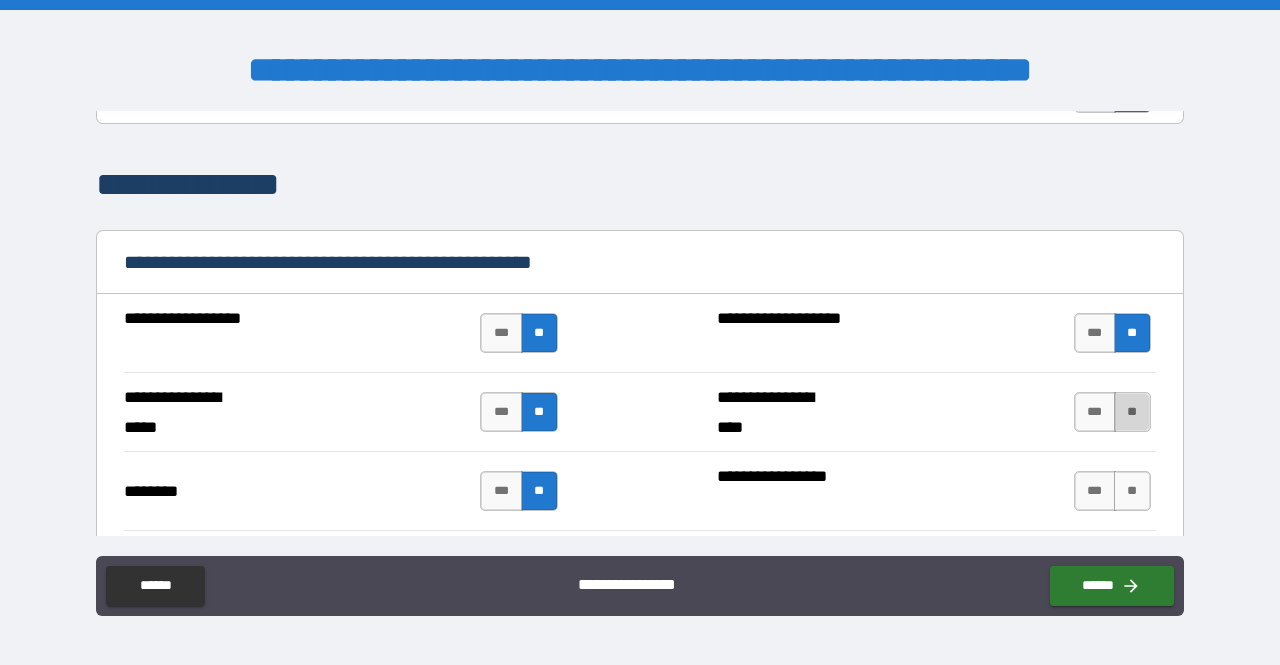 click on "**" at bounding box center [1132, 412] 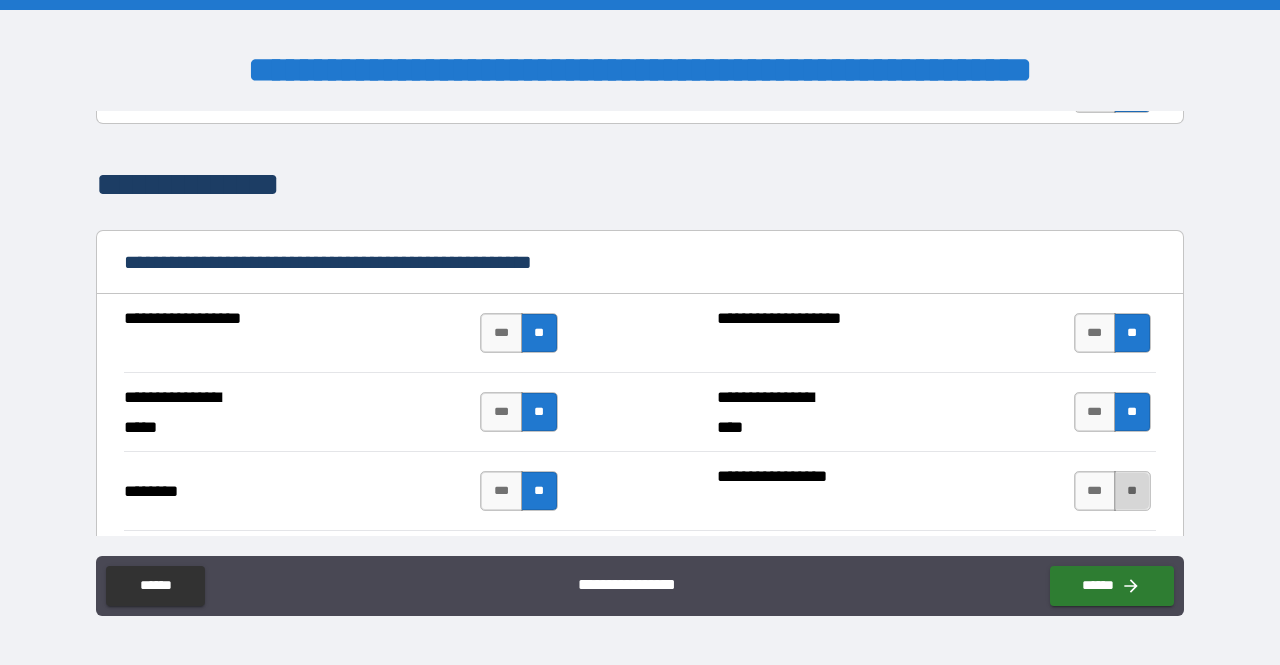 click on "**" at bounding box center (1132, 491) 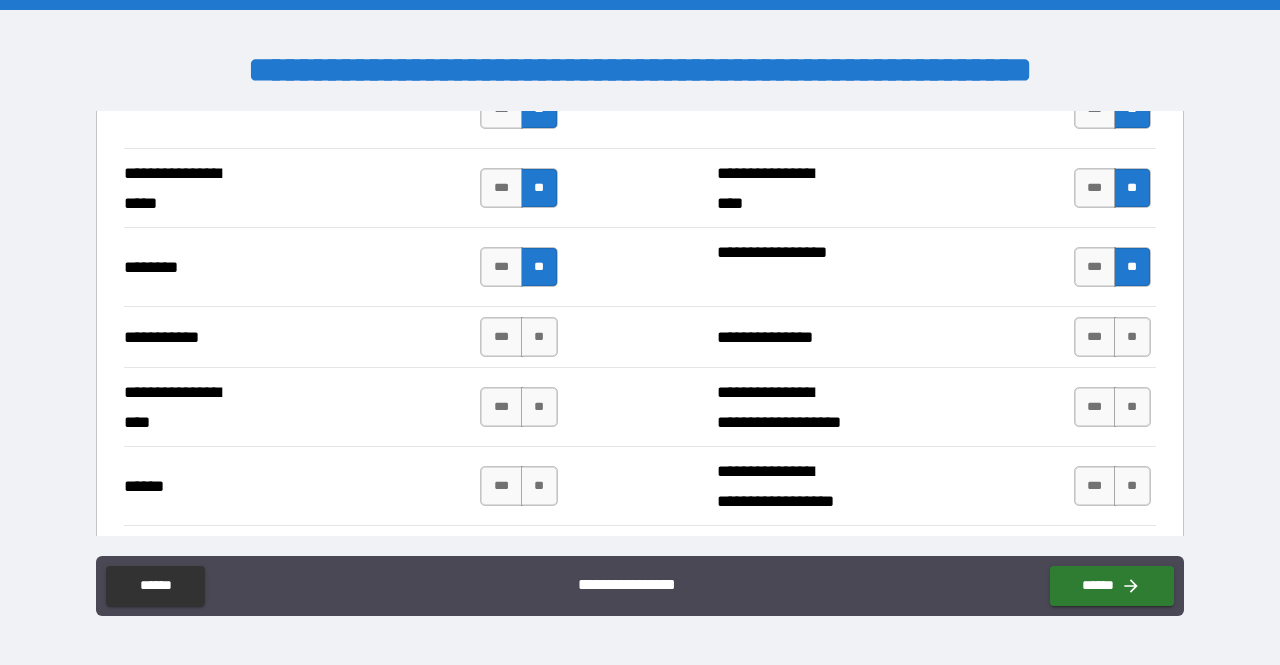 scroll, scrollTop: 2740, scrollLeft: 0, axis: vertical 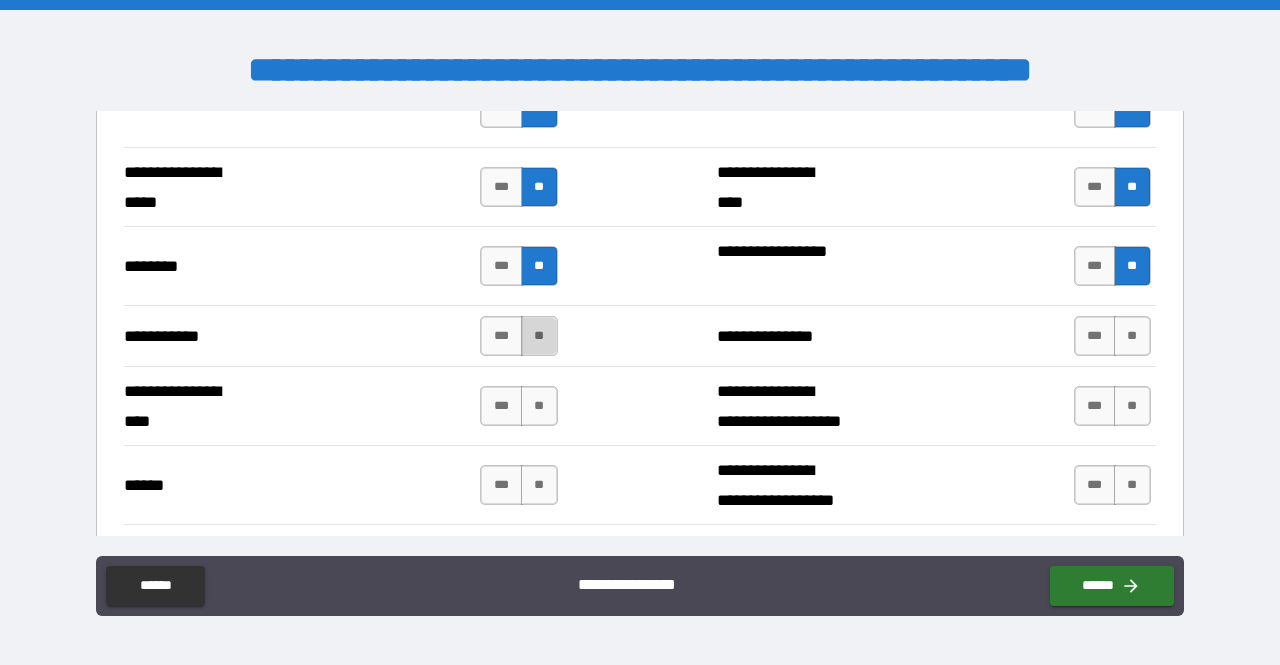 click on "**" at bounding box center [539, 336] 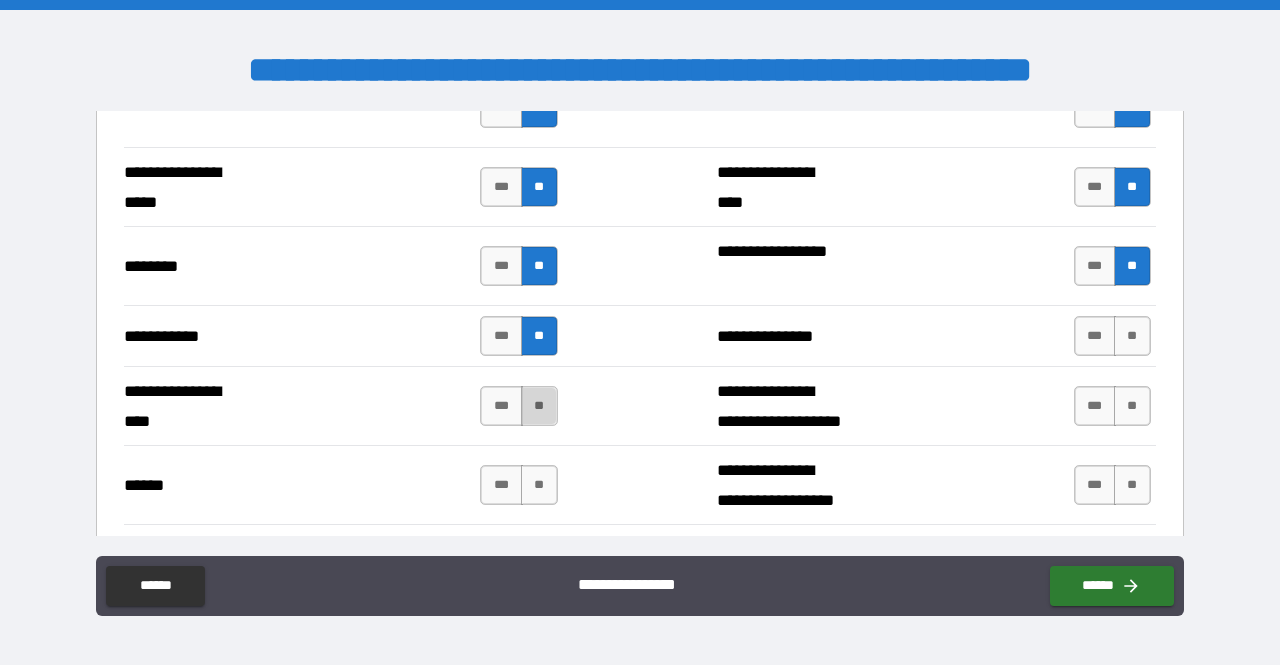 click on "**" at bounding box center (539, 406) 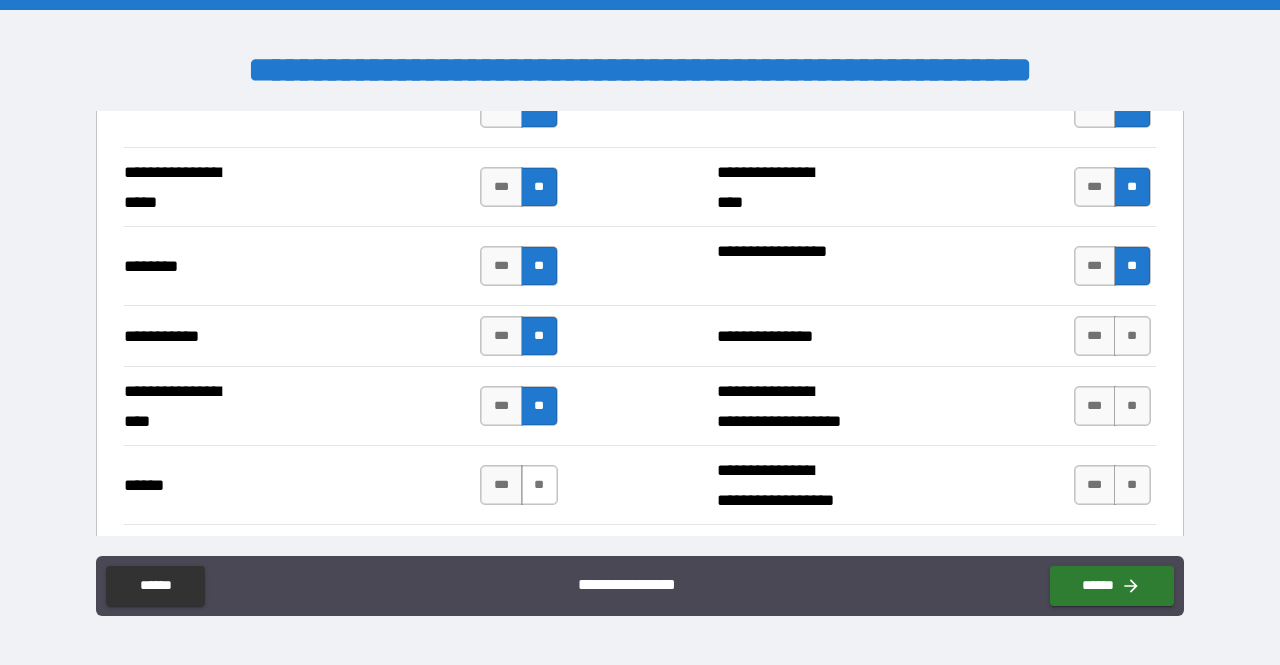 click on "**" at bounding box center (539, 485) 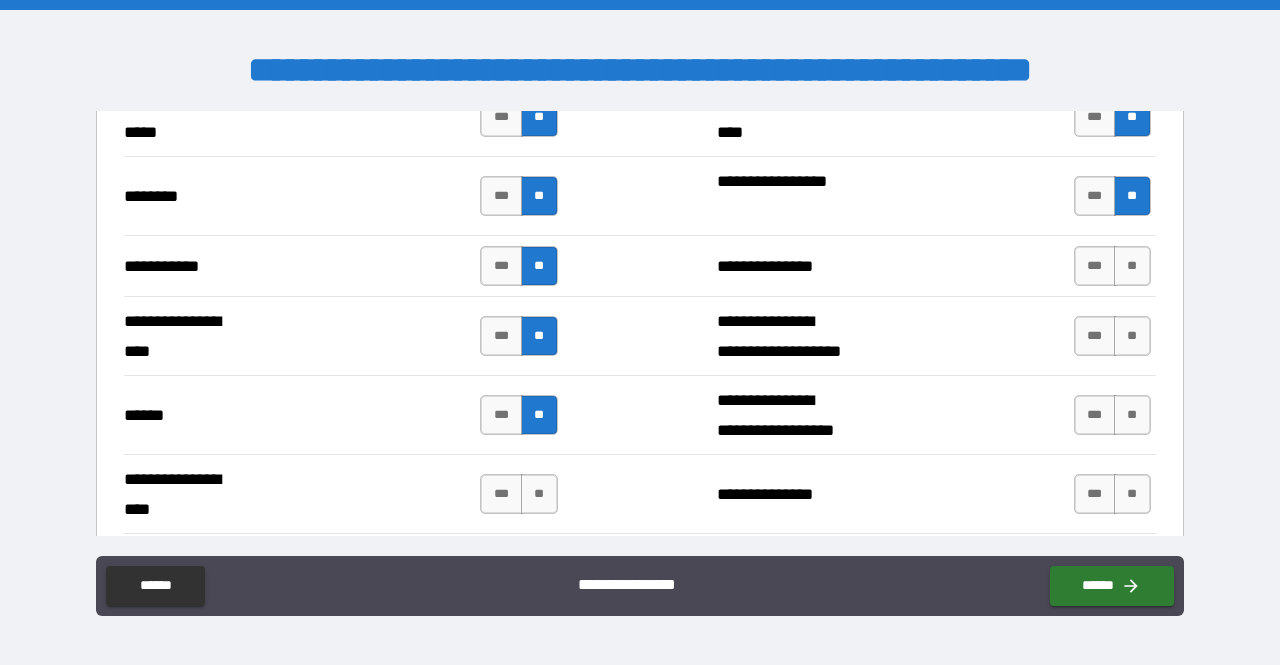 scroll, scrollTop: 2819, scrollLeft: 0, axis: vertical 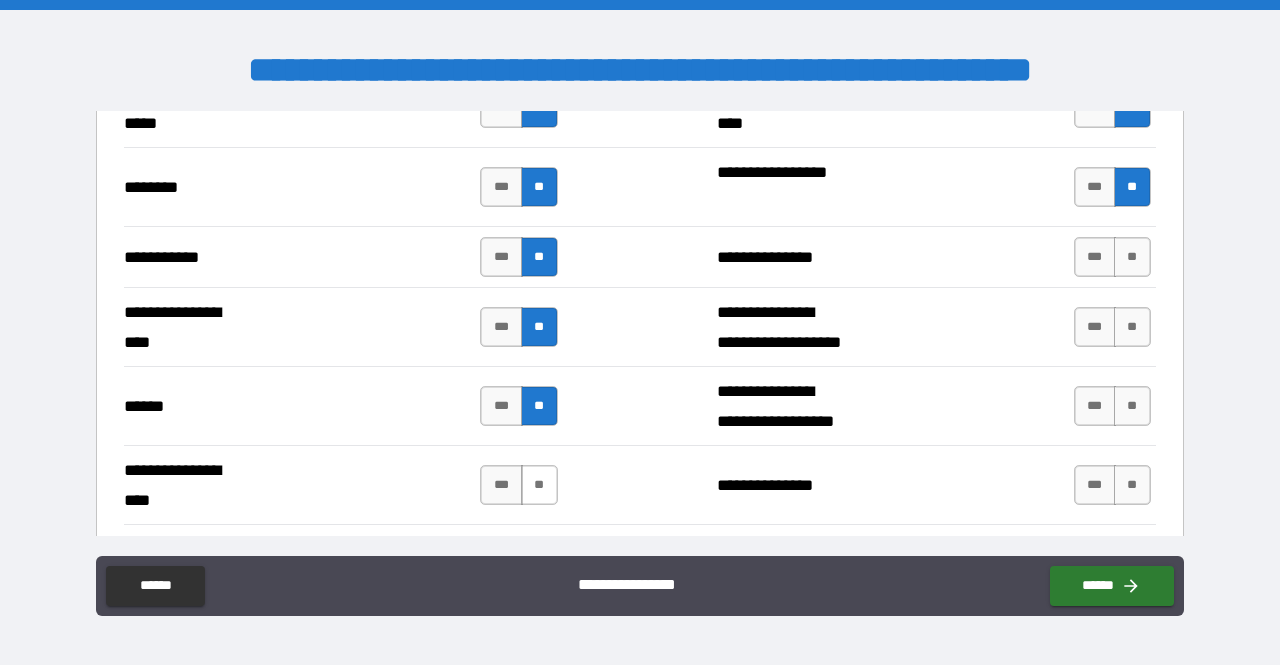 click on "**" at bounding box center (539, 485) 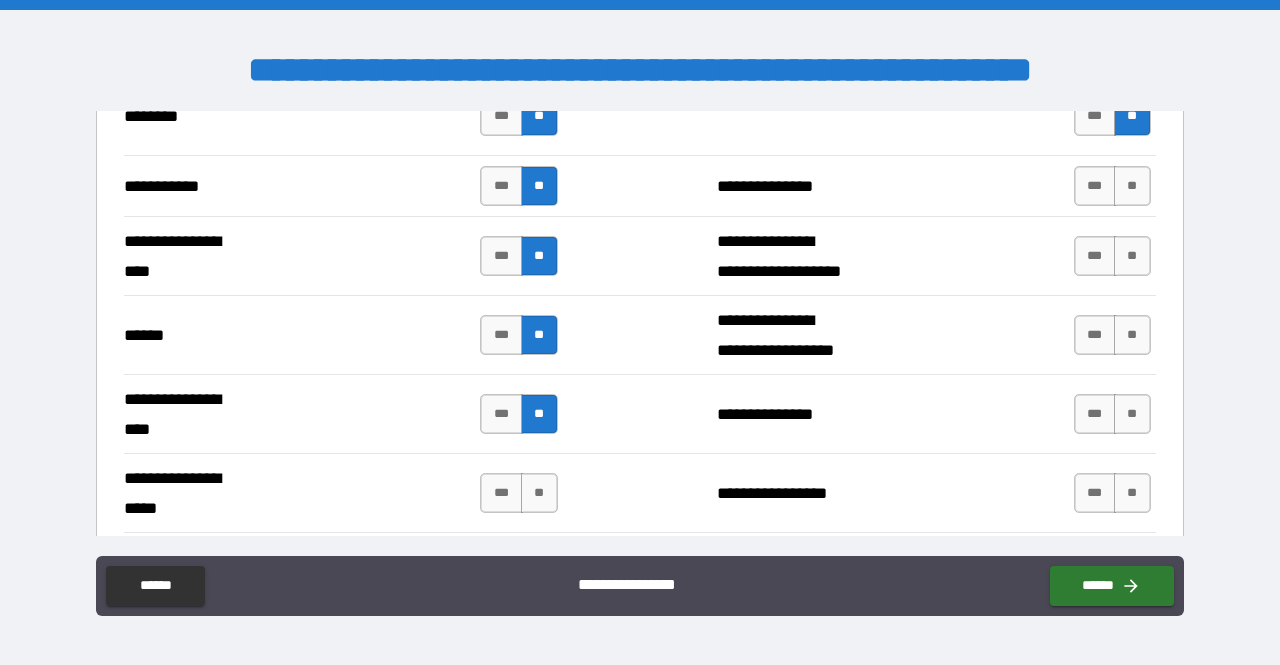 scroll, scrollTop: 2905, scrollLeft: 0, axis: vertical 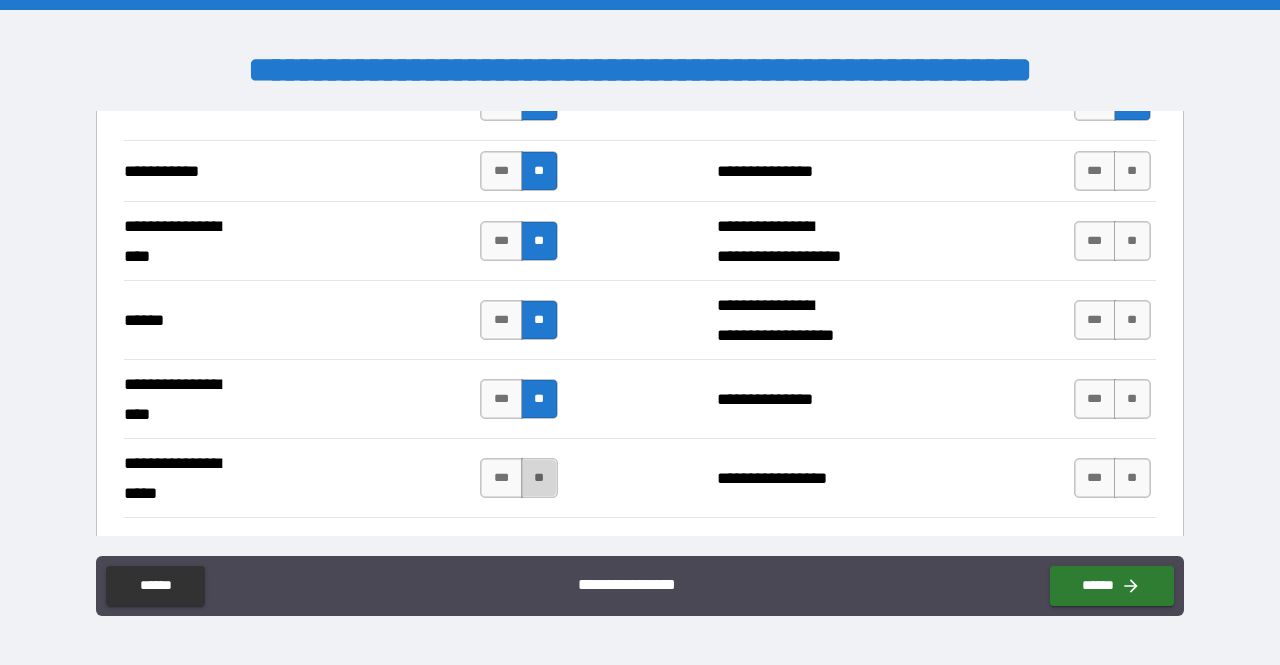 click on "**" at bounding box center [539, 478] 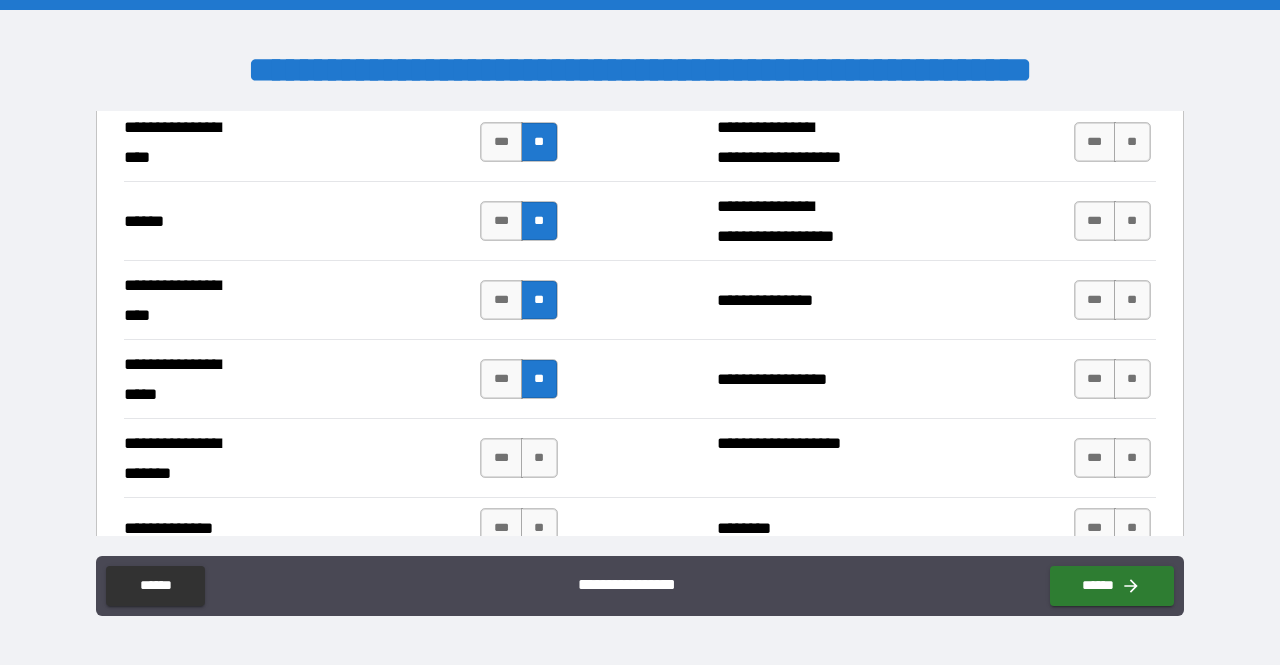 scroll, scrollTop: 3009, scrollLeft: 0, axis: vertical 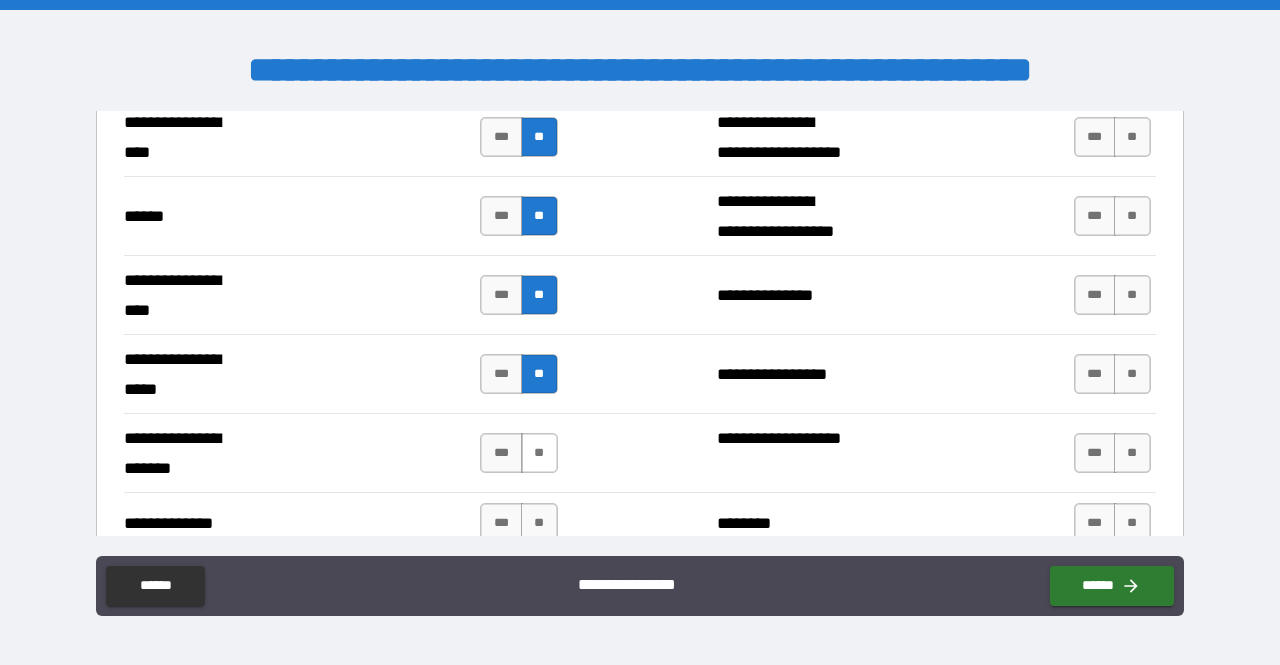 click on "**" at bounding box center [539, 453] 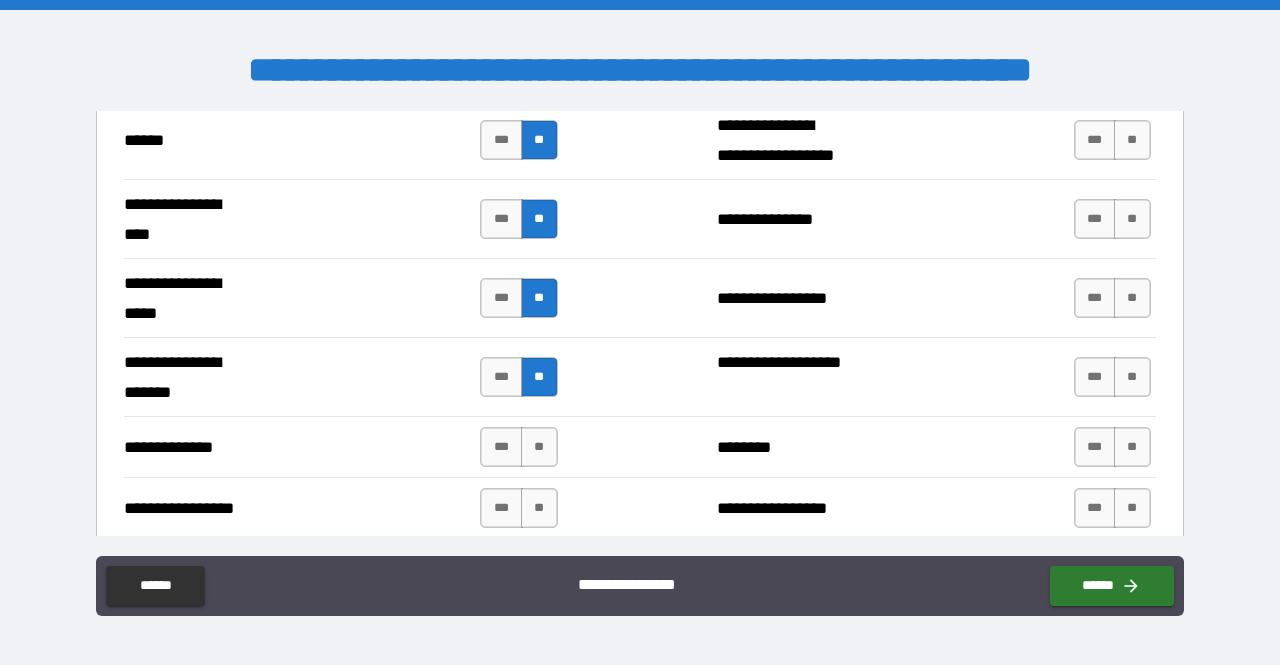 scroll, scrollTop: 3114, scrollLeft: 0, axis: vertical 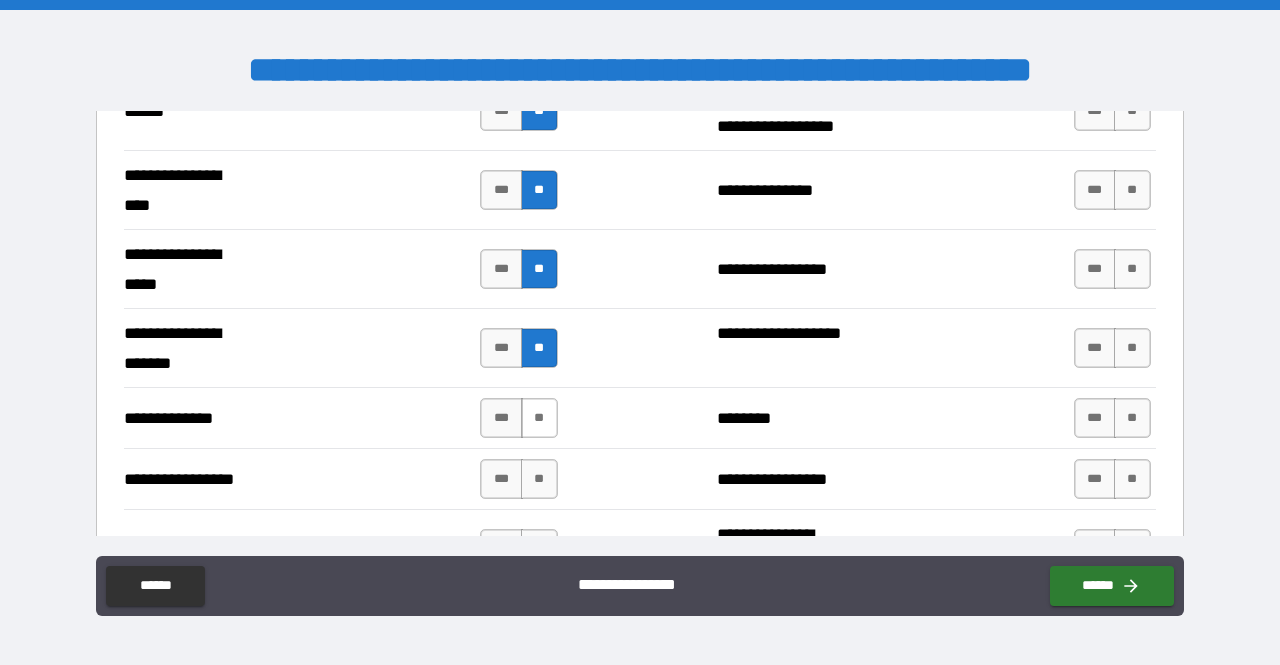 click on "**" at bounding box center [539, 418] 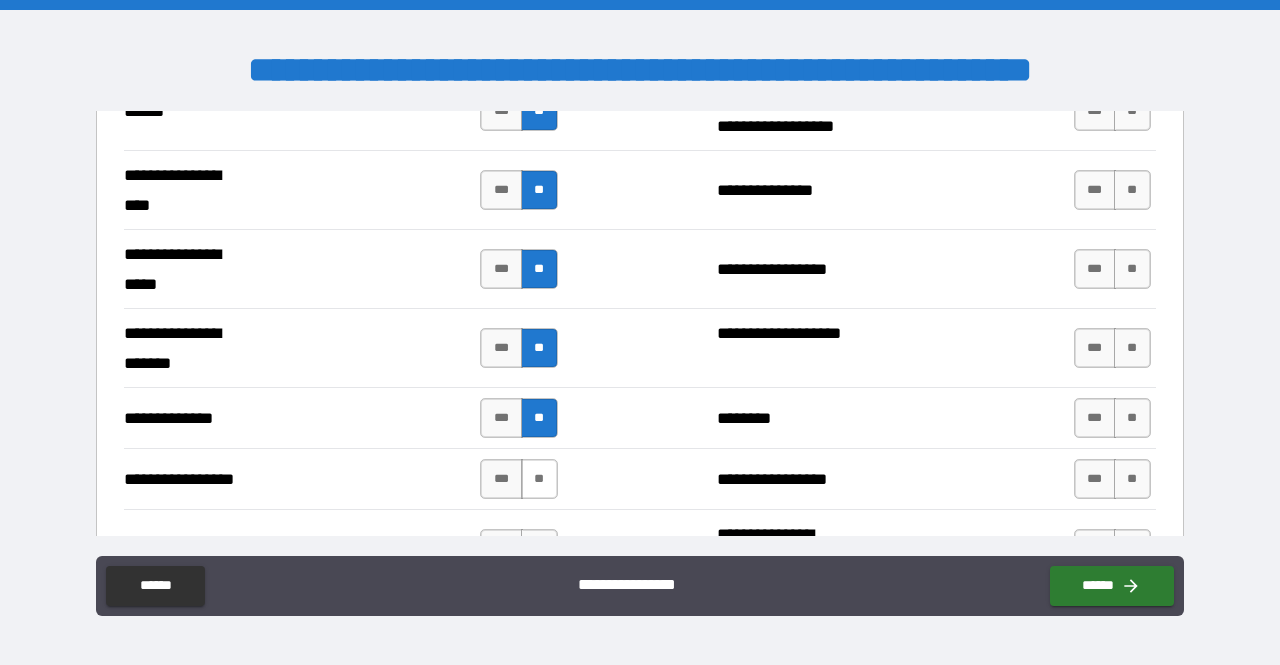 click on "**" at bounding box center (539, 479) 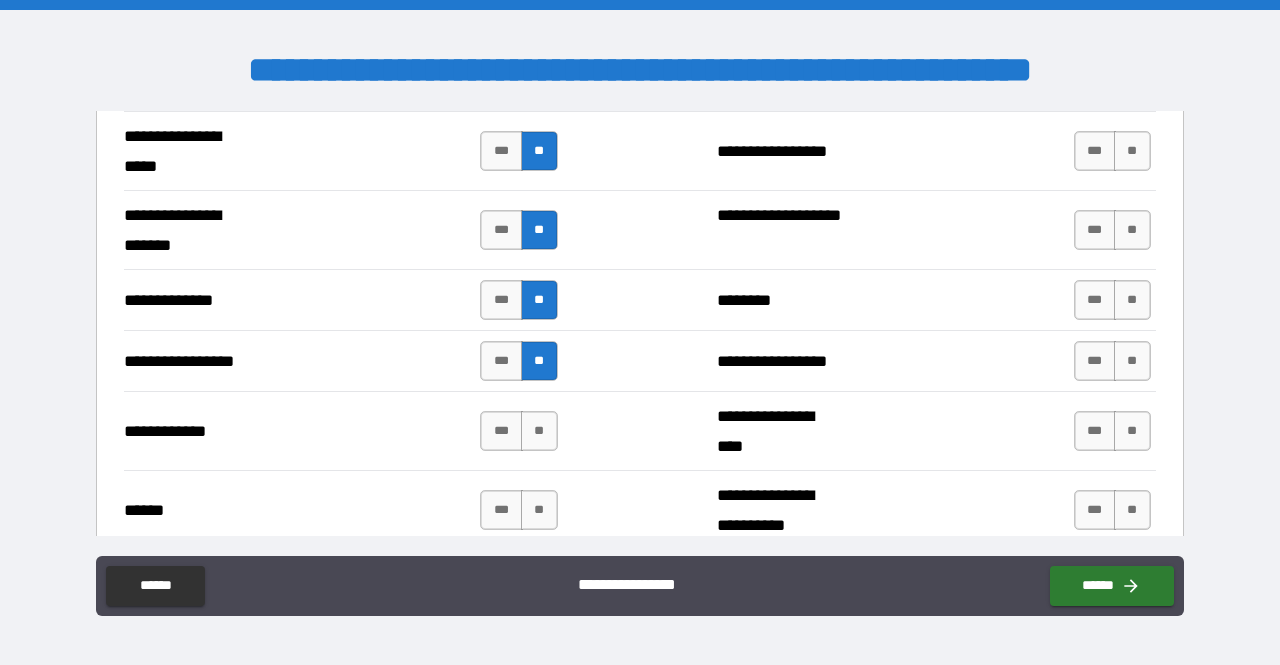 scroll, scrollTop: 3233, scrollLeft: 0, axis: vertical 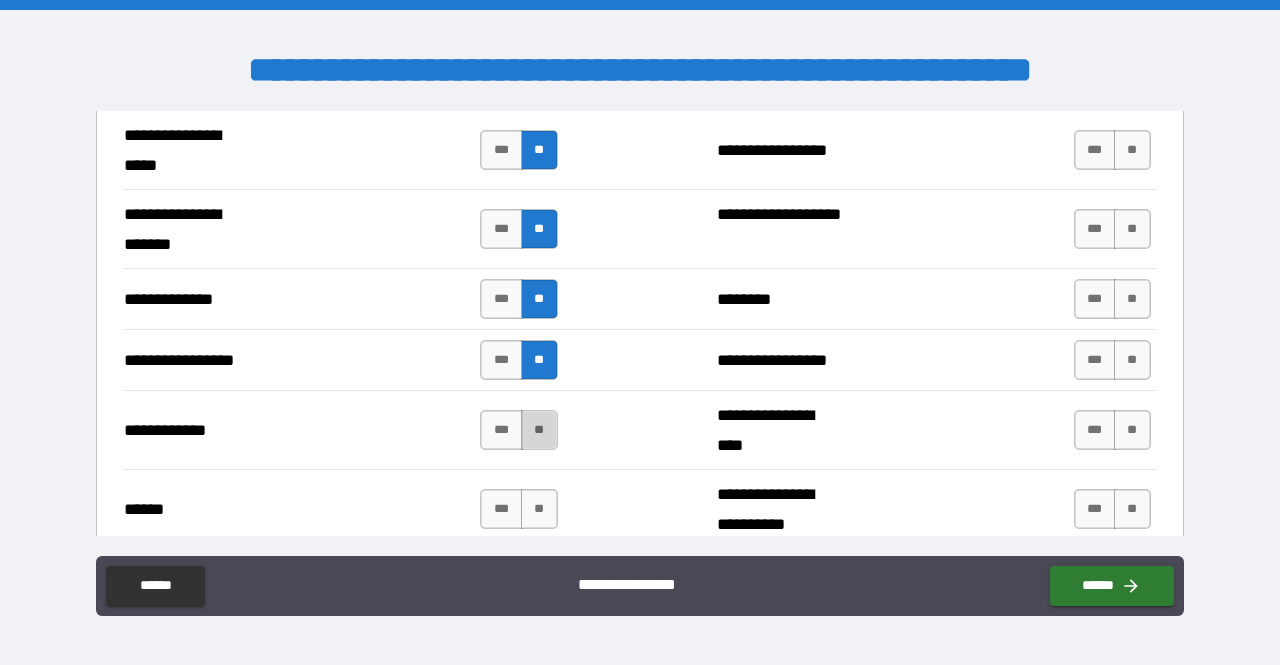 click on "**" at bounding box center [539, 430] 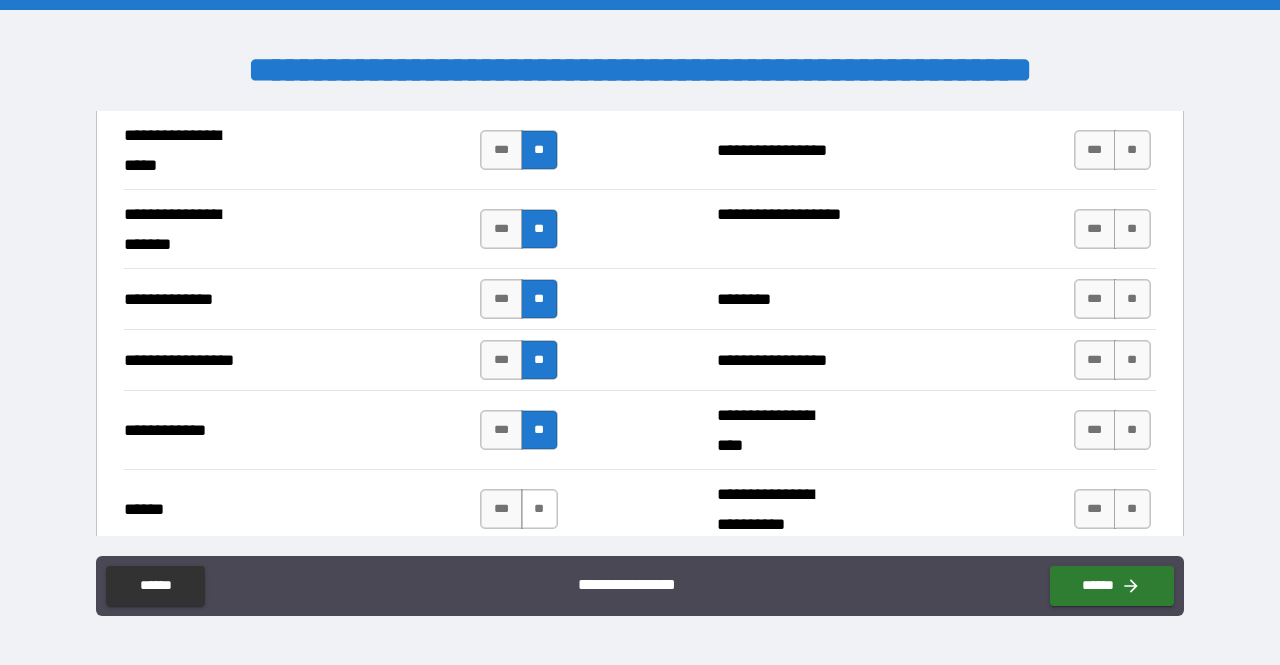 click on "**" at bounding box center [539, 509] 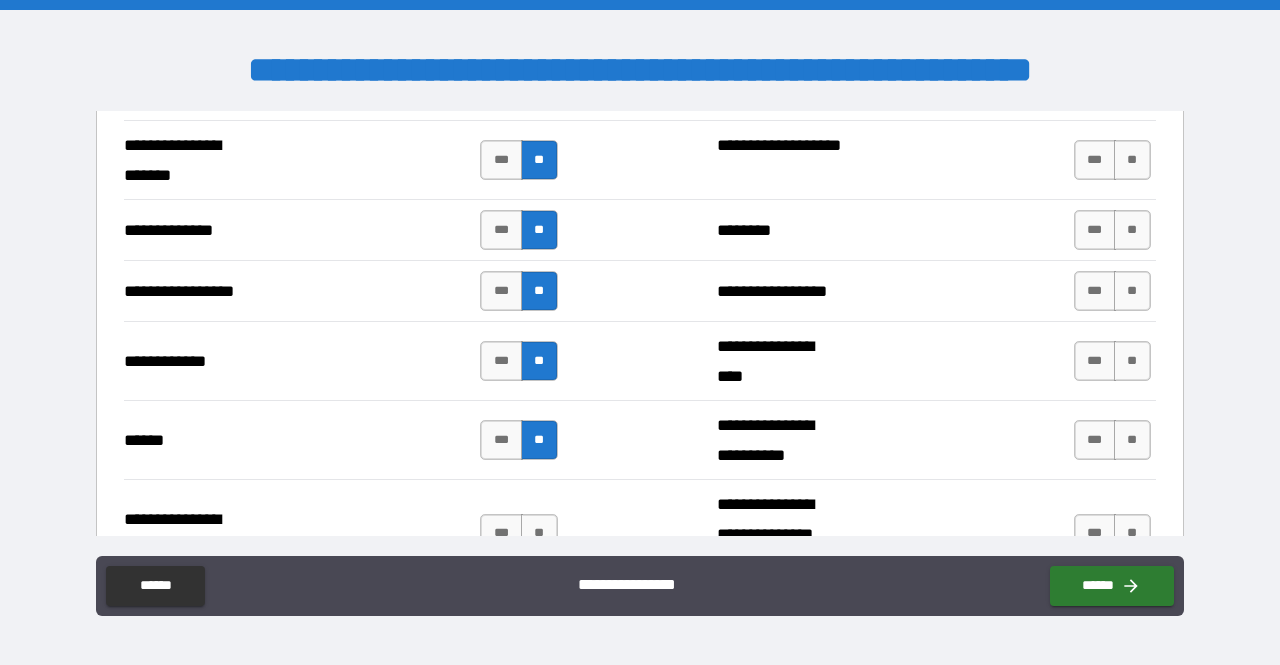 scroll, scrollTop: 3325, scrollLeft: 0, axis: vertical 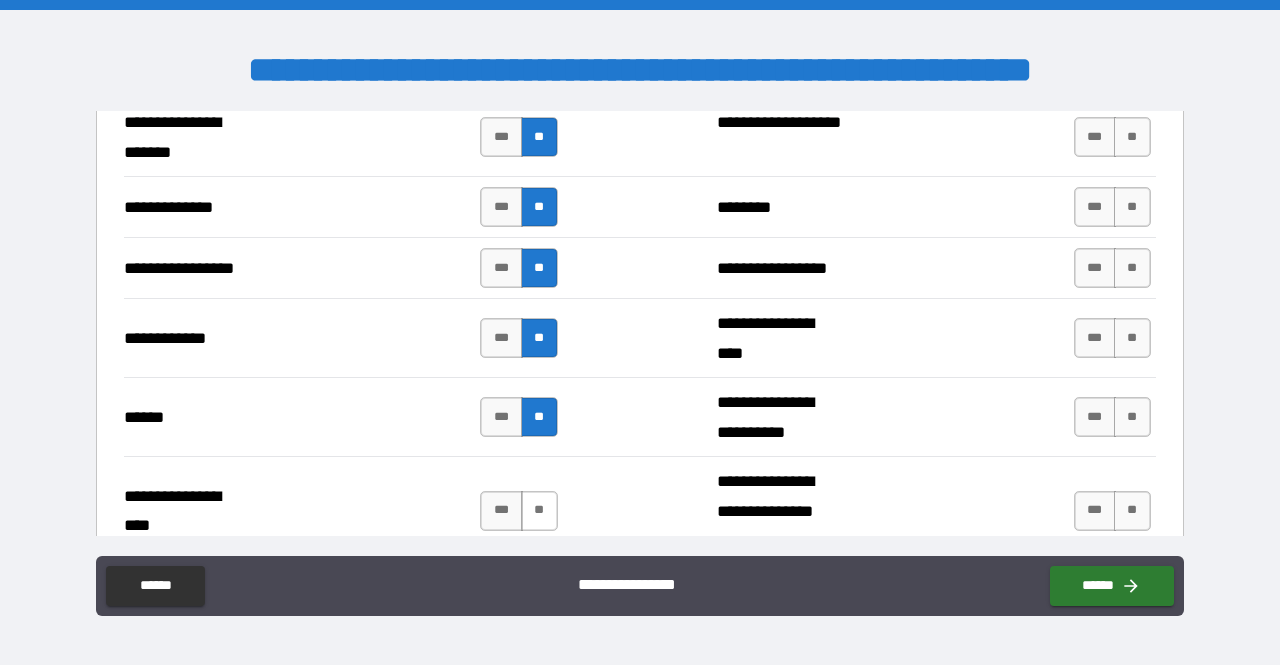 click on "**" at bounding box center [539, 511] 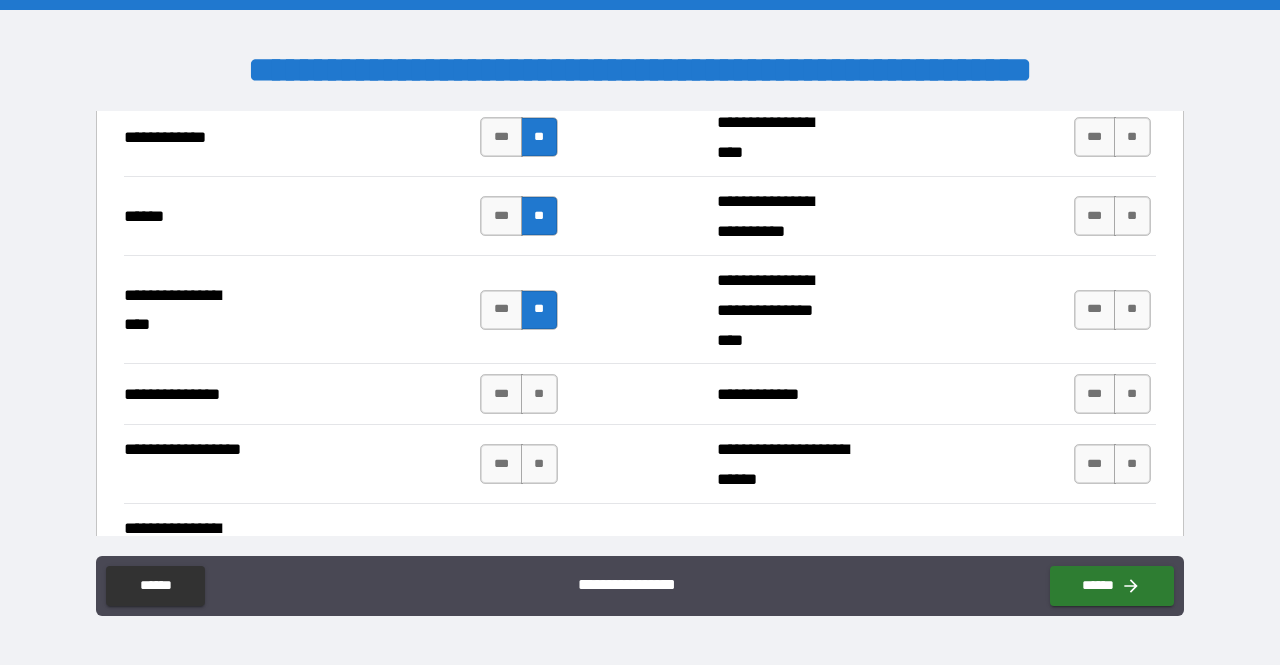 scroll, scrollTop: 3529, scrollLeft: 0, axis: vertical 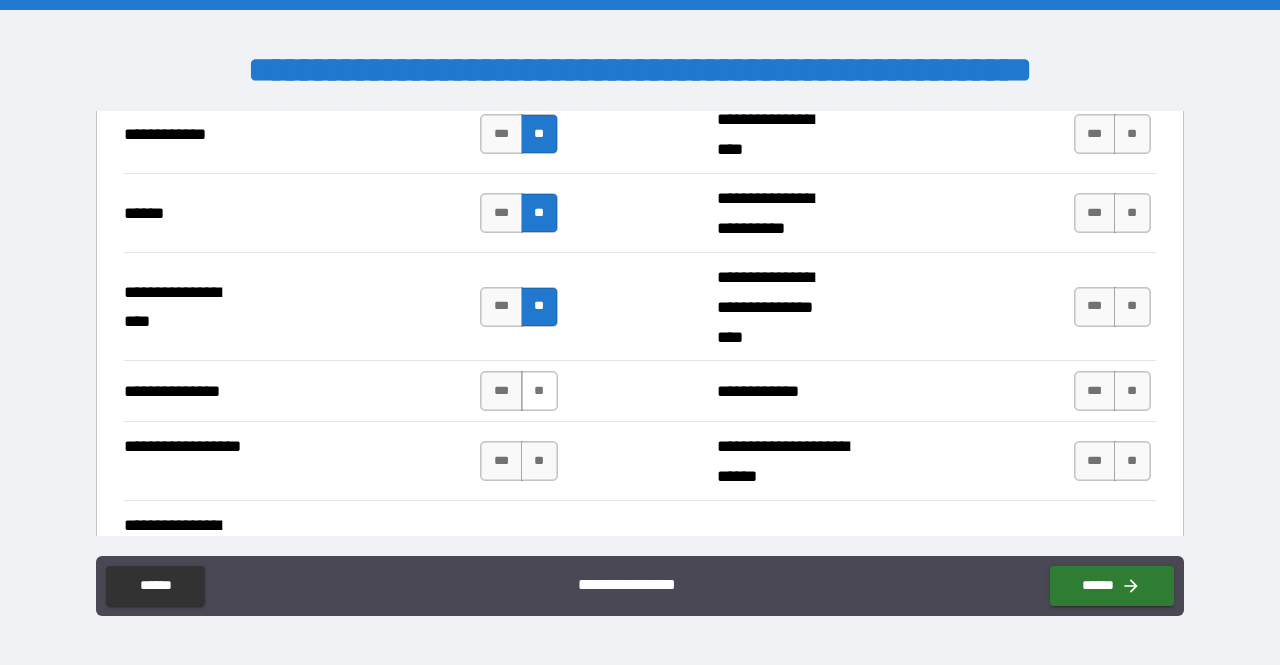 click on "**" at bounding box center [539, 391] 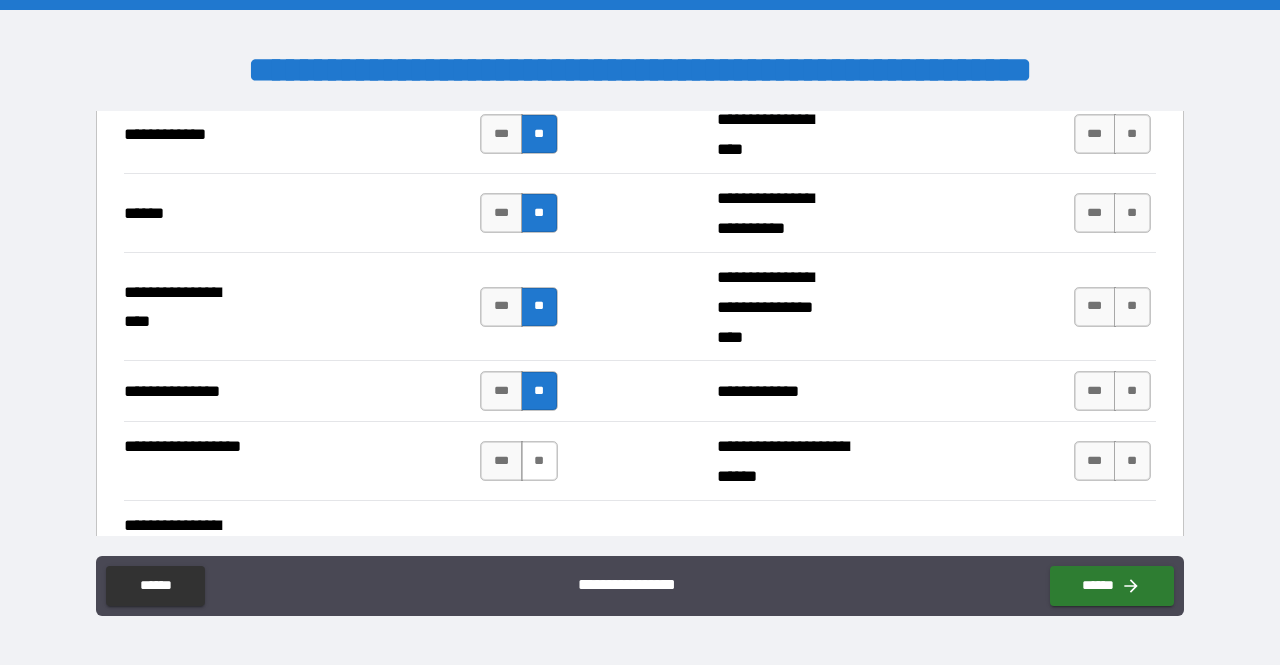 click on "**" at bounding box center (539, 461) 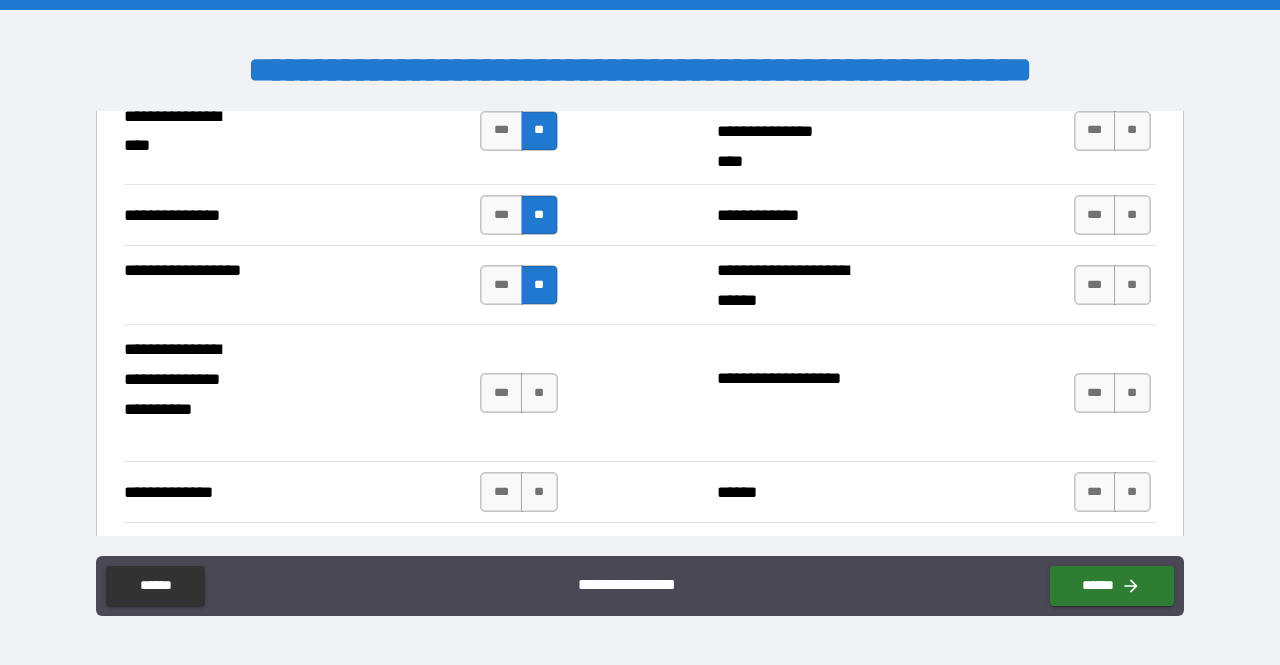scroll, scrollTop: 3709, scrollLeft: 0, axis: vertical 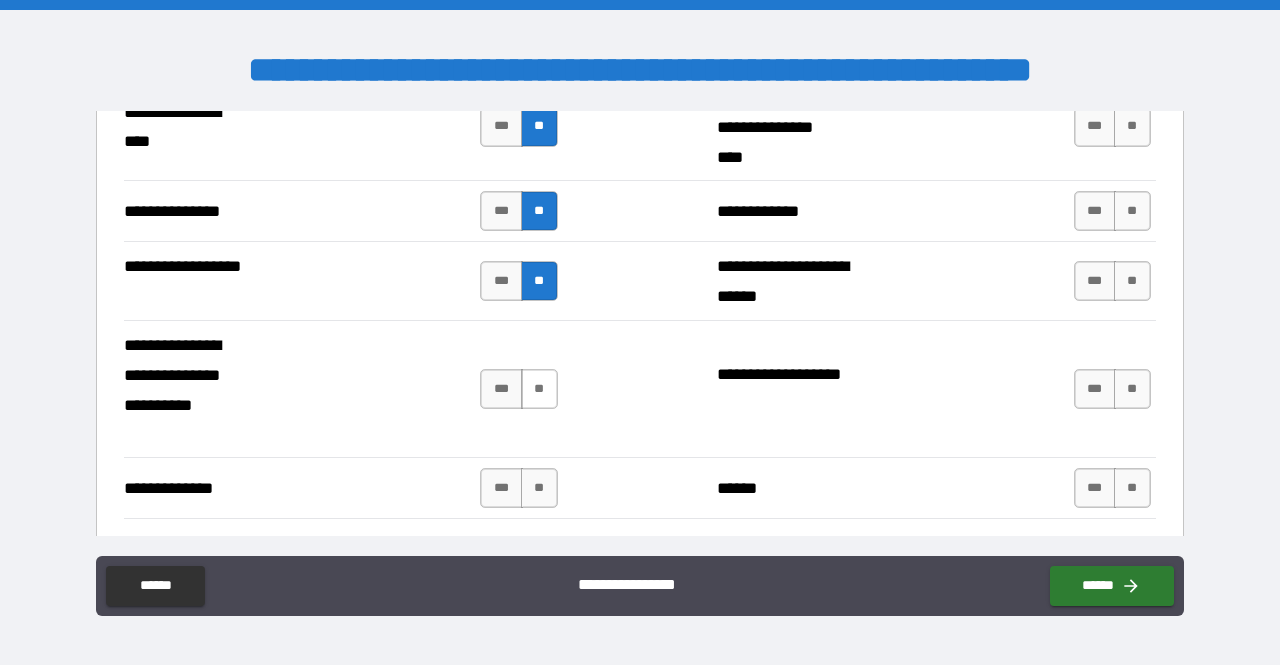 click on "**" at bounding box center (539, 389) 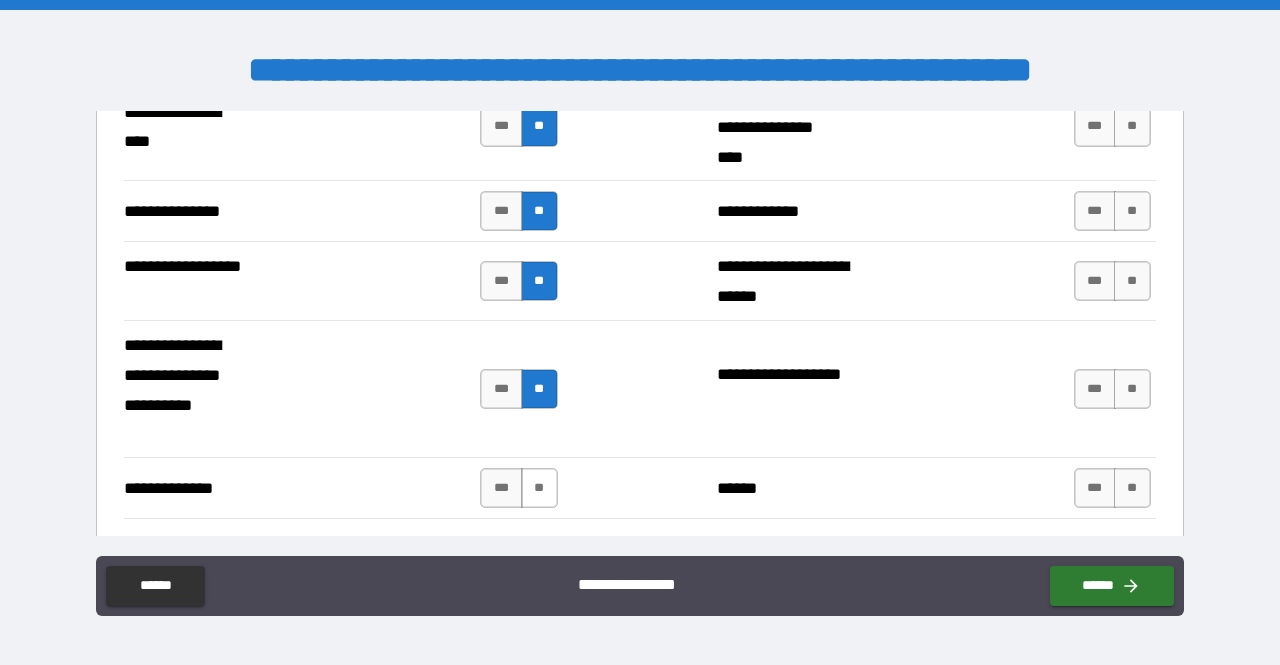 click on "**" at bounding box center (539, 488) 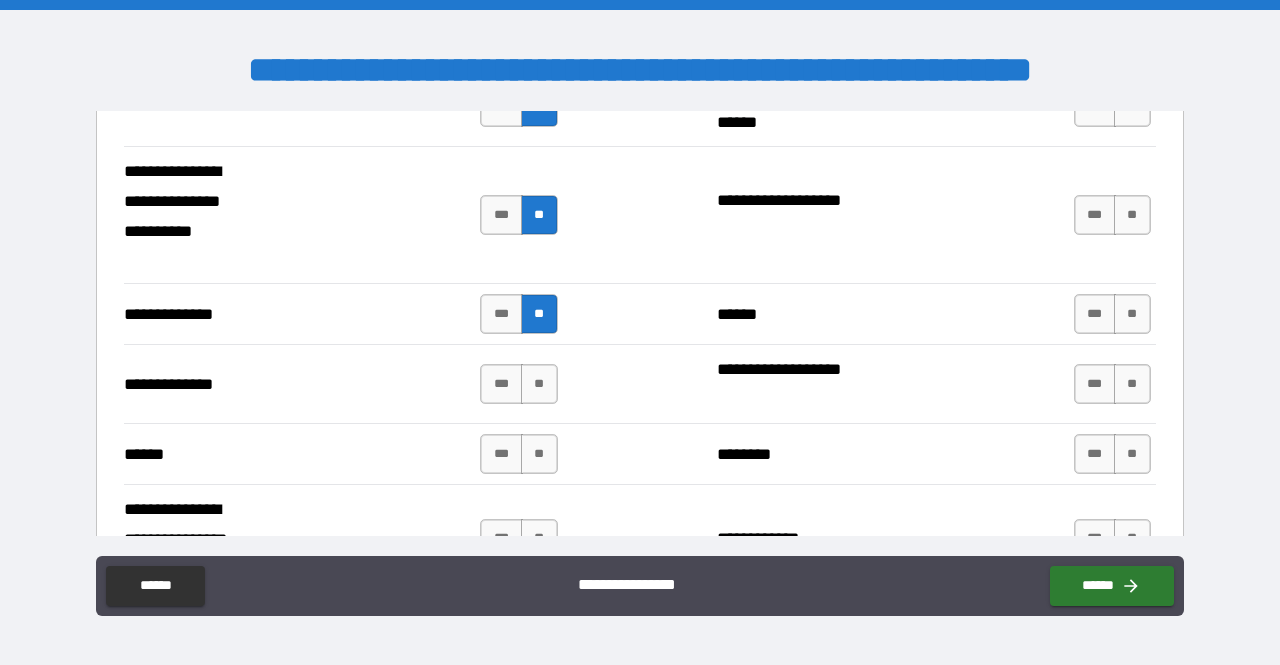 scroll, scrollTop: 3887, scrollLeft: 0, axis: vertical 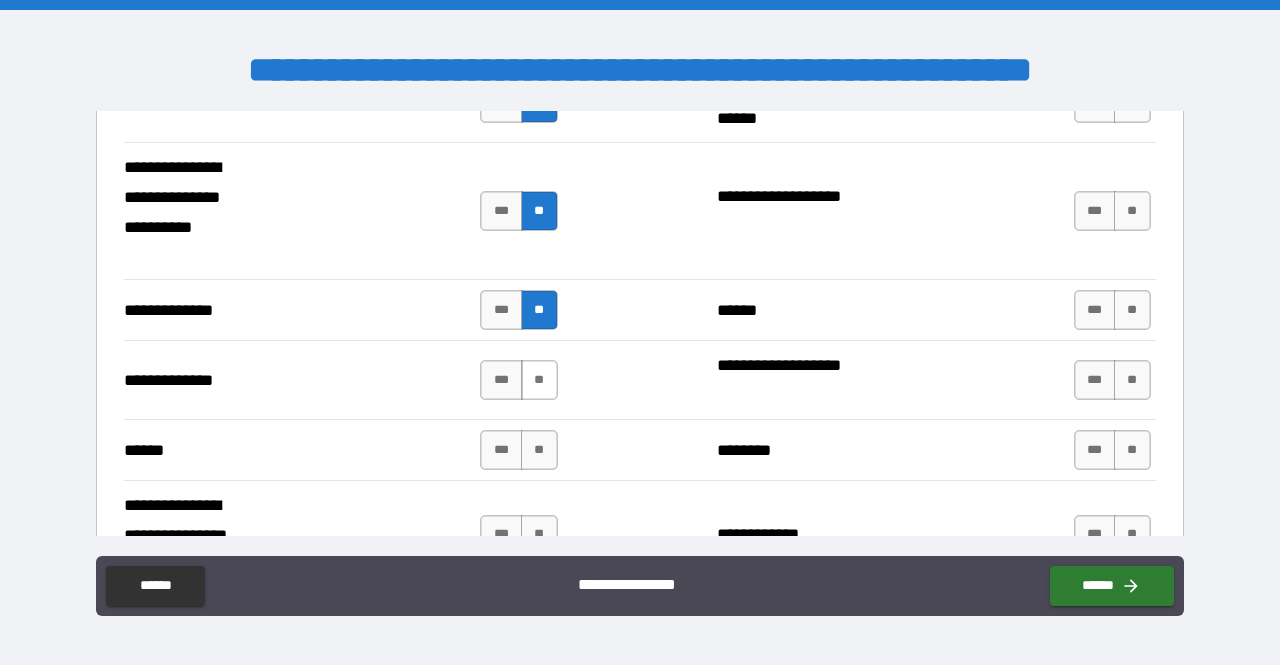 click on "**" at bounding box center (539, 380) 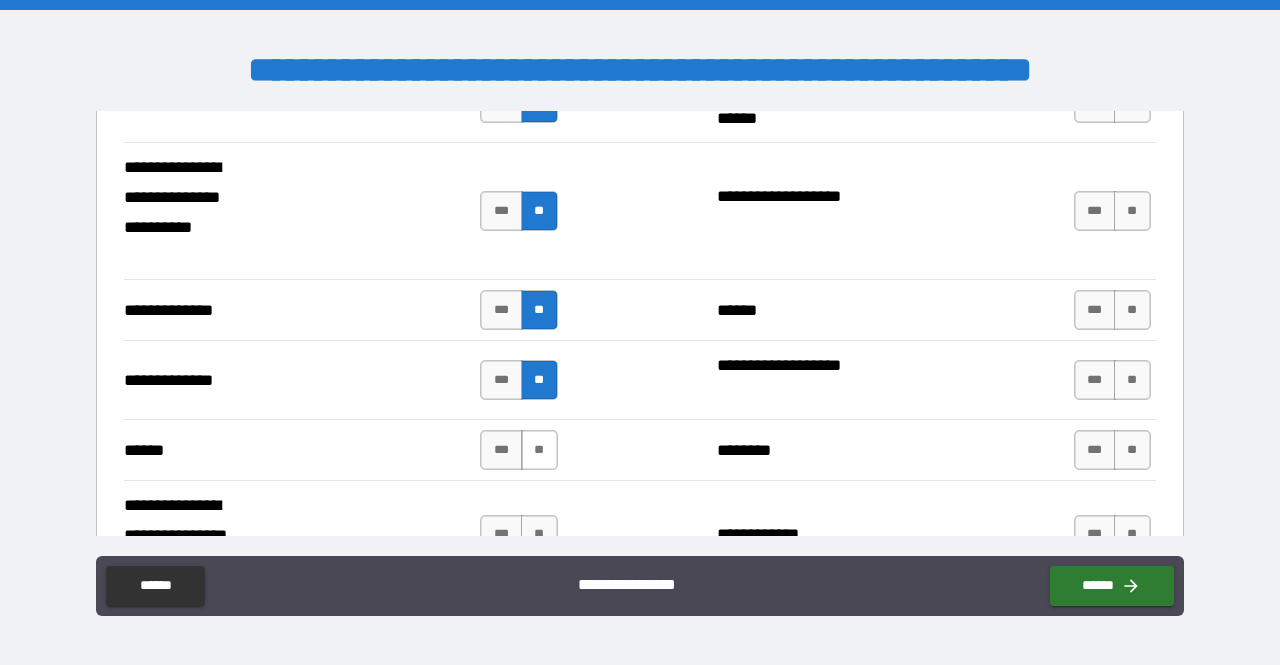 click on "**" at bounding box center (539, 450) 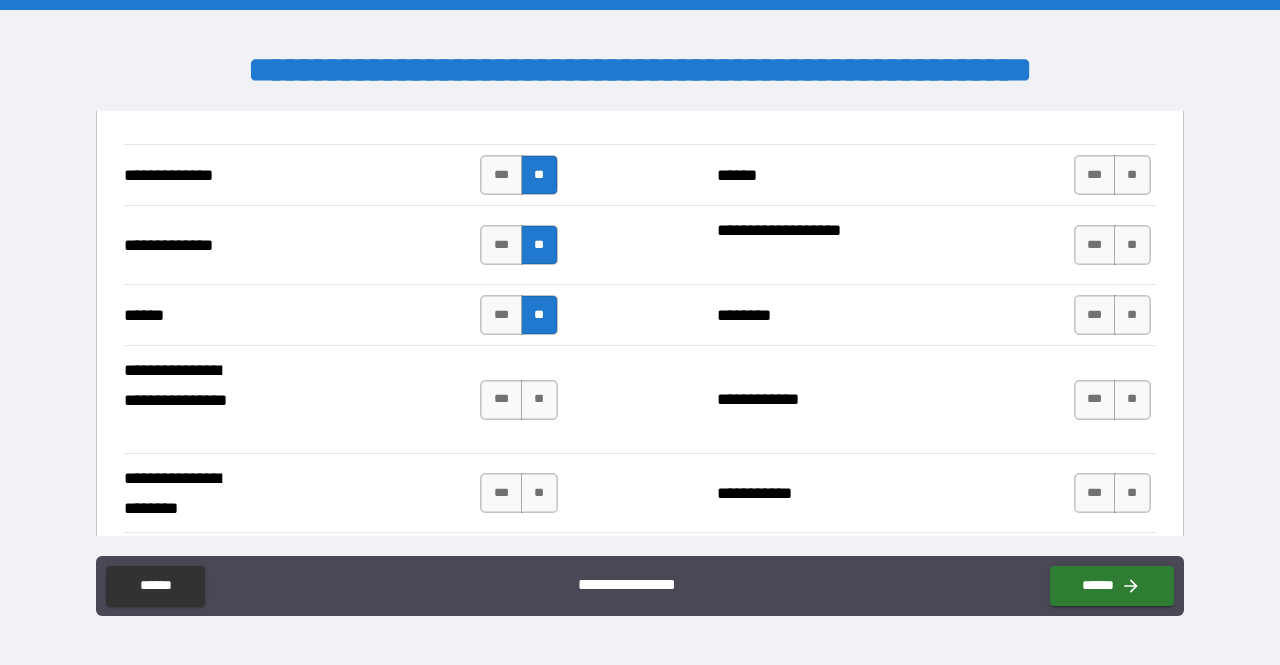 scroll, scrollTop: 4030, scrollLeft: 0, axis: vertical 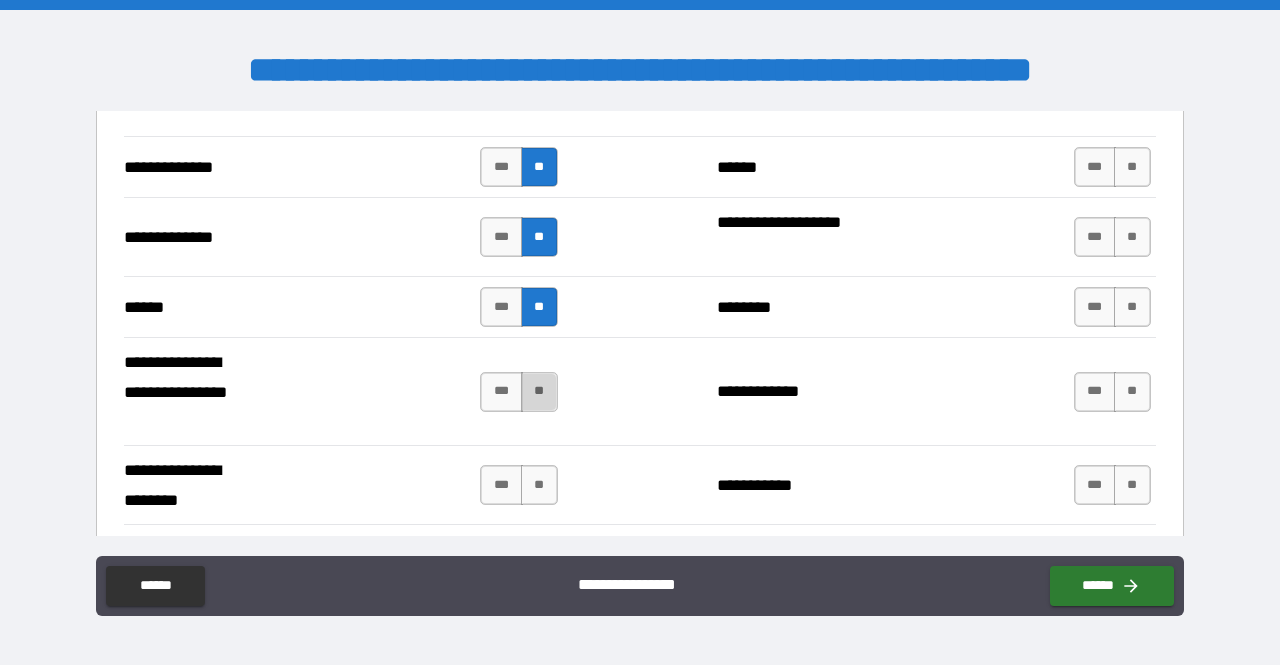 click on "**" at bounding box center [539, 392] 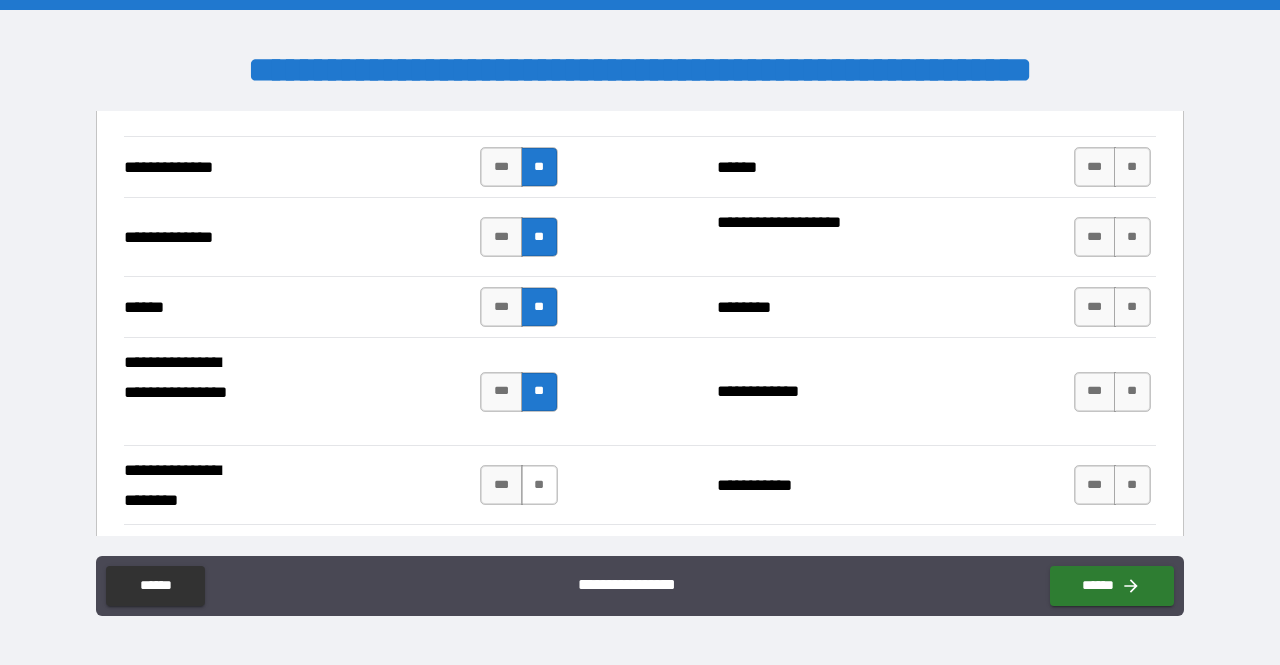 click on "**" at bounding box center (539, 485) 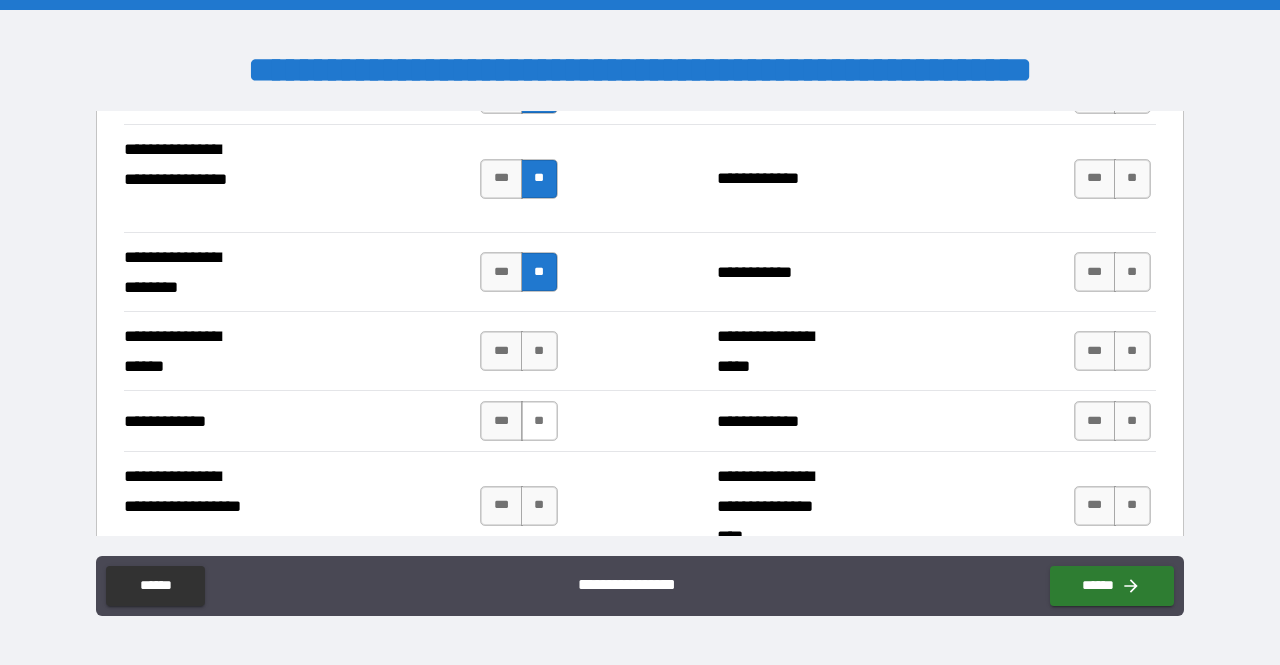 scroll, scrollTop: 4244, scrollLeft: 0, axis: vertical 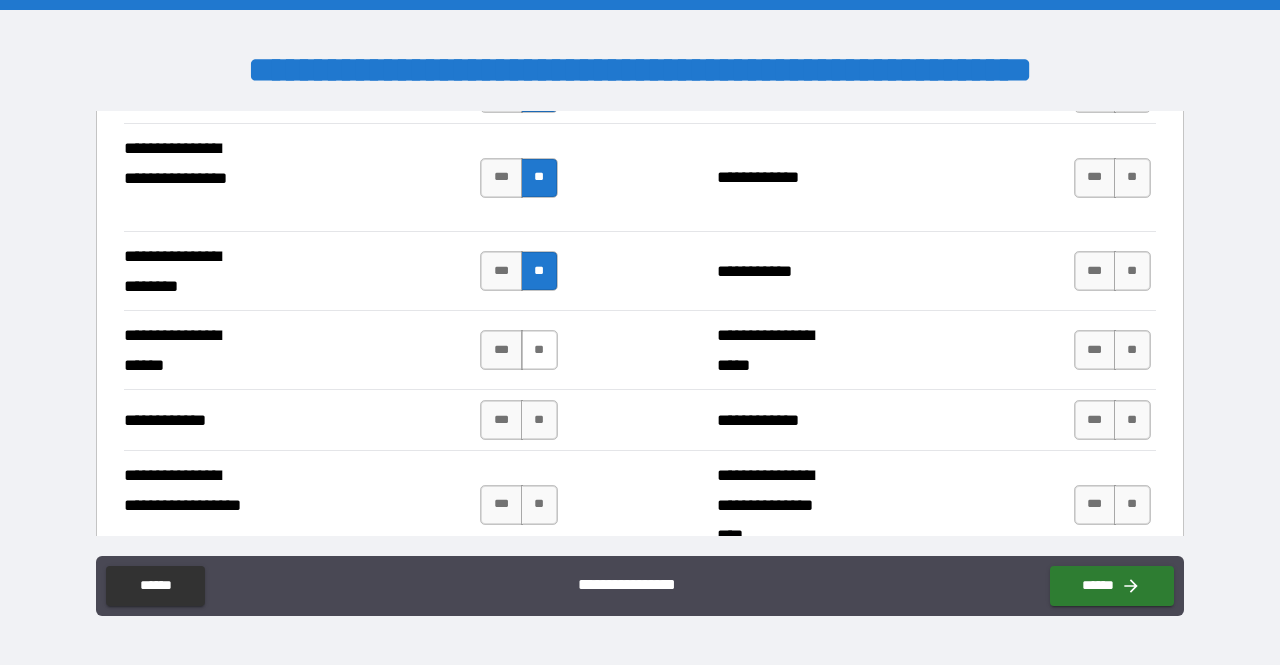 click on "**" at bounding box center (539, 350) 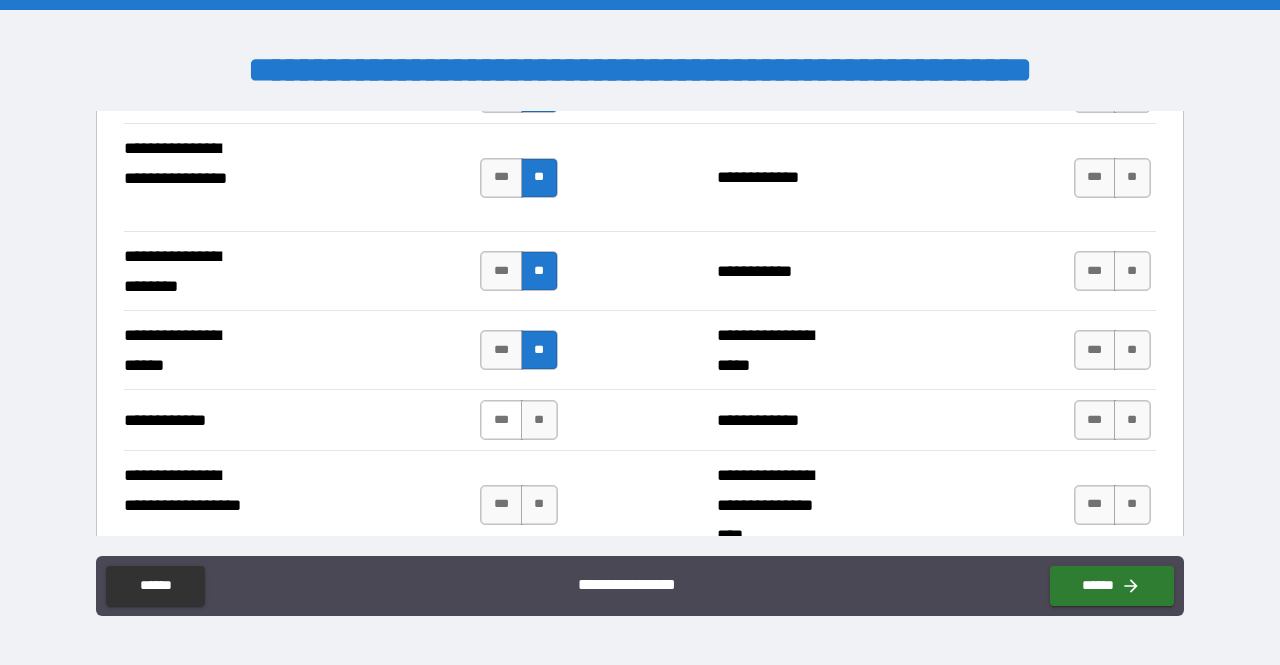 click on "***" at bounding box center (501, 420) 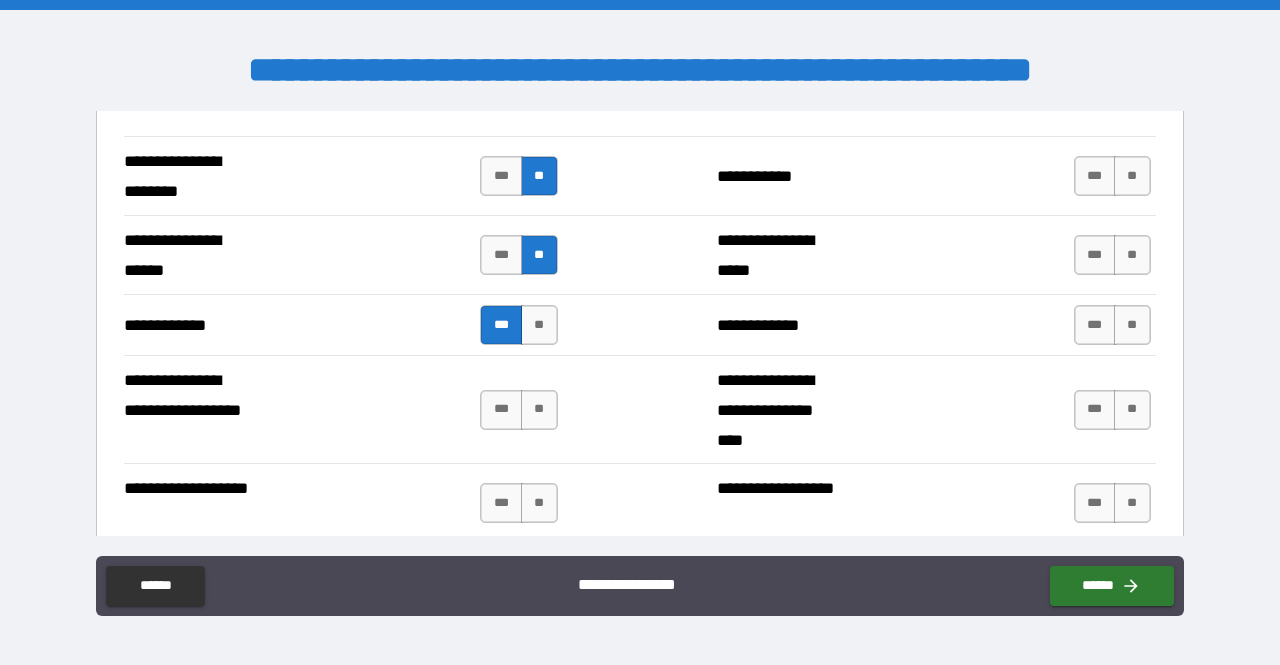 scroll, scrollTop: 4345, scrollLeft: 0, axis: vertical 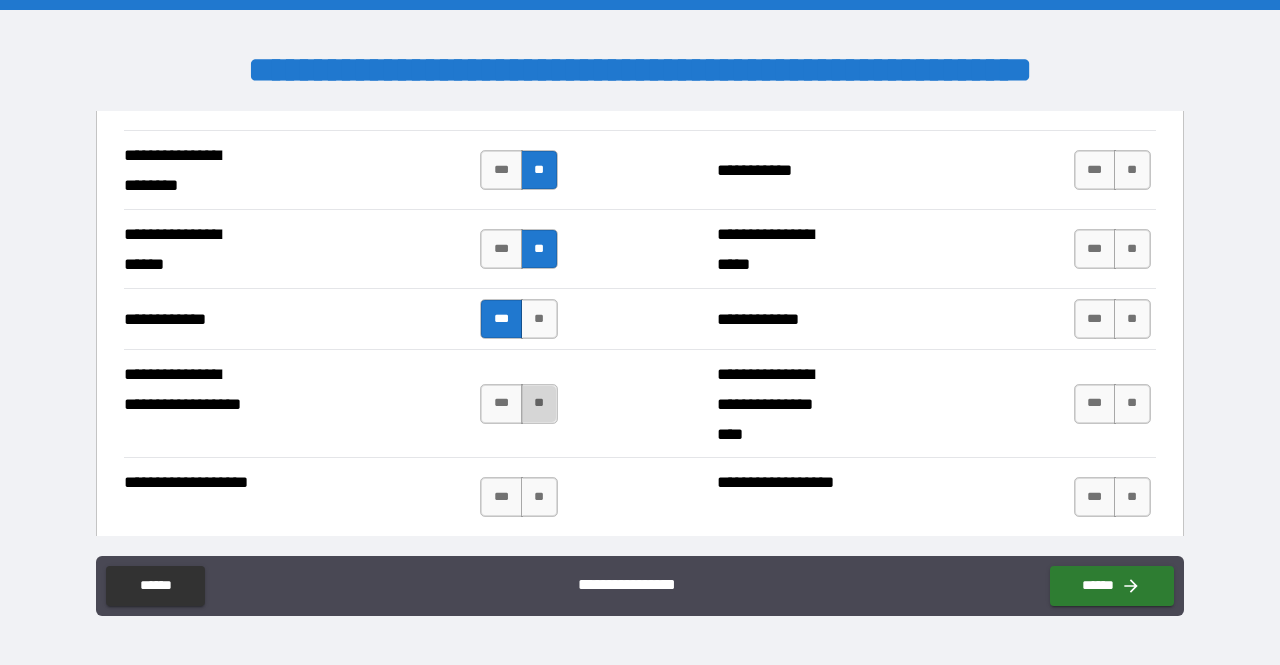 click on "**" at bounding box center [539, 404] 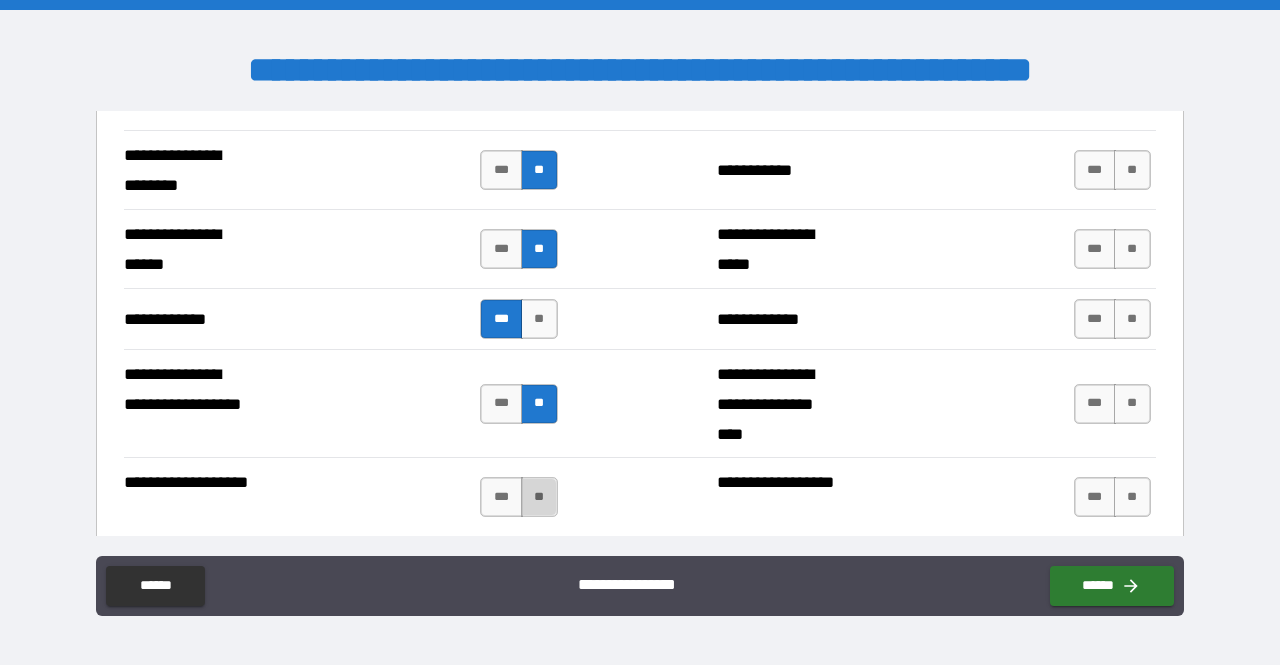 click on "**" at bounding box center [539, 497] 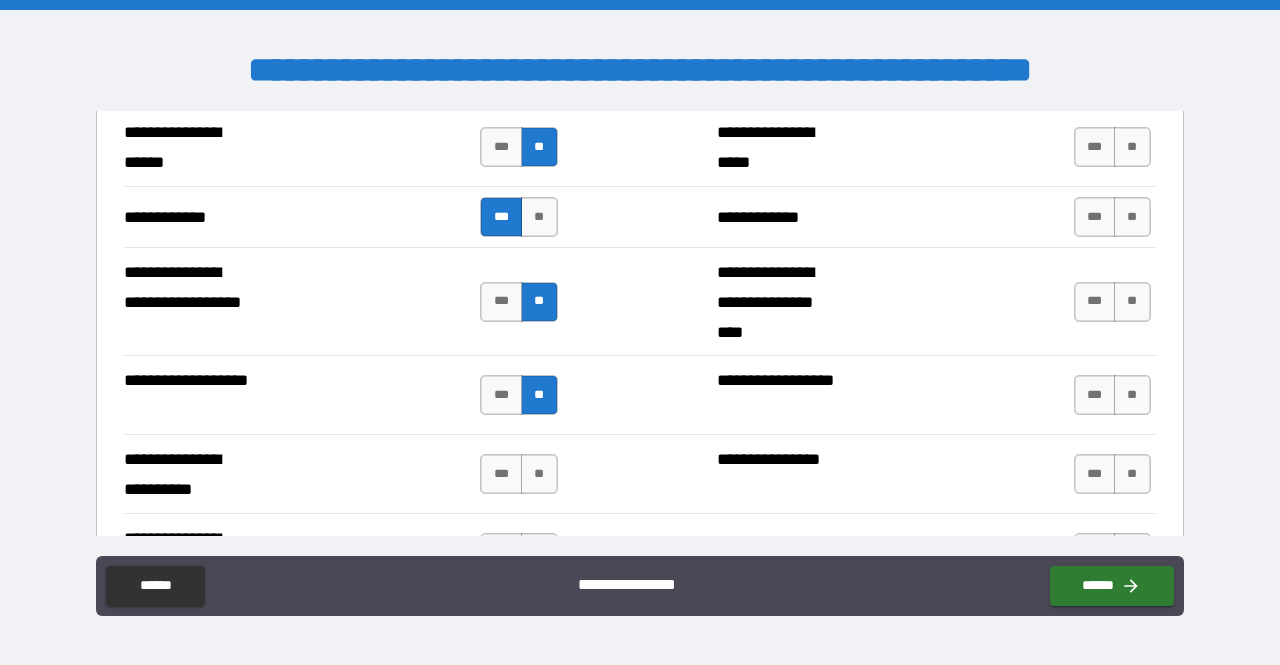 scroll, scrollTop: 4459, scrollLeft: 0, axis: vertical 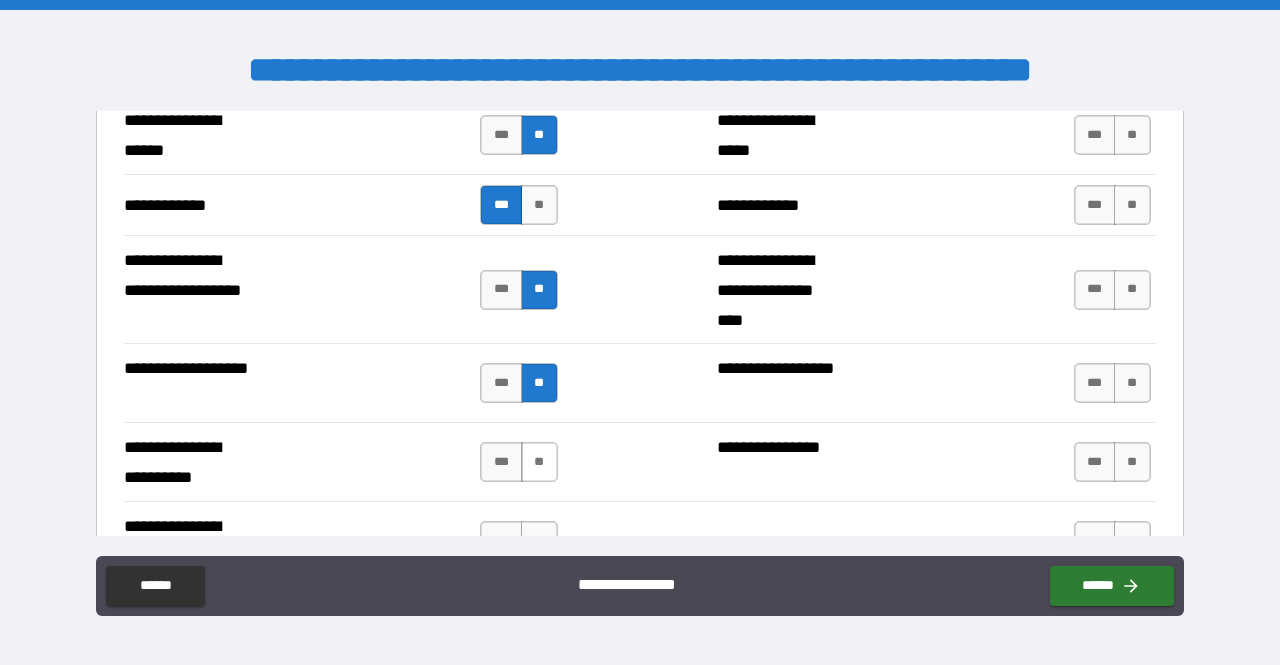 click on "**" at bounding box center (539, 462) 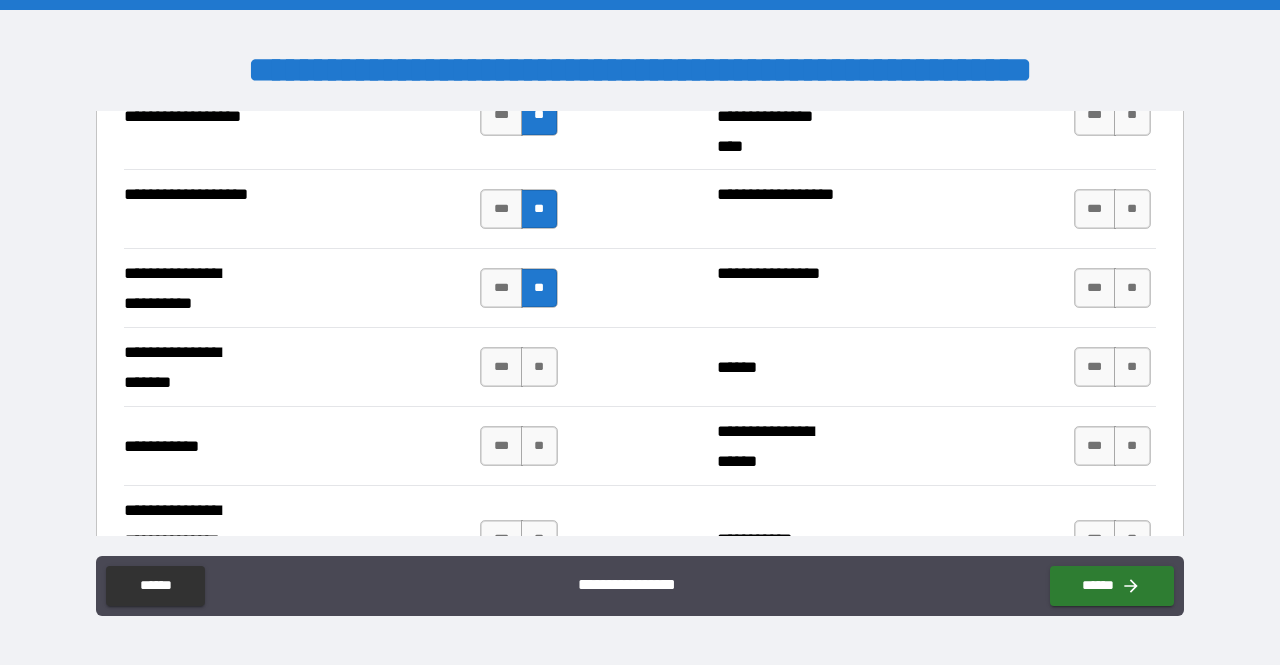 scroll, scrollTop: 4635, scrollLeft: 0, axis: vertical 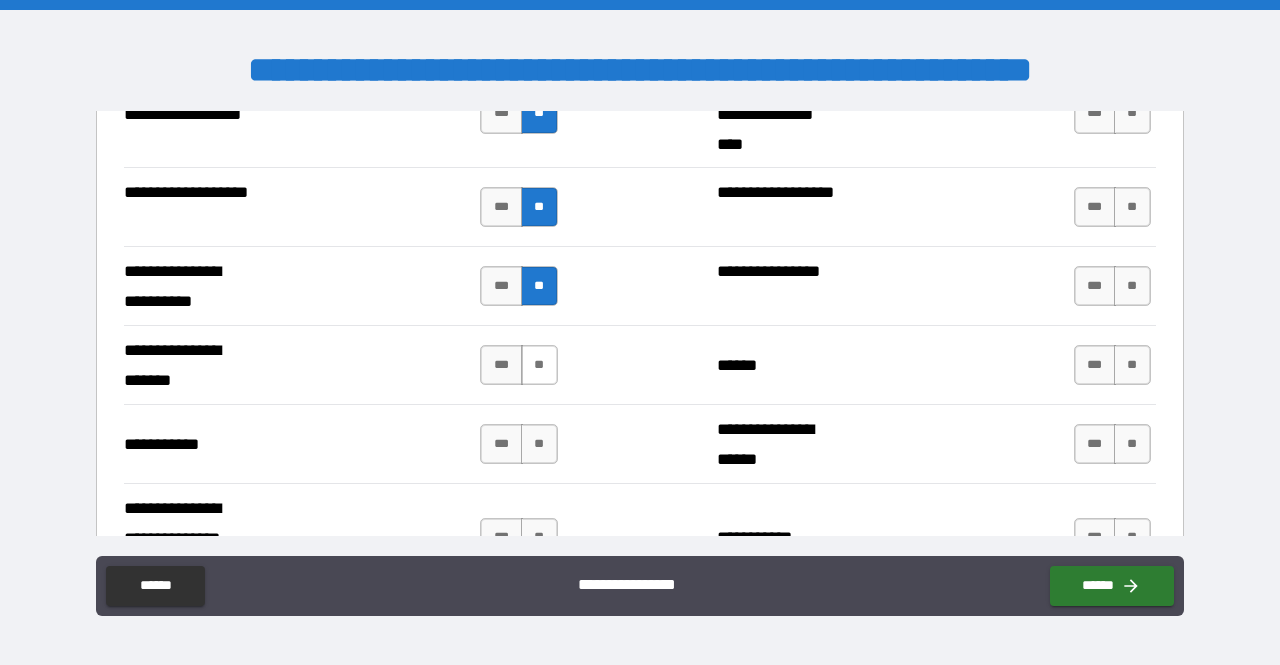 click on "**" at bounding box center (539, 365) 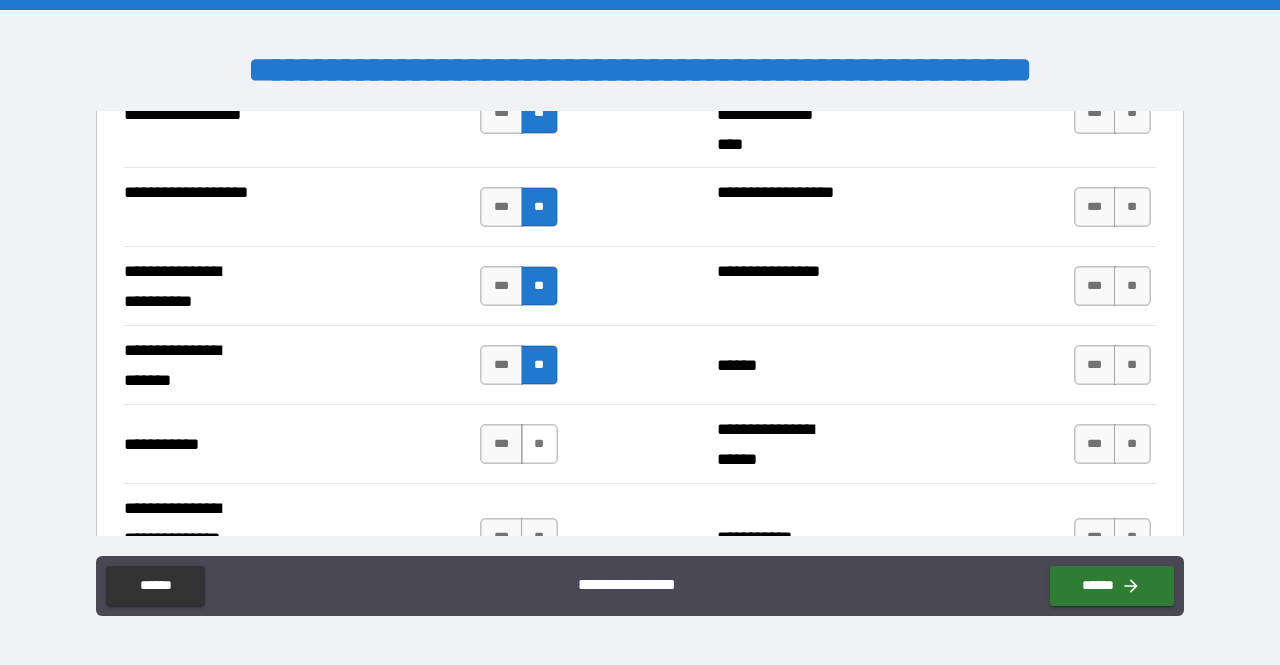 click on "**" at bounding box center (539, 444) 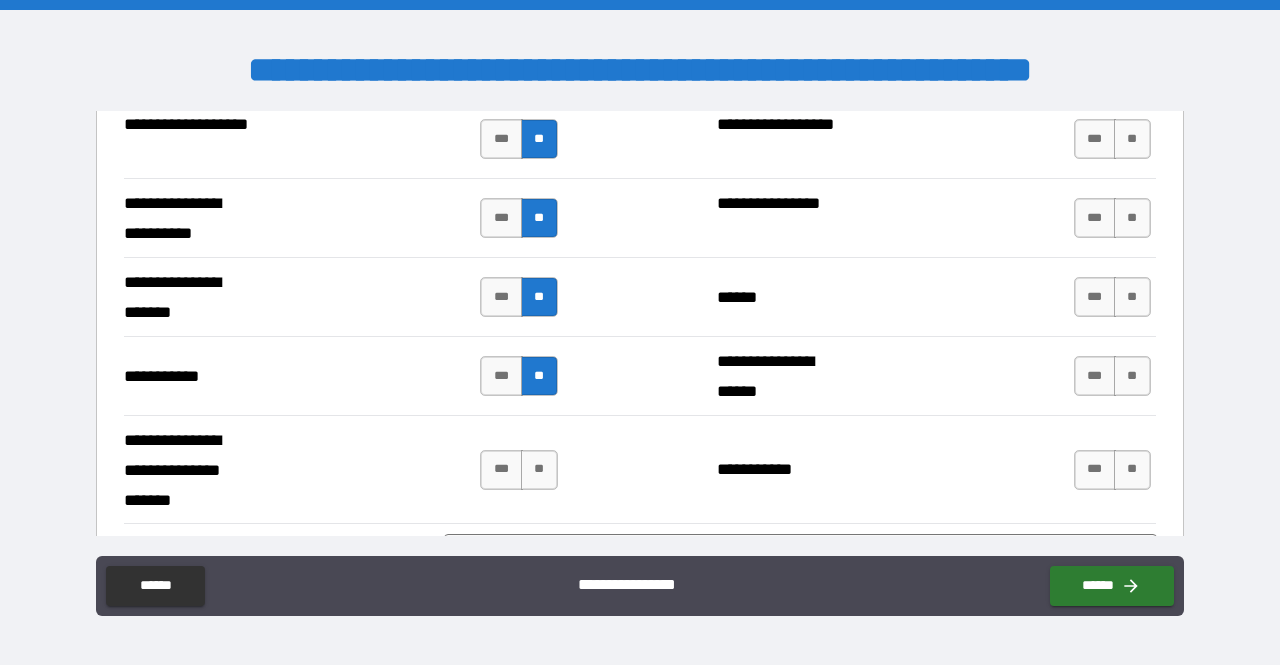 scroll, scrollTop: 4732, scrollLeft: 0, axis: vertical 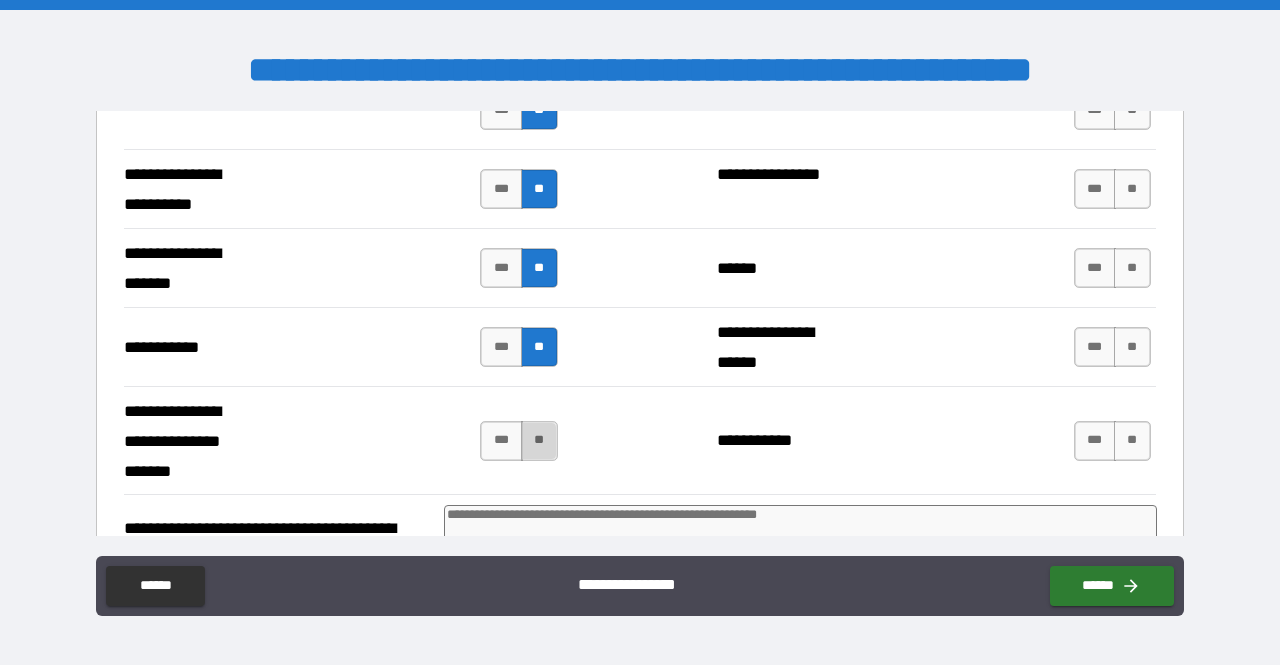 click on "**" at bounding box center [539, 441] 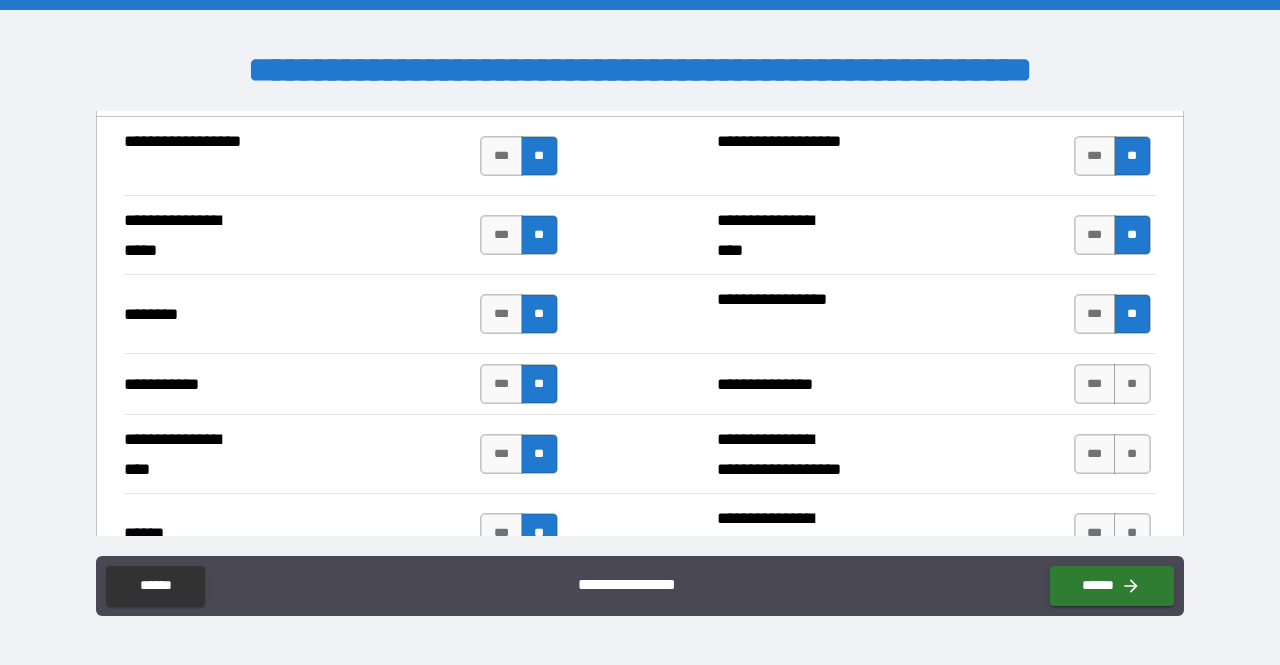 scroll, scrollTop: 2690, scrollLeft: 0, axis: vertical 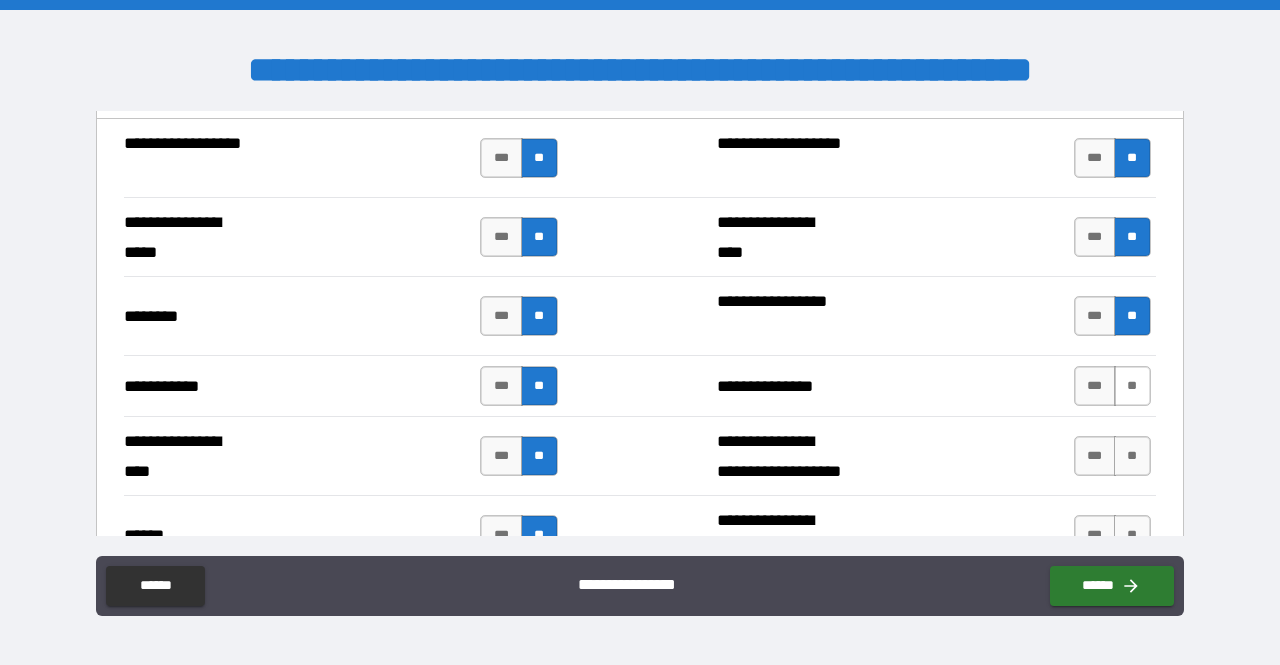 click on "**" at bounding box center (1132, 386) 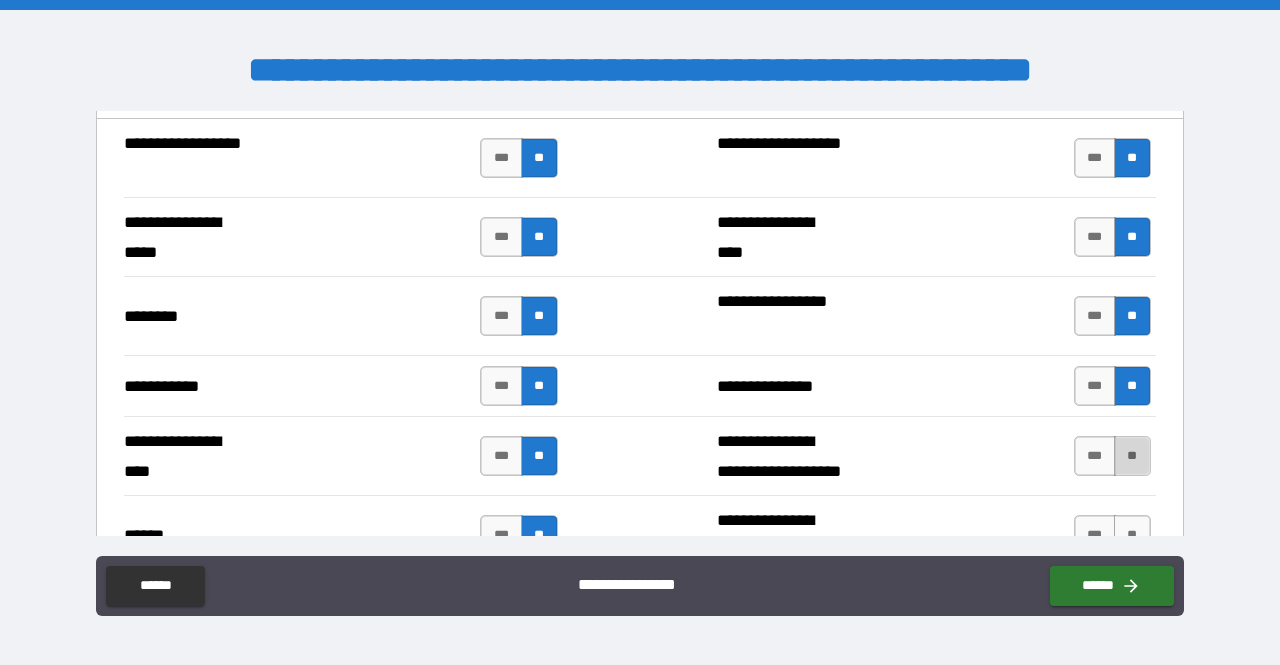 click on "**" at bounding box center (1132, 456) 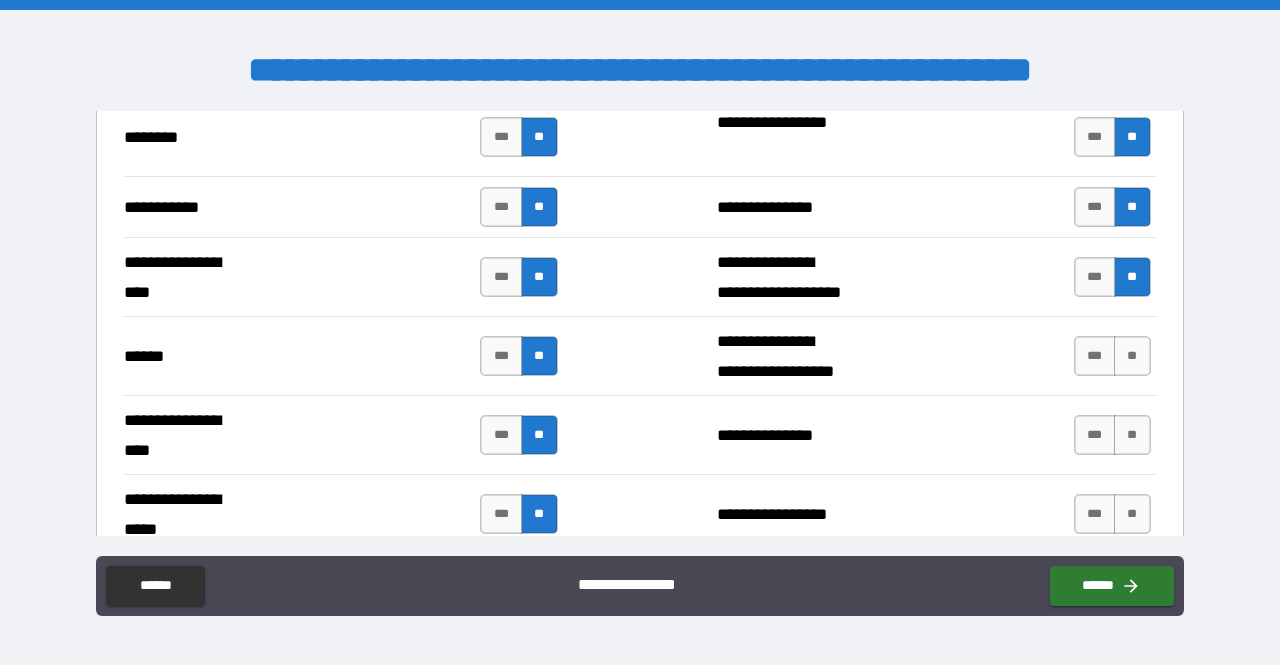 scroll, scrollTop: 2876, scrollLeft: 0, axis: vertical 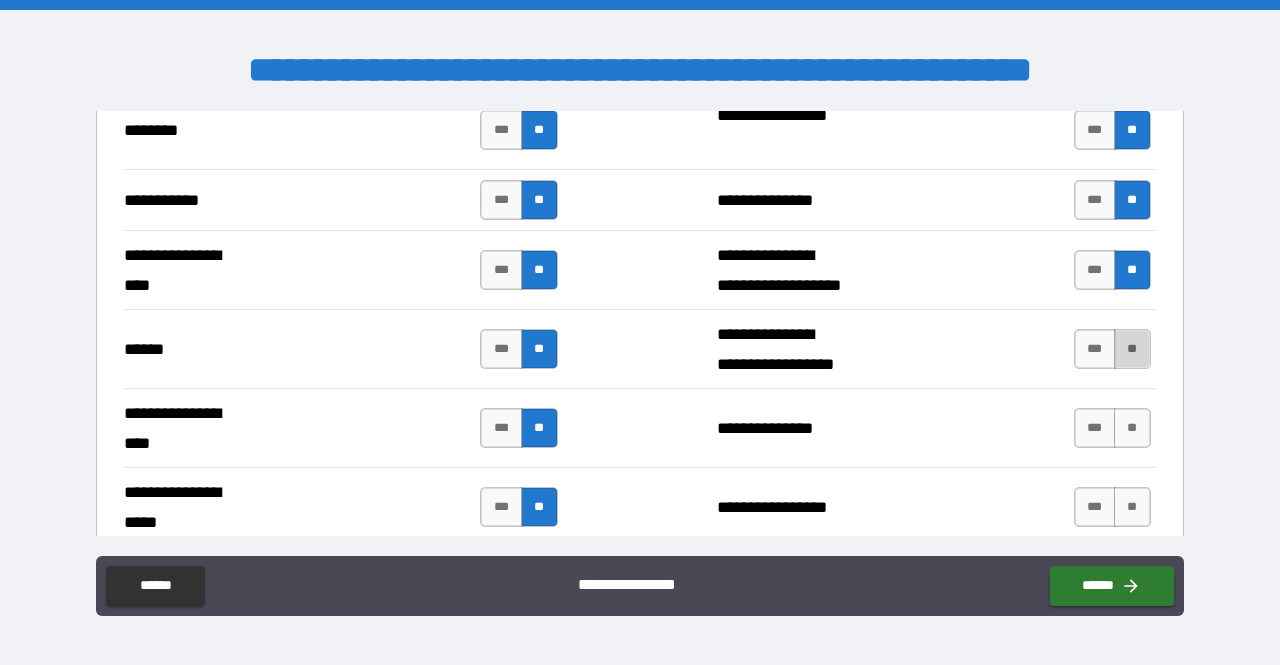 click on "**" at bounding box center [1132, 349] 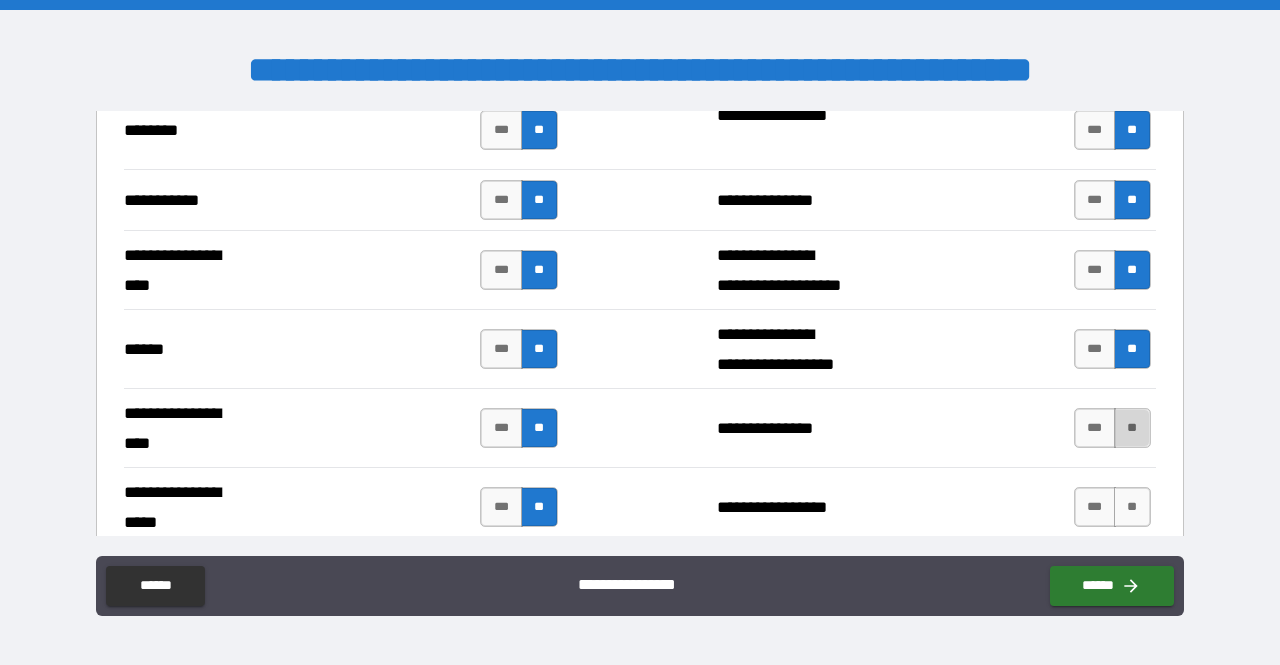 click on "**" at bounding box center [1132, 428] 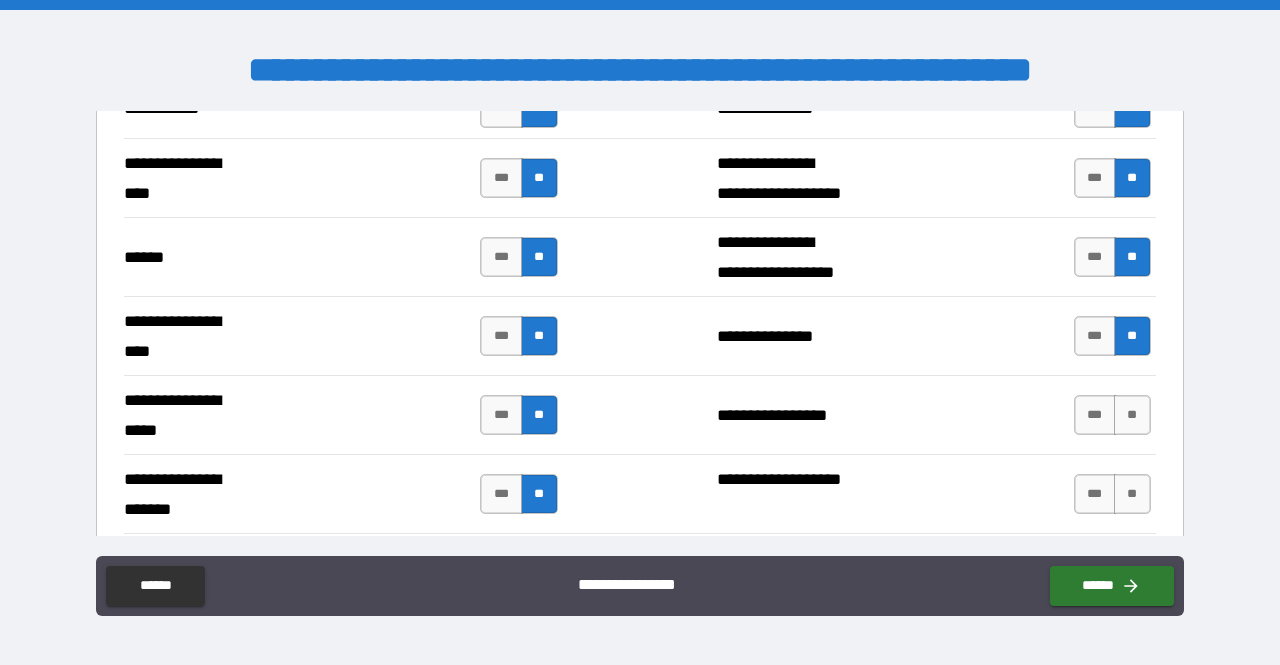 scroll, scrollTop: 2967, scrollLeft: 0, axis: vertical 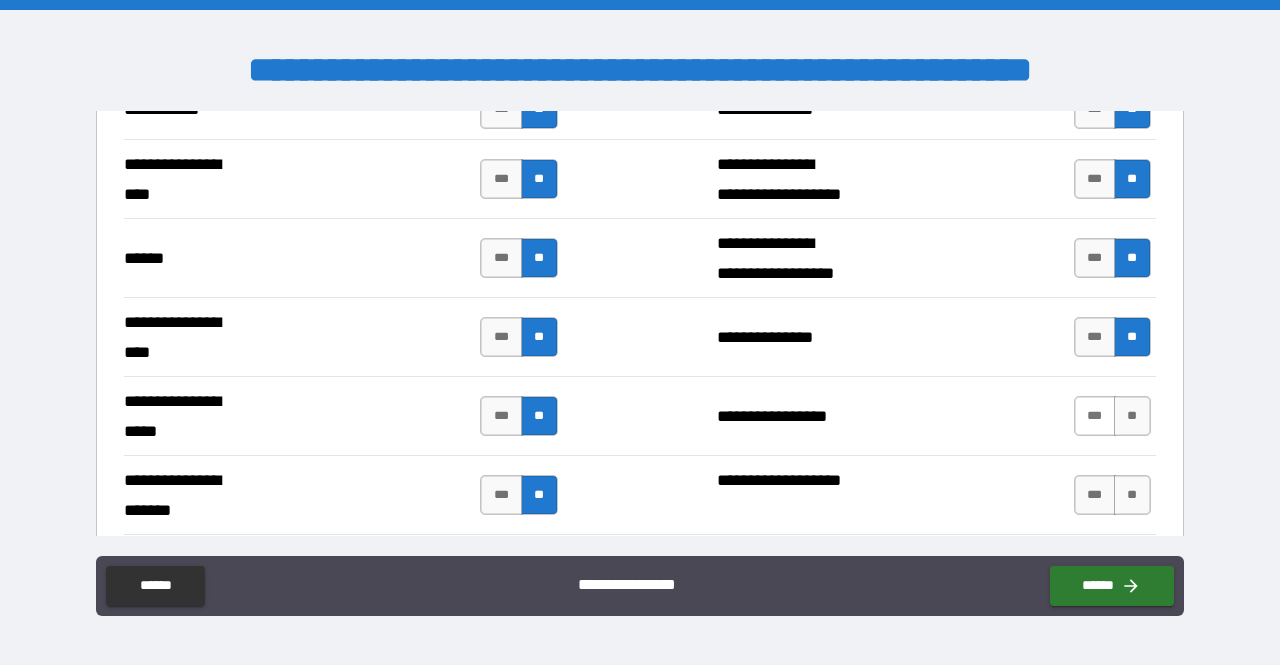 click on "***" at bounding box center (1095, 416) 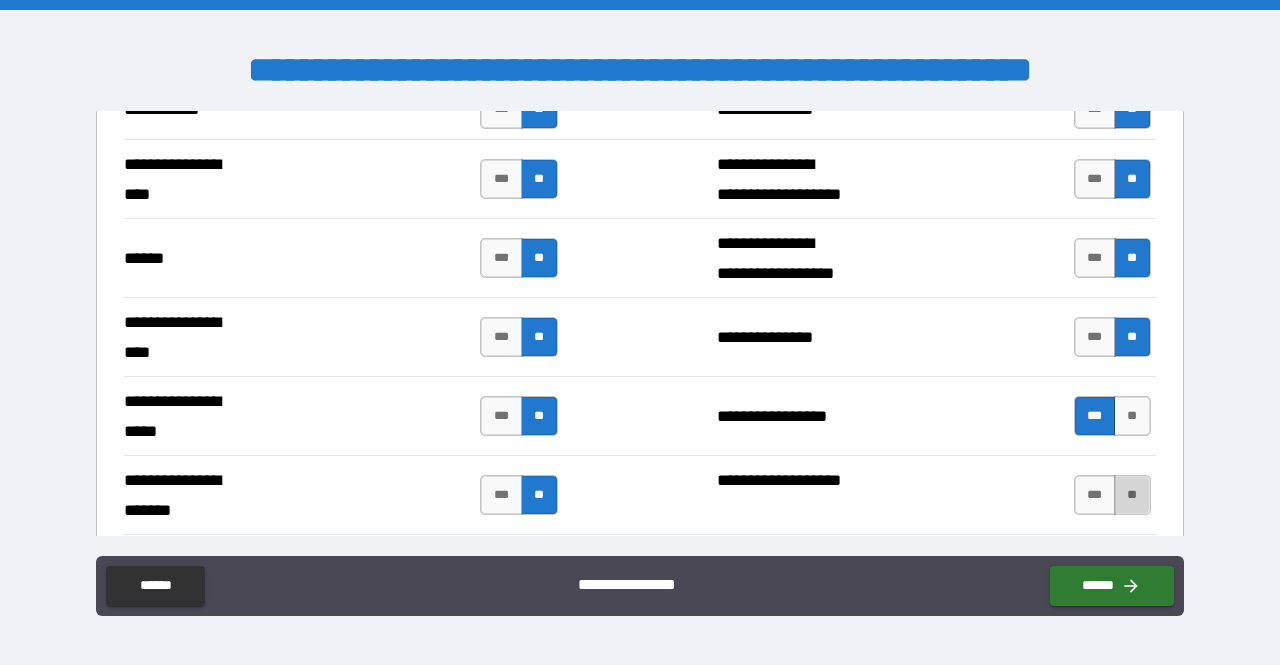 click on "**" at bounding box center [1132, 495] 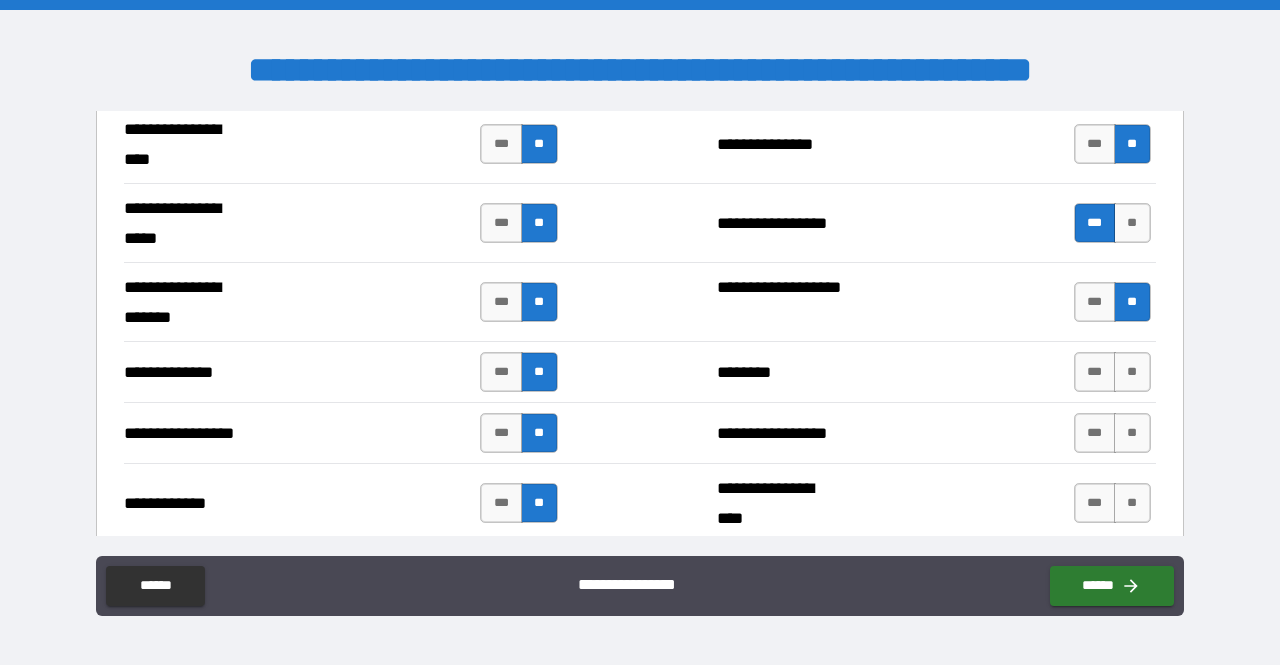 scroll, scrollTop: 3162, scrollLeft: 0, axis: vertical 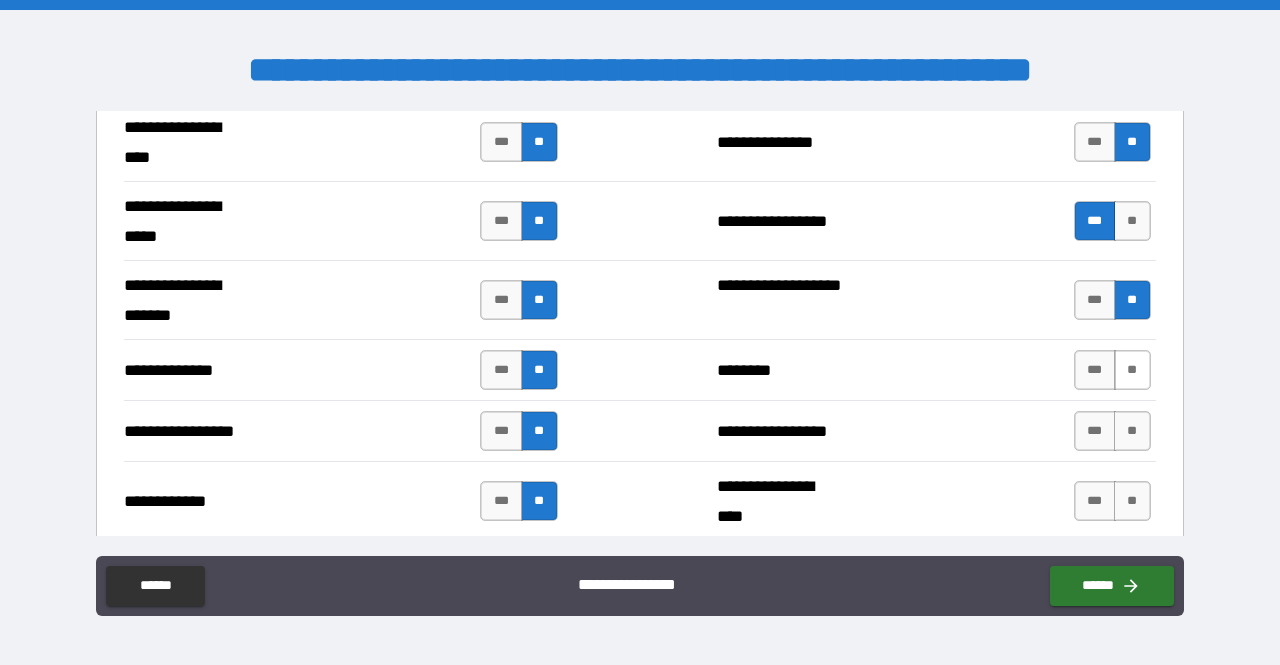 click on "**" at bounding box center [1132, 370] 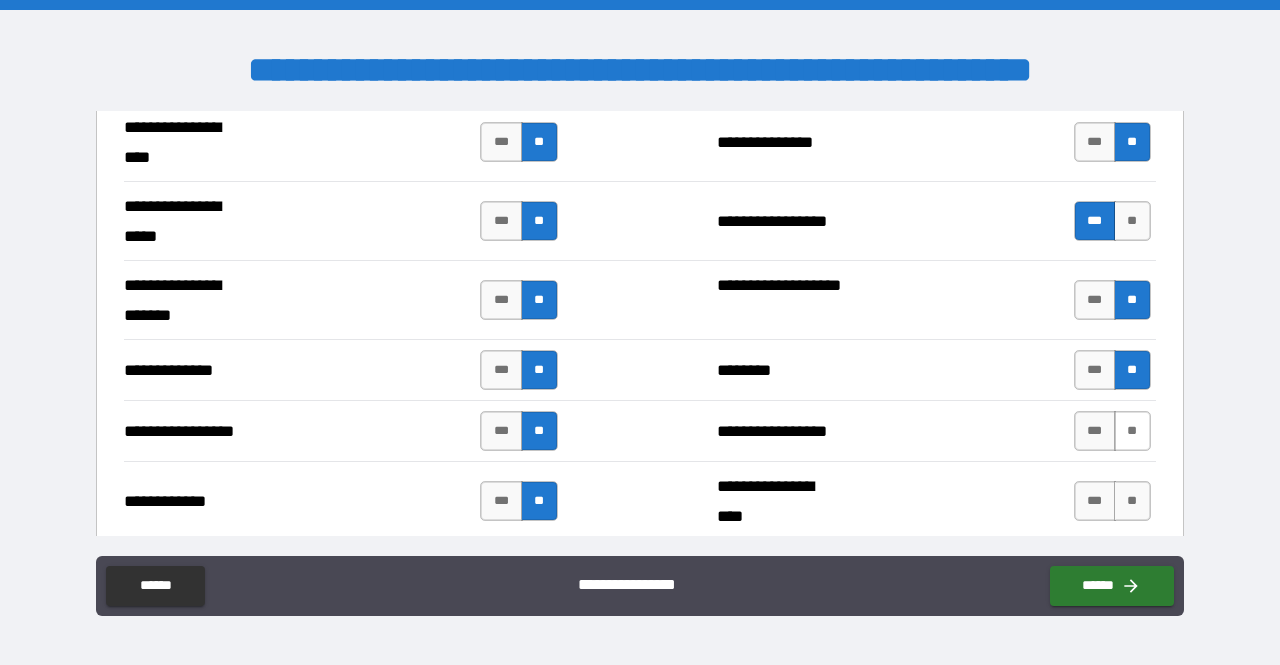 click on "**" at bounding box center (1132, 431) 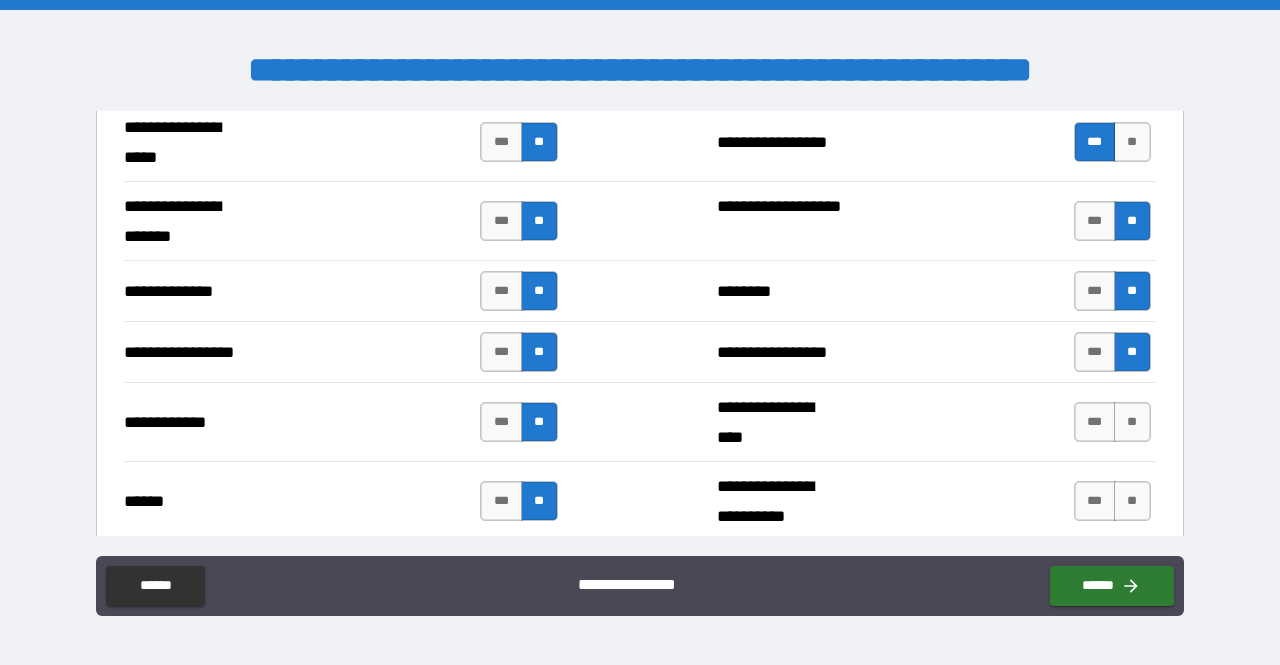 scroll, scrollTop: 3247, scrollLeft: 0, axis: vertical 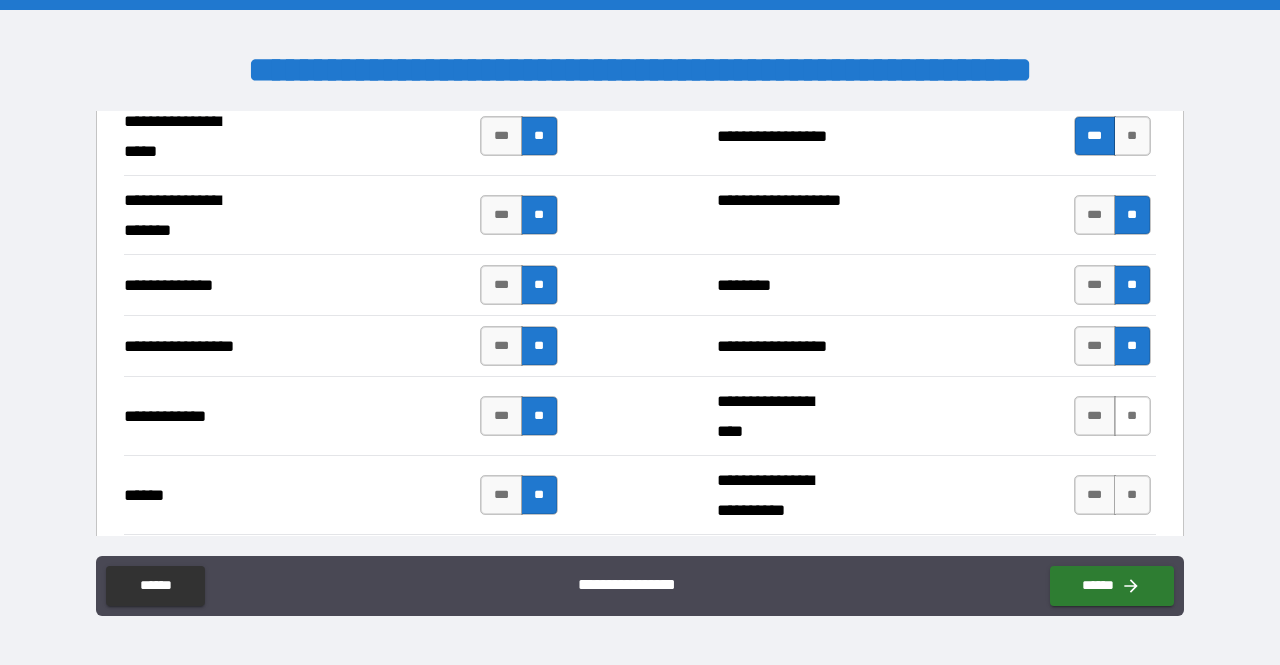 click on "**" at bounding box center [1132, 416] 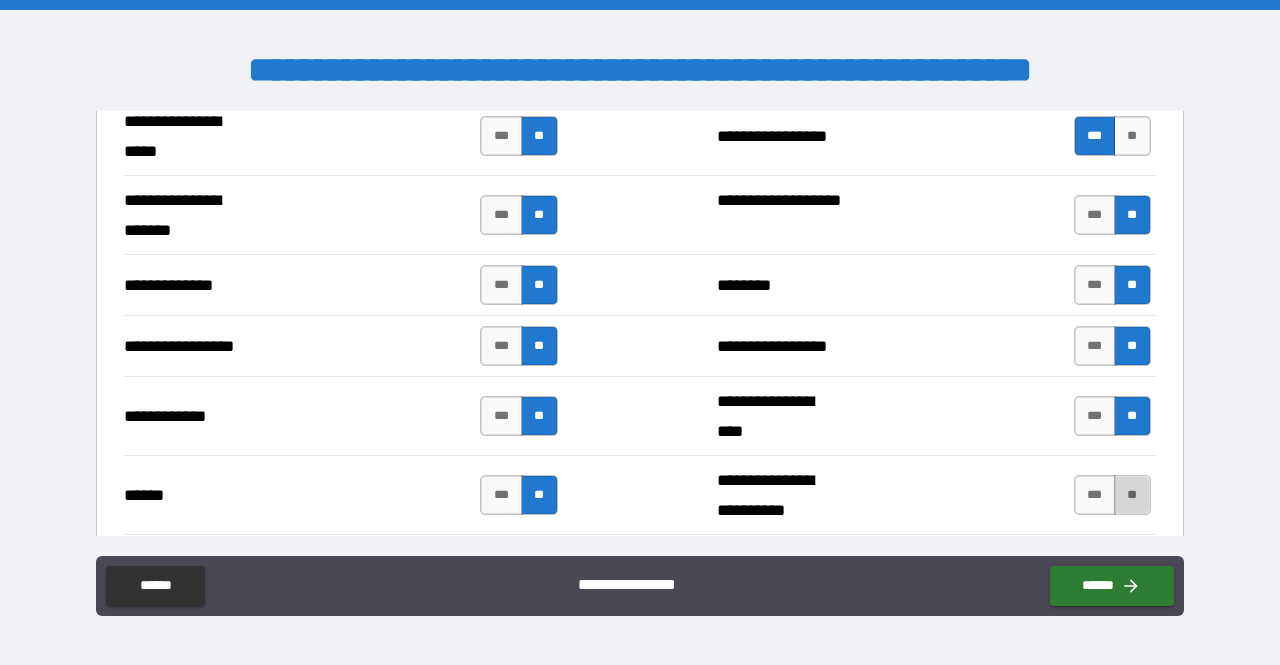 click on "**" at bounding box center (1132, 495) 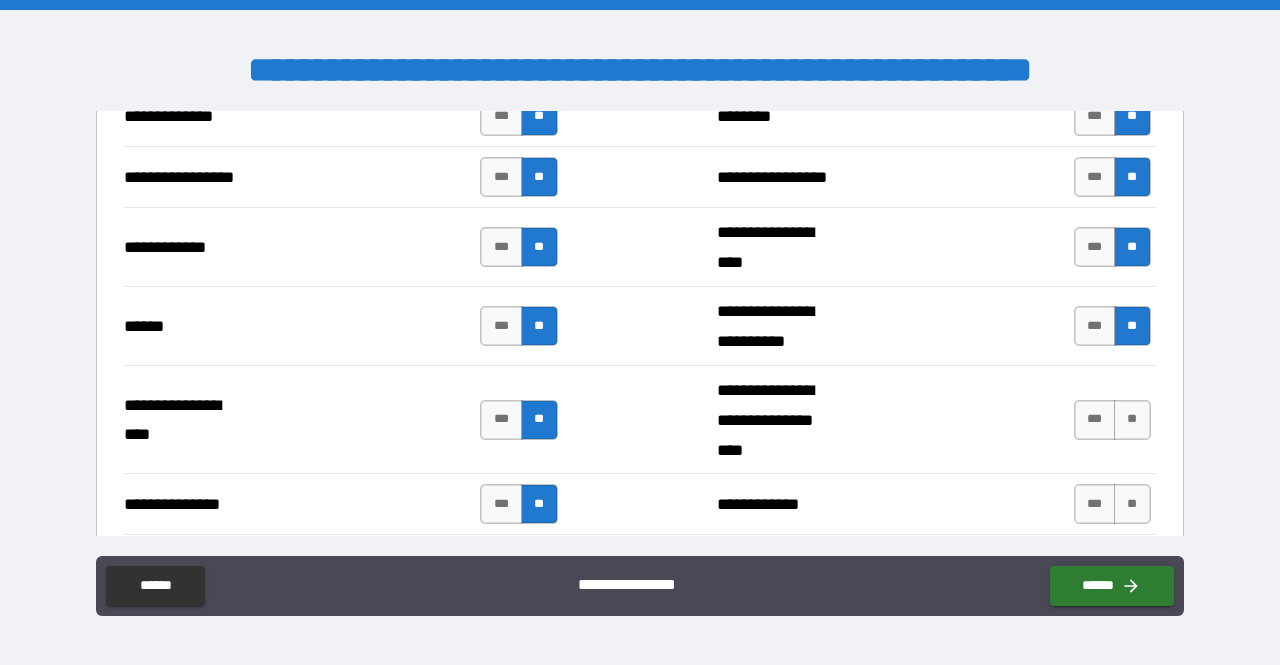 scroll, scrollTop: 3428, scrollLeft: 0, axis: vertical 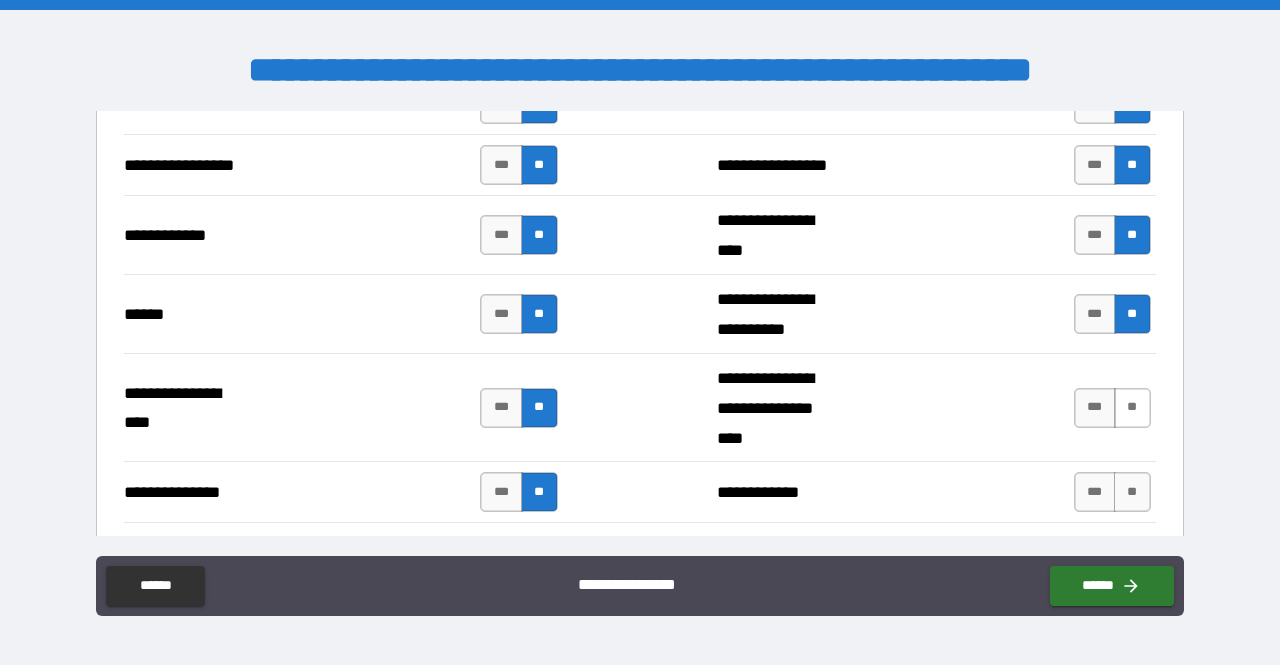 click on "**" at bounding box center (1132, 408) 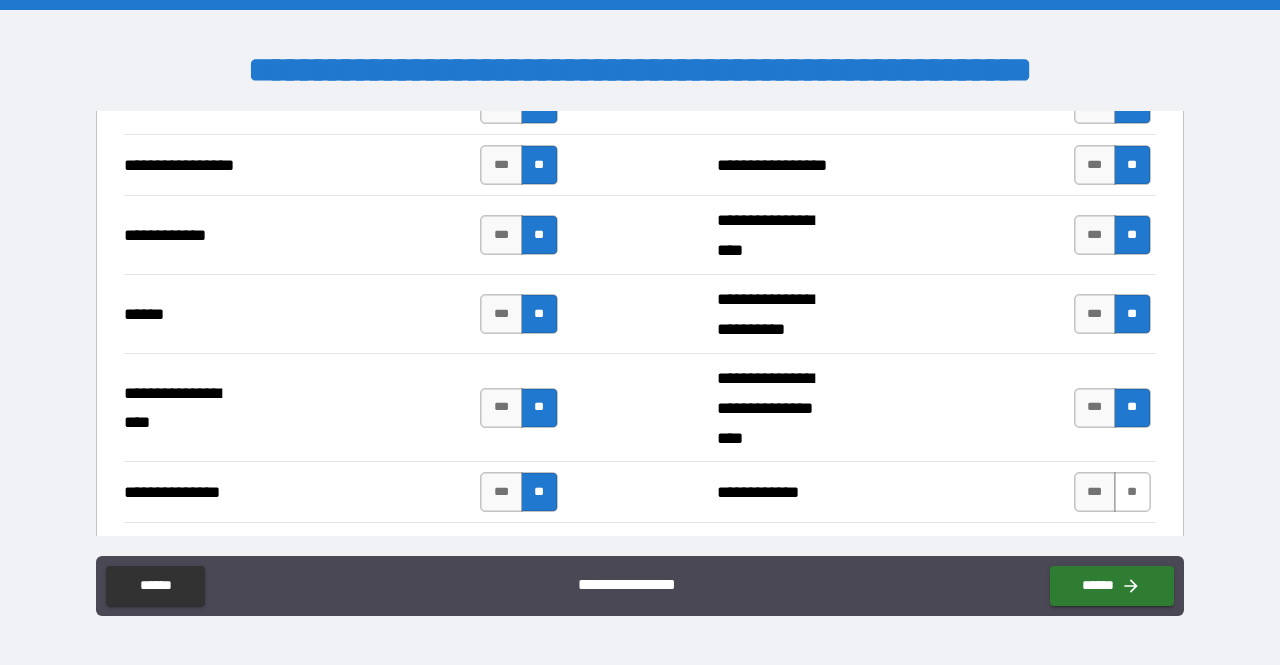click on "**" at bounding box center (1132, 492) 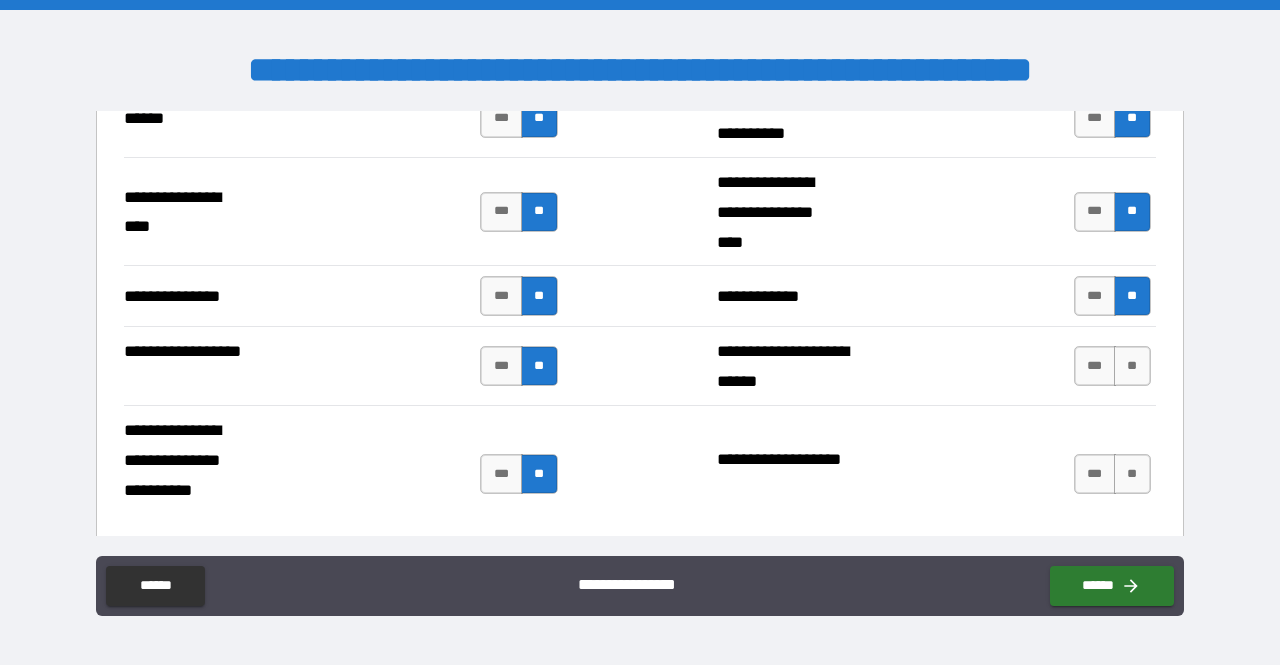 scroll, scrollTop: 3625, scrollLeft: 0, axis: vertical 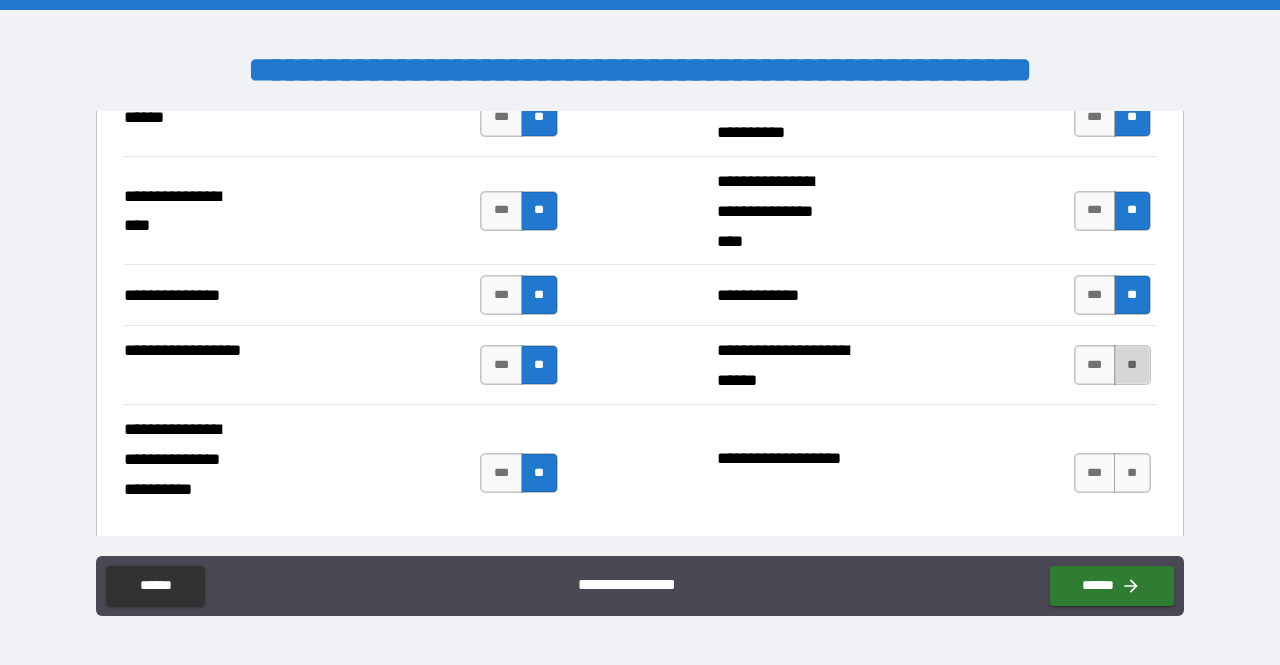 click on "**" at bounding box center [1132, 365] 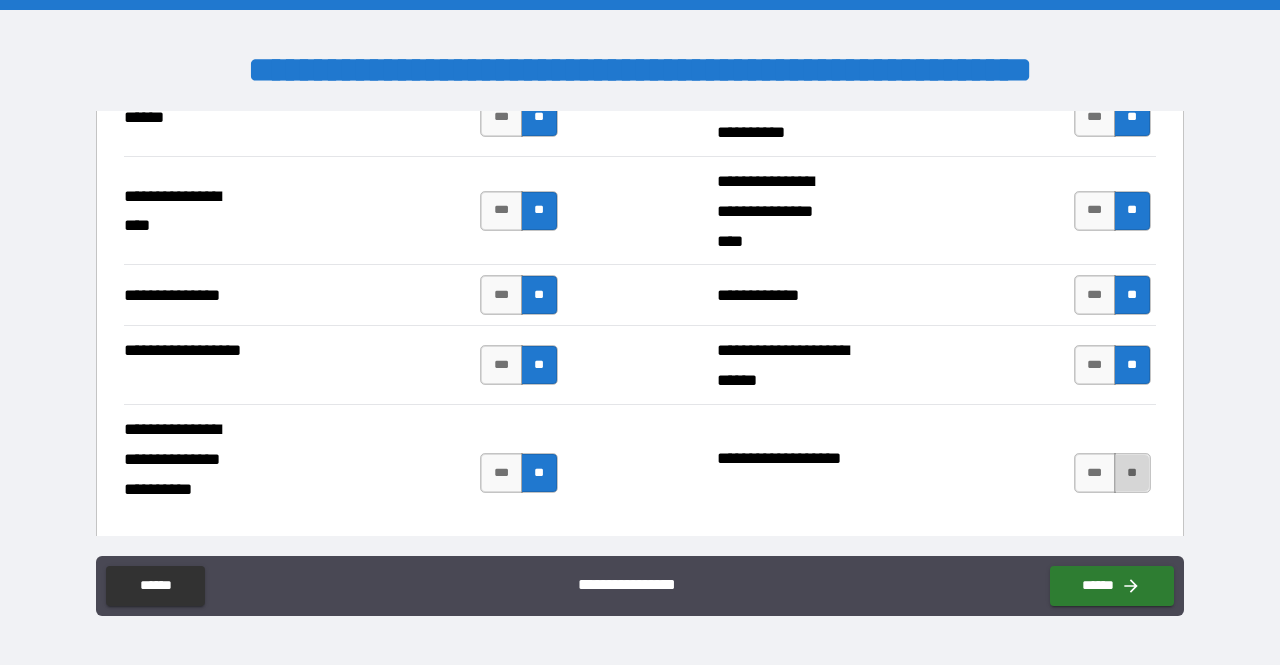 click on "**" at bounding box center (1132, 473) 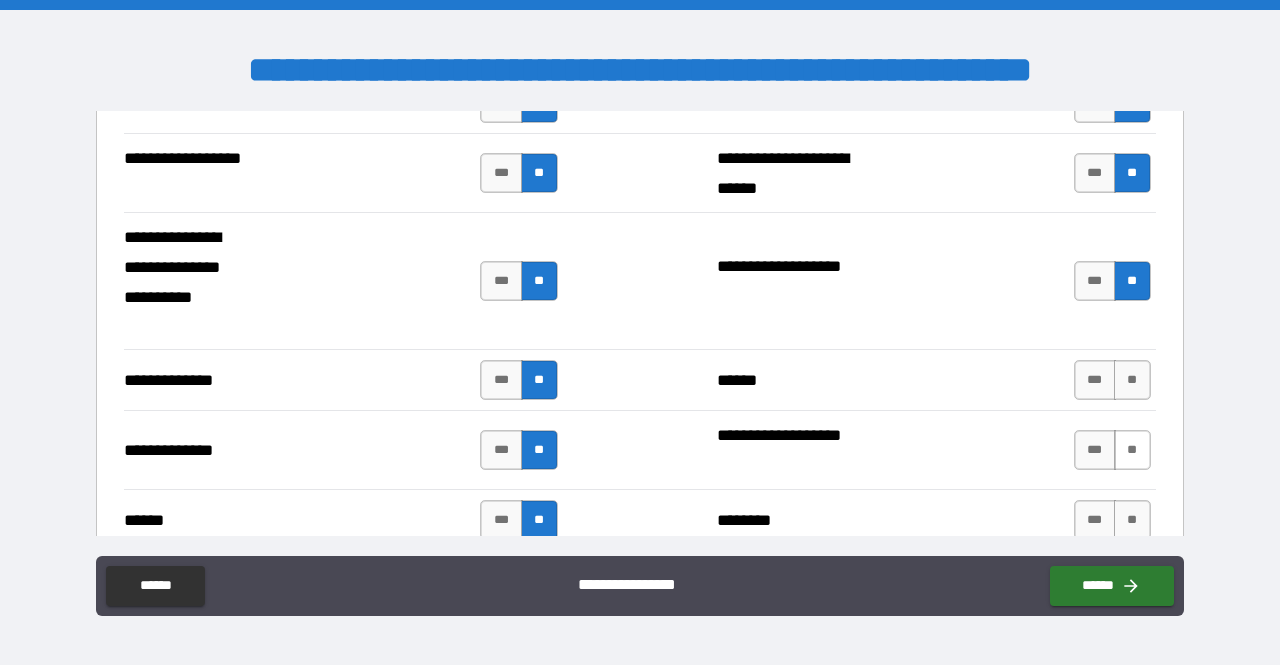 scroll, scrollTop: 3819, scrollLeft: 0, axis: vertical 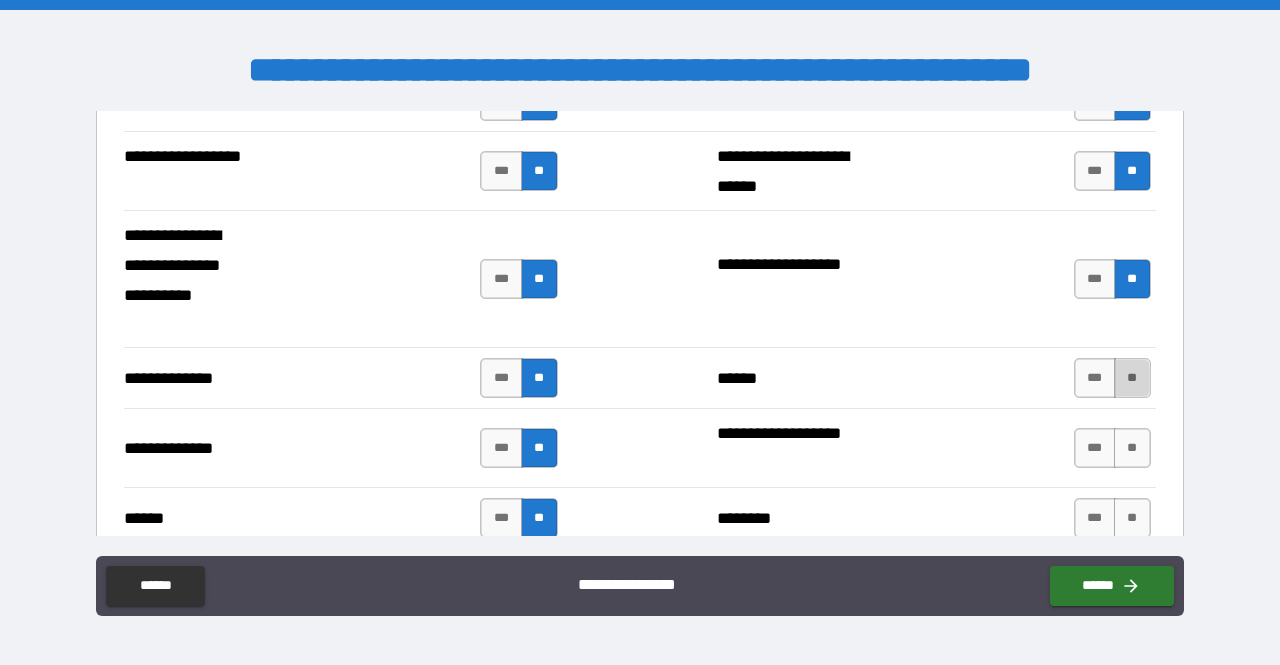 click on "**" at bounding box center (1132, 378) 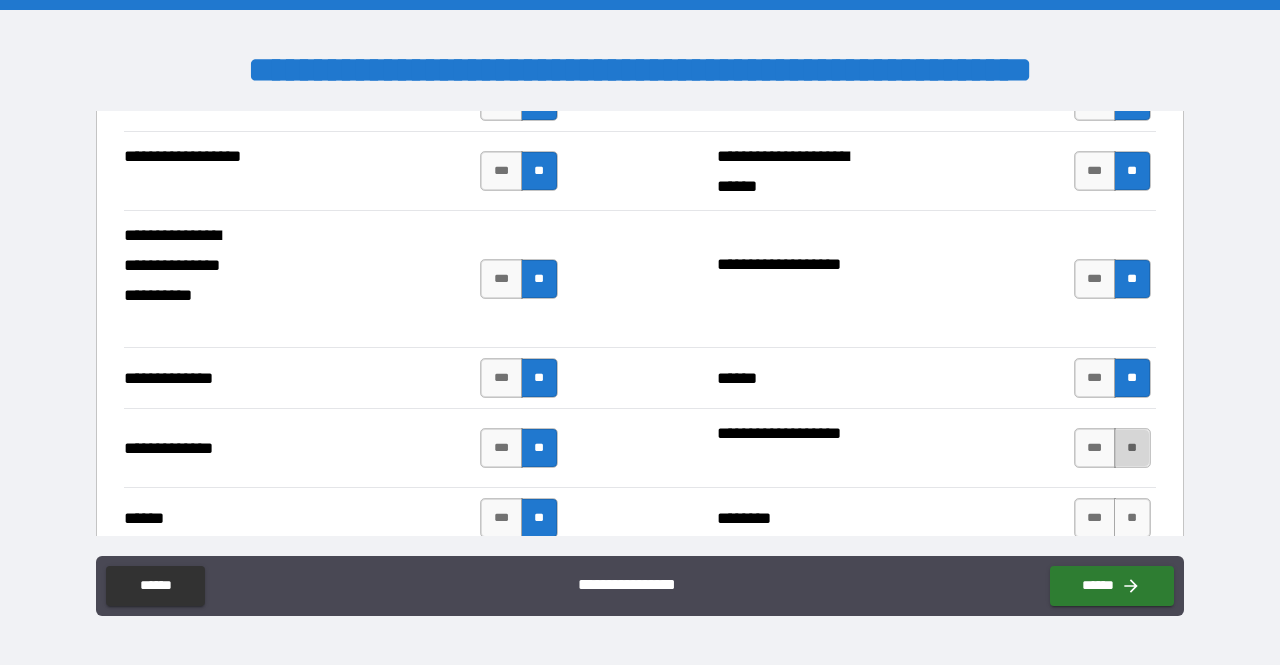 click on "**" at bounding box center [1132, 448] 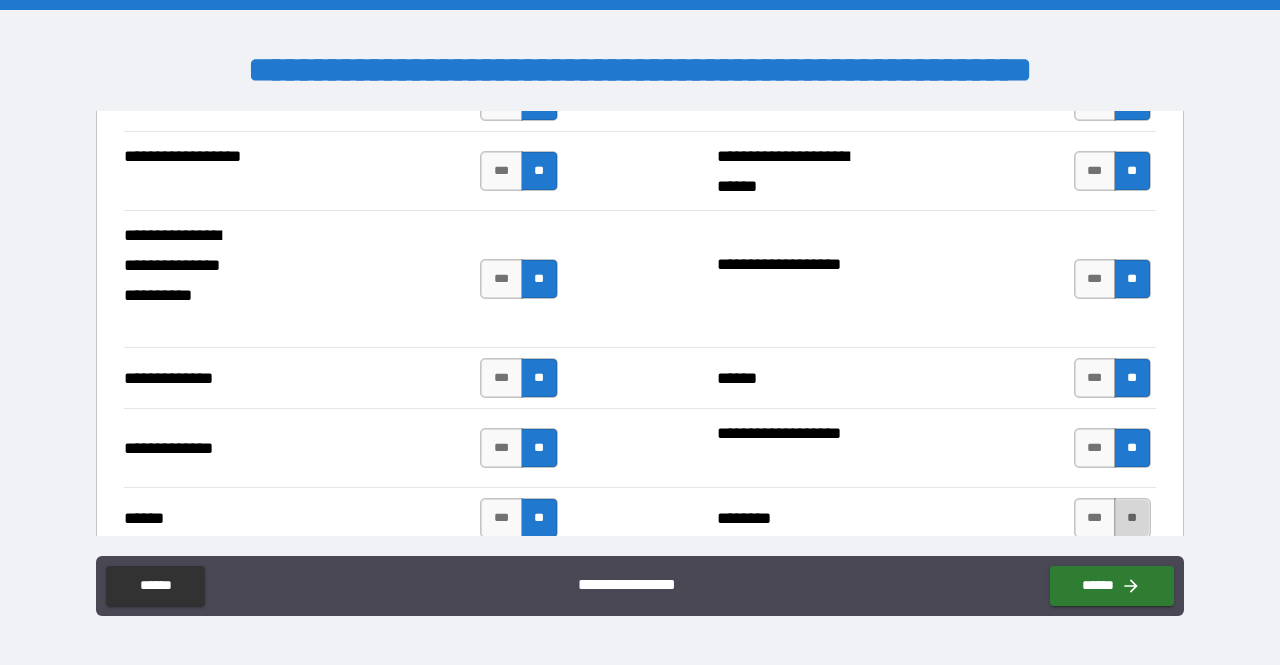 click on "**" at bounding box center (1132, 518) 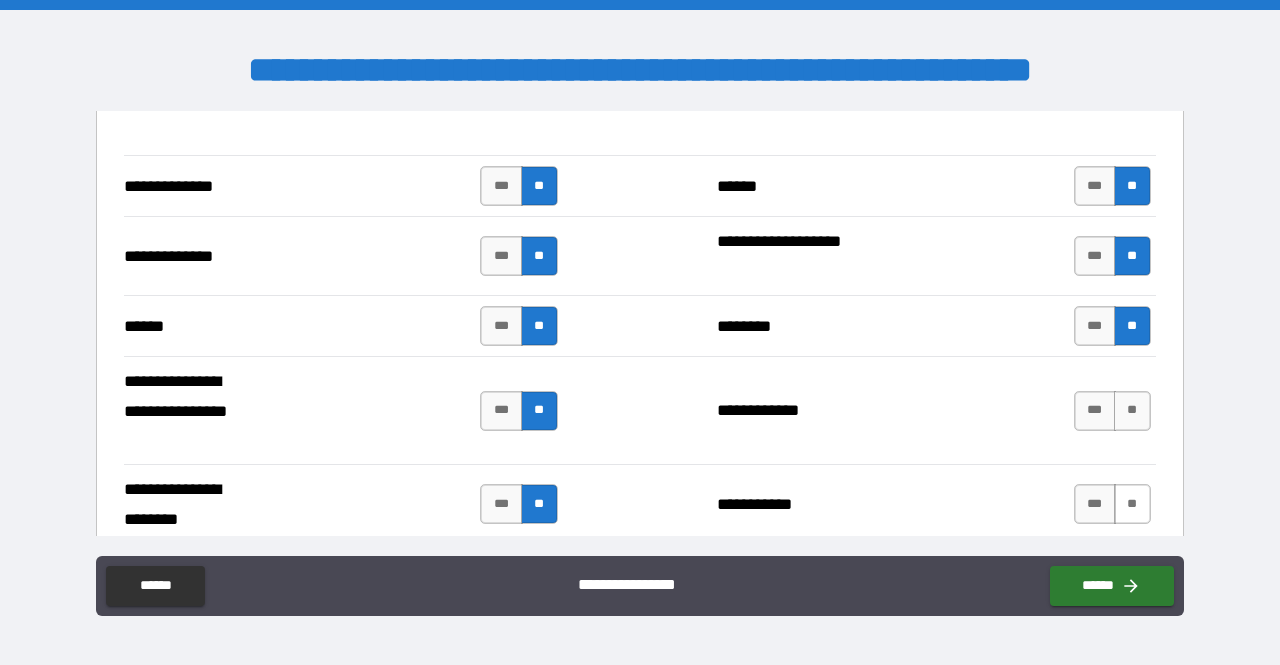 scroll, scrollTop: 4013, scrollLeft: 0, axis: vertical 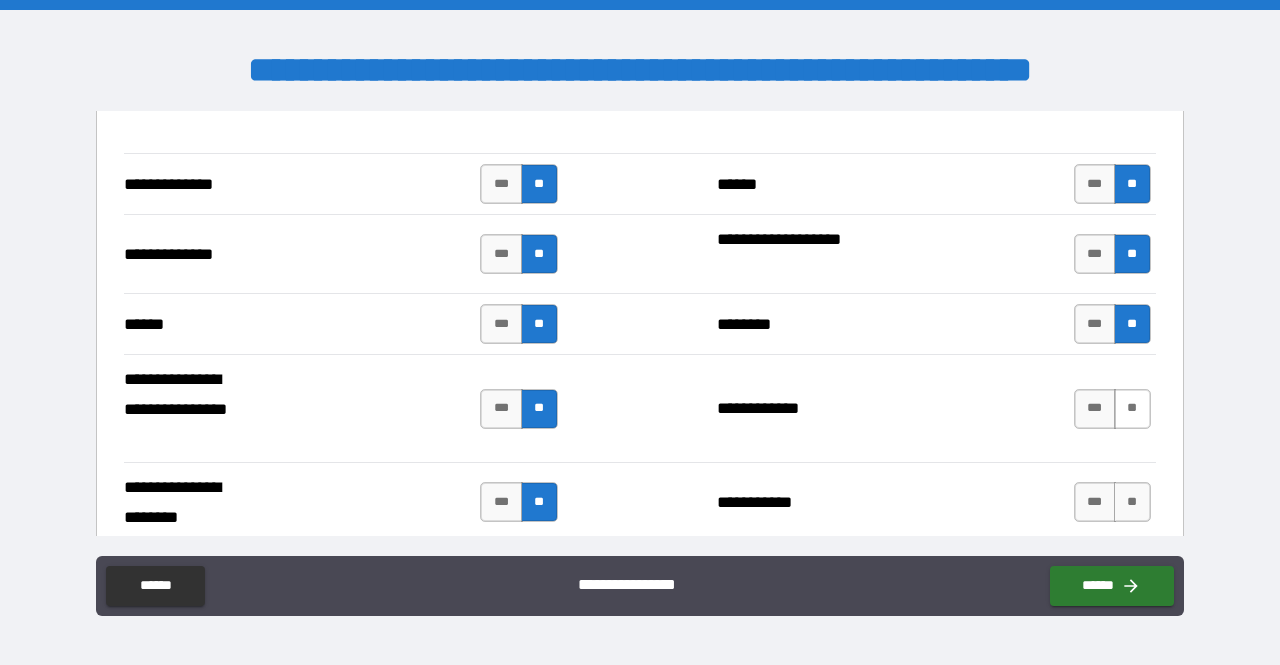 click on "**" at bounding box center [1132, 409] 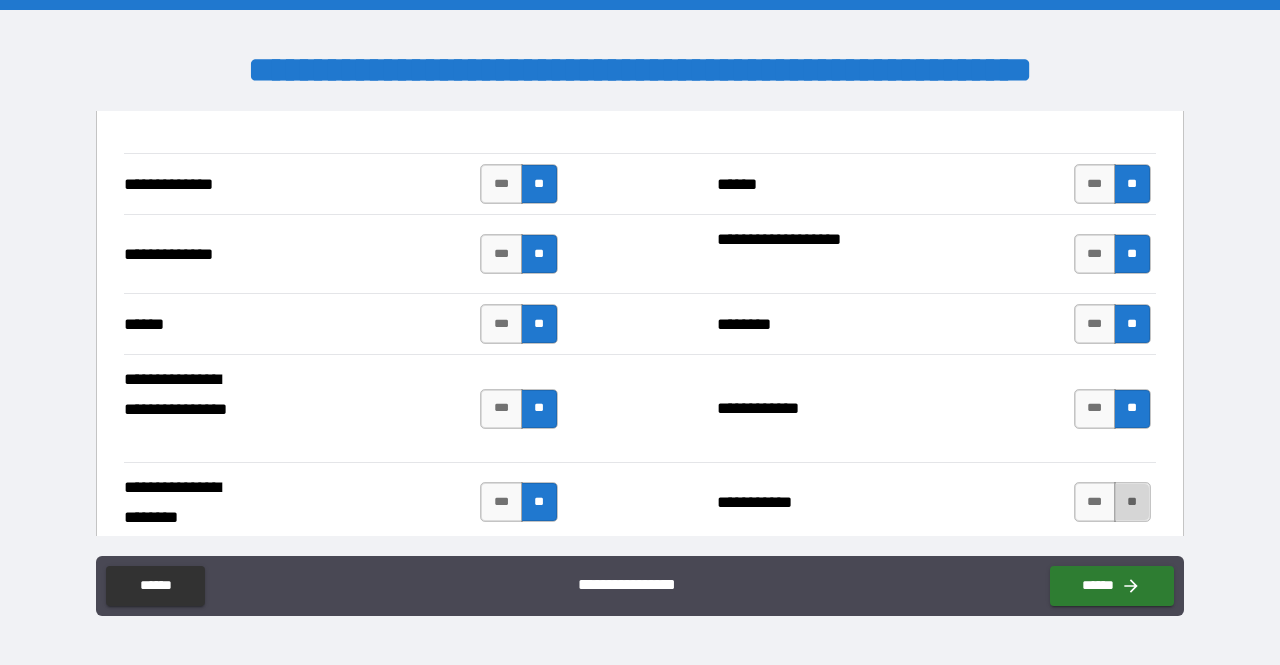 click on "**" at bounding box center (1132, 502) 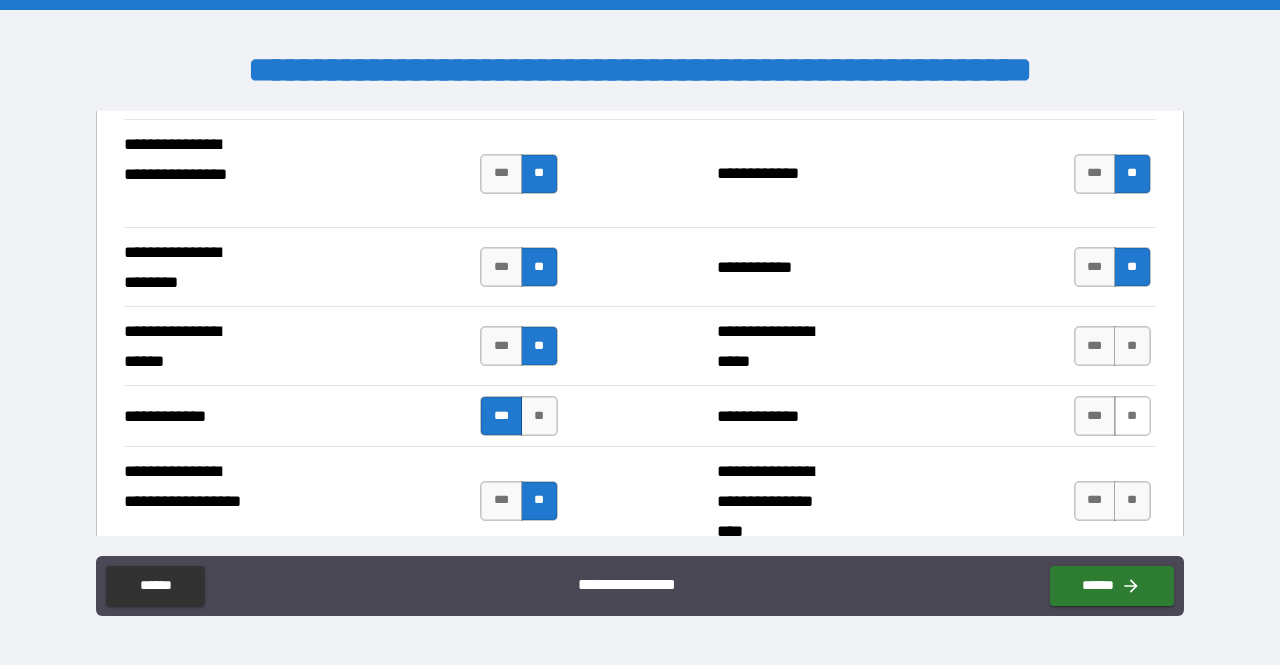 scroll, scrollTop: 4249, scrollLeft: 0, axis: vertical 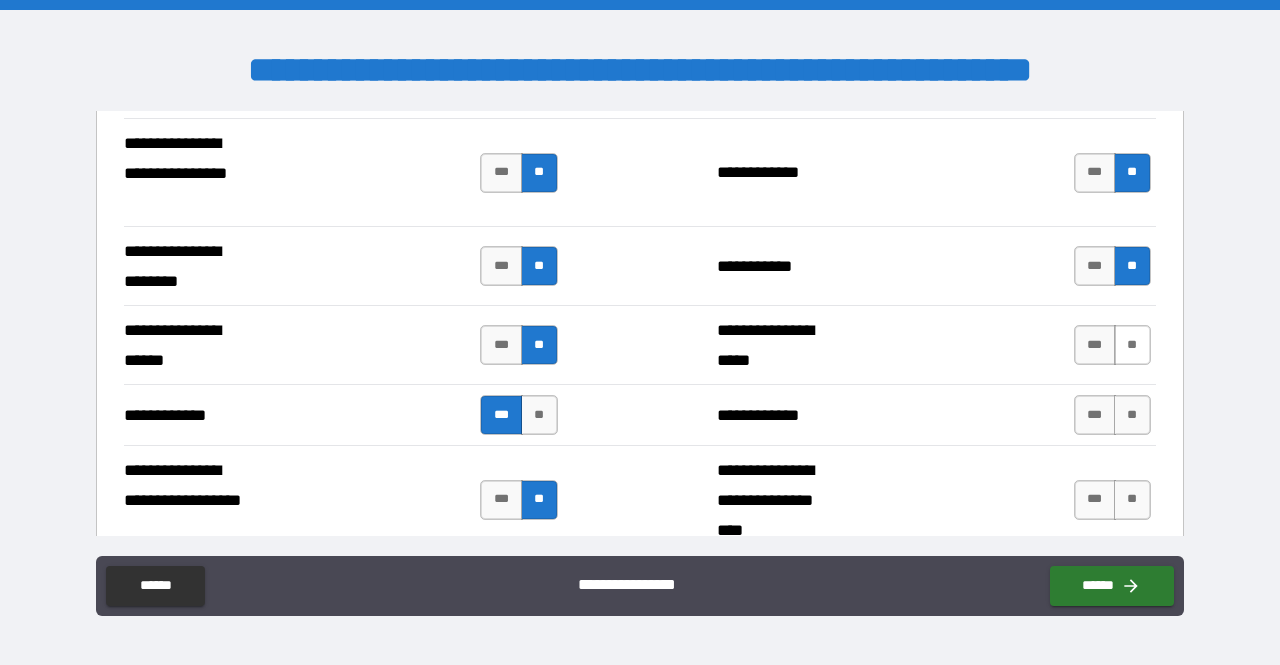 click on "**" at bounding box center (1132, 345) 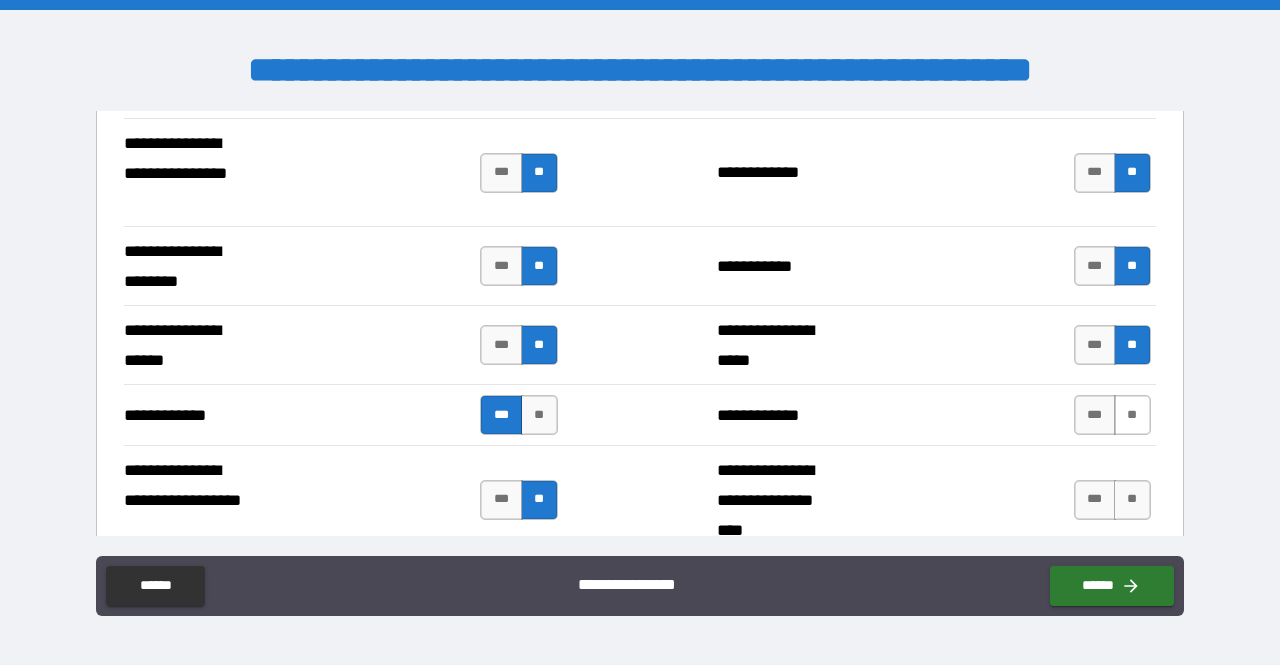 click on "**" at bounding box center (1132, 415) 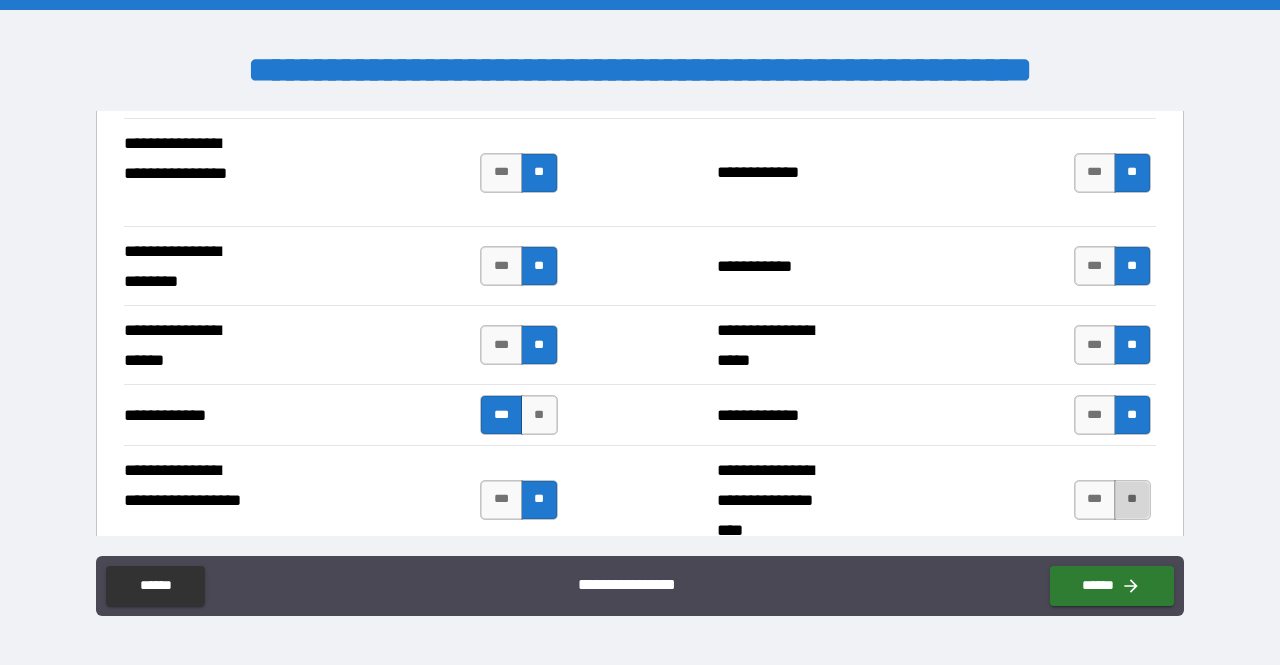 click on "**" at bounding box center (1132, 500) 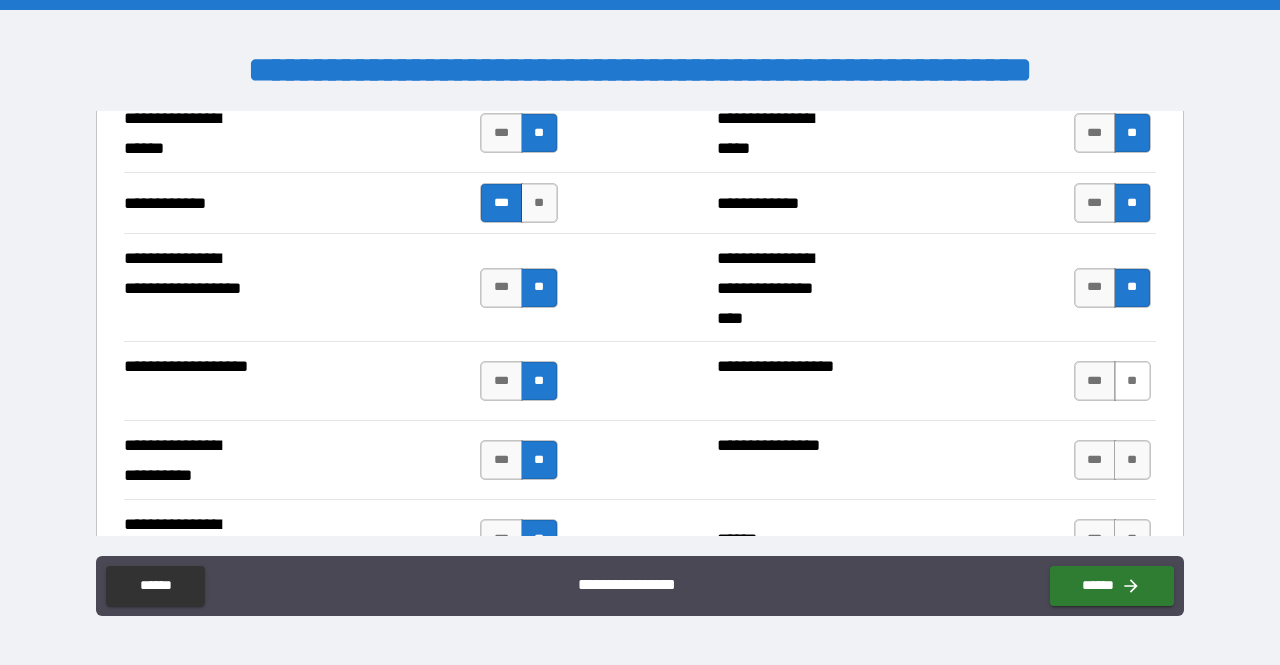 scroll, scrollTop: 4462, scrollLeft: 0, axis: vertical 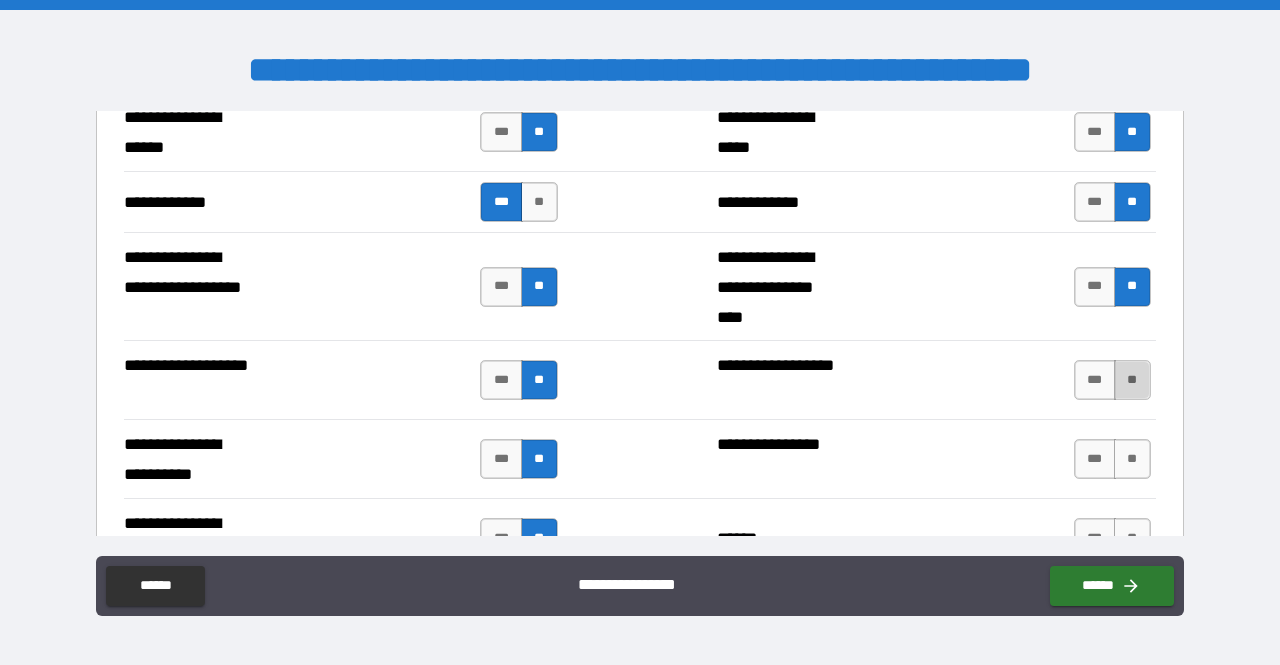 click on "**" at bounding box center [1132, 380] 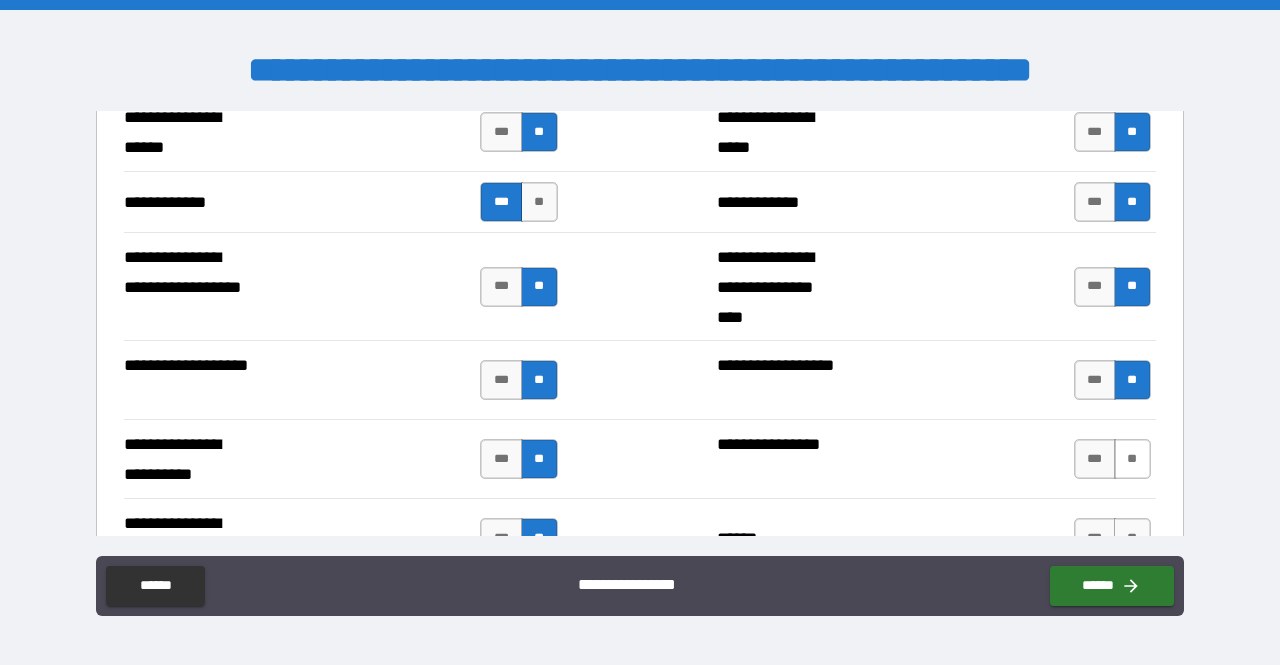 click on "**" at bounding box center (1132, 459) 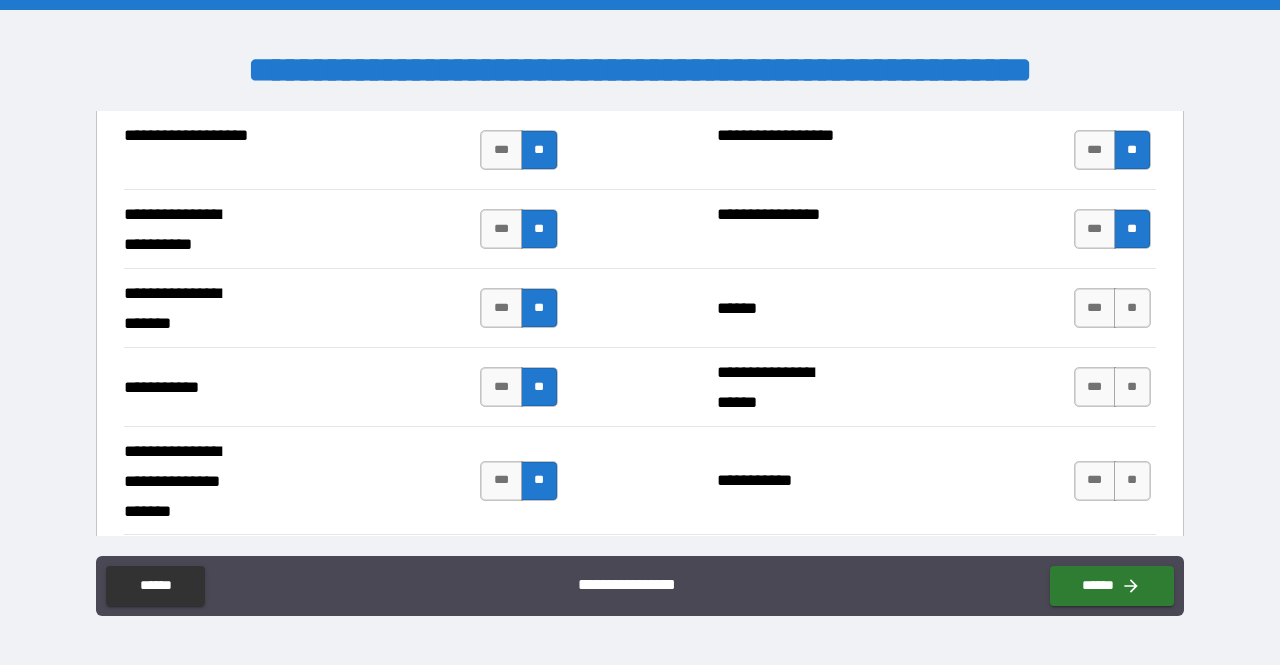 scroll, scrollTop: 4698, scrollLeft: 0, axis: vertical 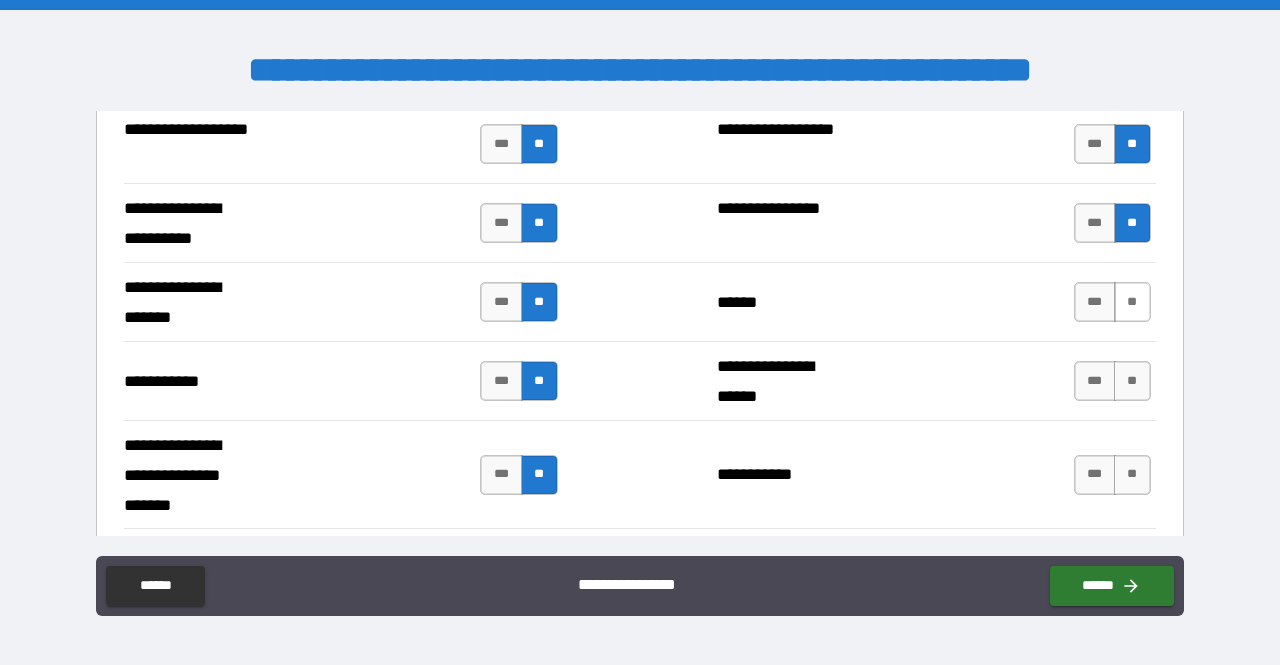 click on "**" at bounding box center (1132, 302) 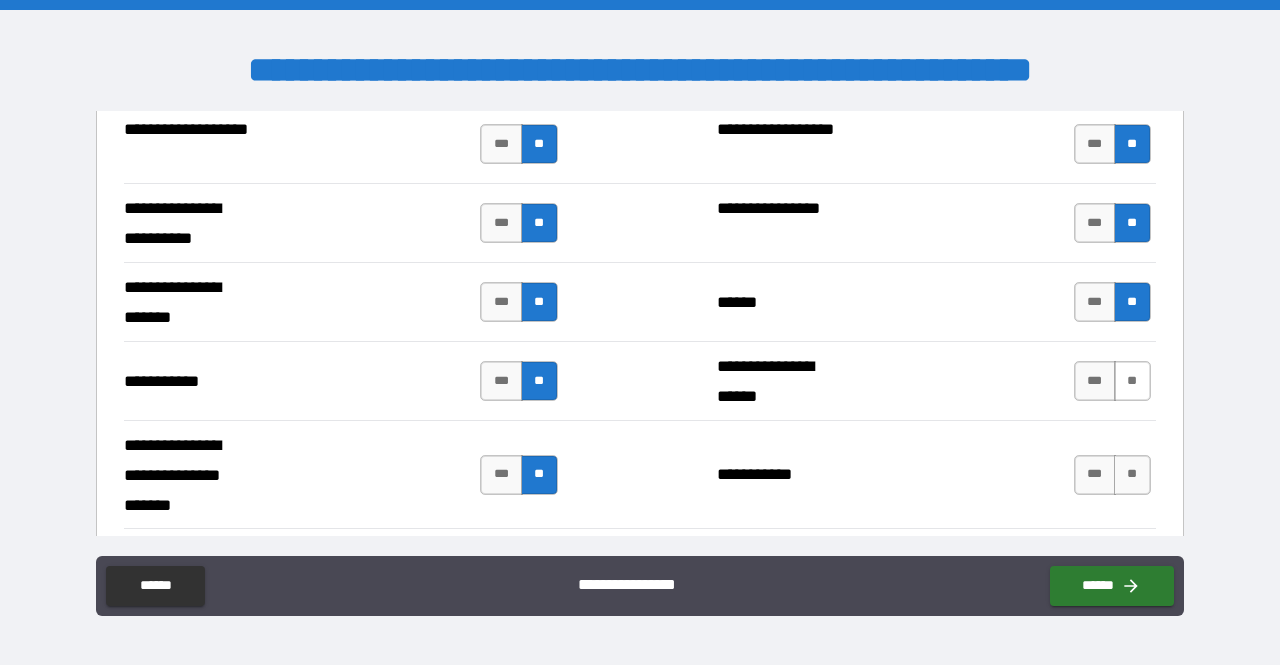 click on "**" at bounding box center [1132, 381] 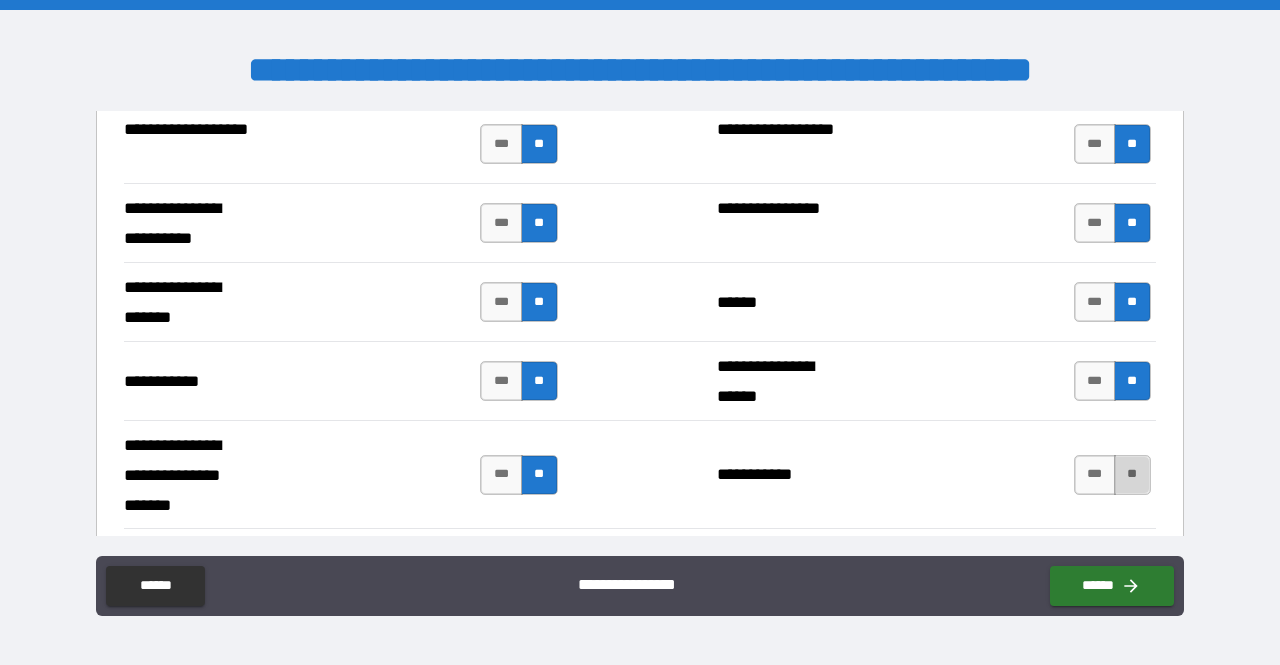 click on "**" at bounding box center [1132, 475] 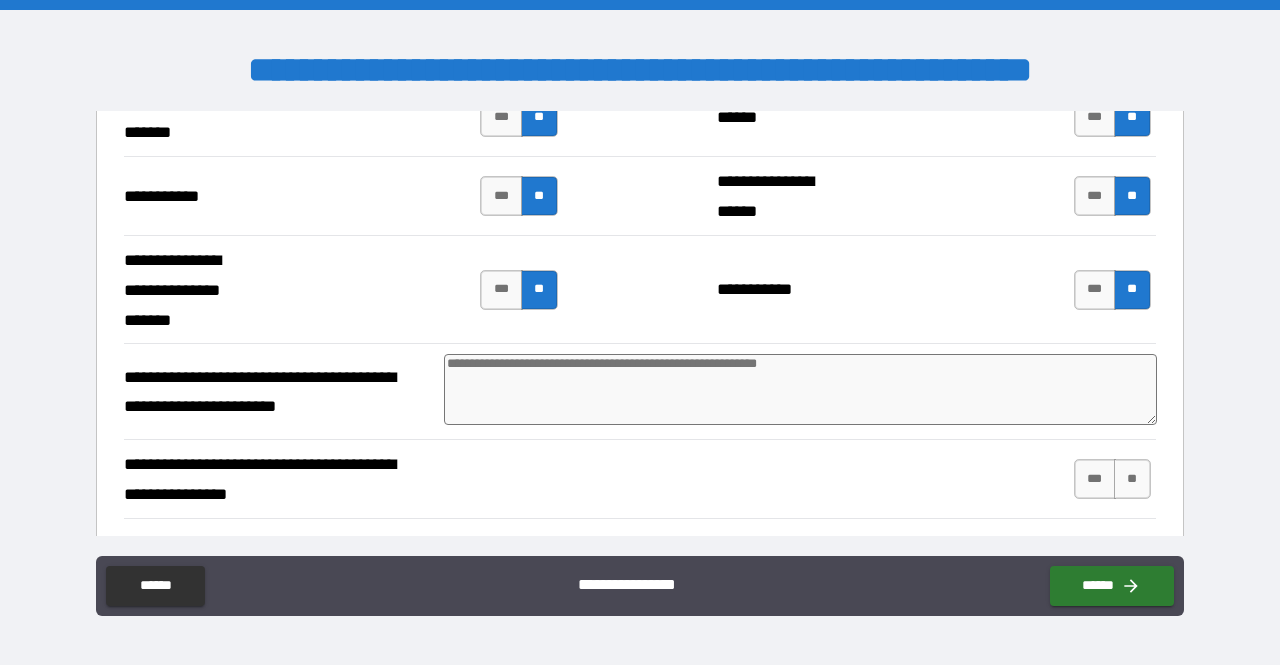 scroll, scrollTop: 4884, scrollLeft: 0, axis: vertical 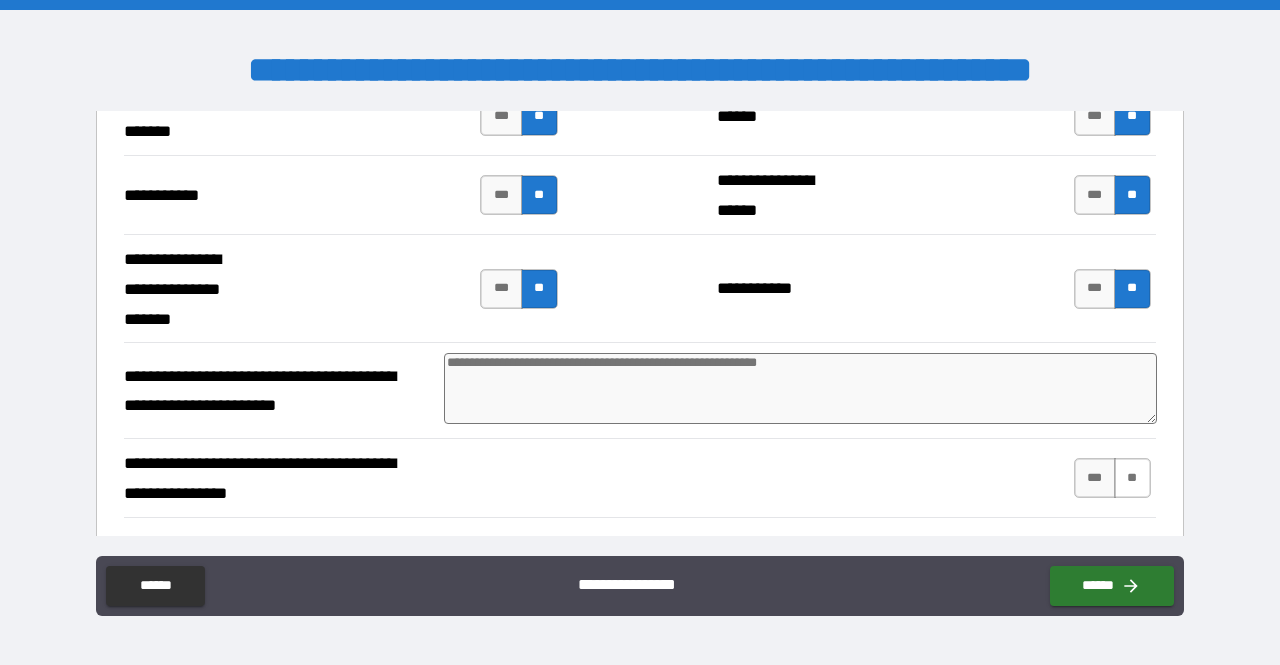 click on "**" at bounding box center (1132, 478) 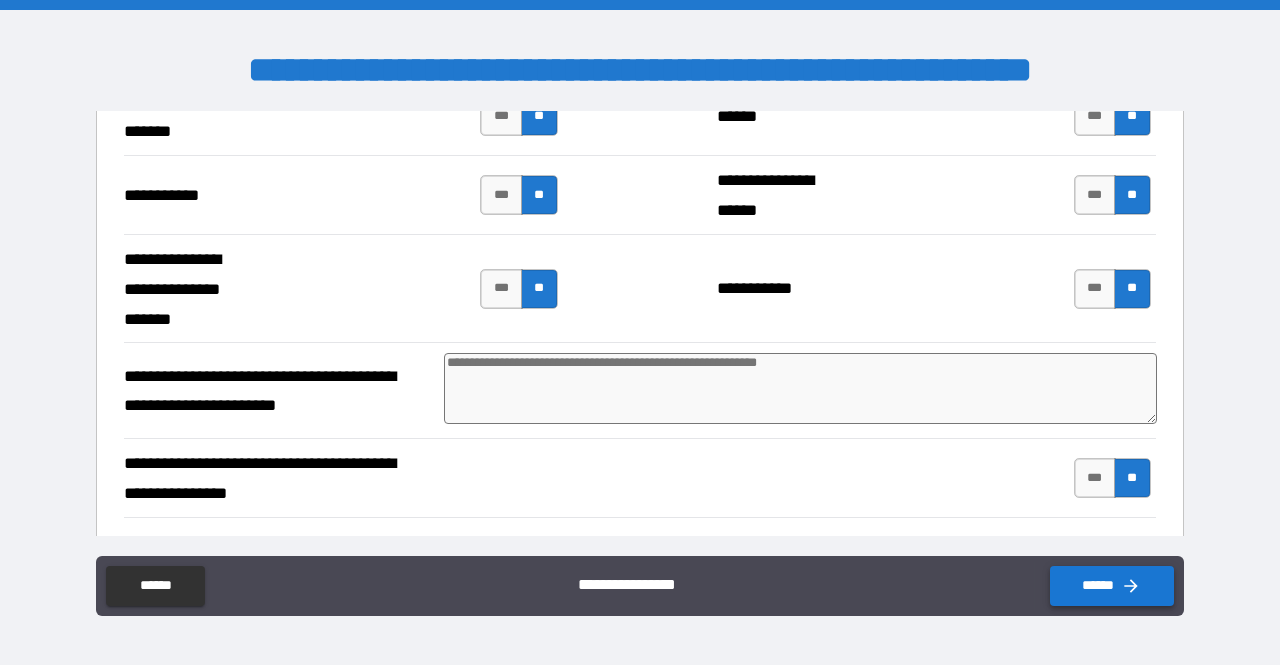 click on "******" at bounding box center (1112, 586) 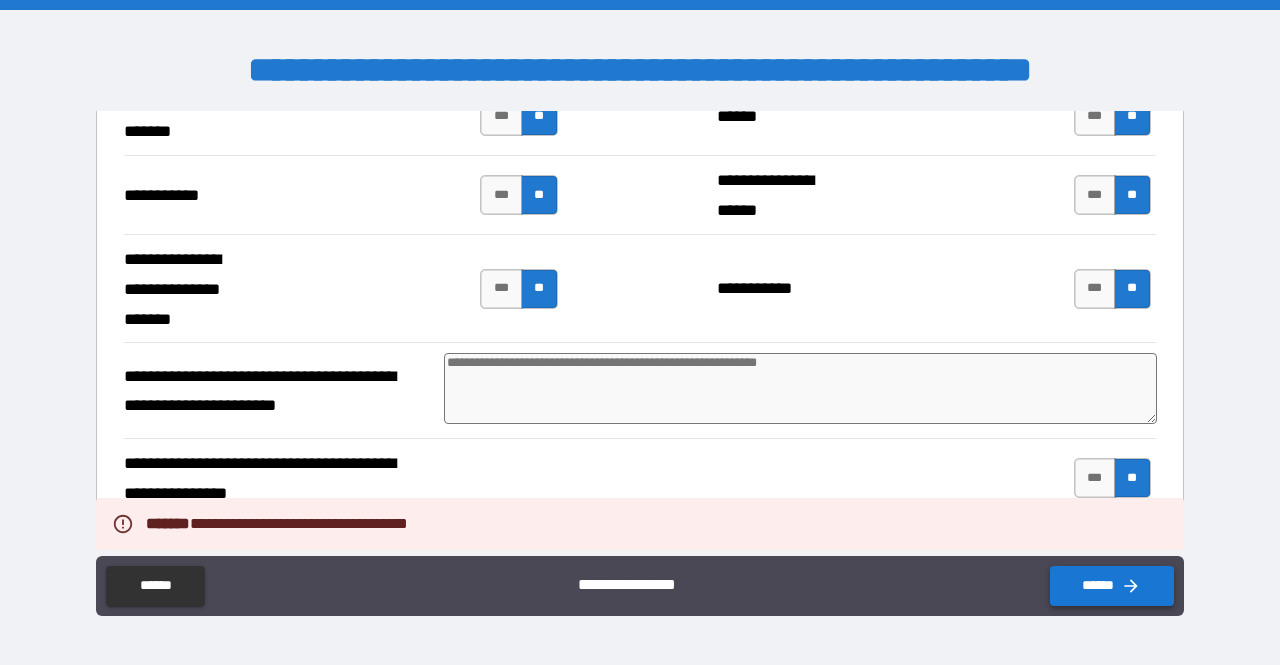 type on "*" 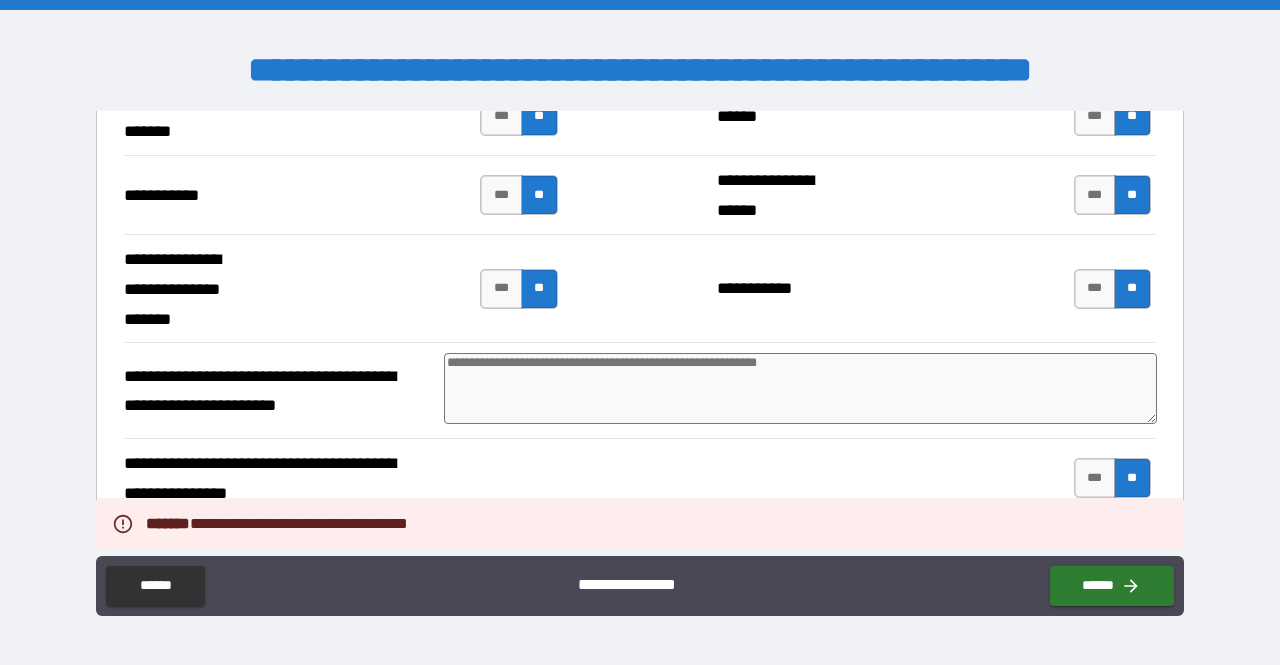 click at bounding box center (800, 388) 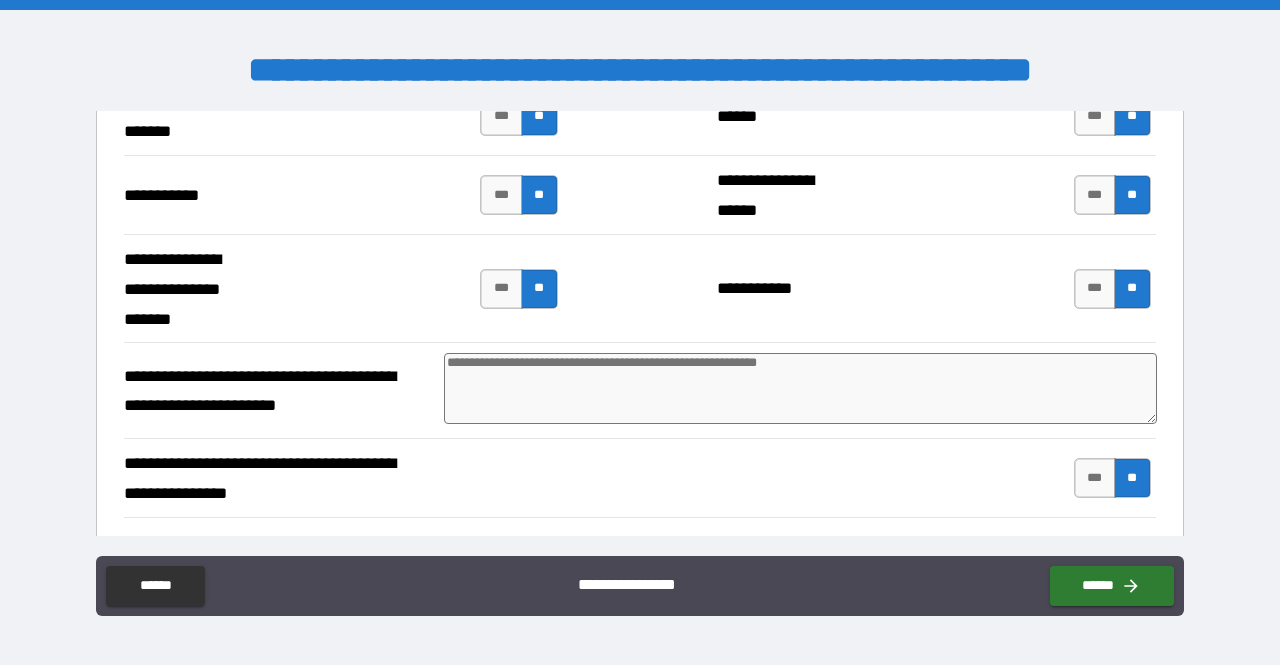 type on "*" 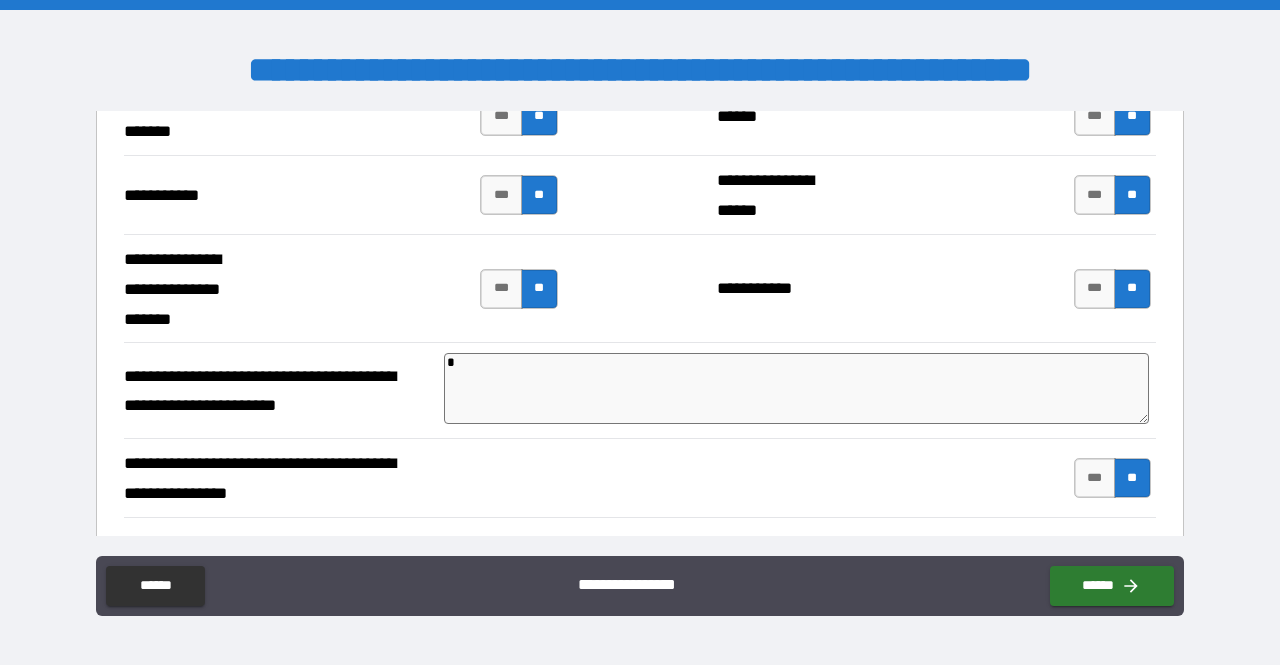type on "*" 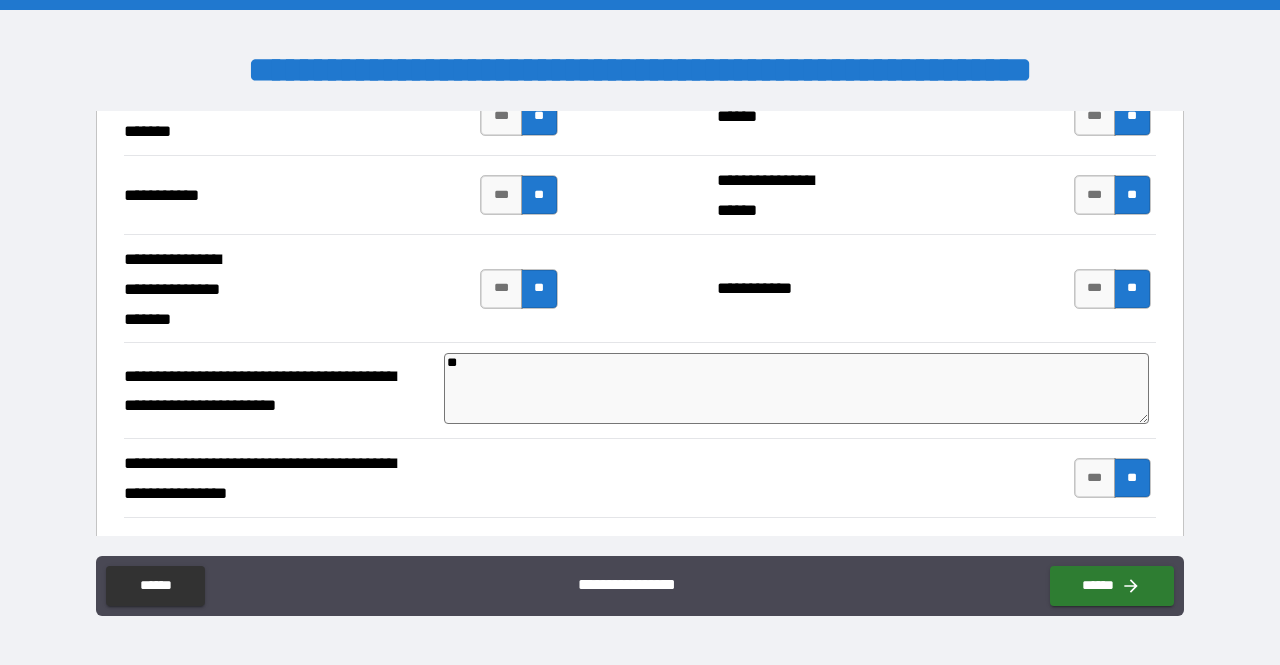type on "***" 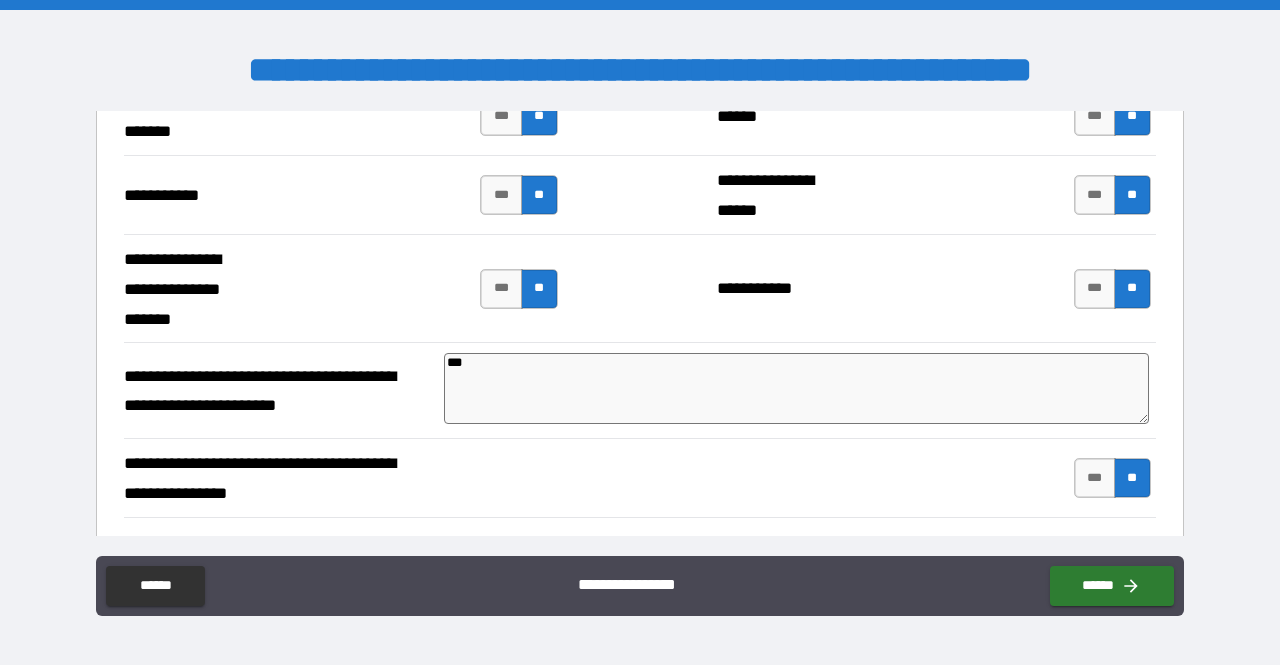 type on "****" 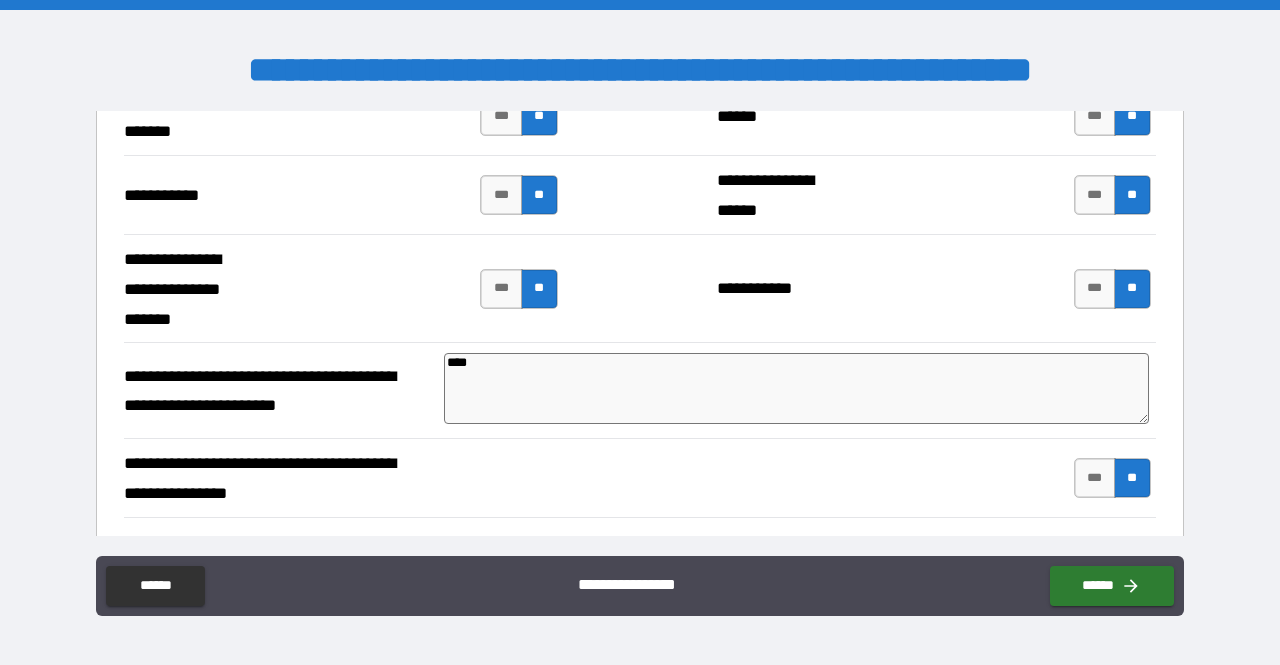 type on "*" 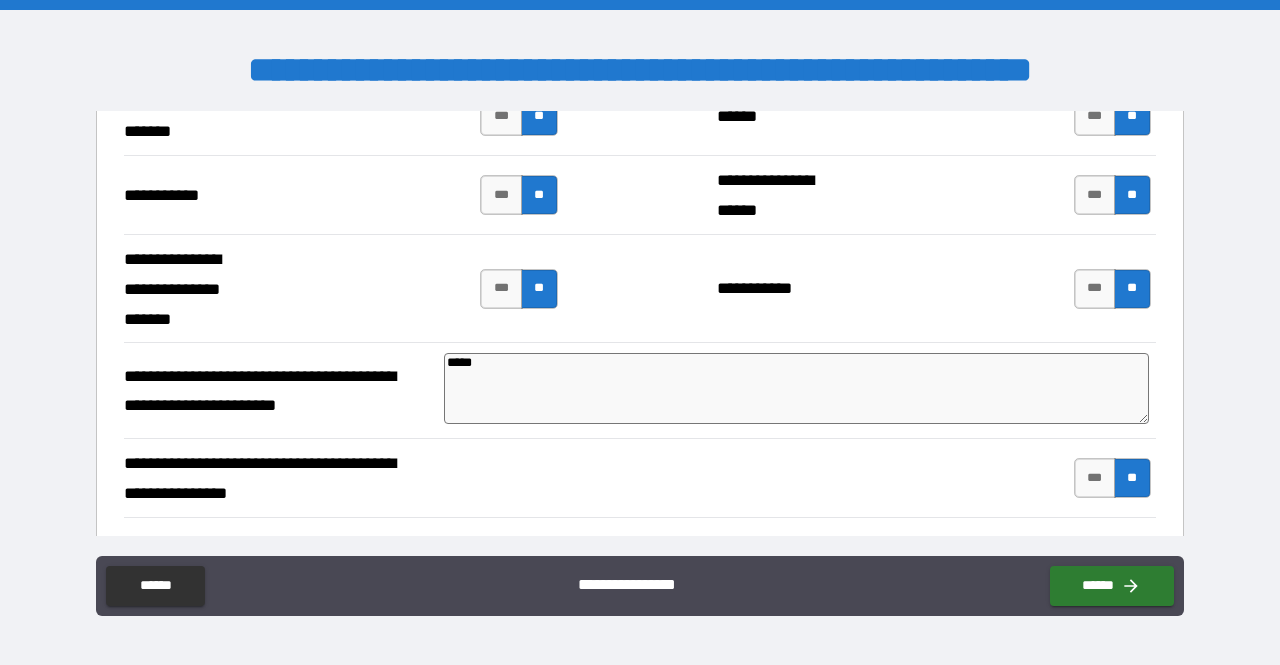 type on "*" 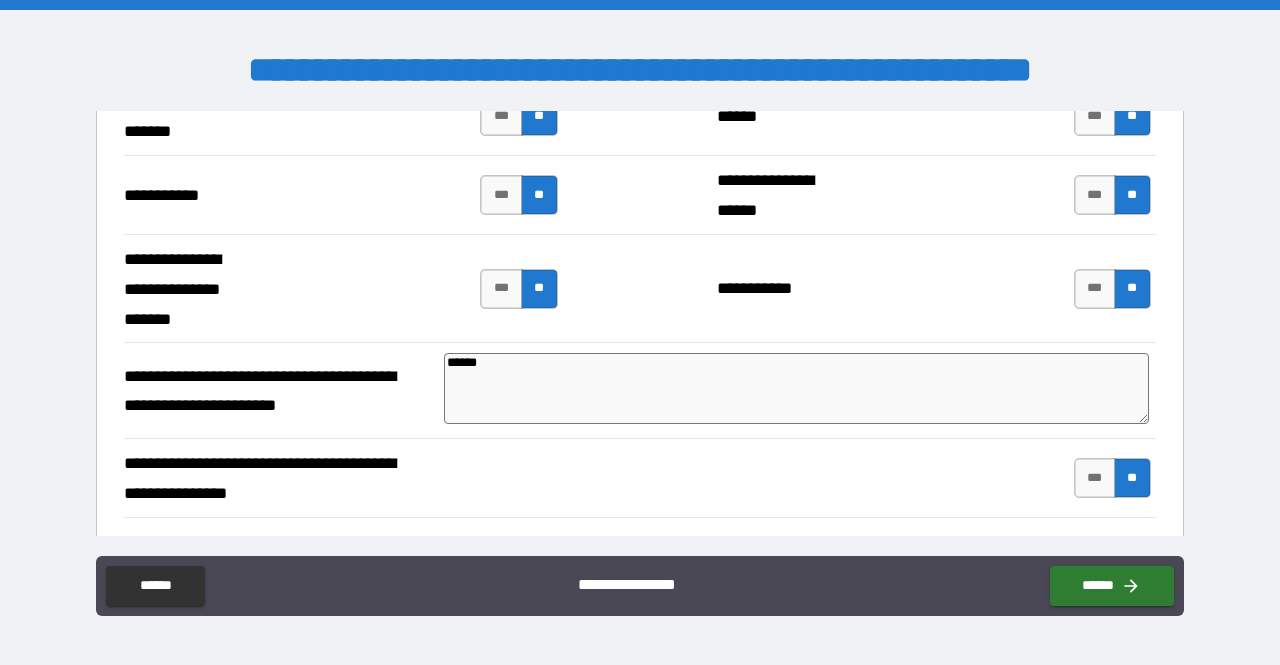 type on "*" 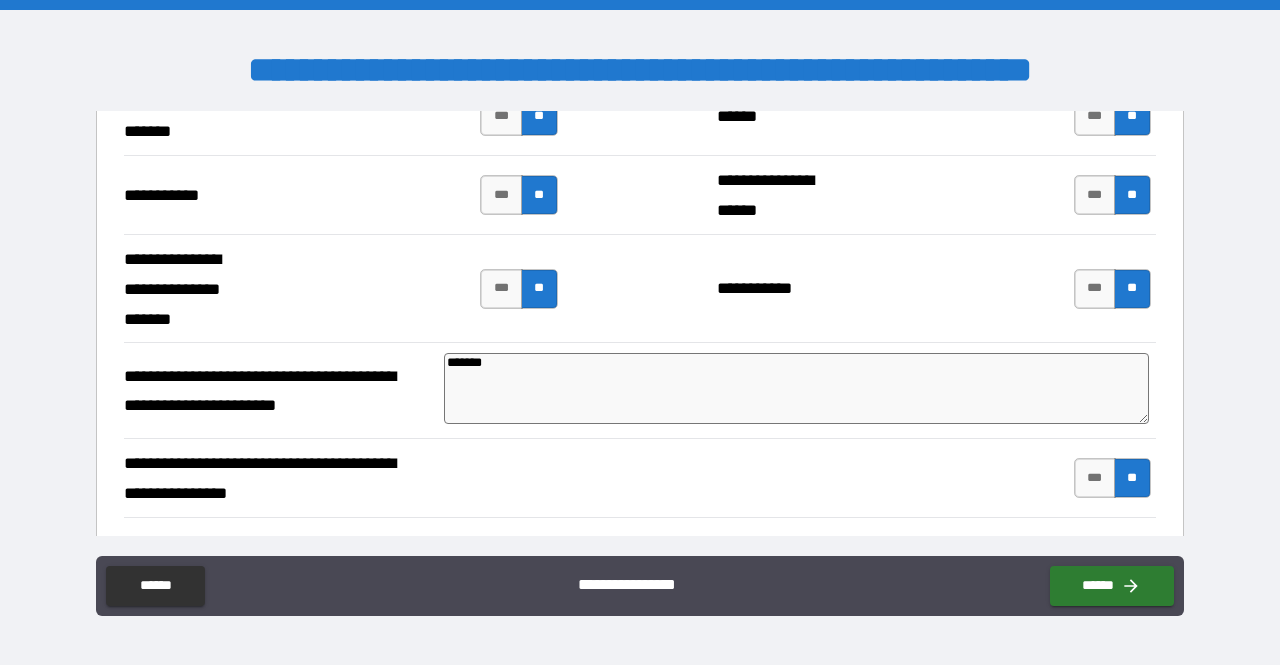type on "*" 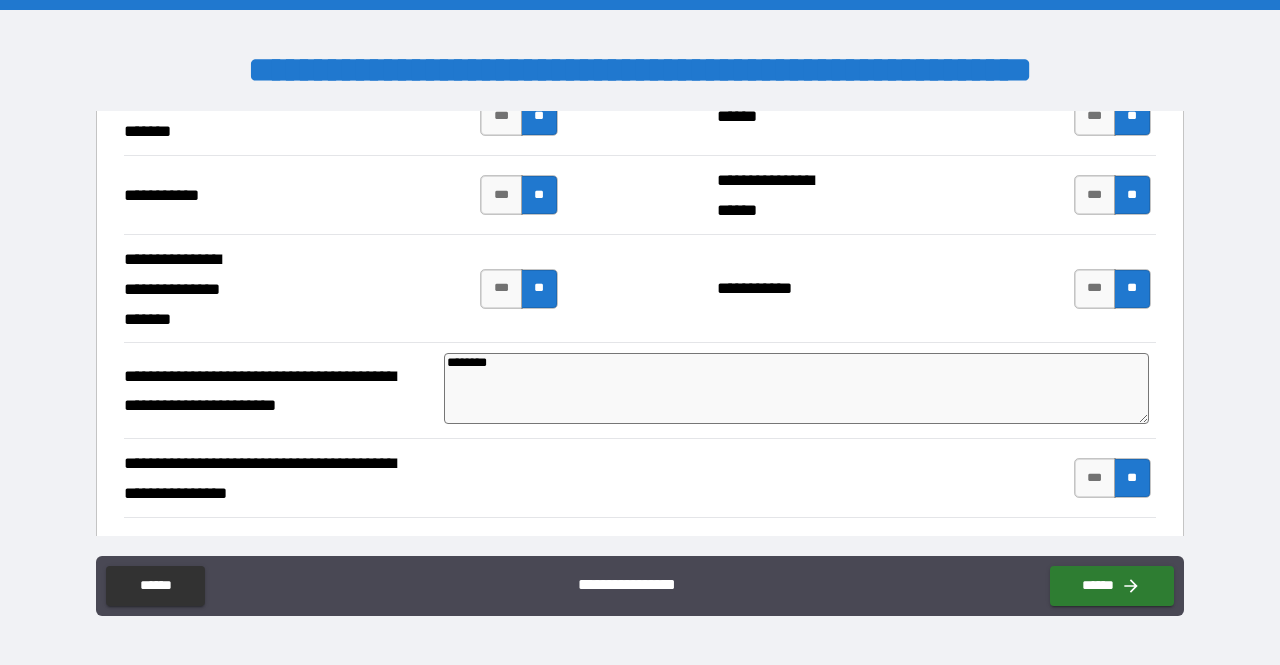 type on "*" 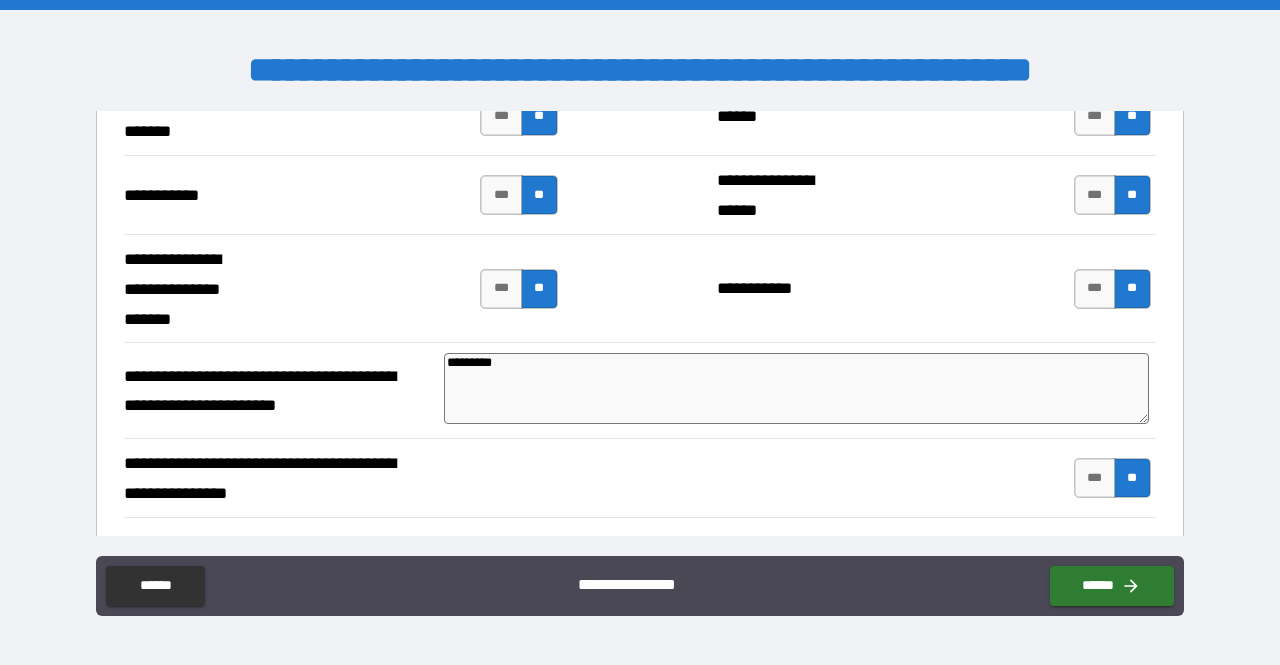 type on "*" 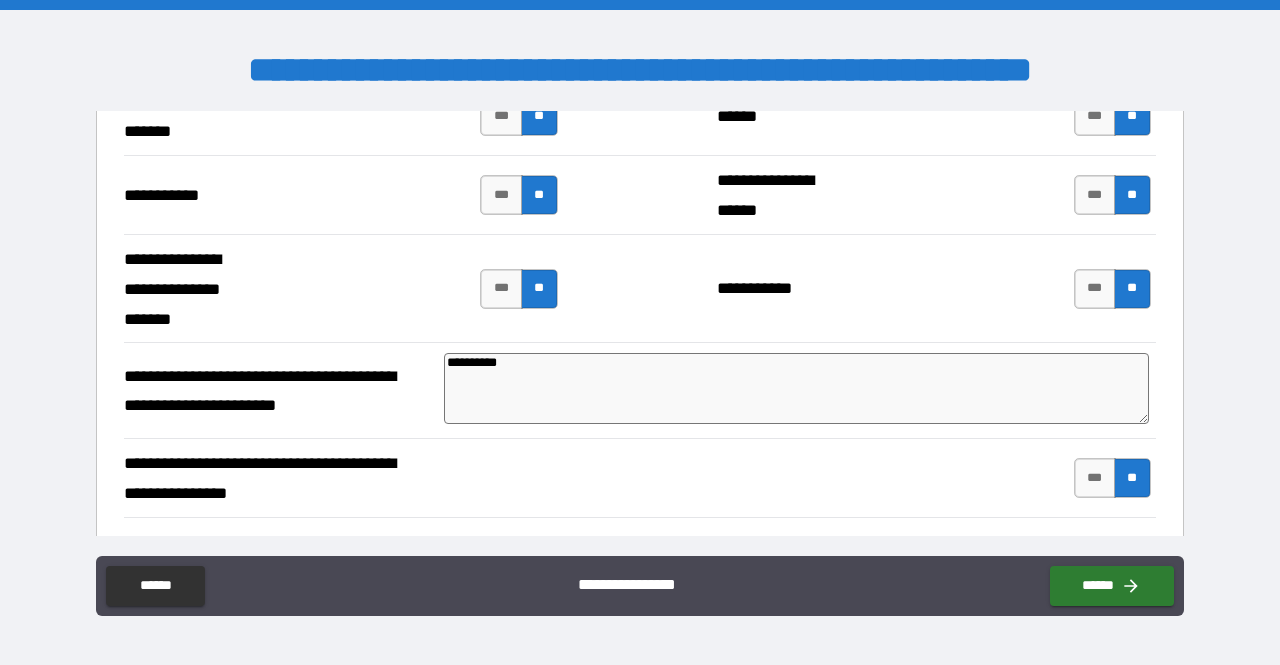 type on "*" 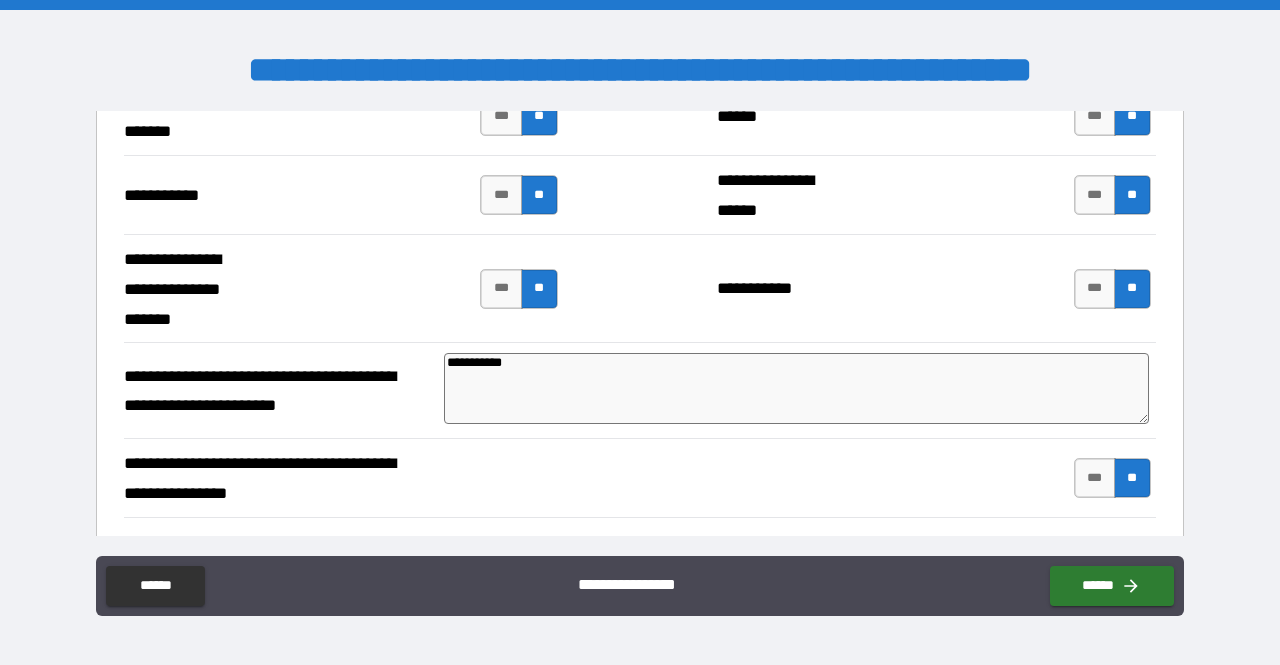 type on "**********" 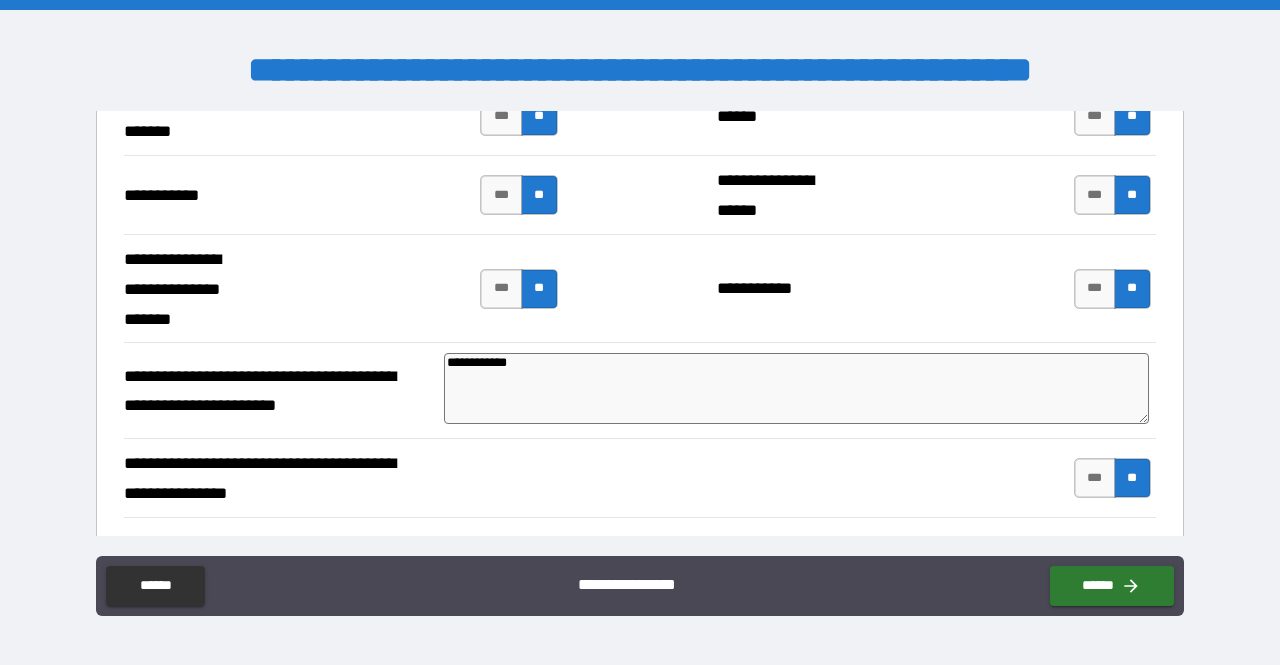type on "*" 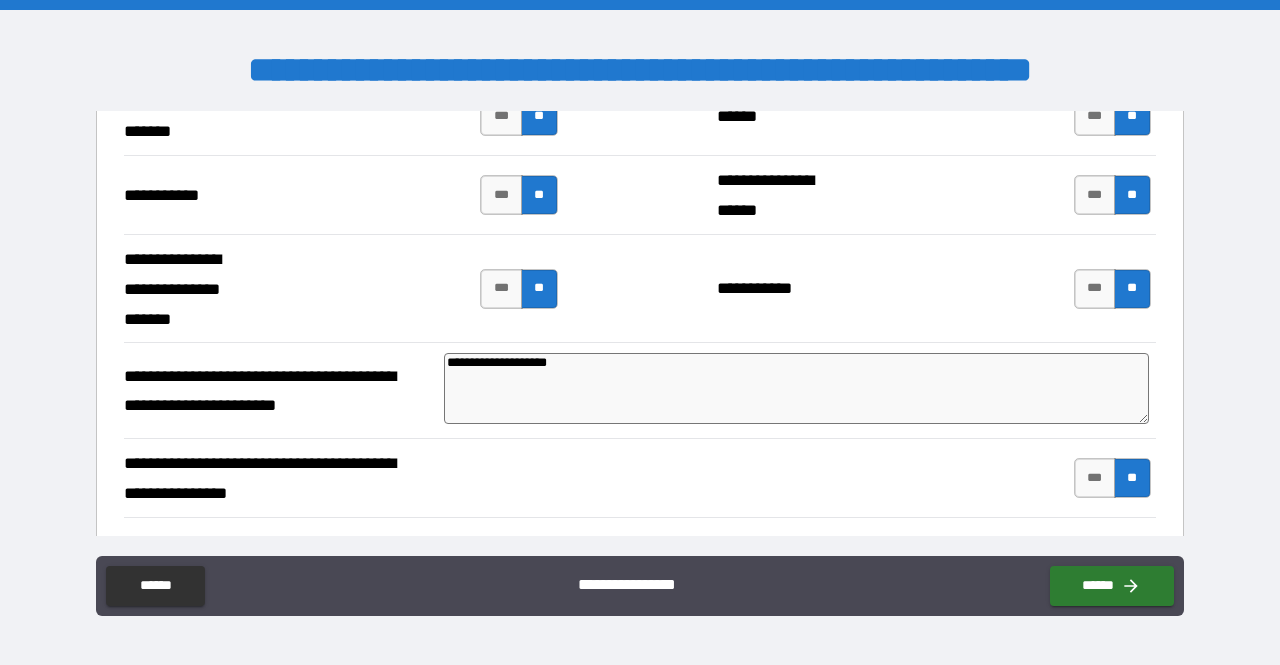 type on "*" 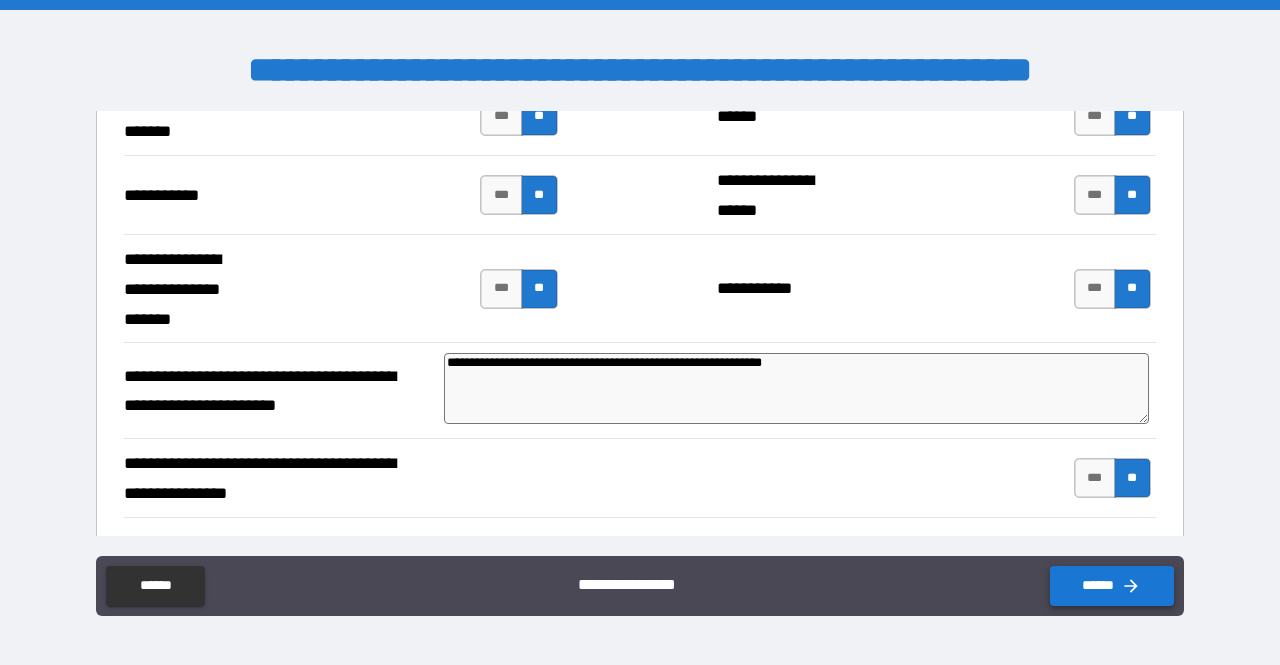 click on "******" at bounding box center [1112, 586] 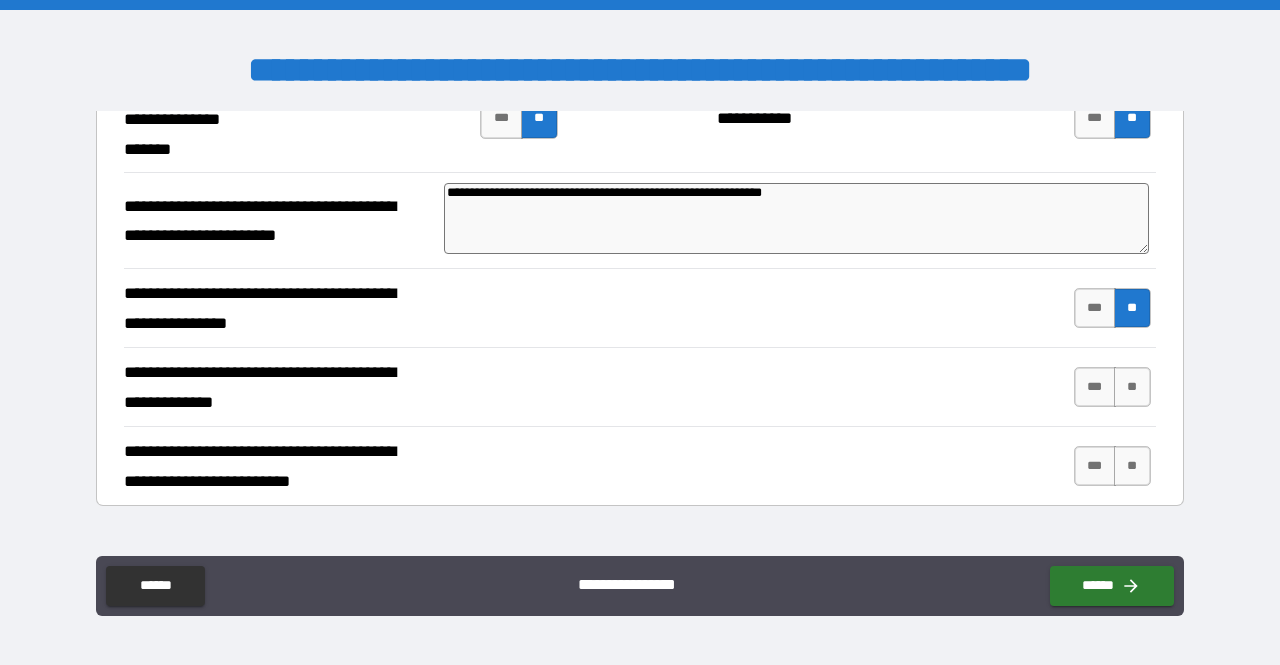 scroll, scrollTop: 5056, scrollLeft: 0, axis: vertical 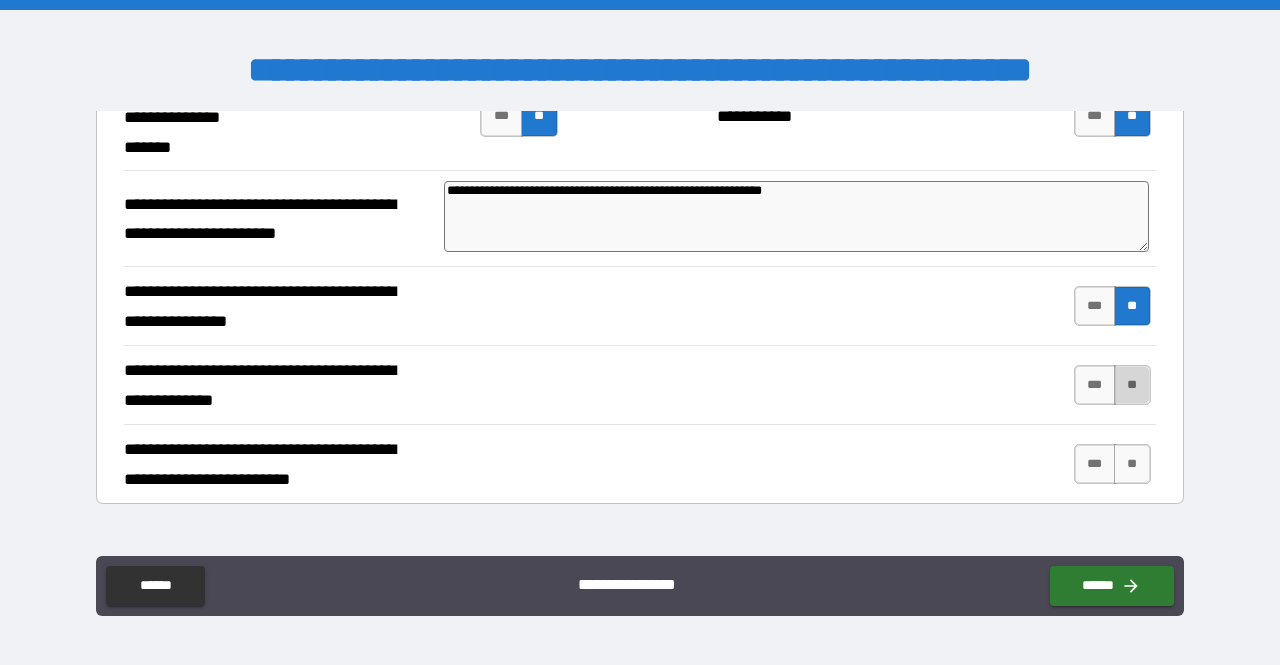 click on "**" at bounding box center [1132, 385] 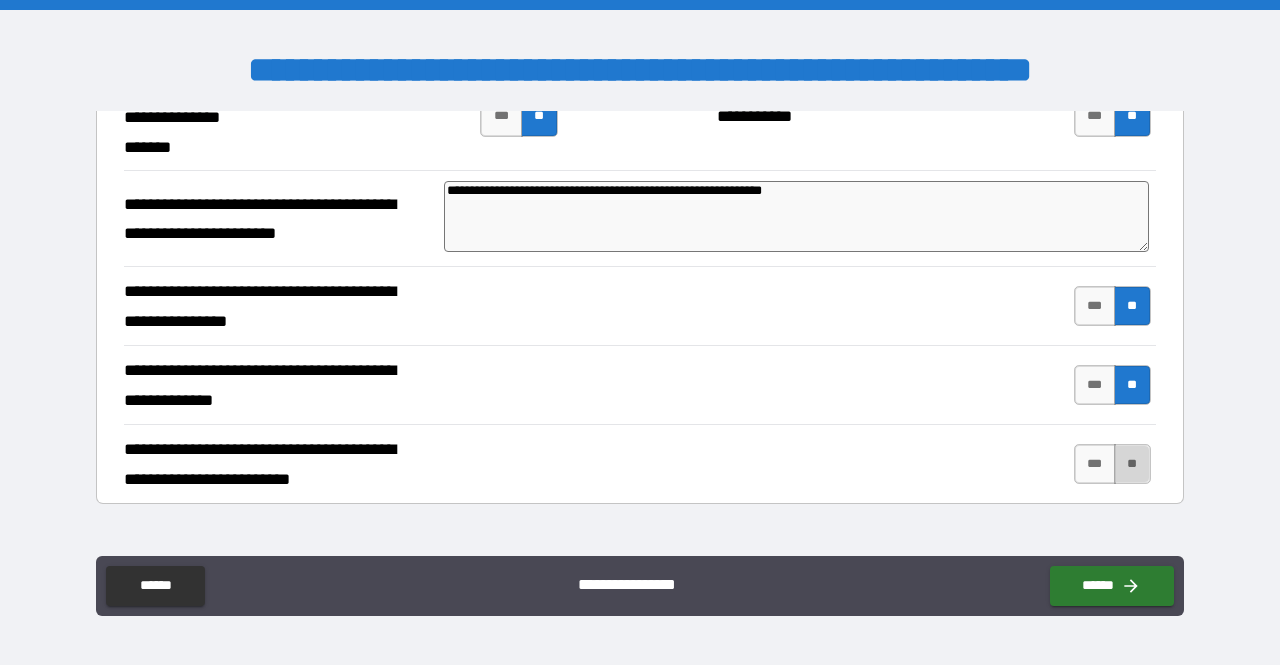 click on "**" at bounding box center (1132, 464) 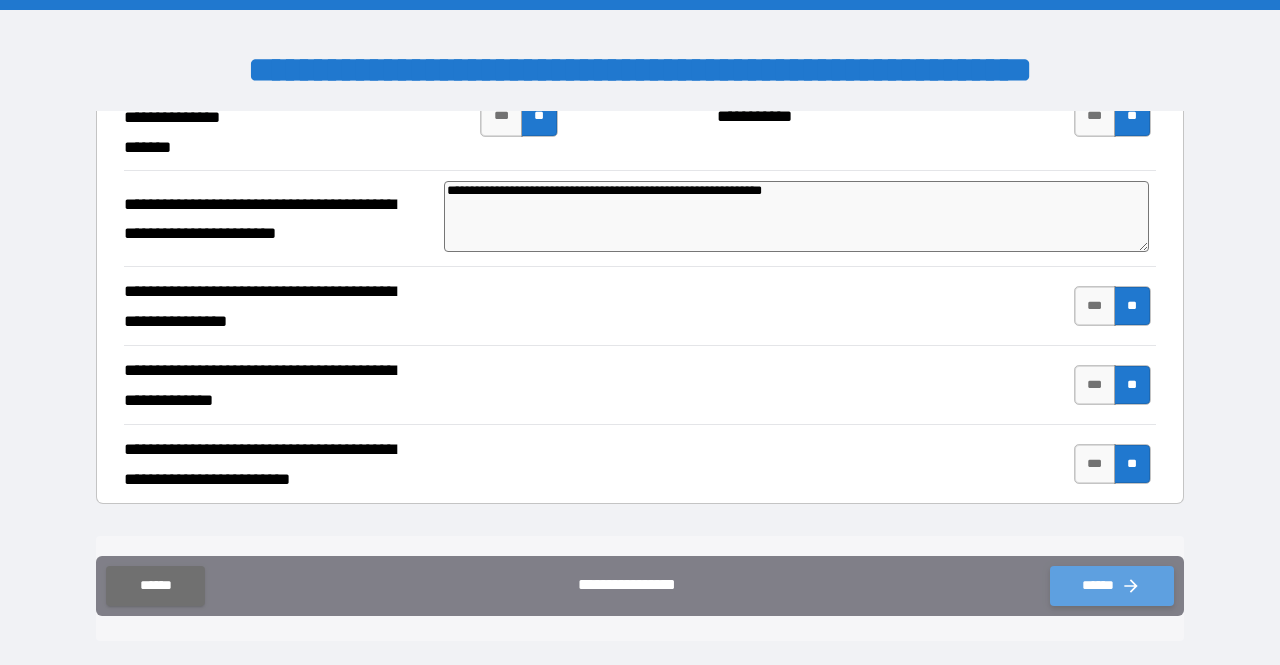 click on "******" at bounding box center [1112, 586] 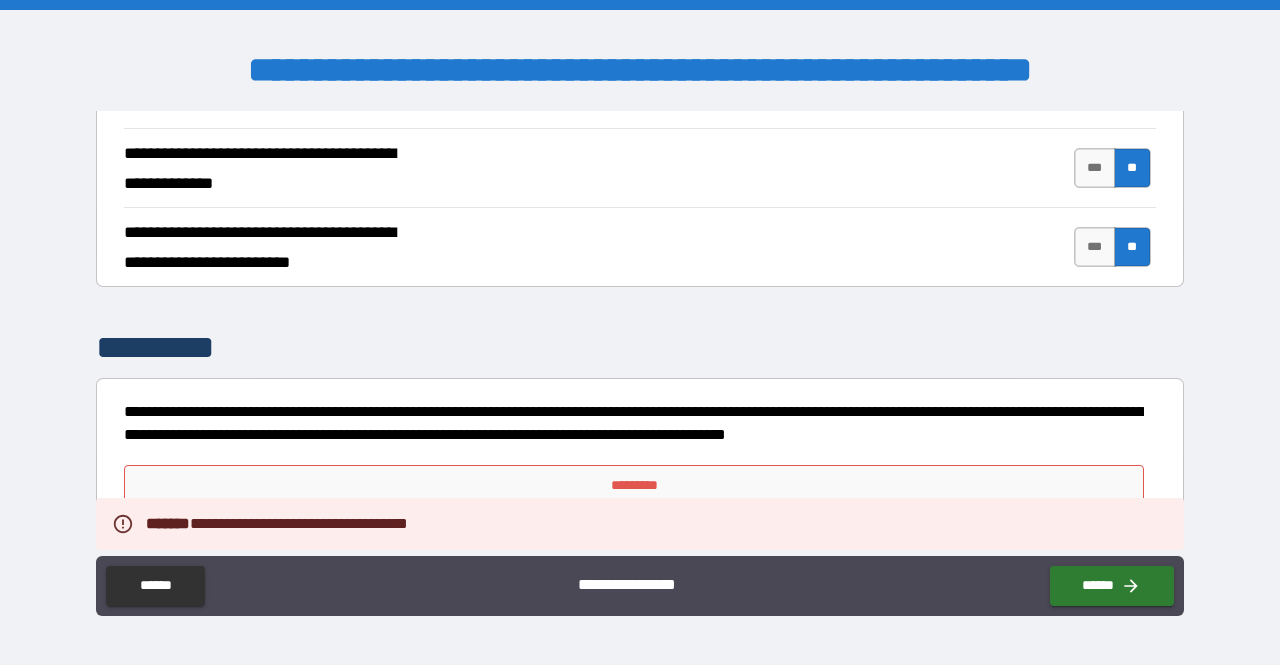 scroll, scrollTop: 5273, scrollLeft: 0, axis: vertical 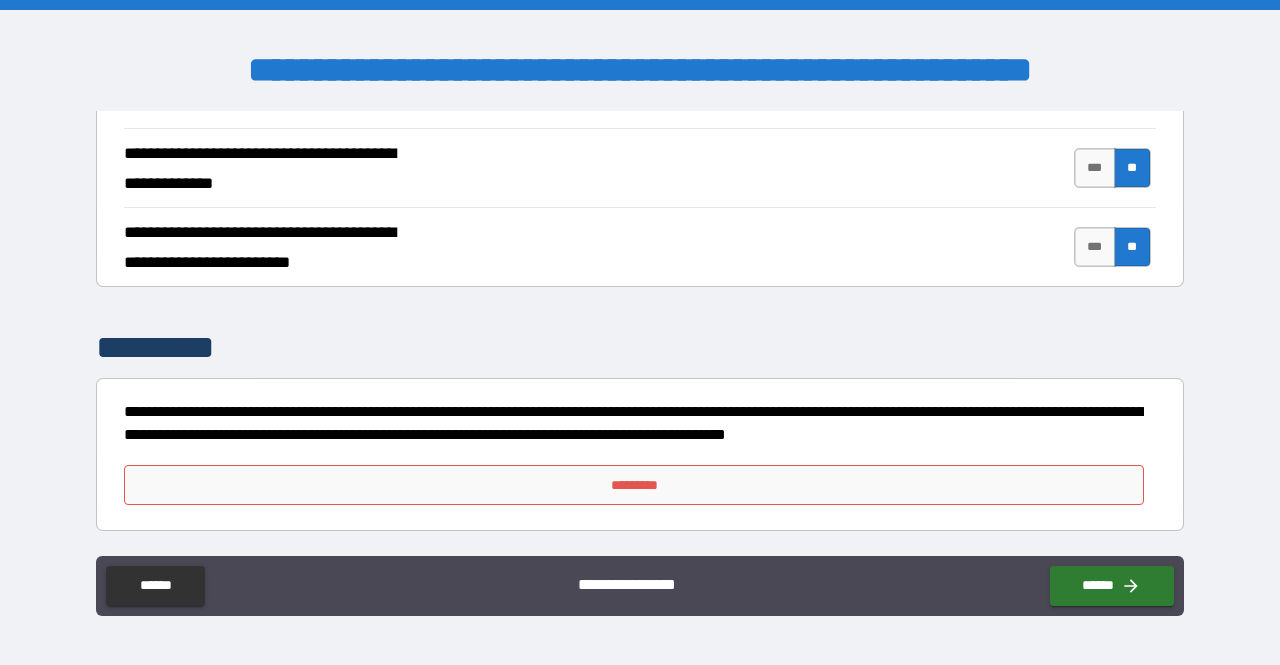 click on "*********" at bounding box center (634, 485) 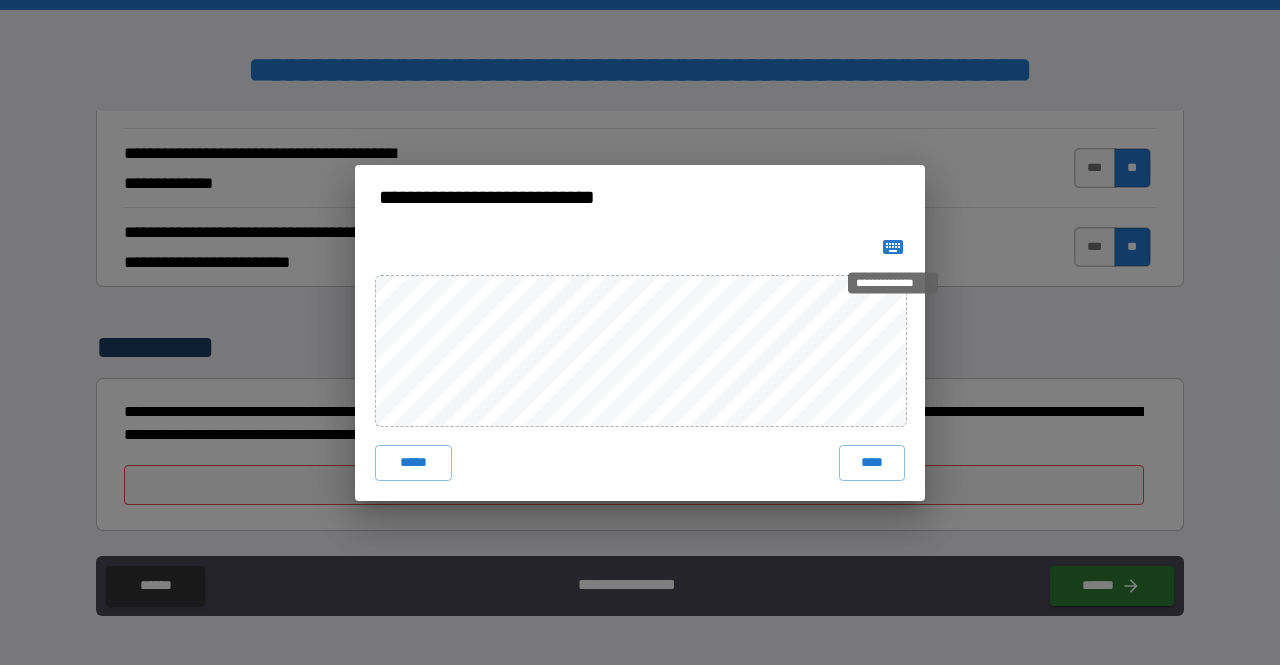 click 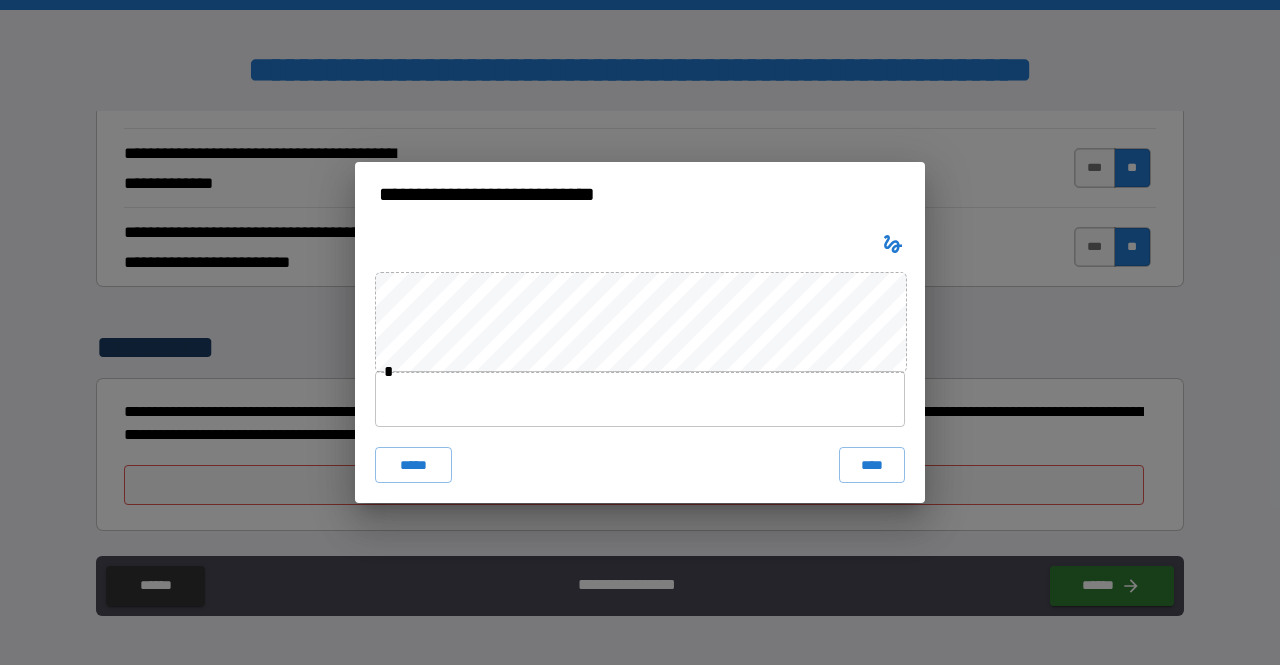 click at bounding box center [640, 399] 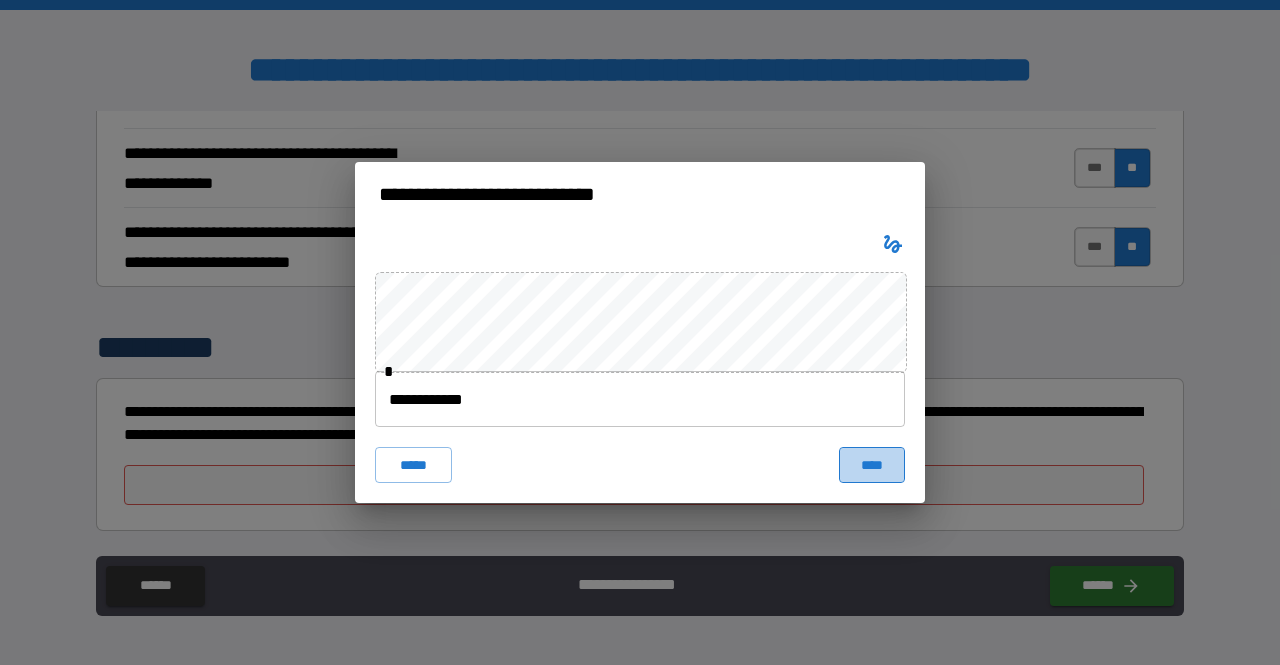 click on "****" at bounding box center [872, 465] 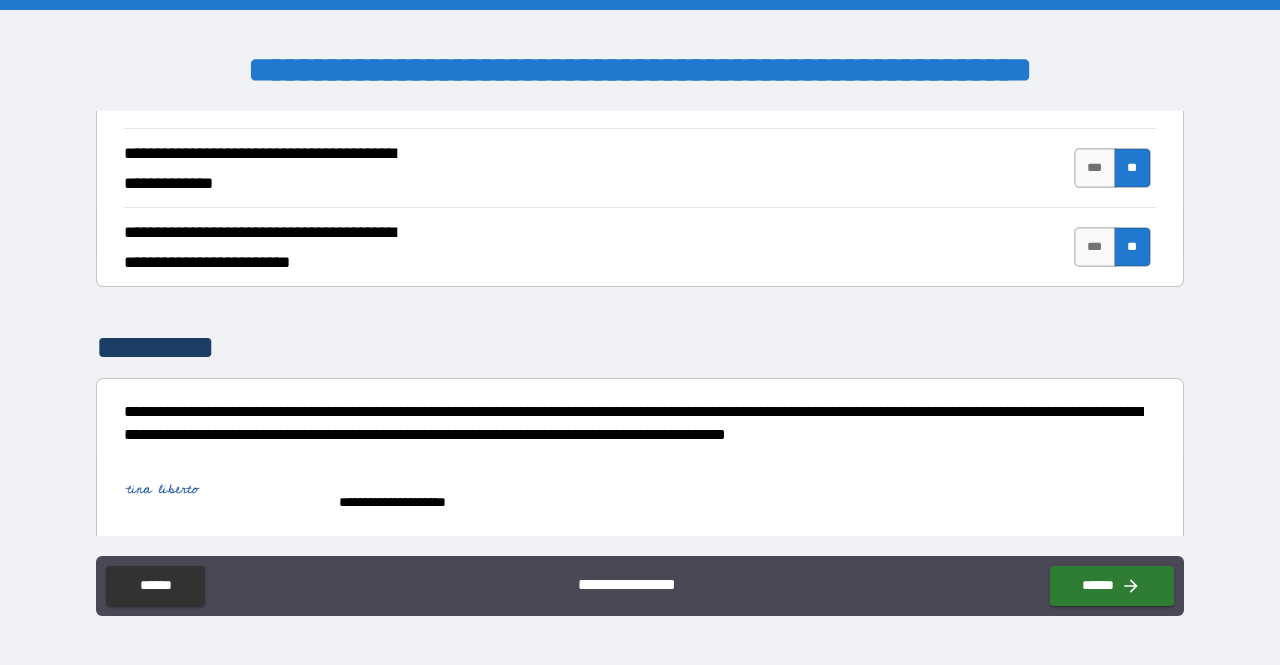 scroll, scrollTop: 5290, scrollLeft: 0, axis: vertical 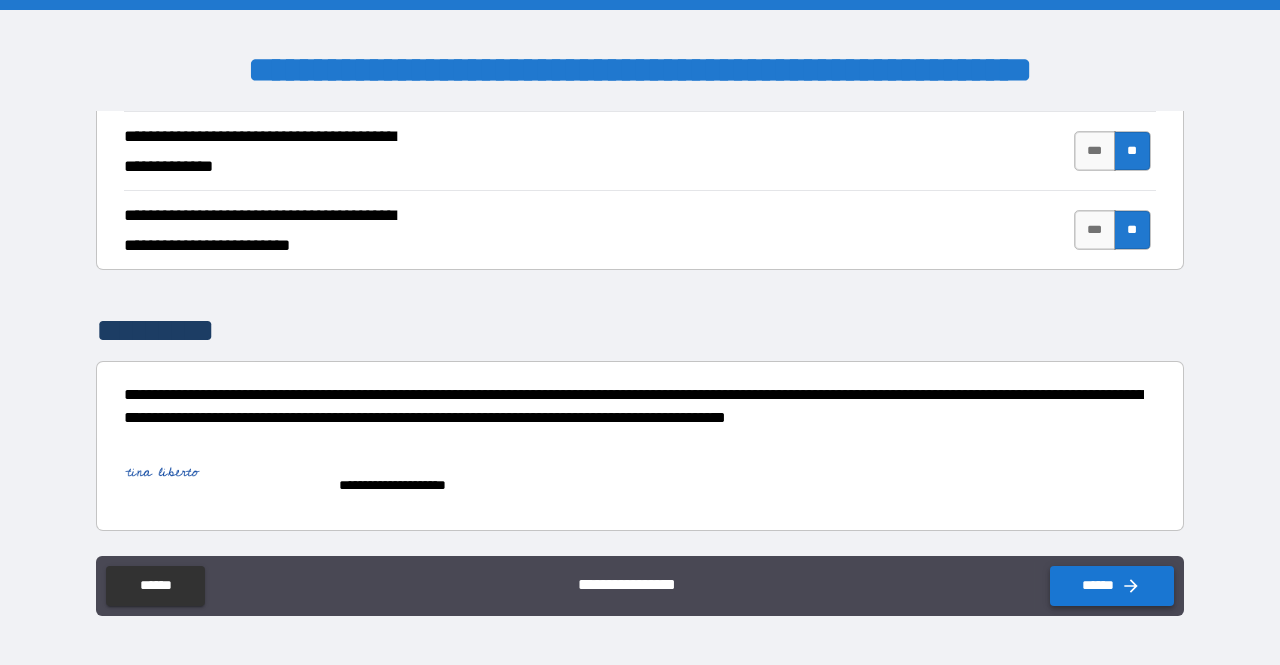 click on "******" at bounding box center [1112, 586] 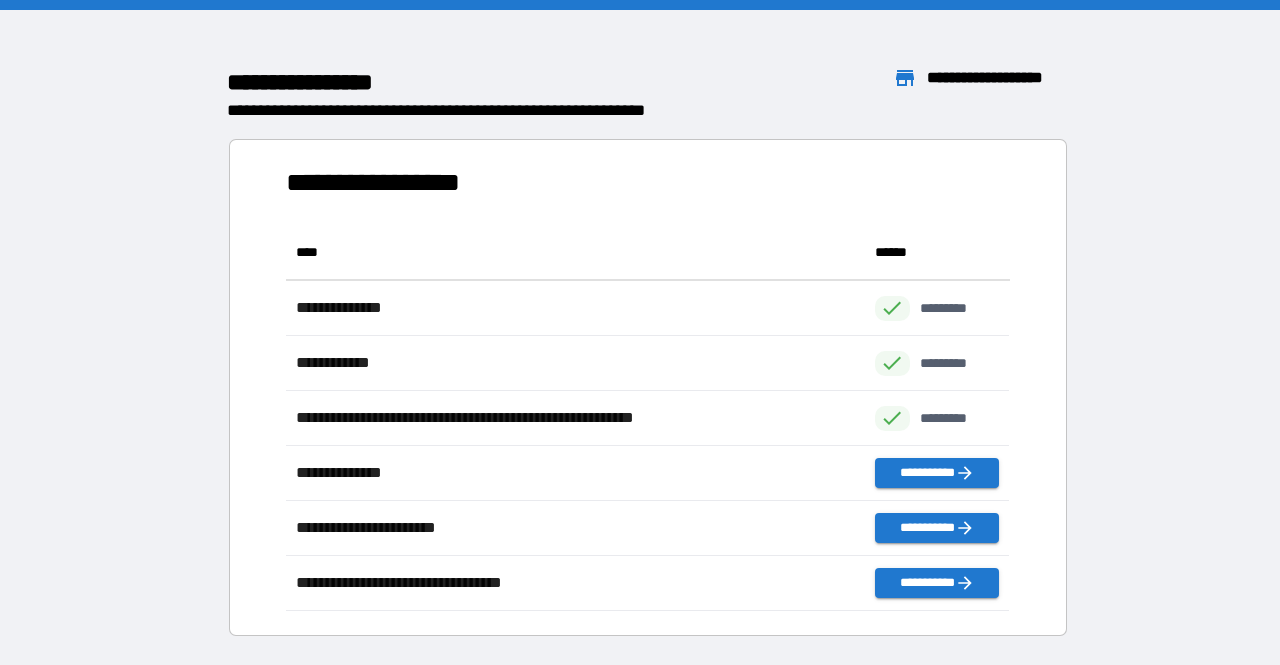 scroll, scrollTop: 1, scrollLeft: 1, axis: both 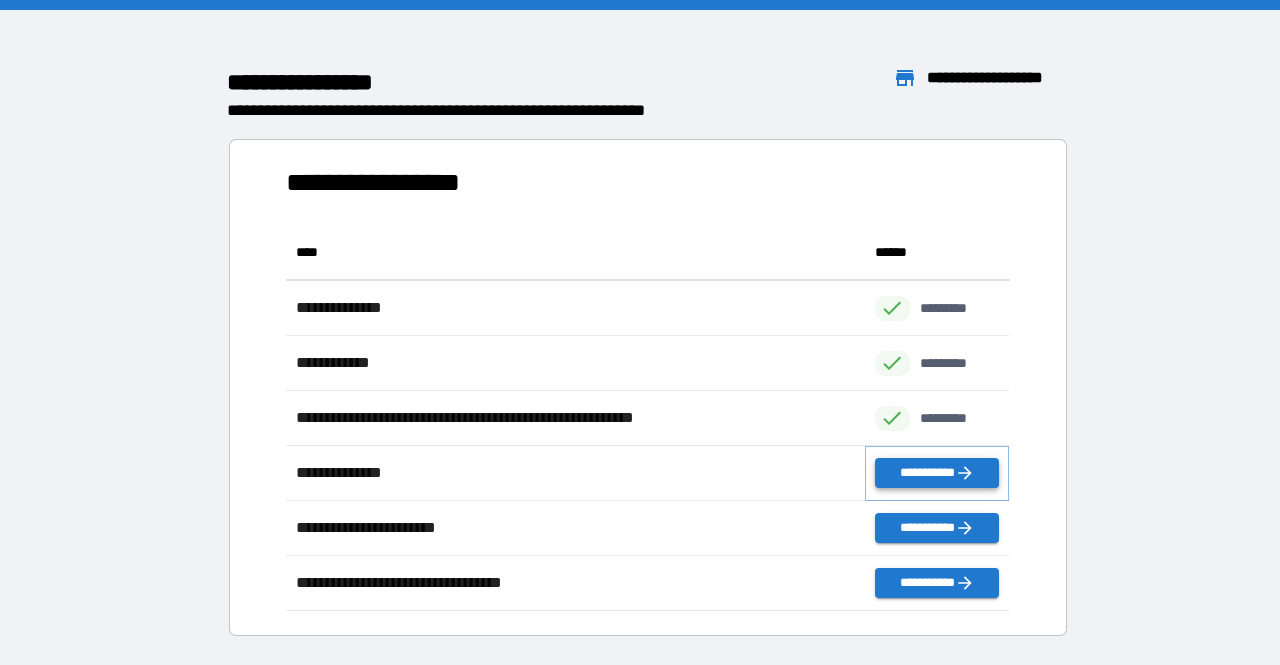 click on "**********" at bounding box center [937, 473] 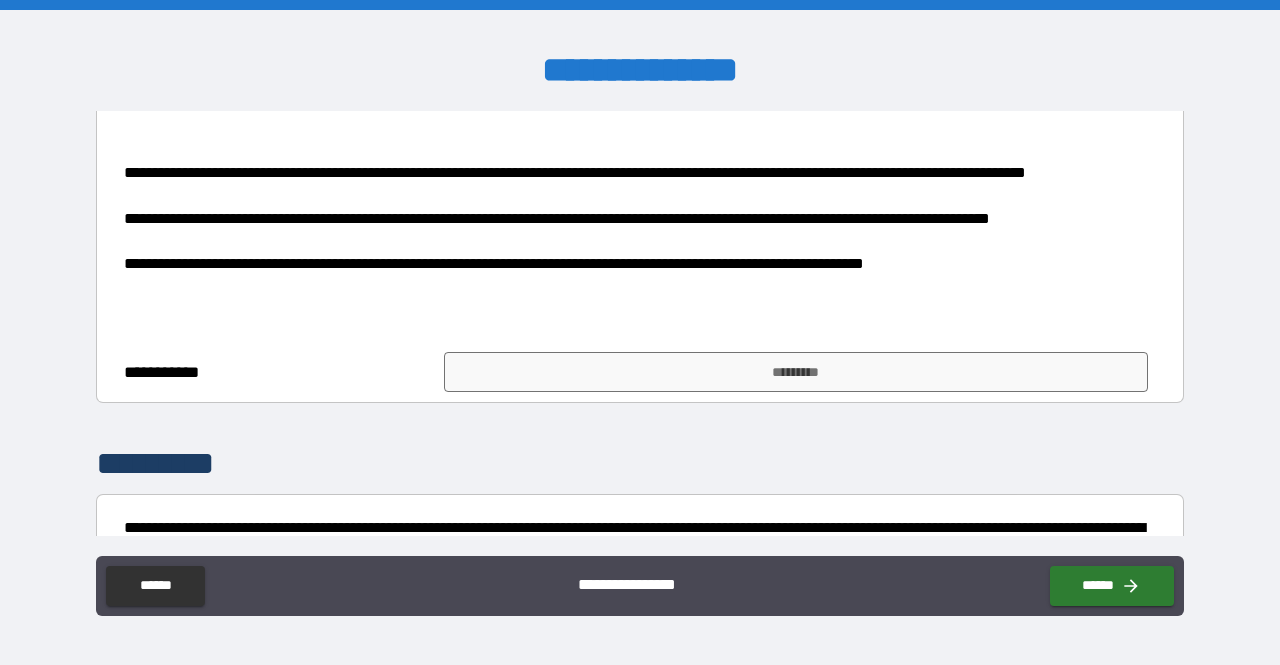 scroll, scrollTop: 323, scrollLeft: 0, axis: vertical 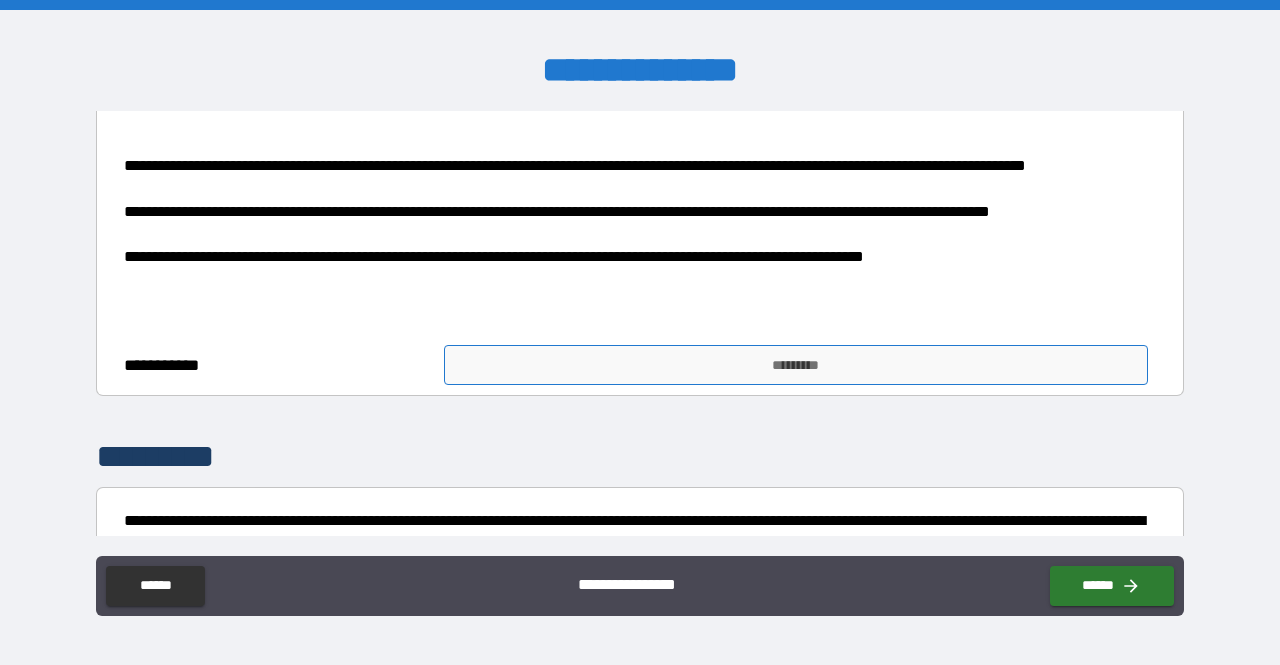 click on "*********" at bounding box center (796, 365) 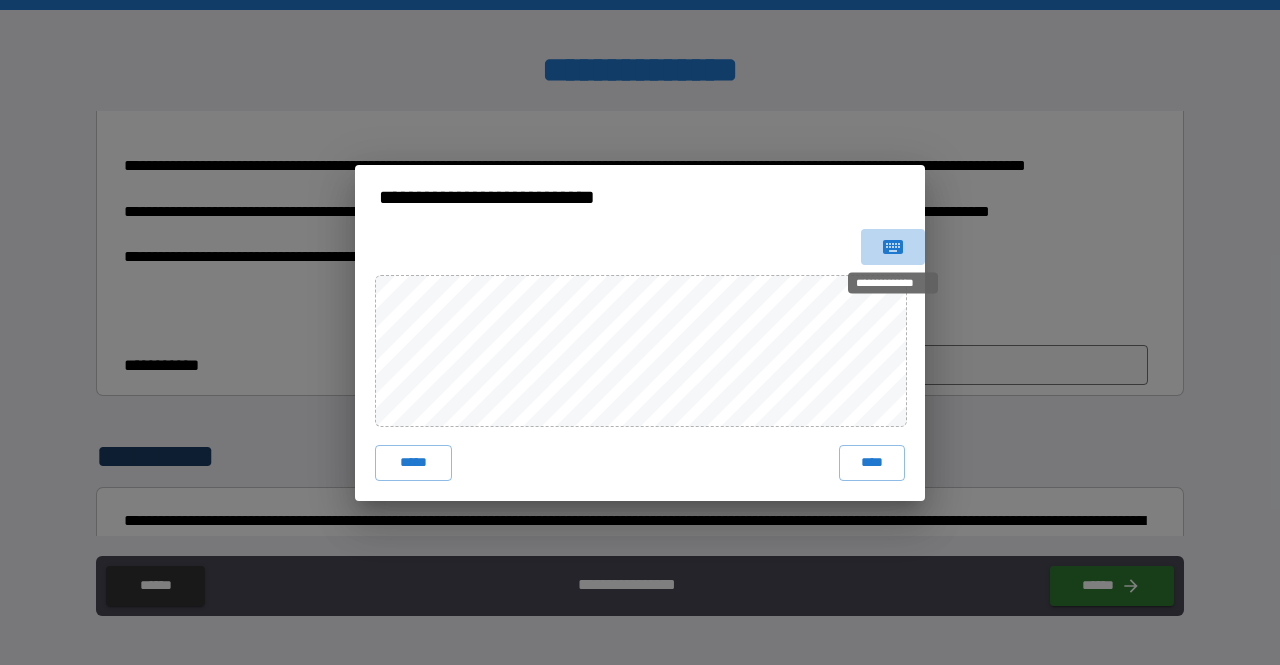 click 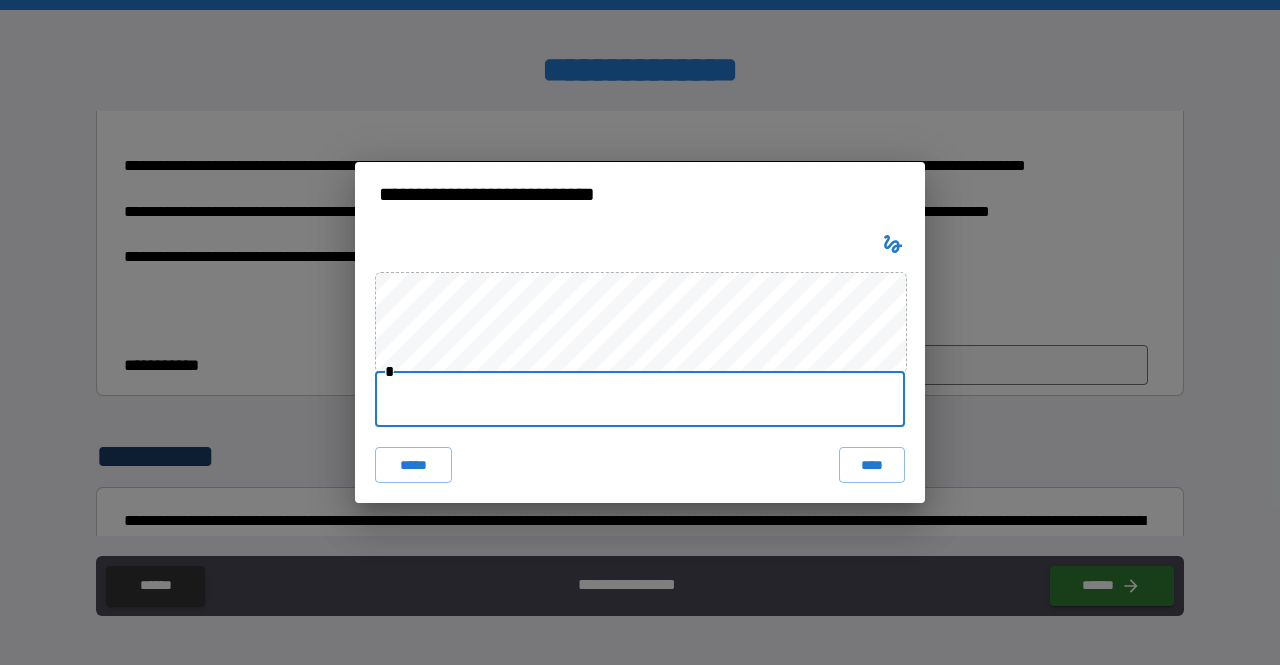 click at bounding box center [640, 399] 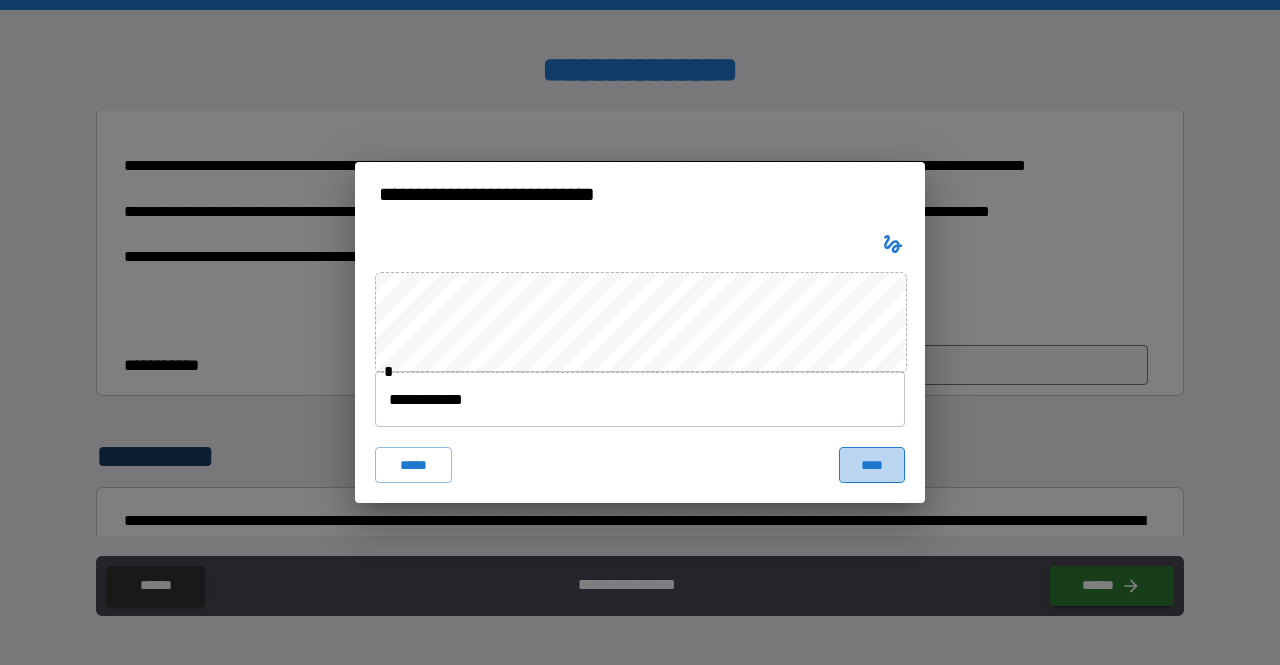 click on "****" at bounding box center [872, 465] 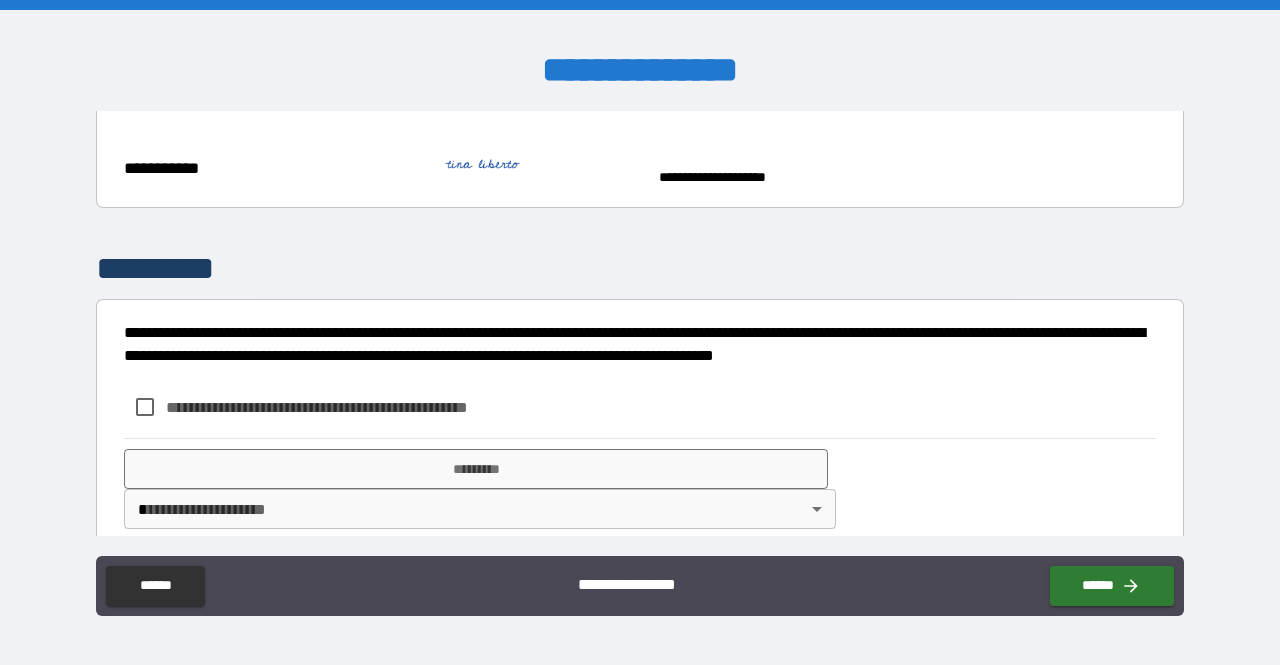 scroll, scrollTop: 552, scrollLeft: 0, axis: vertical 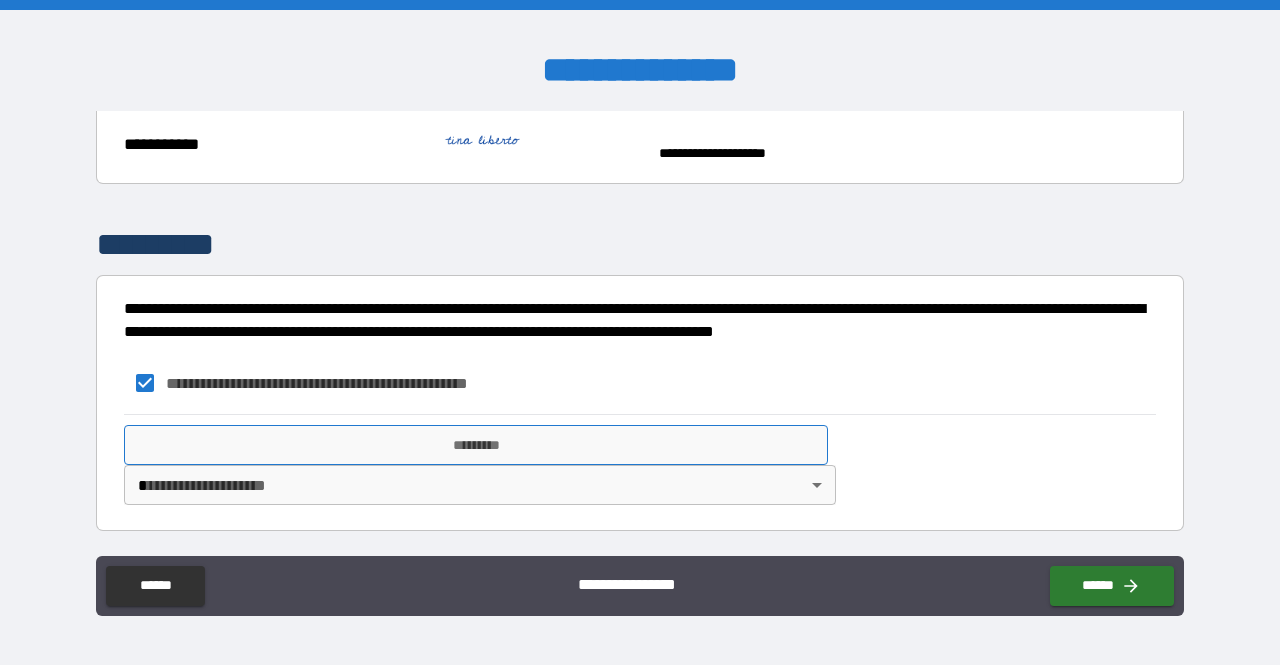 click on "*********" at bounding box center [476, 445] 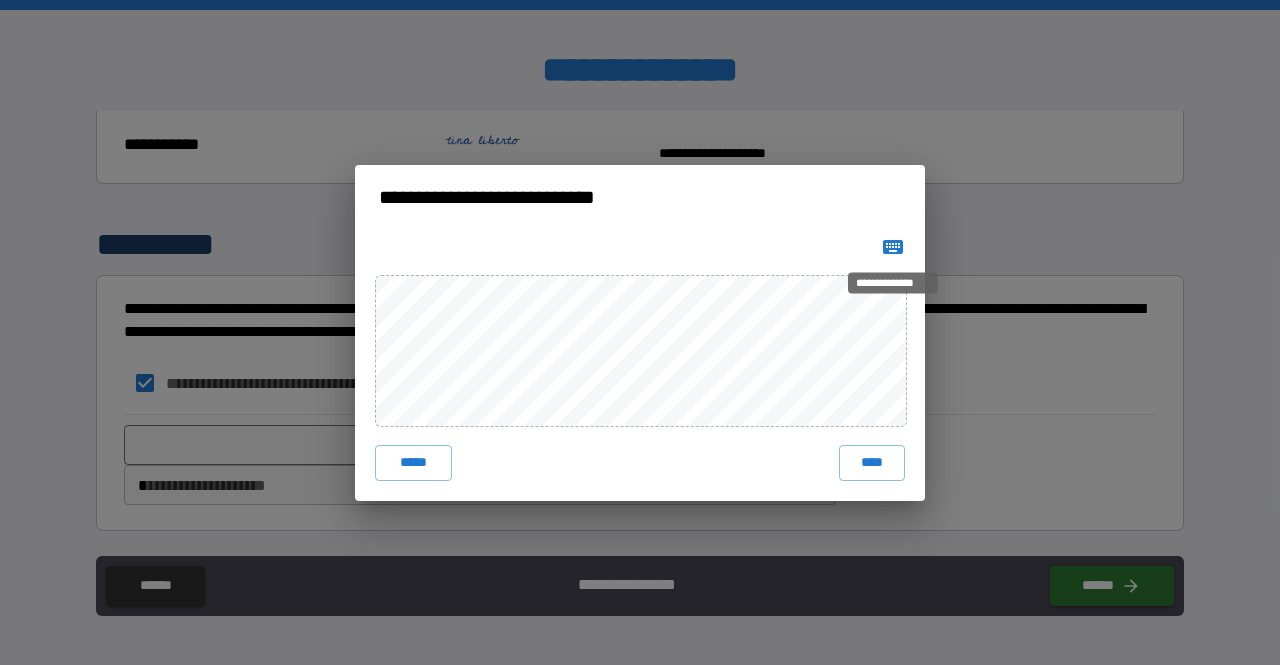 click 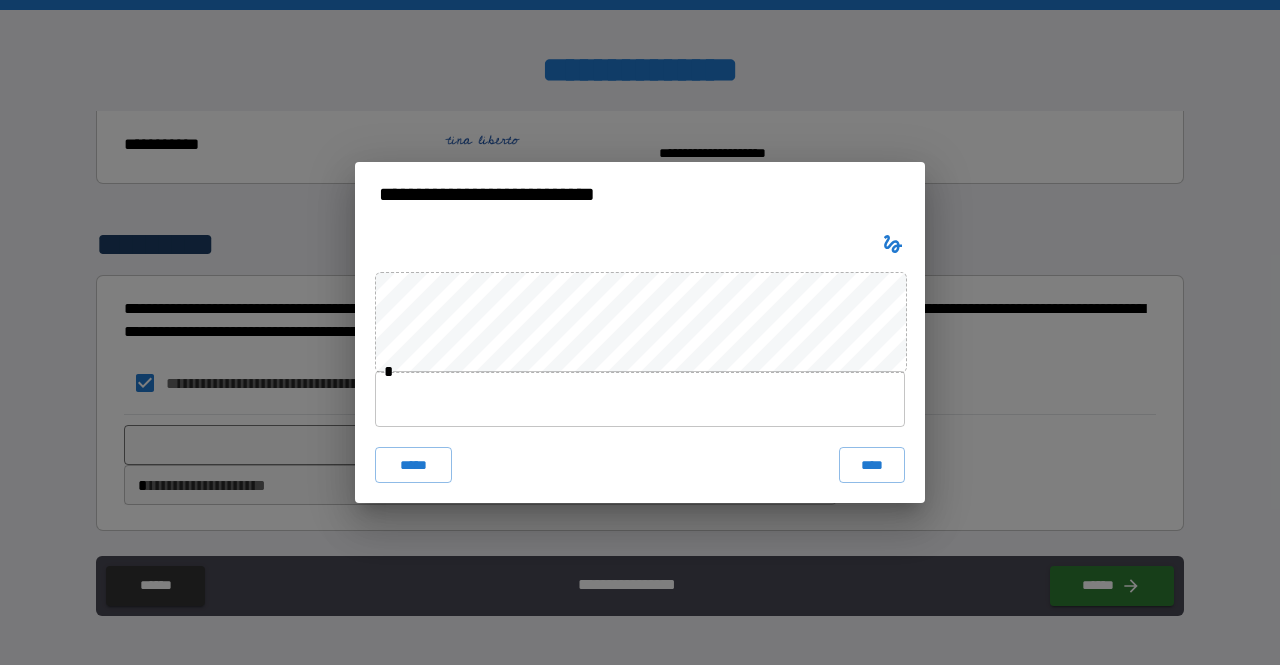 click at bounding box center (640, 399) 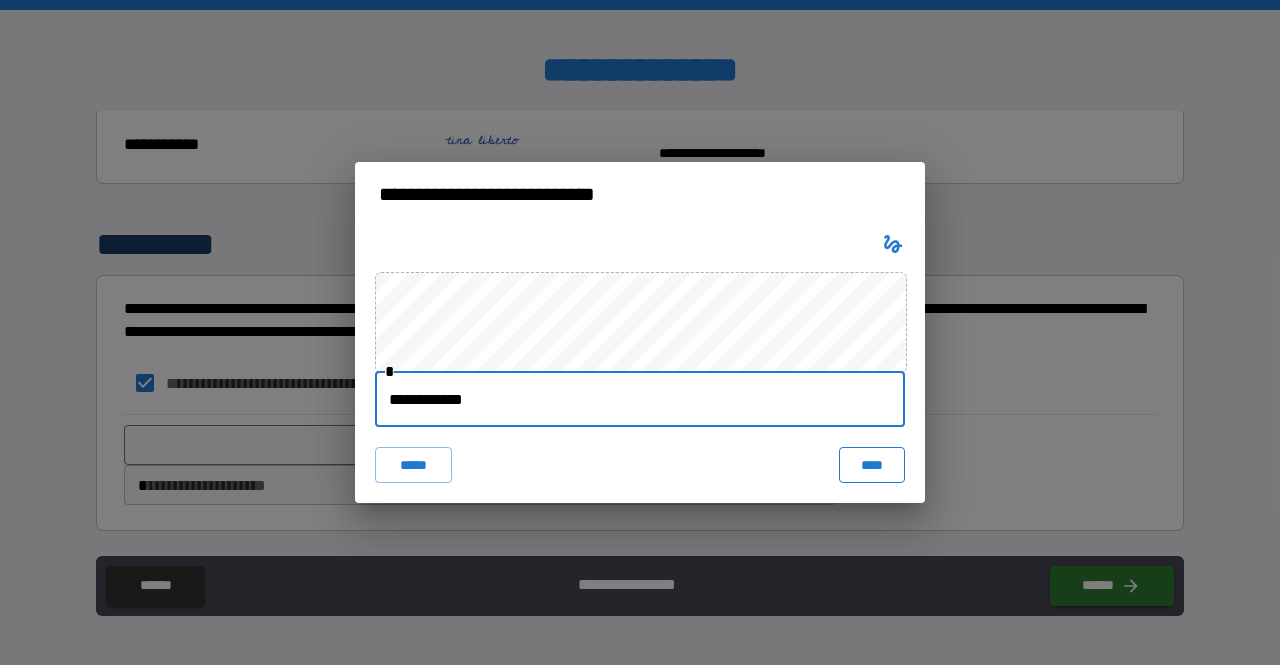 click on "****" at bounding box center (872, 465) 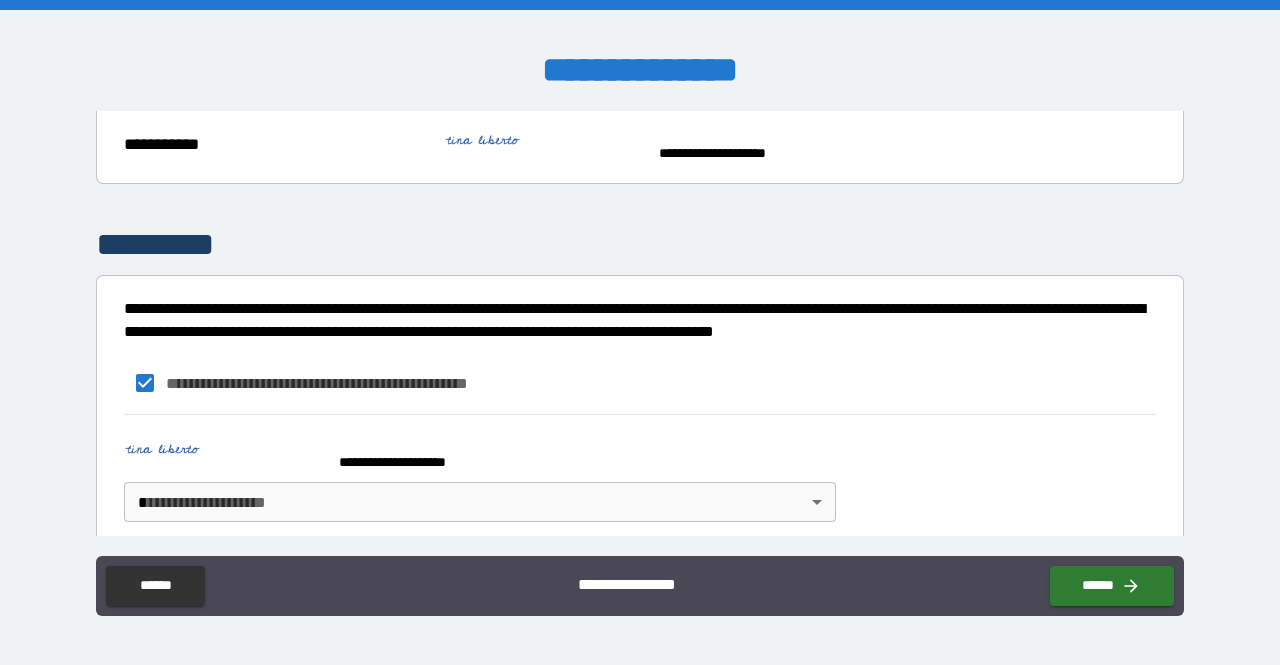 click on "**********" at bounding box center [640, 332] 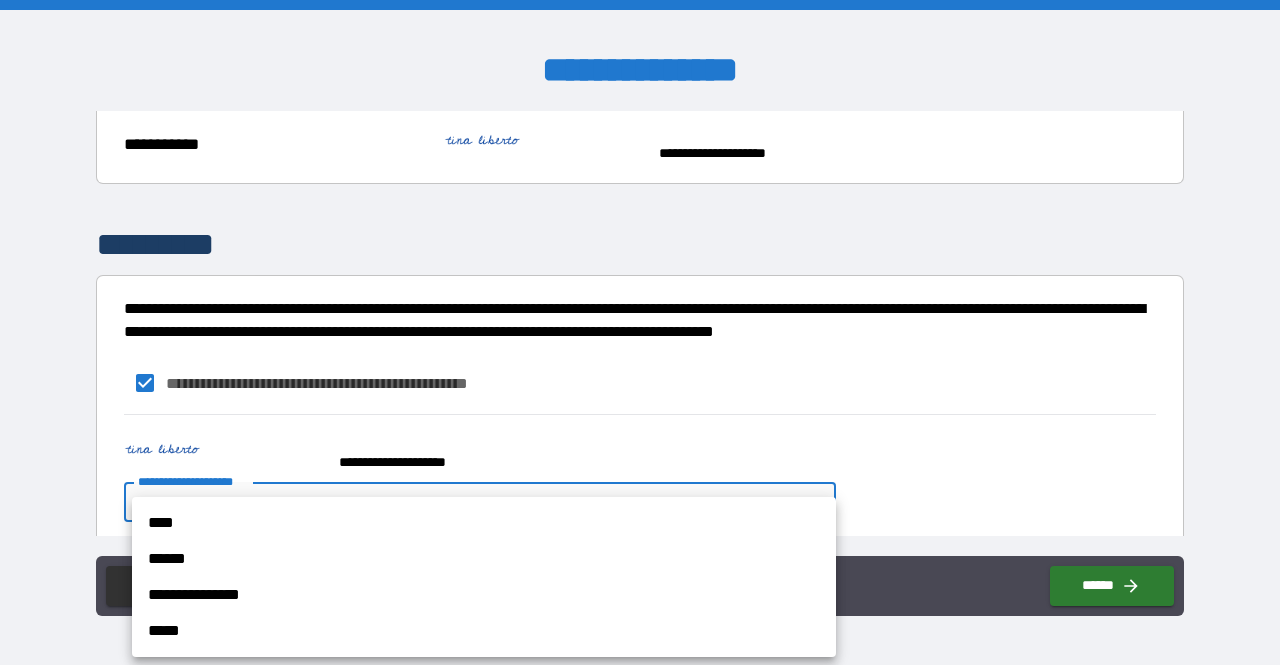 click on "****" at bounding box center (484, 523) 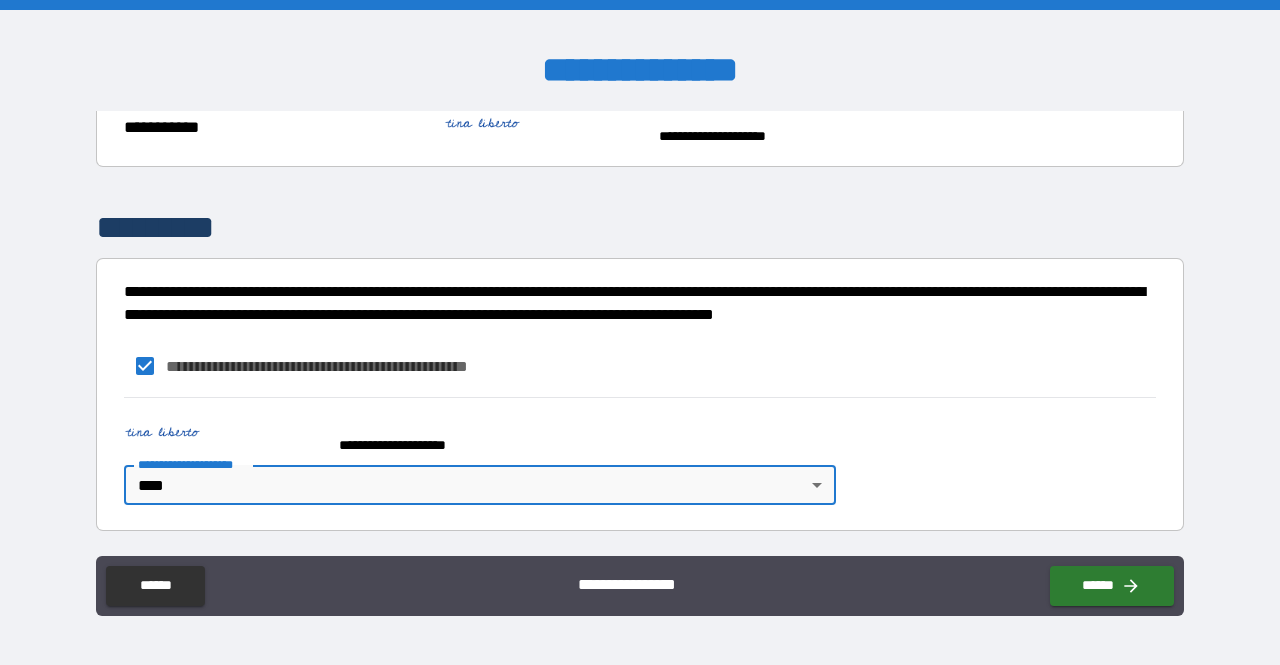 scroll, scrollTop: 569, scrollLeft: 0, axis: vertical 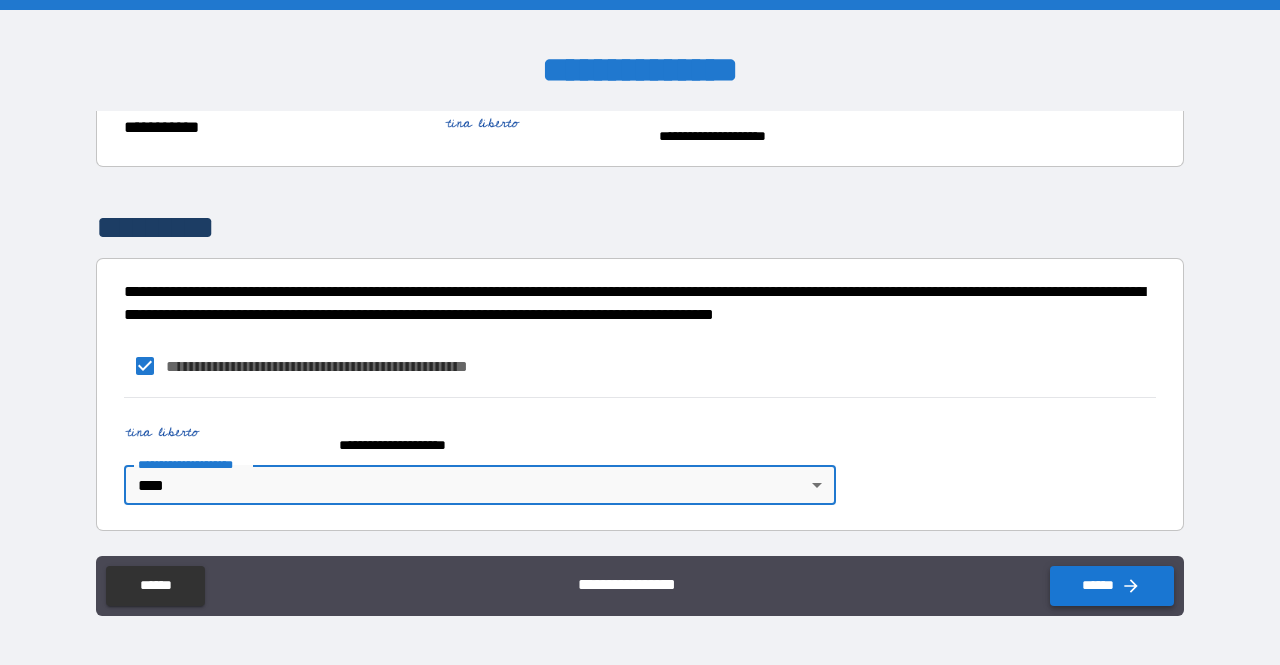click on "******" at bounding box center [1112, 586] 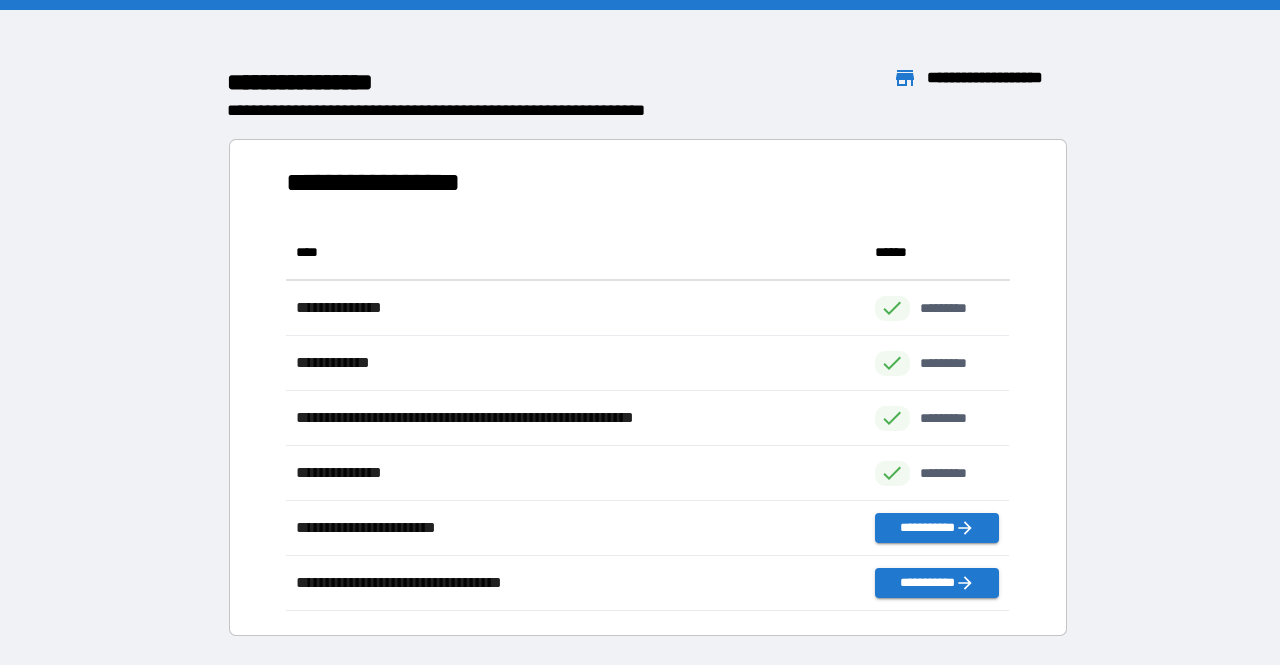 scroll, scrollTop: 1, scrollLeft: 1, axis: both 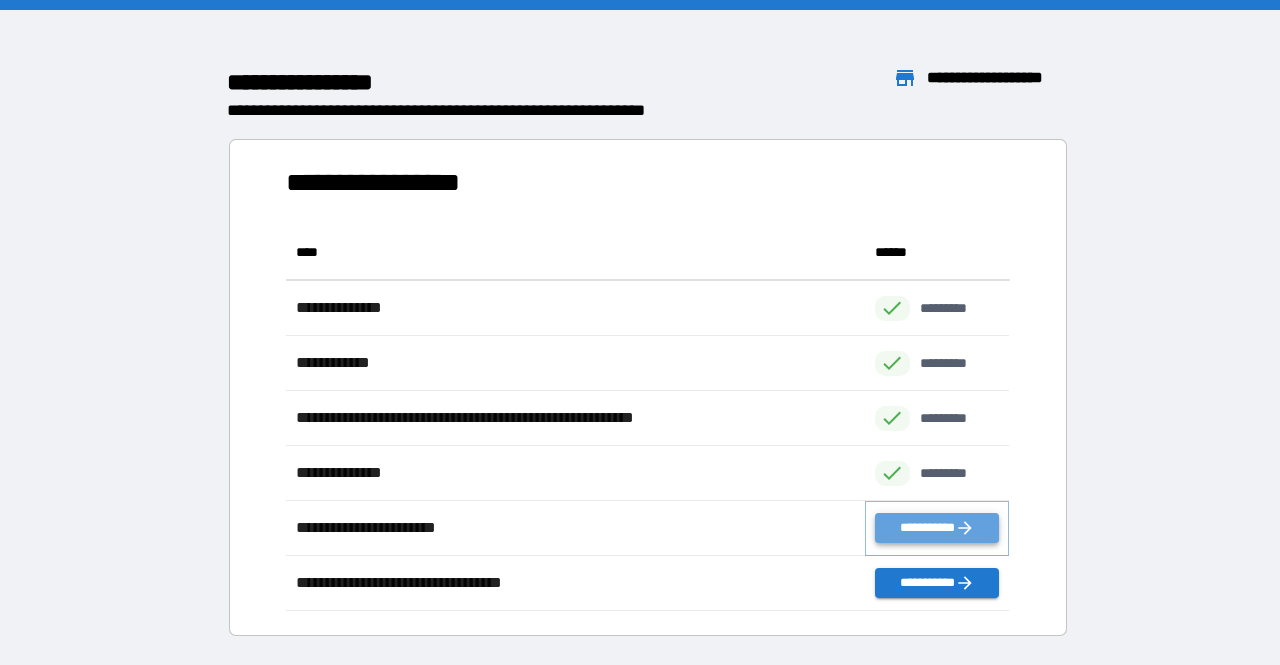 click on "**********" at bounding box center (937, 528) 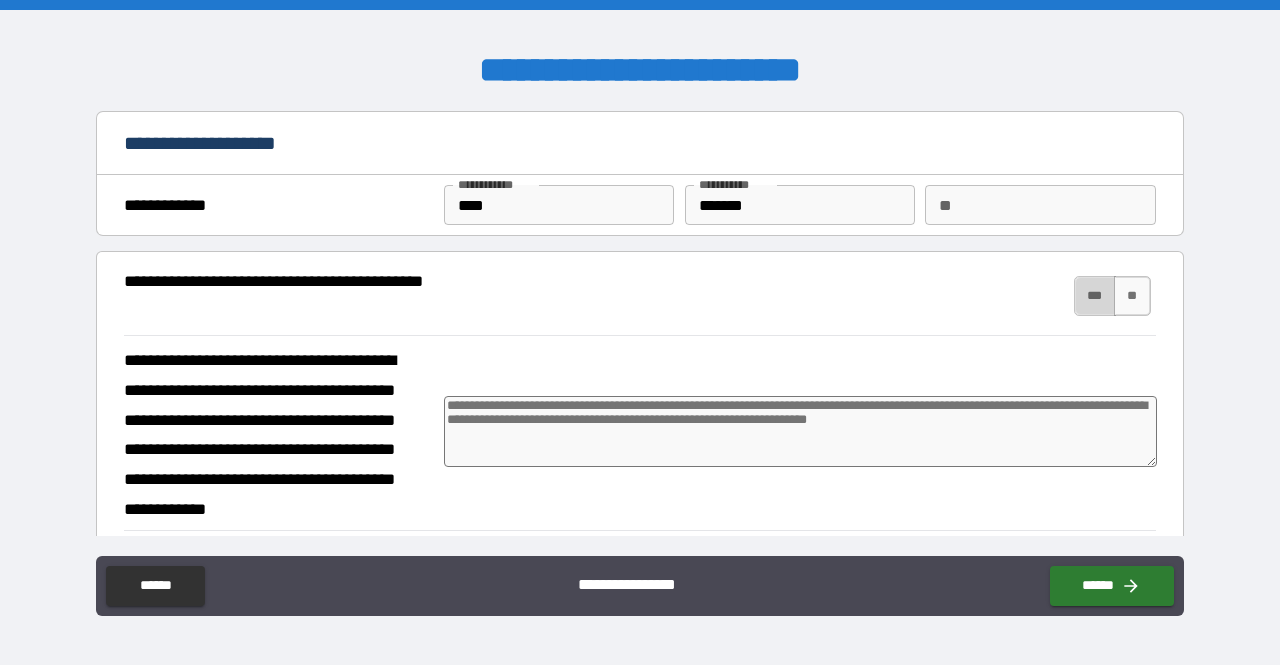 click on "***" at bounding box center (1095, 296) 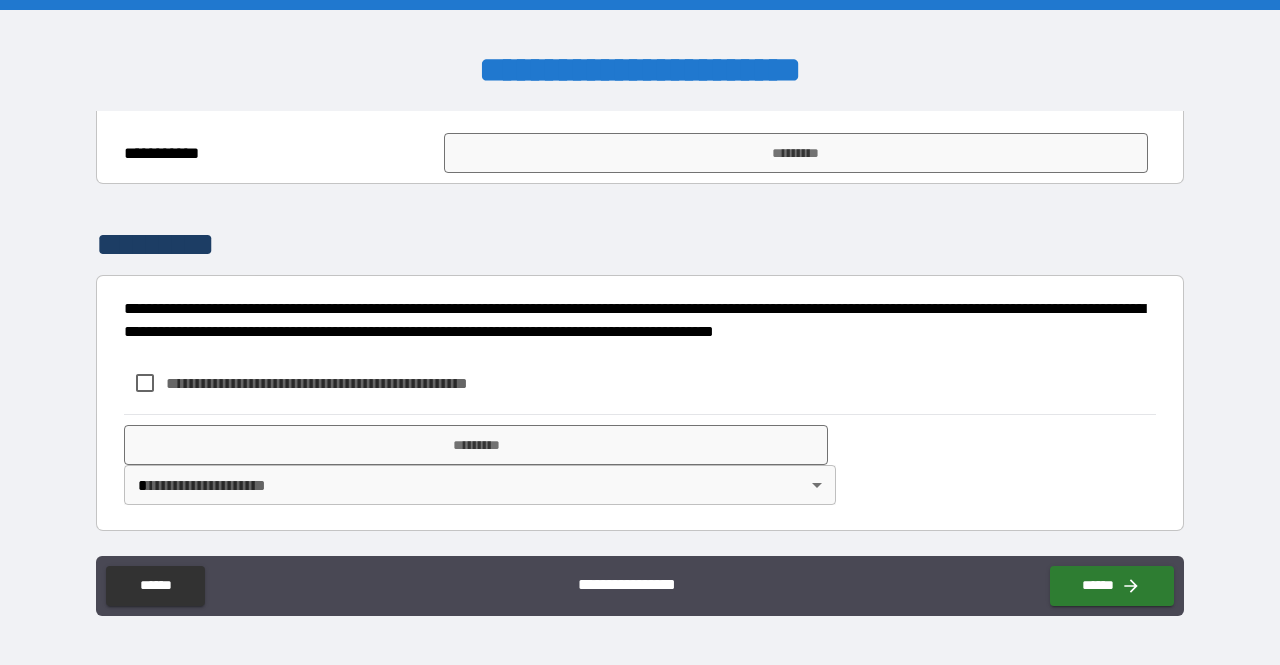 scroll, scrollTop: 1961, scrollLeft: 0, axis: vertical 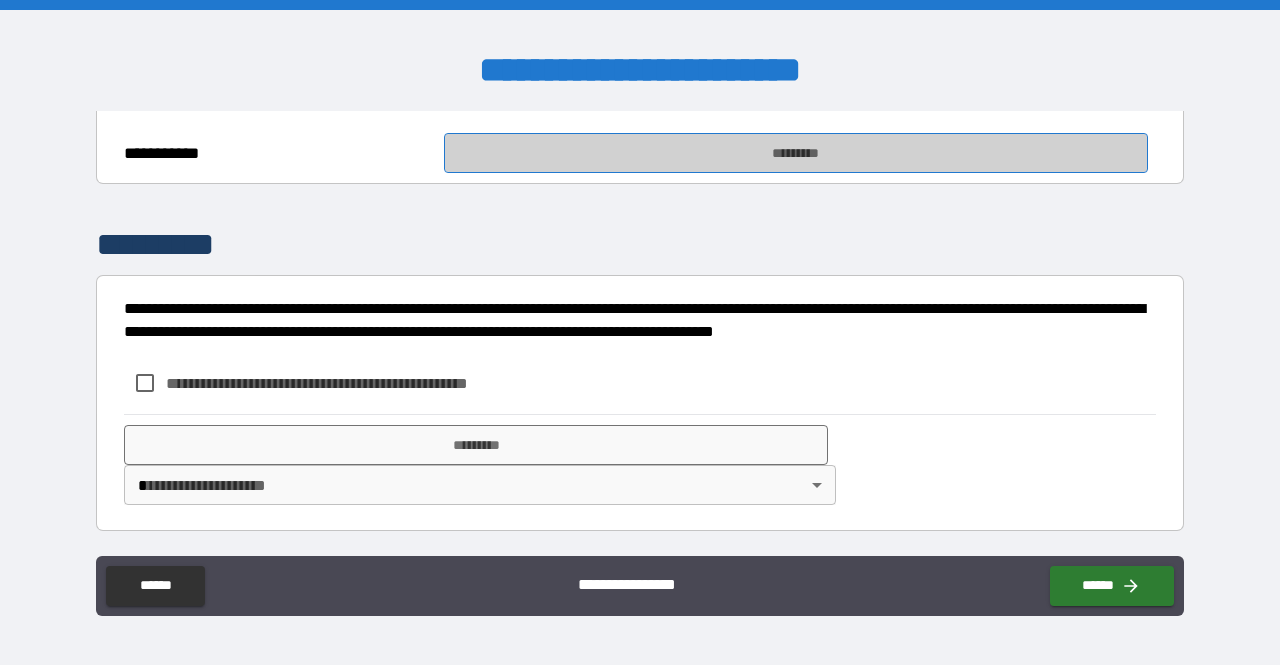 click on "*********" at bounding box center [796, 153] 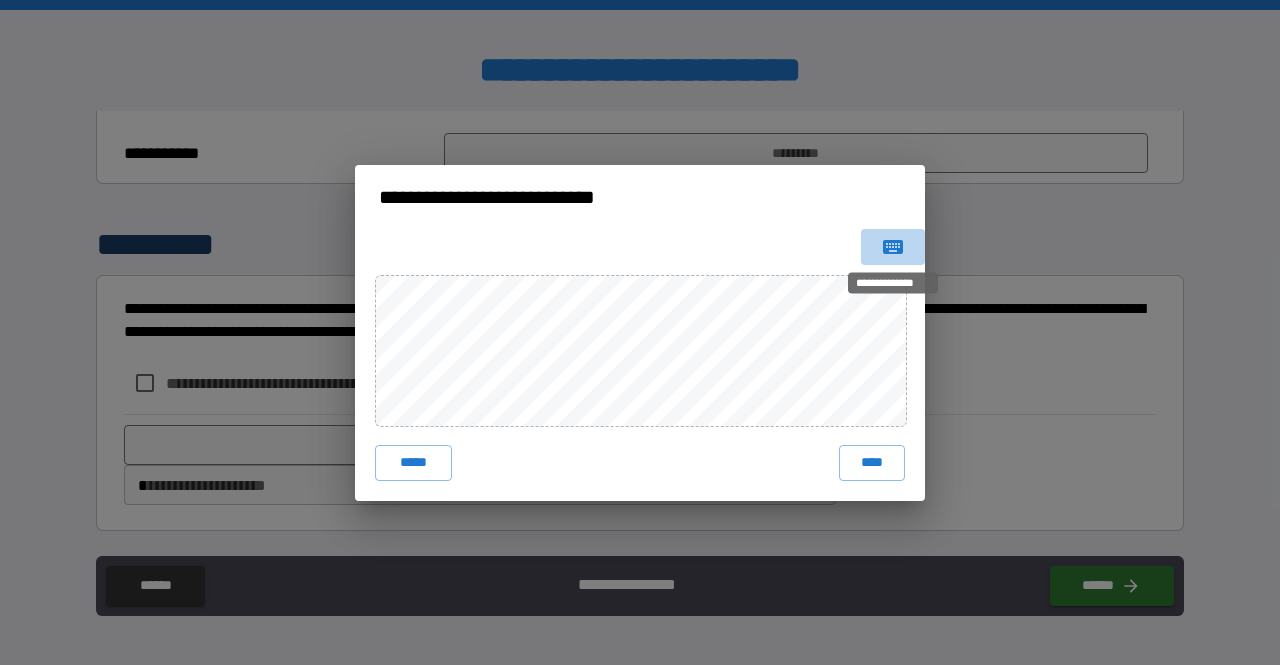 click 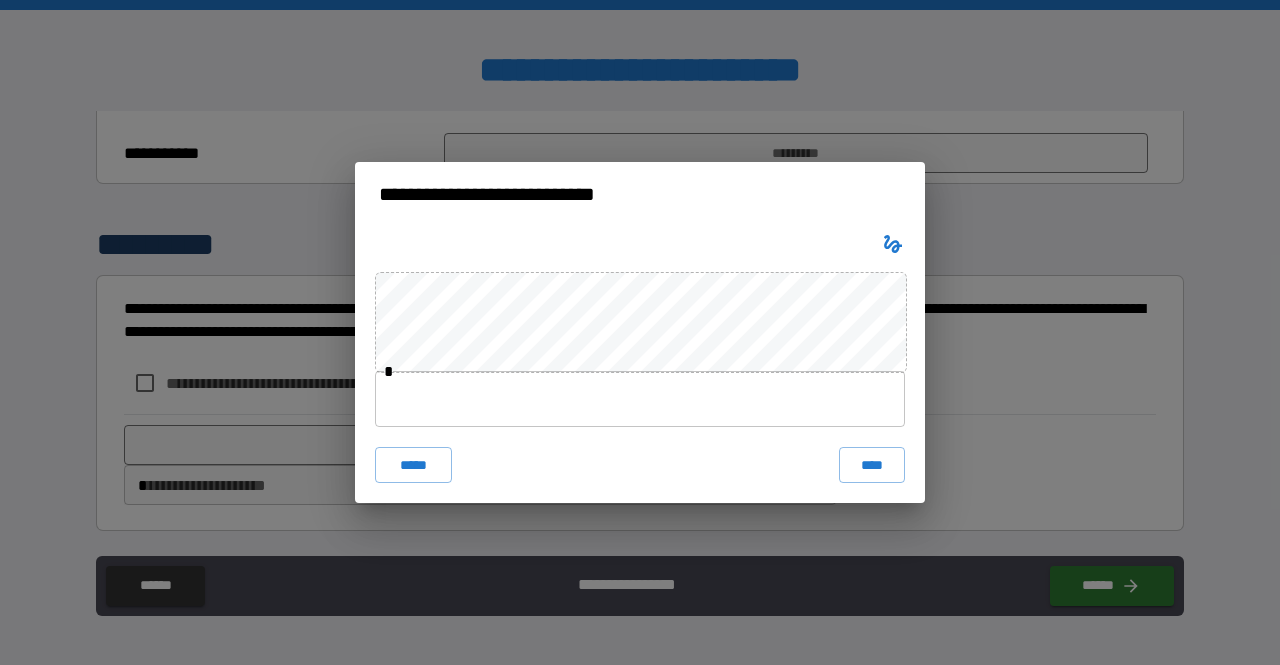 click at bounding box center [640, 399] 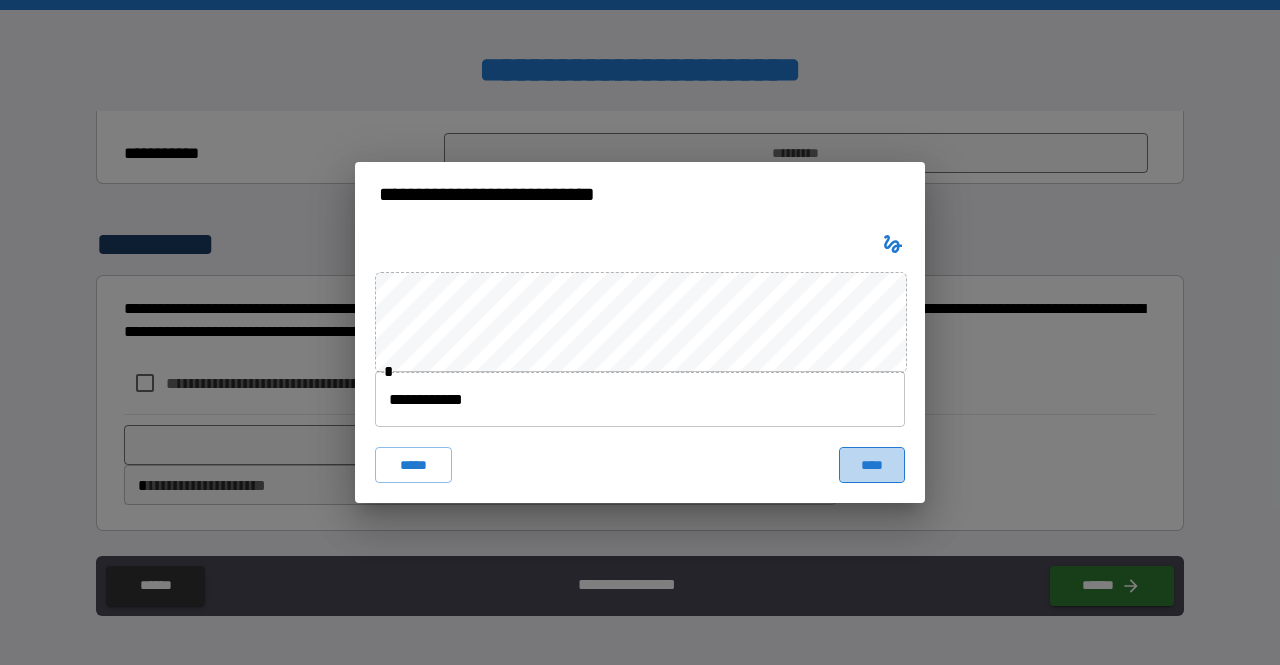 click on "****" at bounding box center (872, 465) 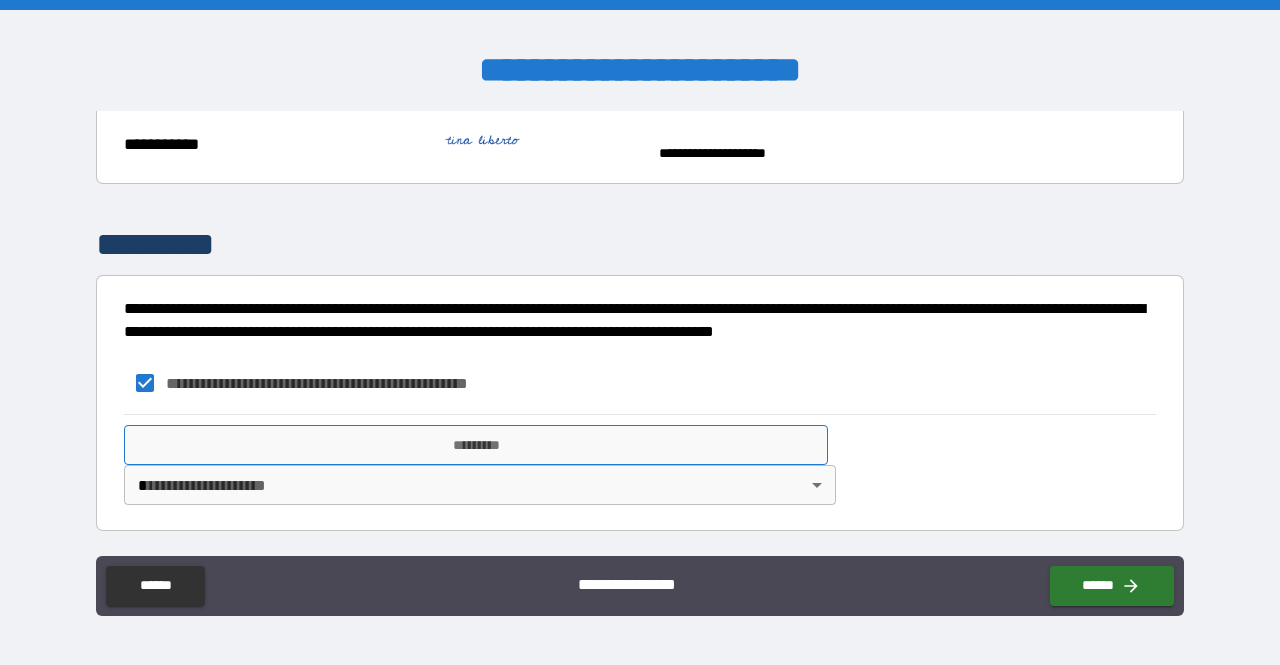 click on "*********" at bounding box center (476, 445) 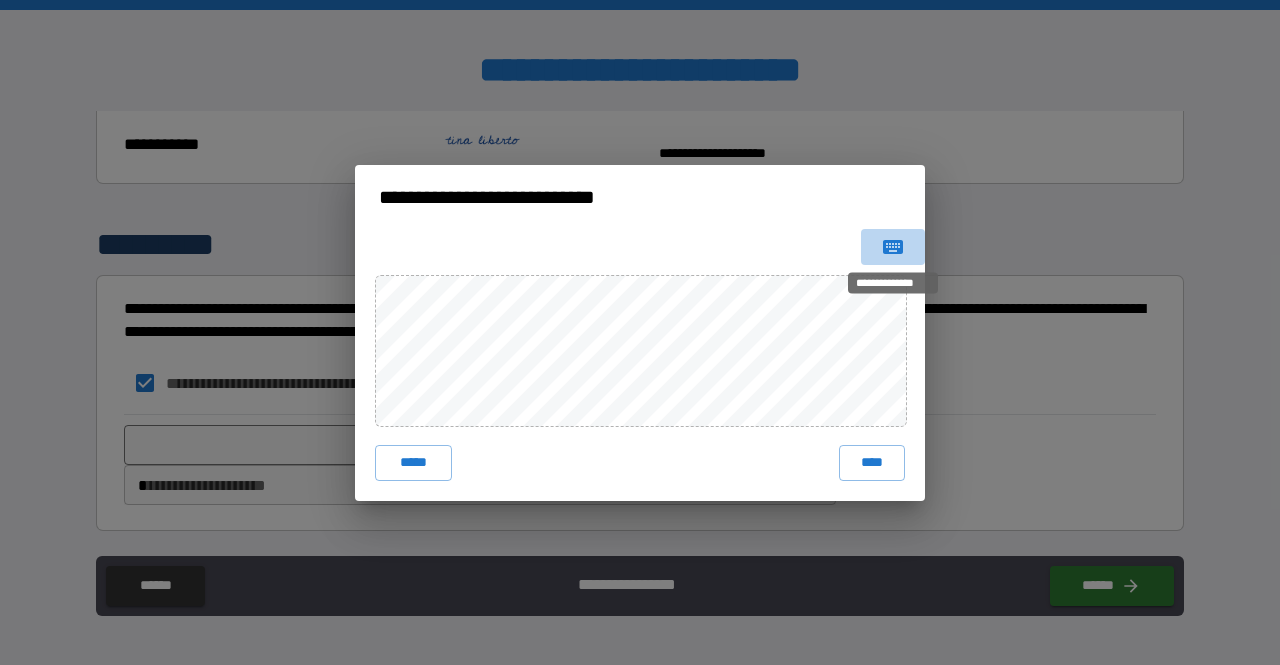 click 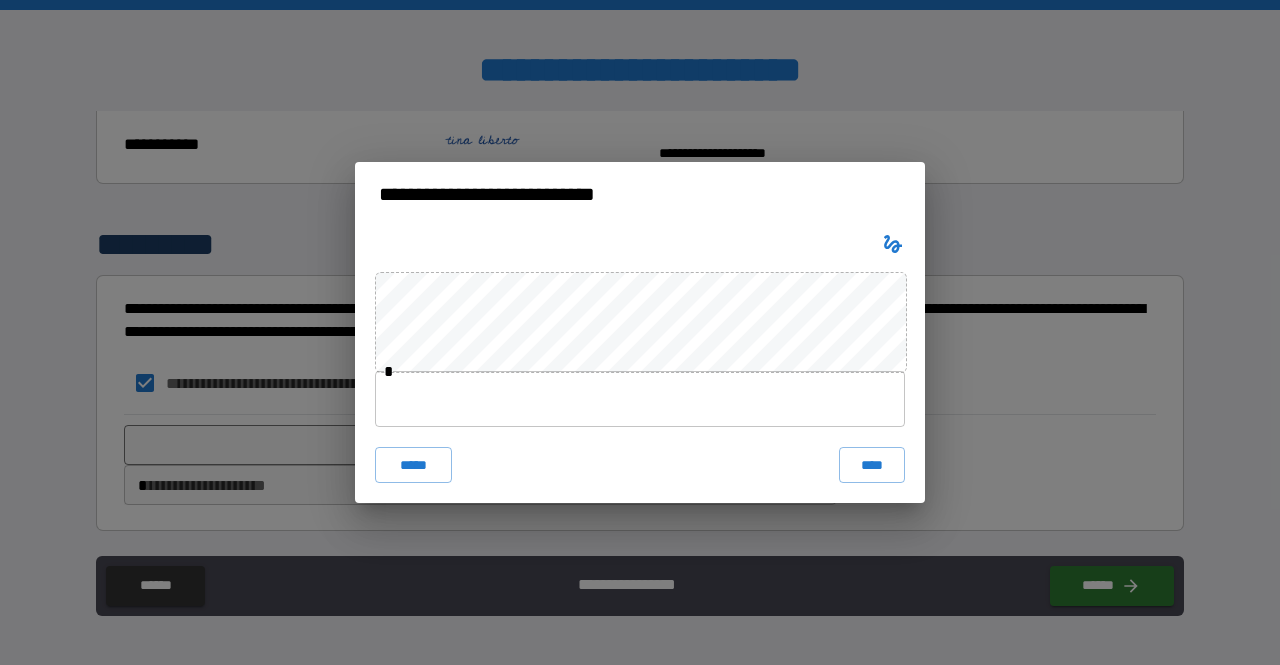 click at bounding box center (640, 399) 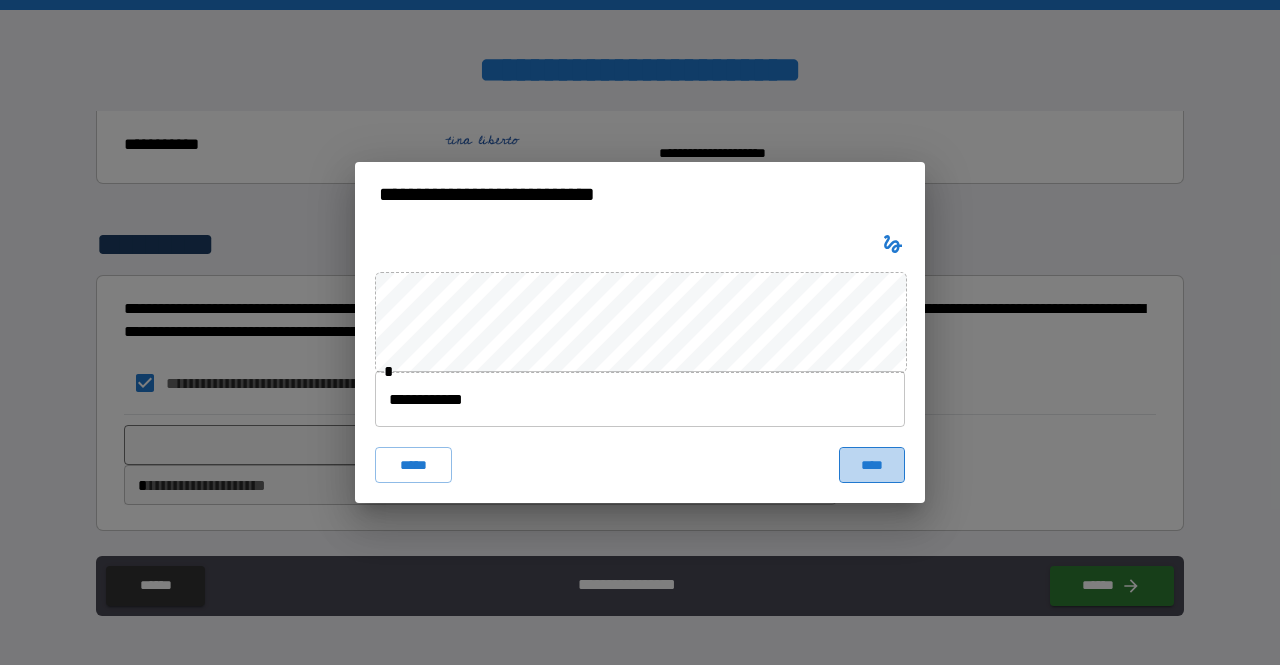 click on "****" at bounding box center (872, 465) 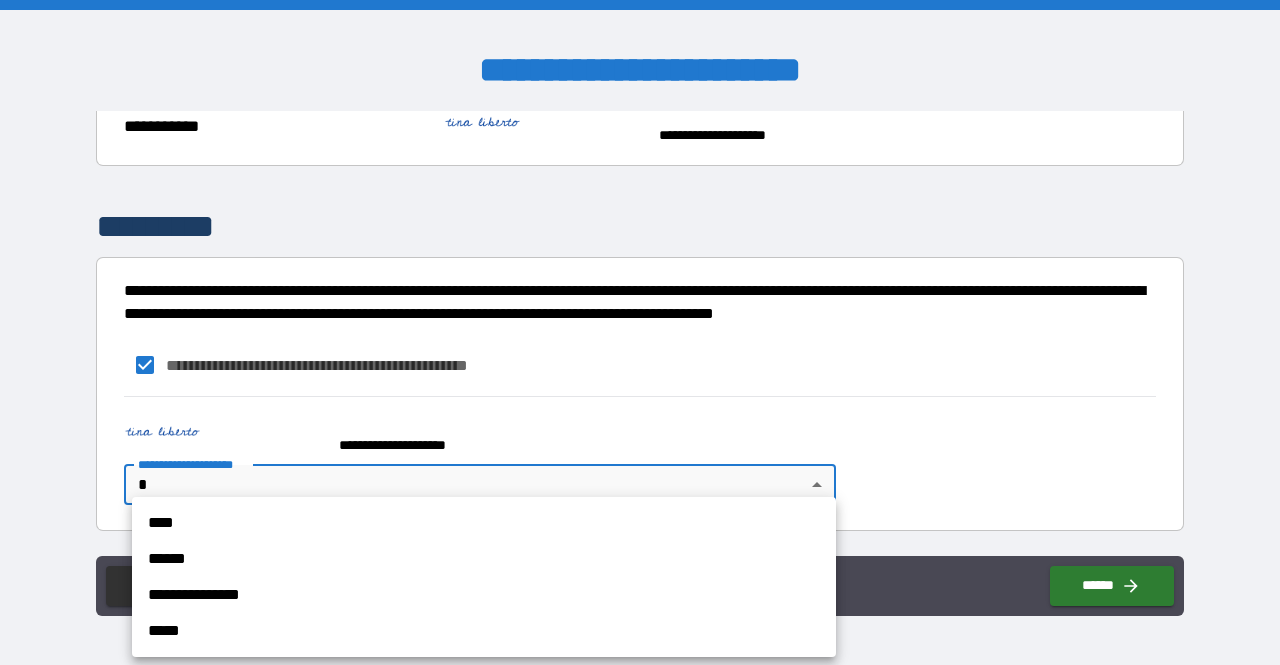 click on "**********" at bounding box center [640, 332] 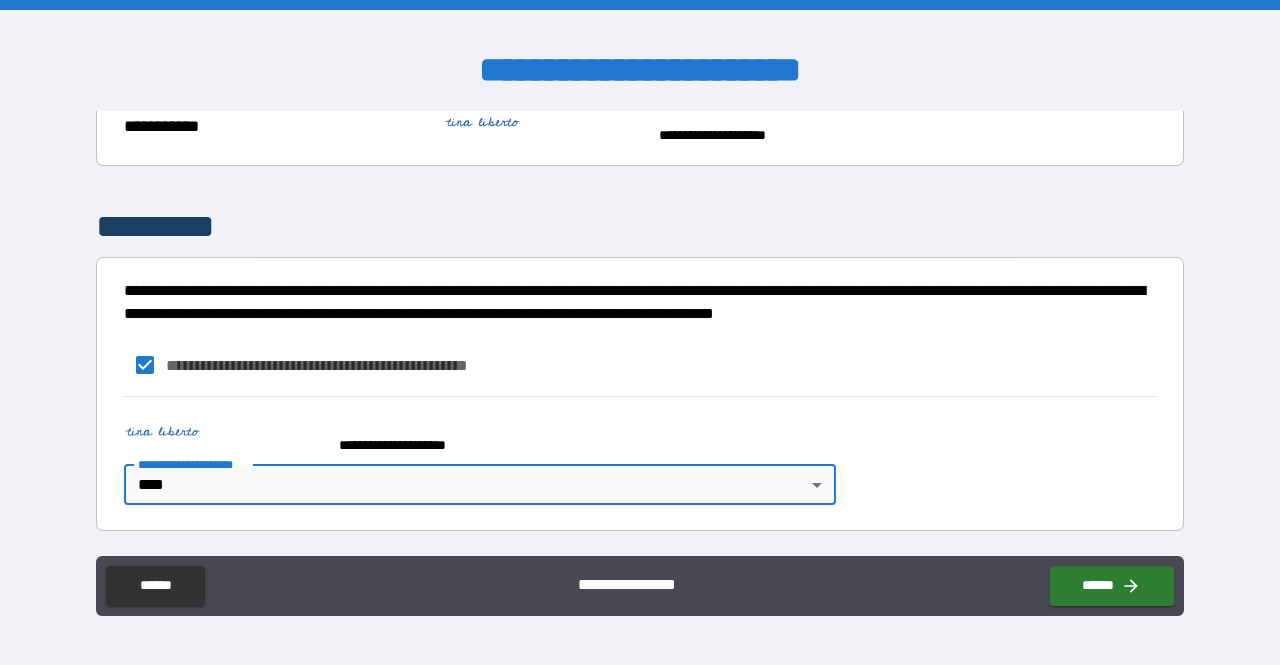 scroll, scrollTop: 1995, scrollLeft: 0, axis: vertical 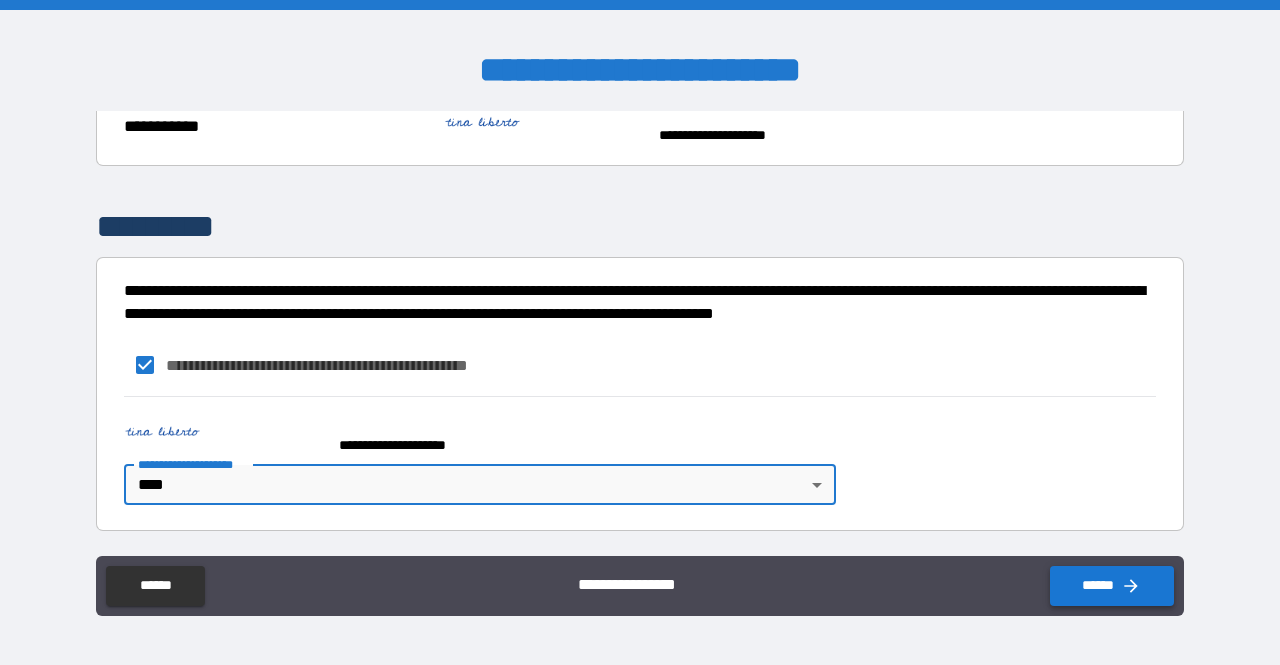 click on "******" at bounding box center (1112, 586) 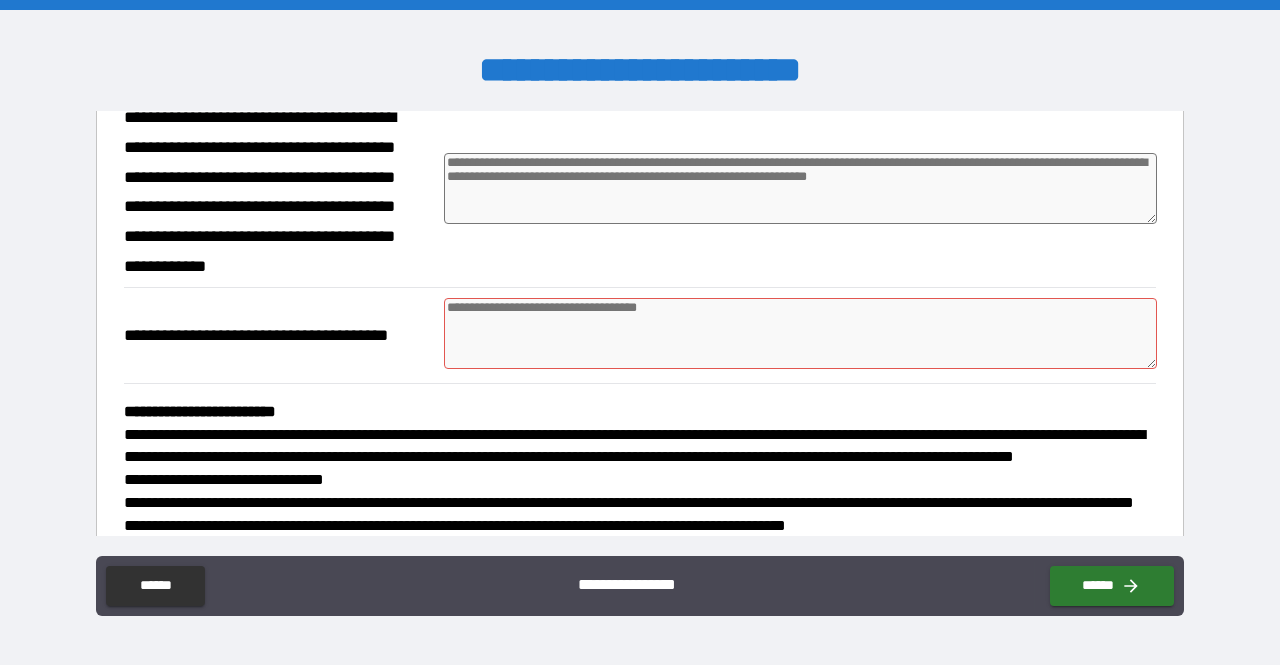 scroll, scrollTop: 240, scrollLeft: 0, axis: vertical 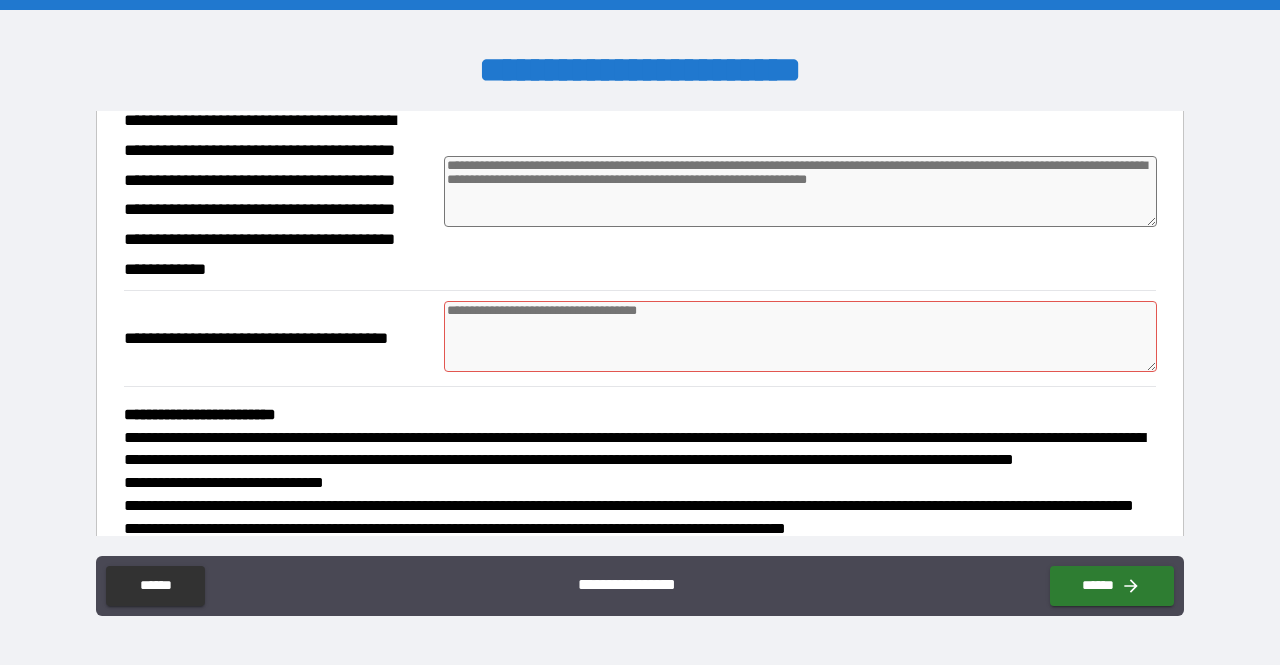 click at bounding box center [800, 336] 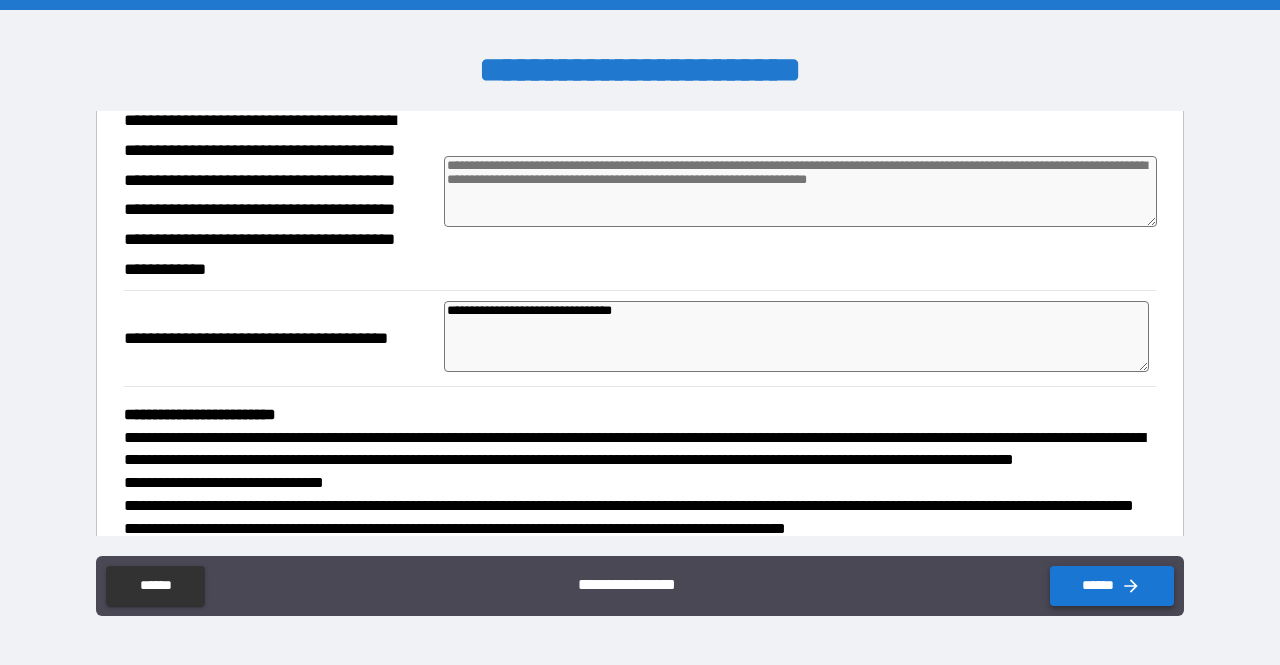 click on "******" at bounding box center [1112, 586] 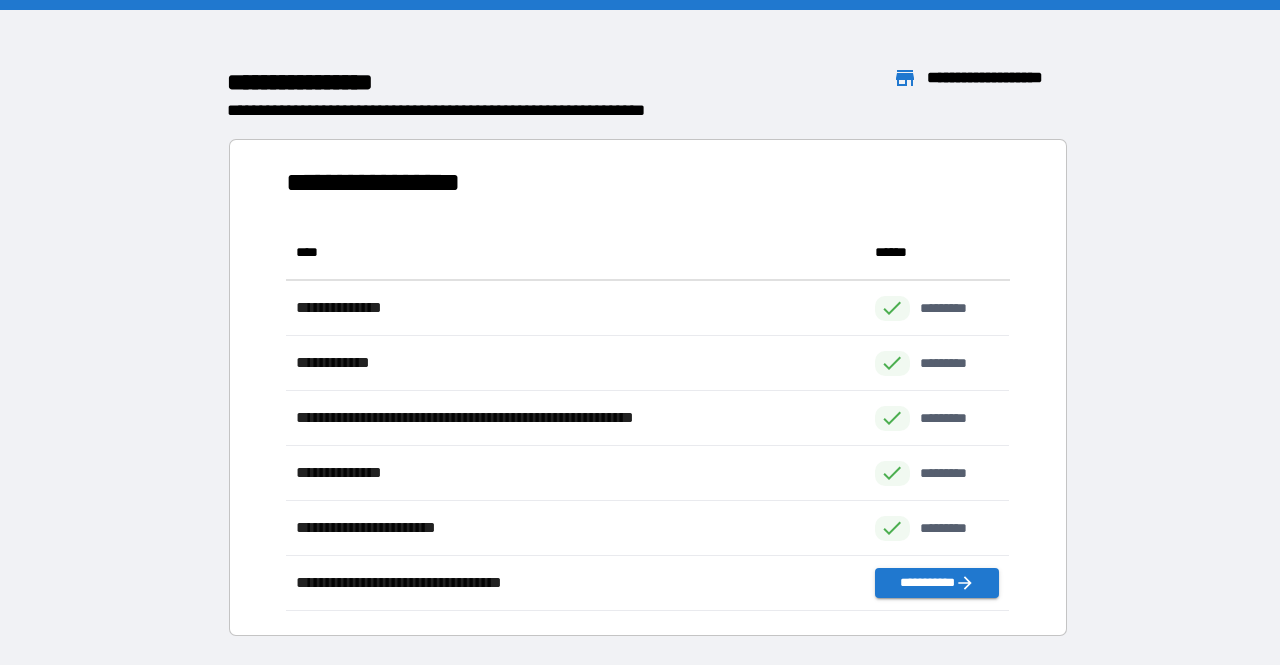 scroll, scrollTop: 1, scrollLeft: 1, axis: both 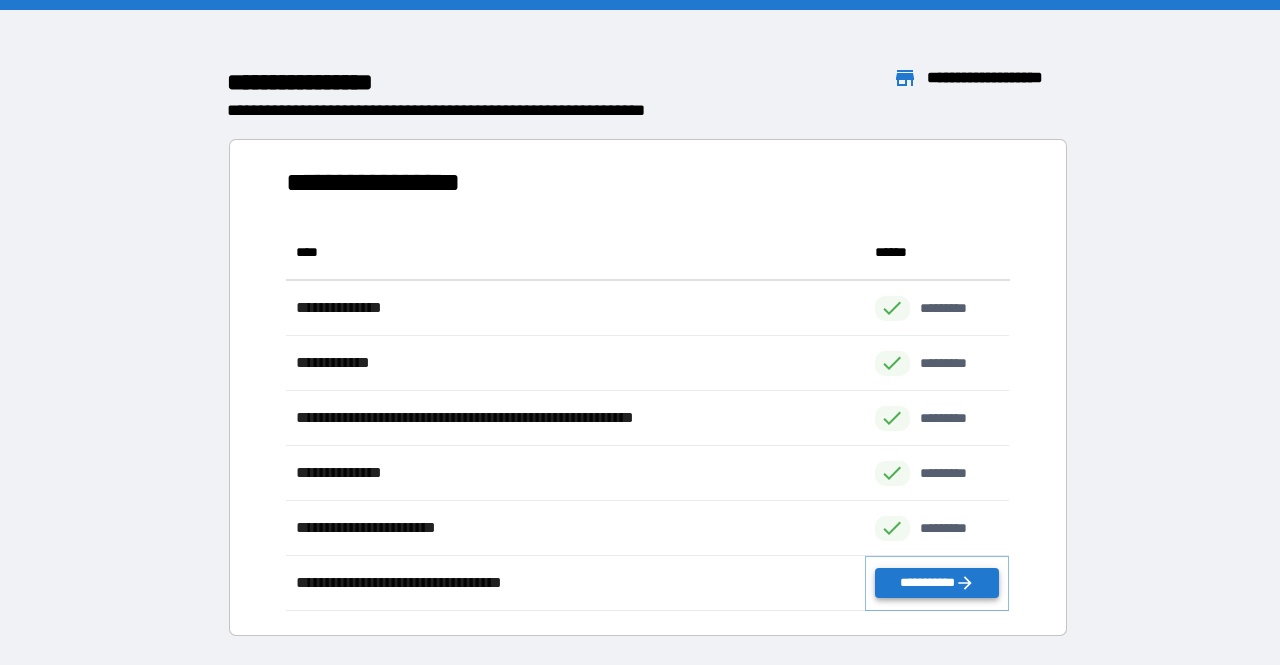 click on "**********" at bounding box center [937, 583] 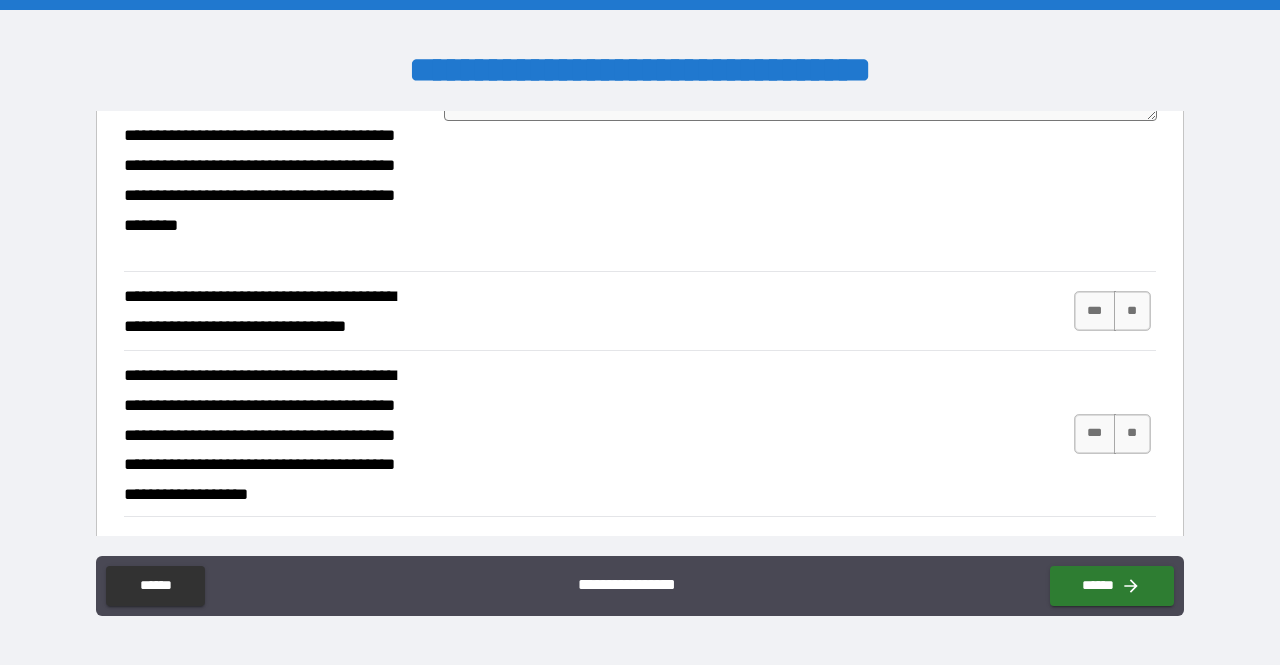 scroll, scrollTop: 2957, scrollLeft: 0, axis: vertical 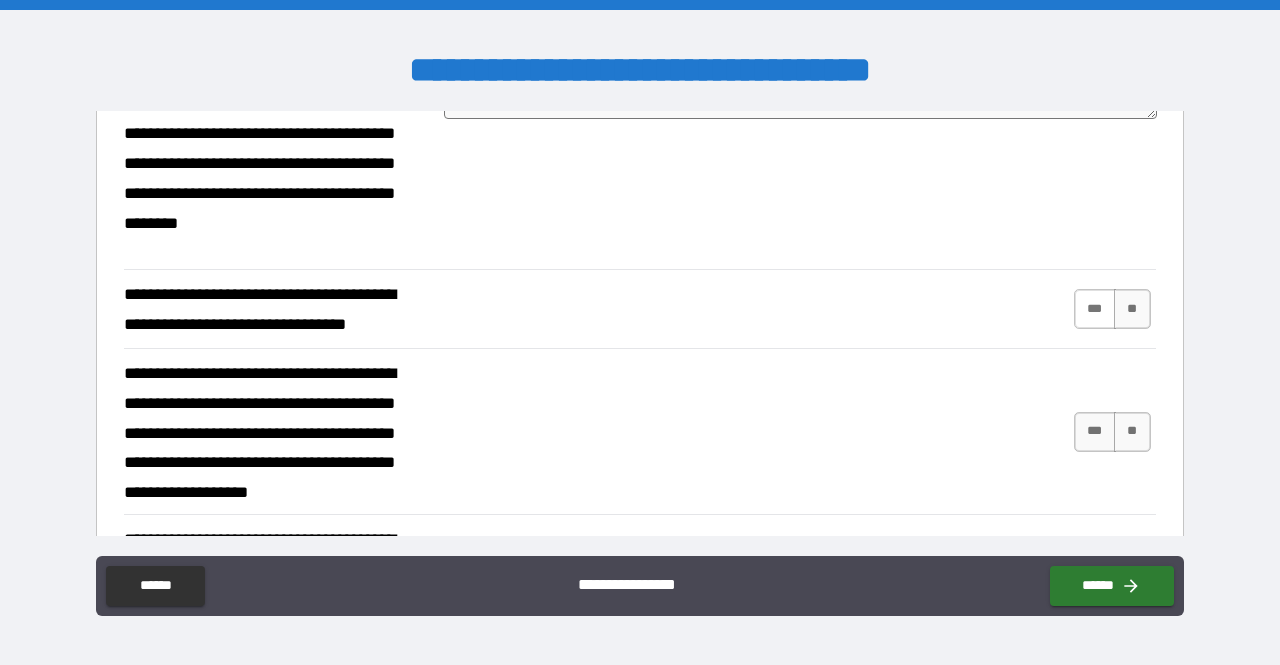 click on "***" at bounding box center (1095, 309) 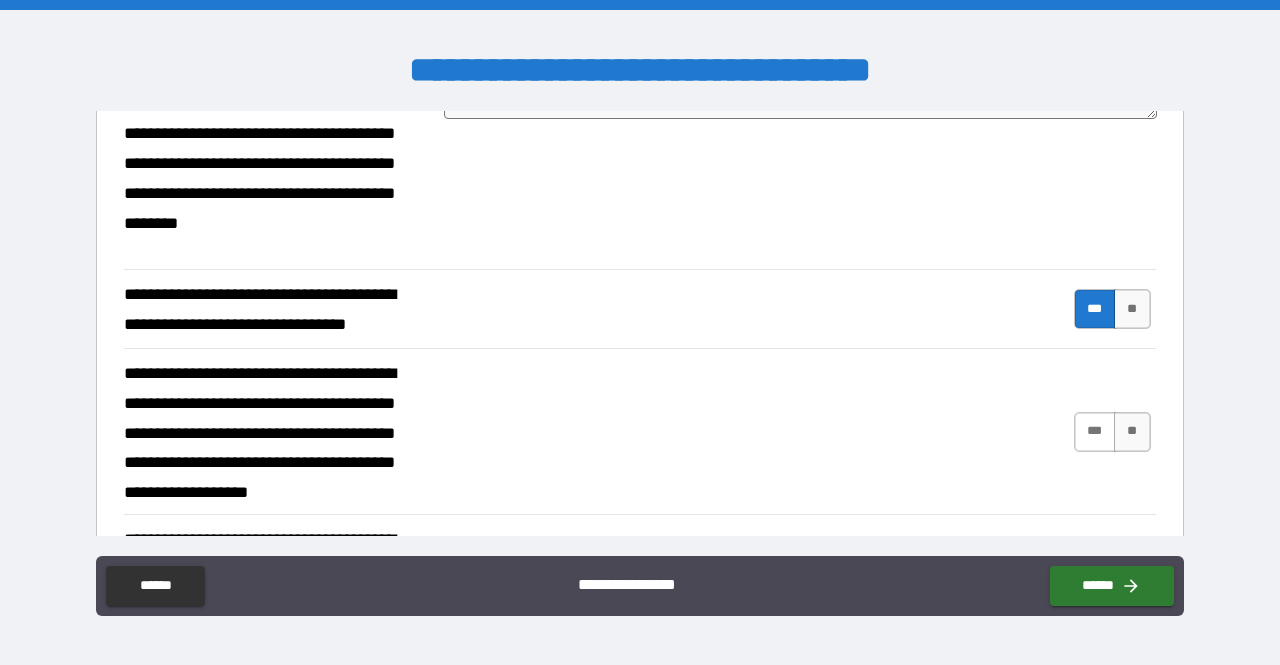click on "***" at bounding box center (1095, 432) 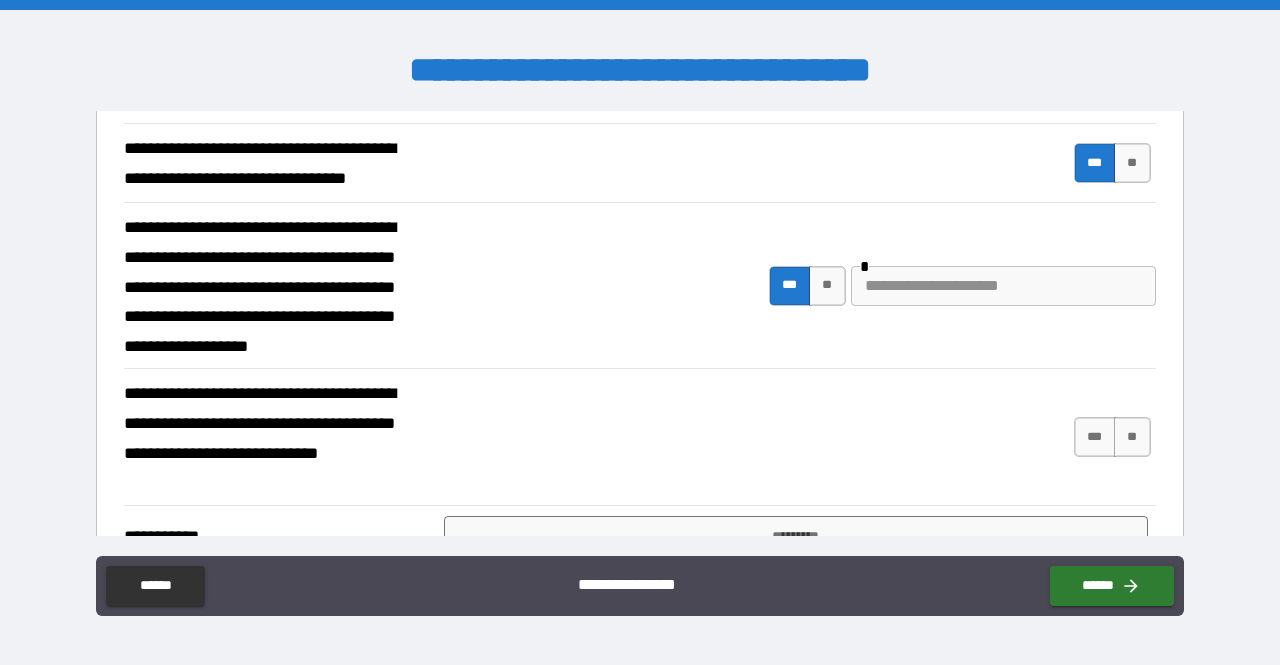 scroll, scrollTop: 3134, scrollLeft: 0, axis: vertical 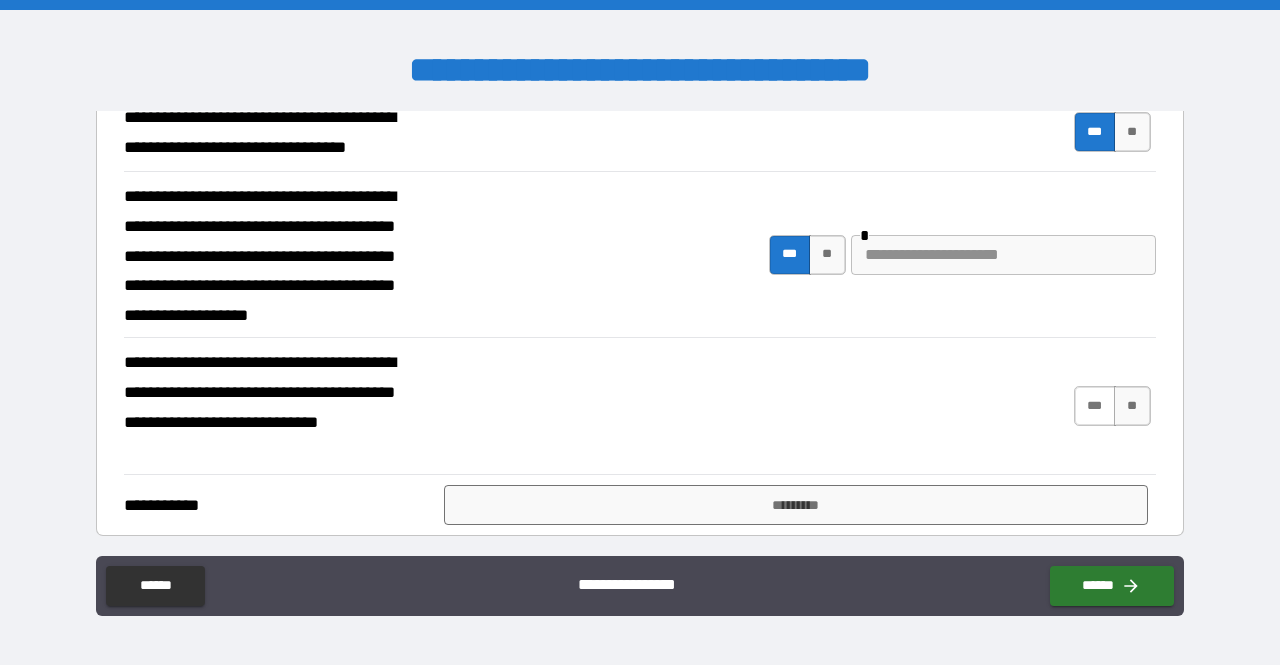 click on "***" at bounding box center (1095, 406) 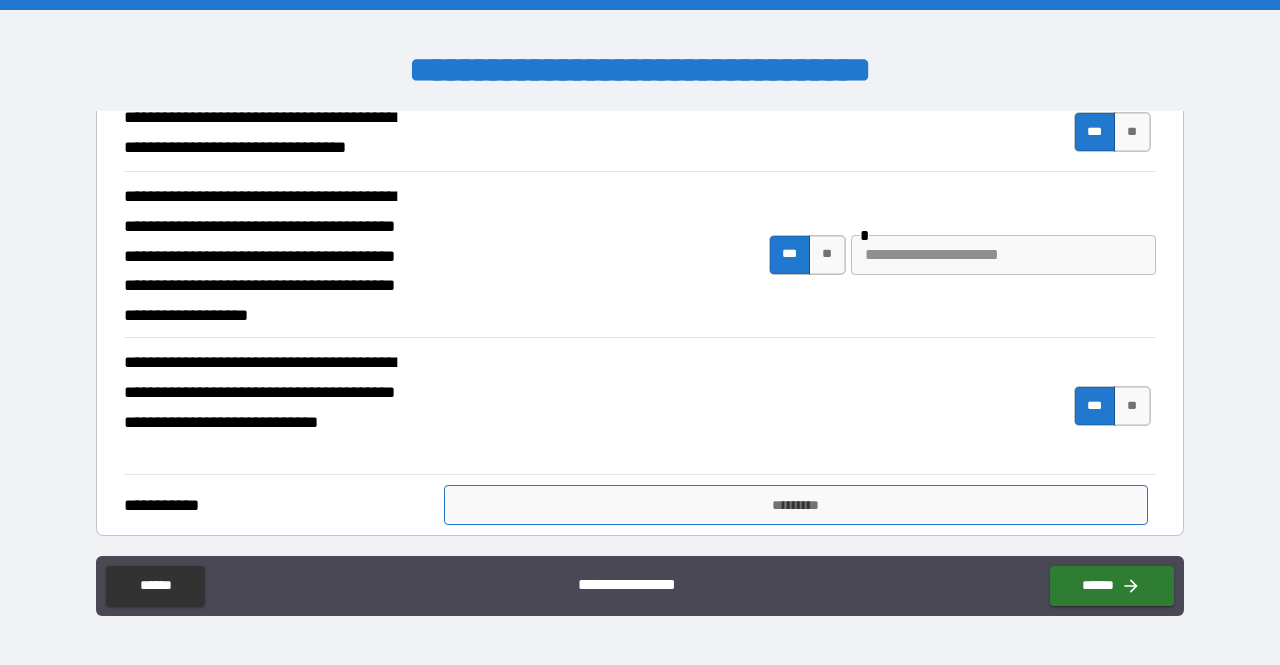 click on "*********" at bounding box center [796, 505] 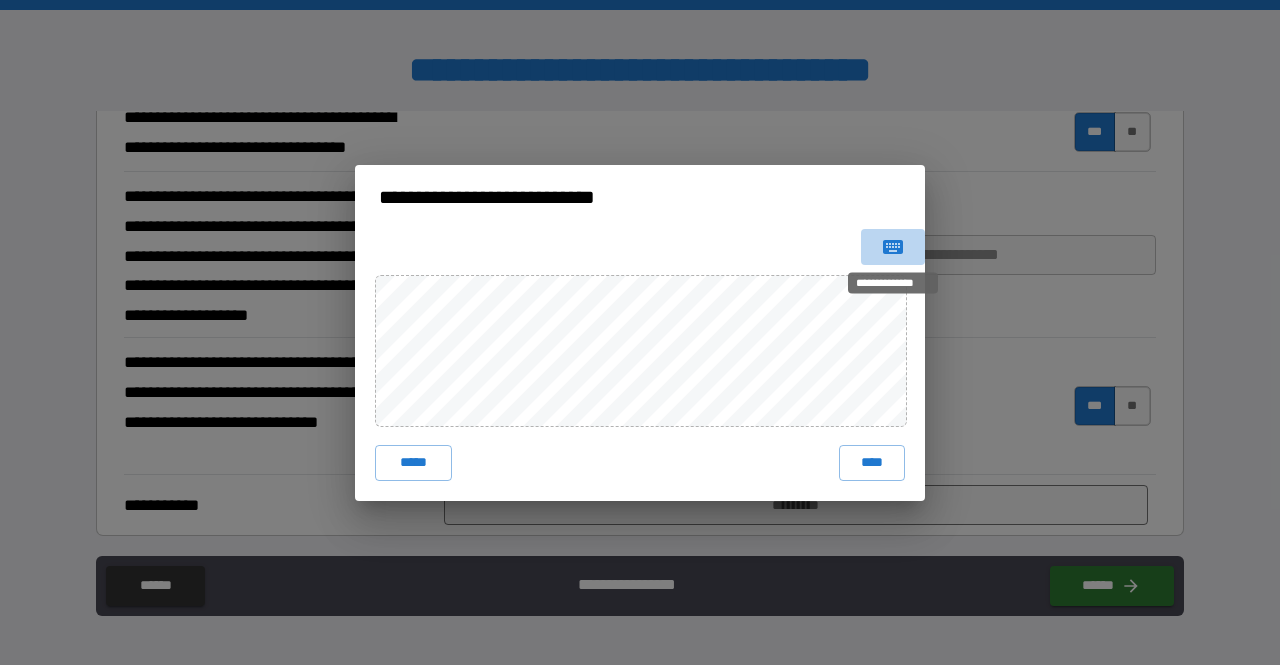 click 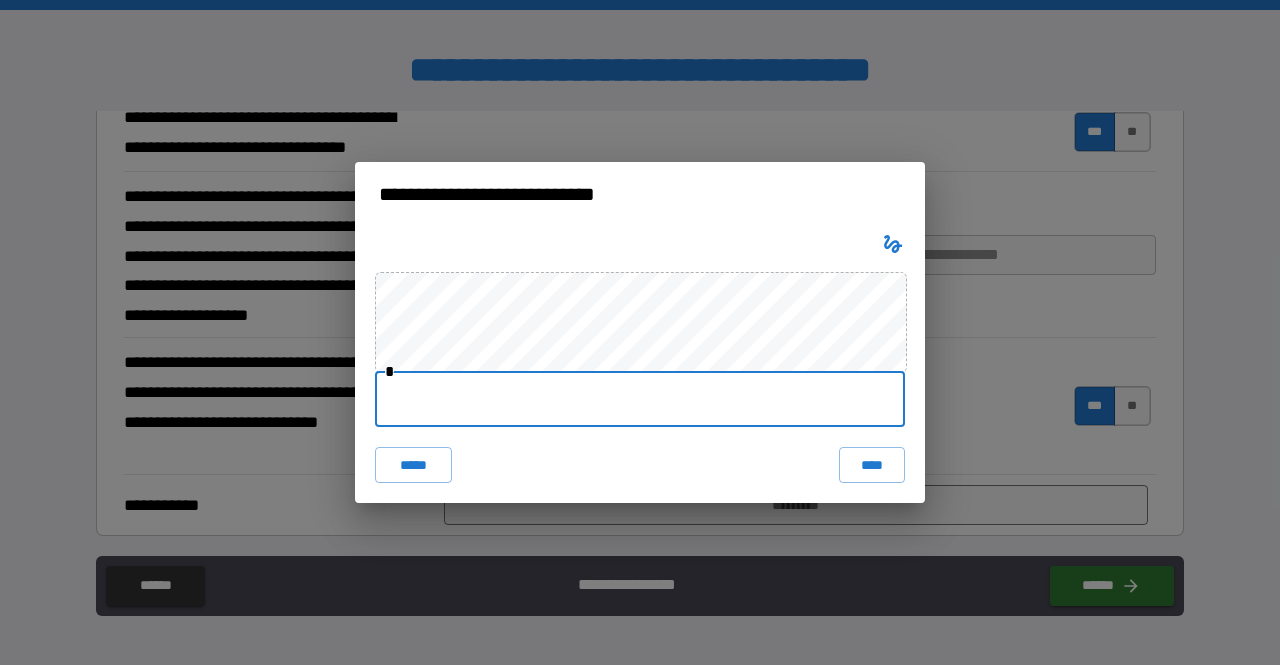 click at bounding box center [640, 399] 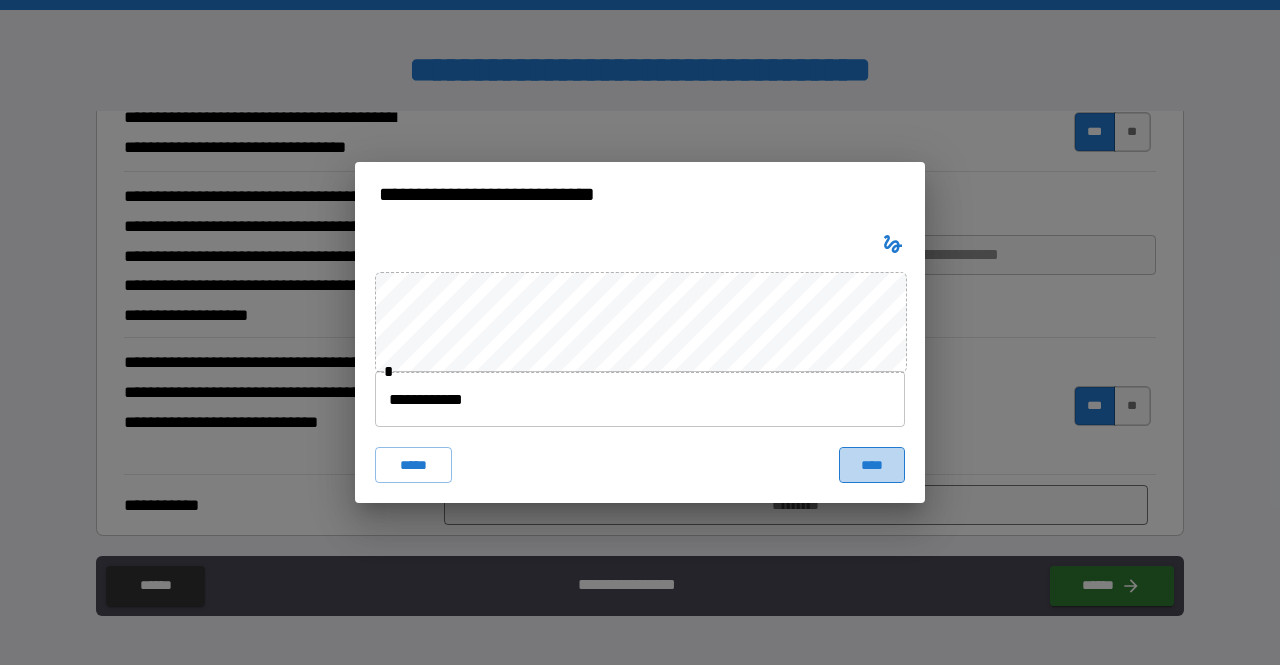 click on "****" at bounding box center [872, 465] 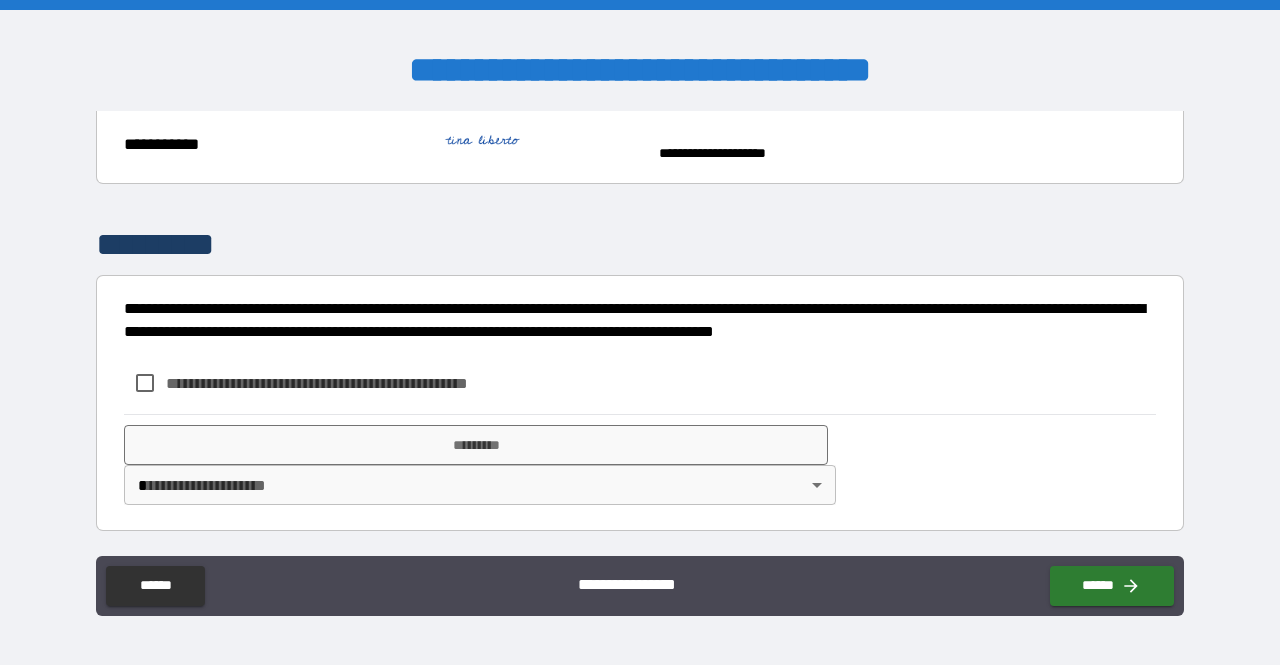 scroll, scrollTop: 3503, scrollLeft: 0, axis: vertical 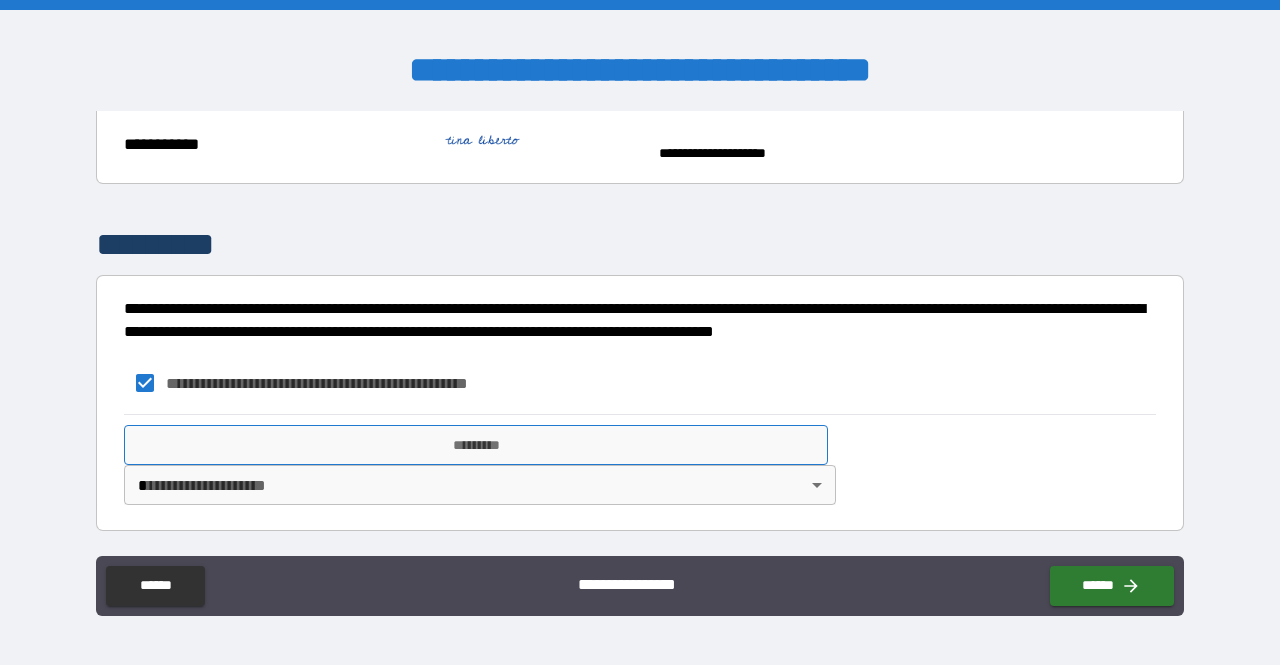 click on "*********" at bounding box center [476, 445] 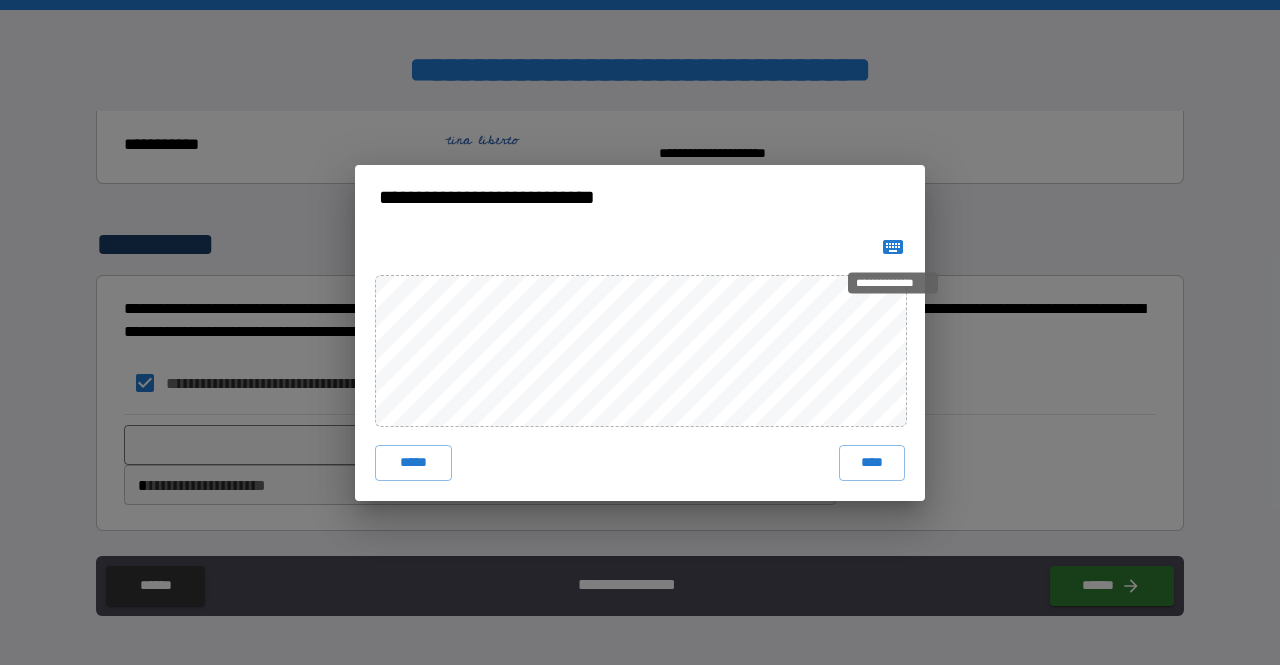 click 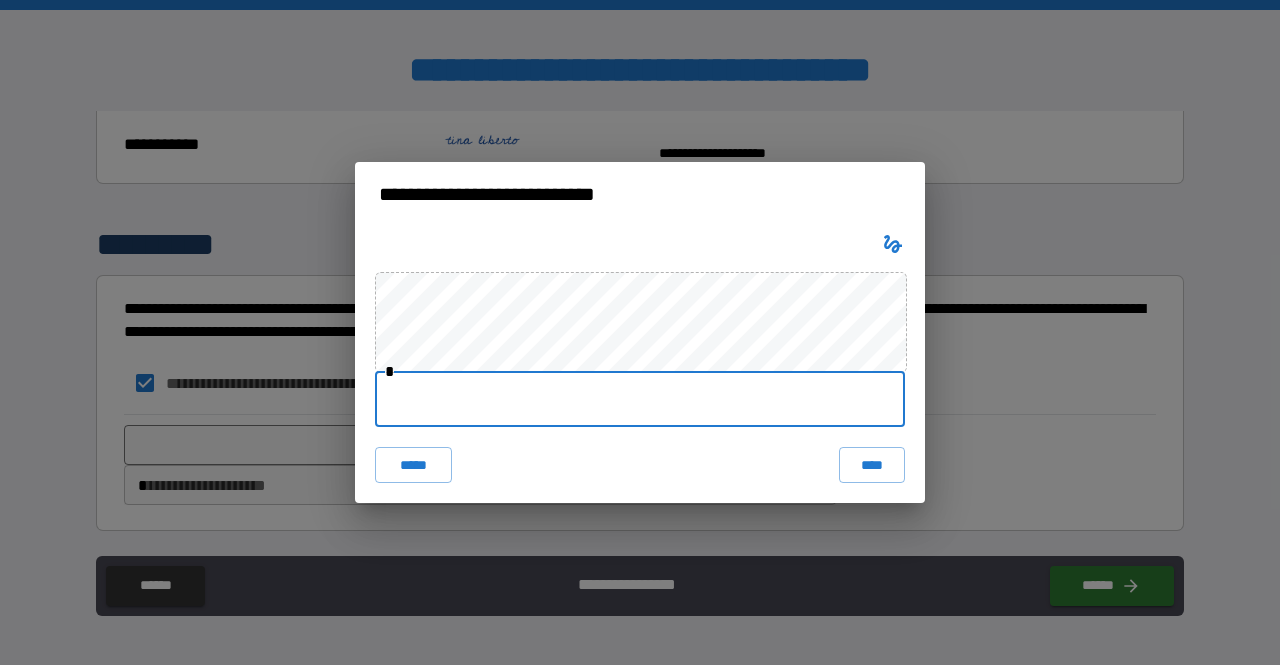 click at bounding box center (640, 399) 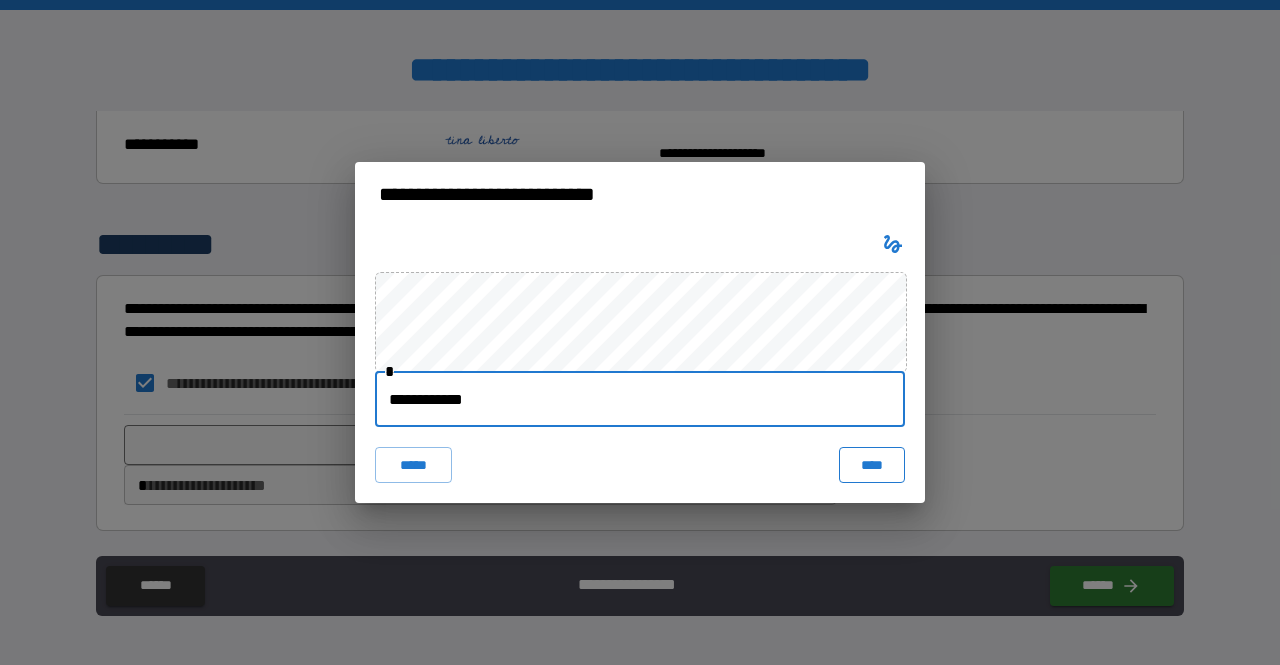 click on "****" at bounding box center [872, 465] 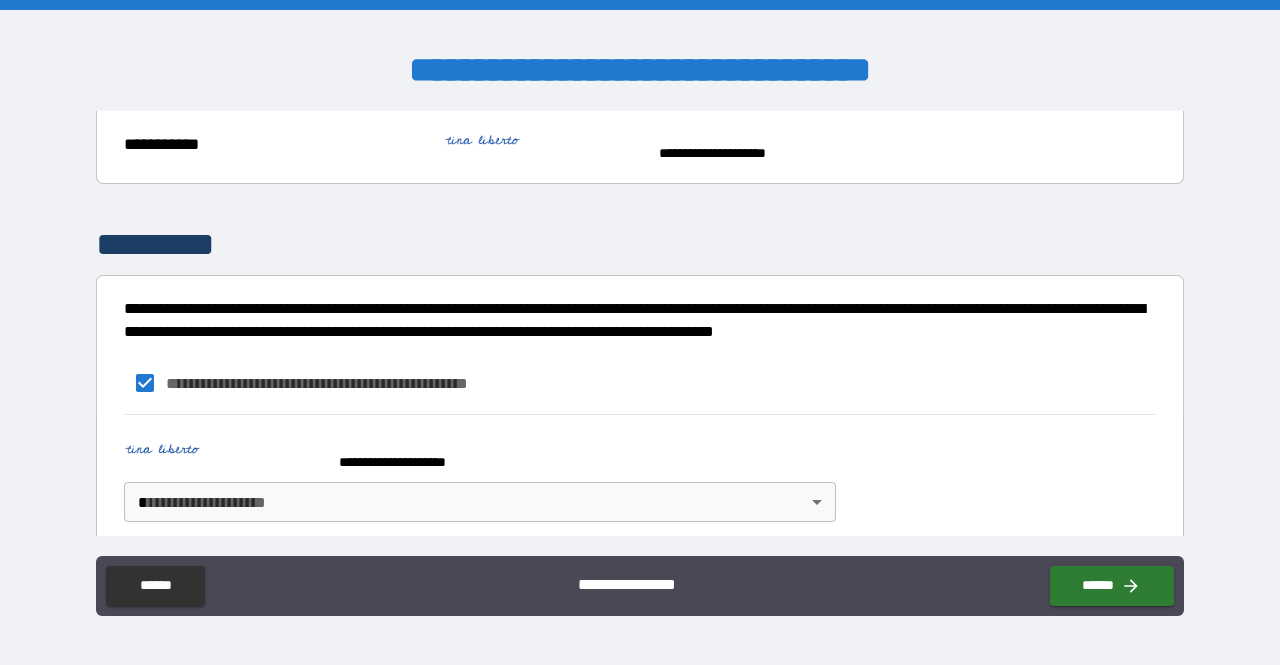 scroll, scrollTop: 3520, scrollLeft: 0, axis: vertical 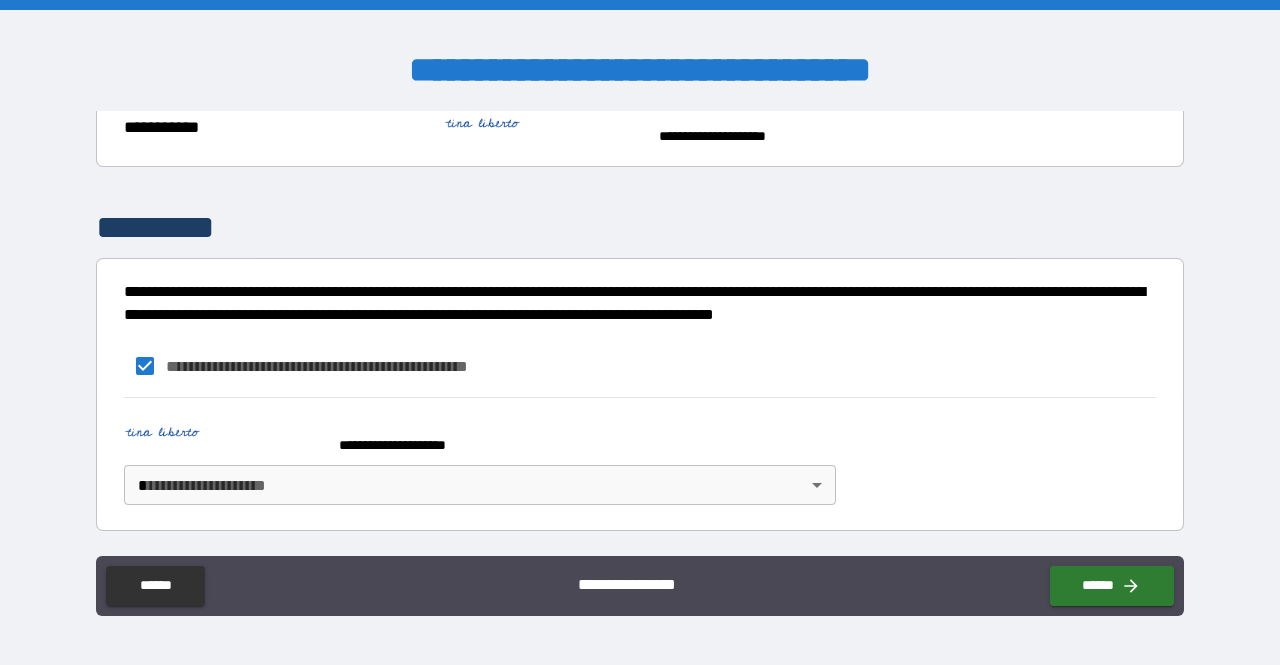 click on "**********" at bounding box center (640, 332) 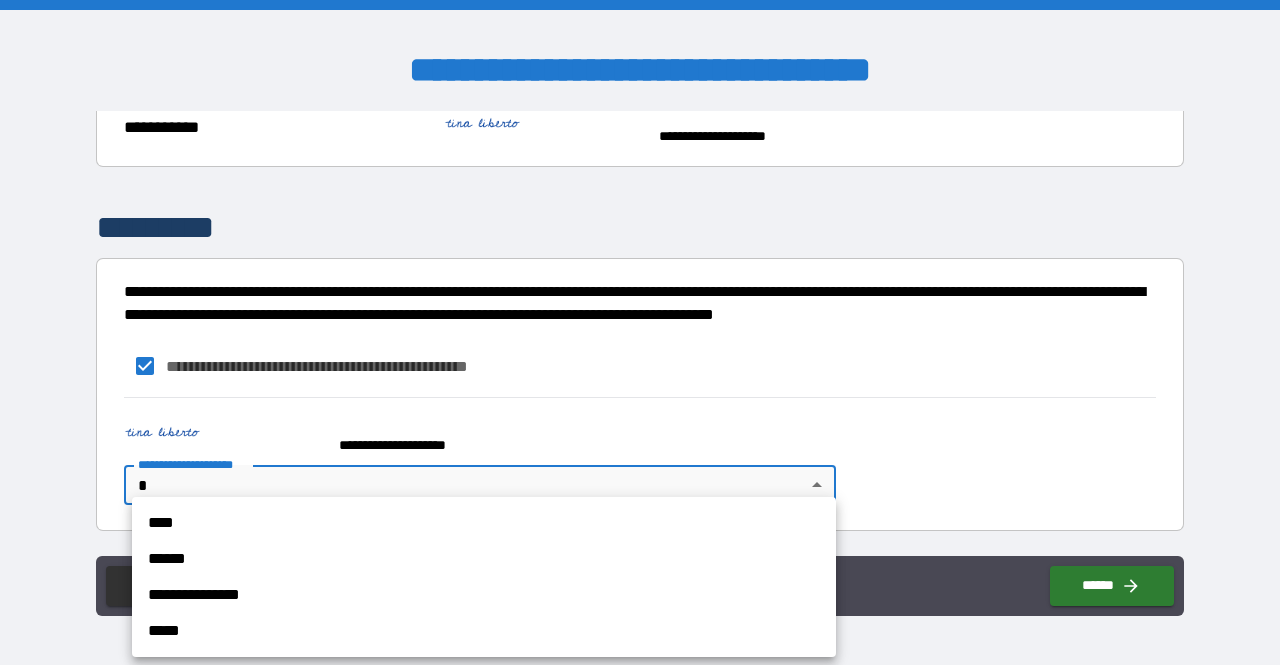 click on "****" at bounding box center [484, 523] 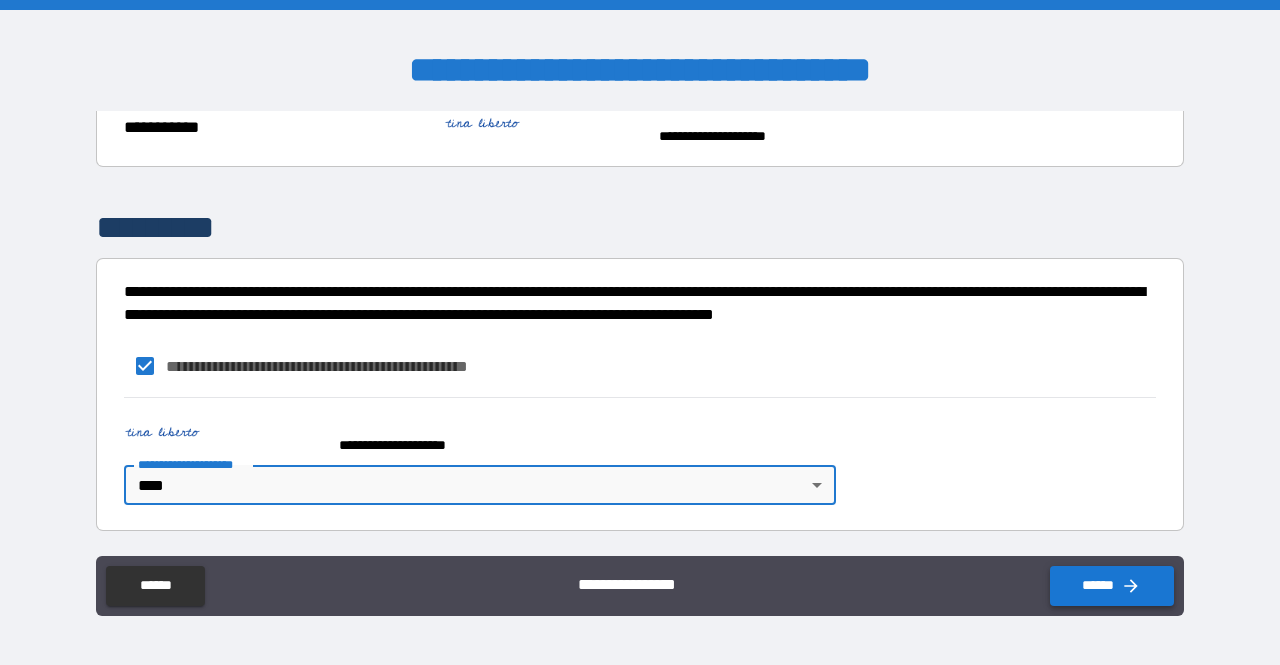 click on "******" at bounding box center [1112, 586] 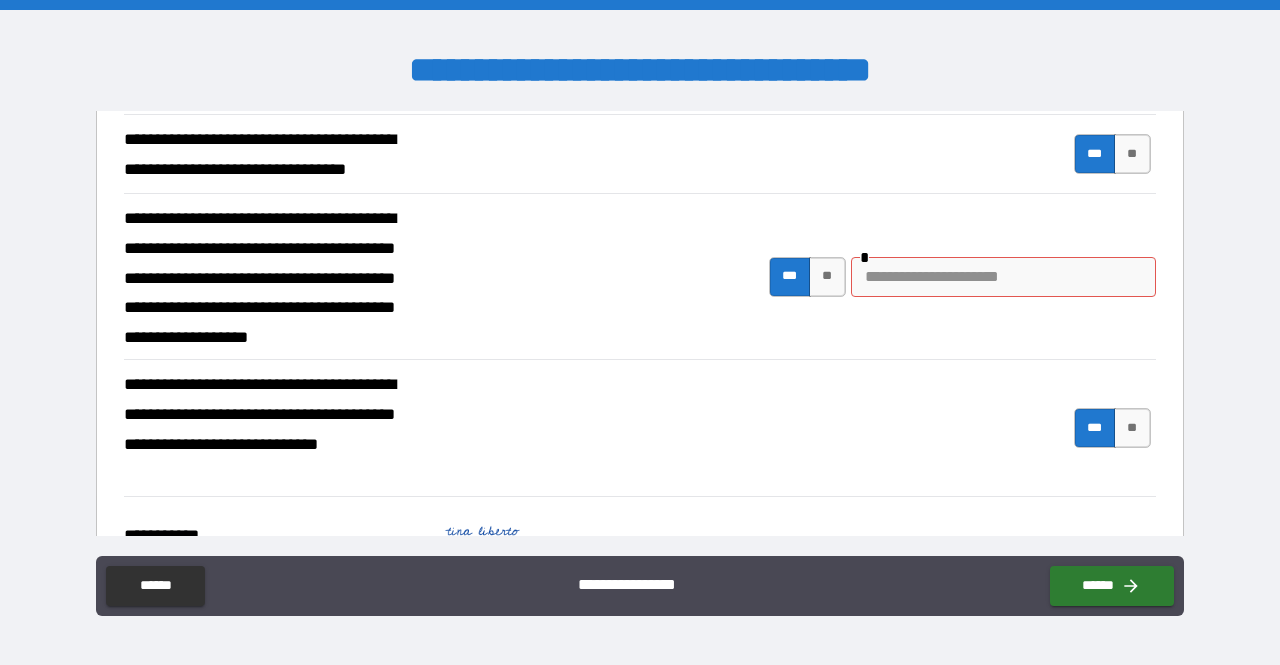scroll, scrollTop: 3107, scrollLeft: 0, axis: vertical 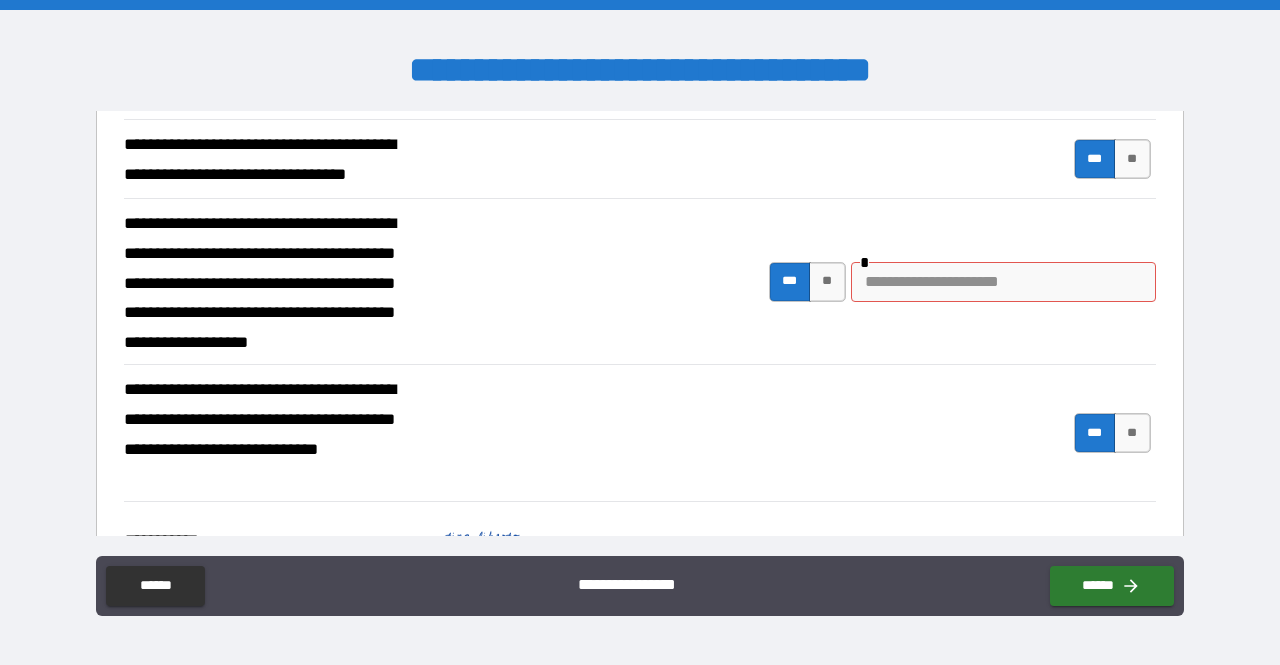 click at bounding box center (1003, 282) 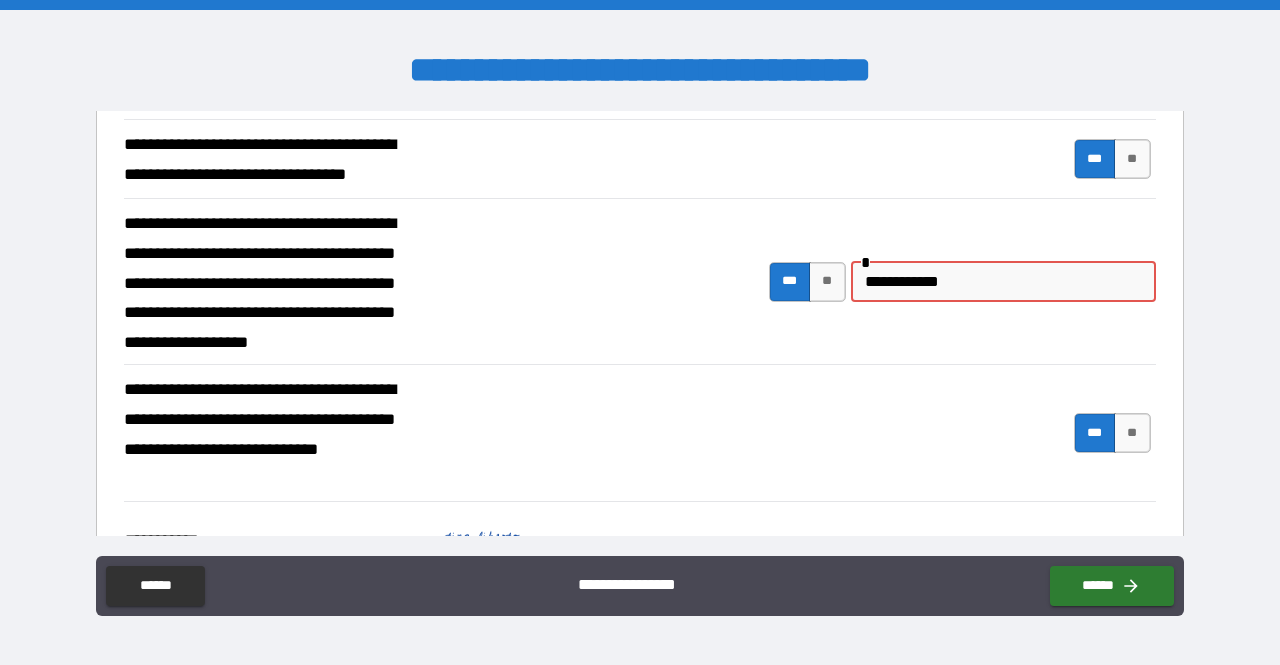 click on "**********" at bounding box center (962, 281) 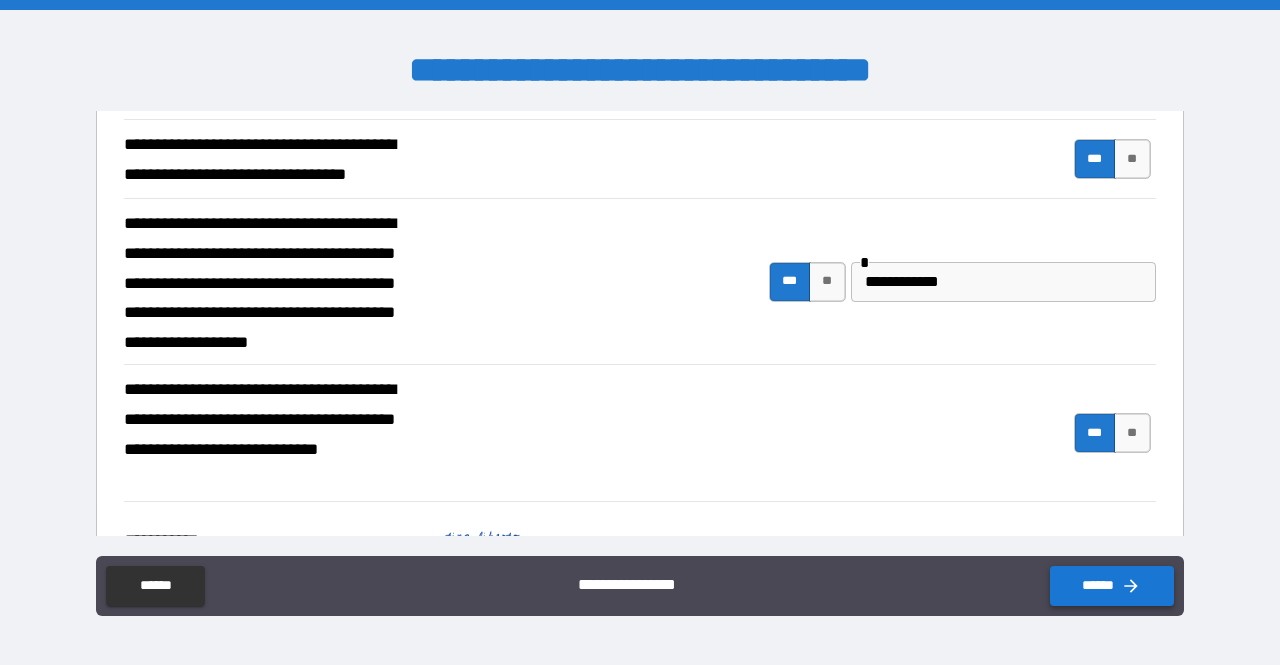 click on "******" at bounding box center [1112, 586] 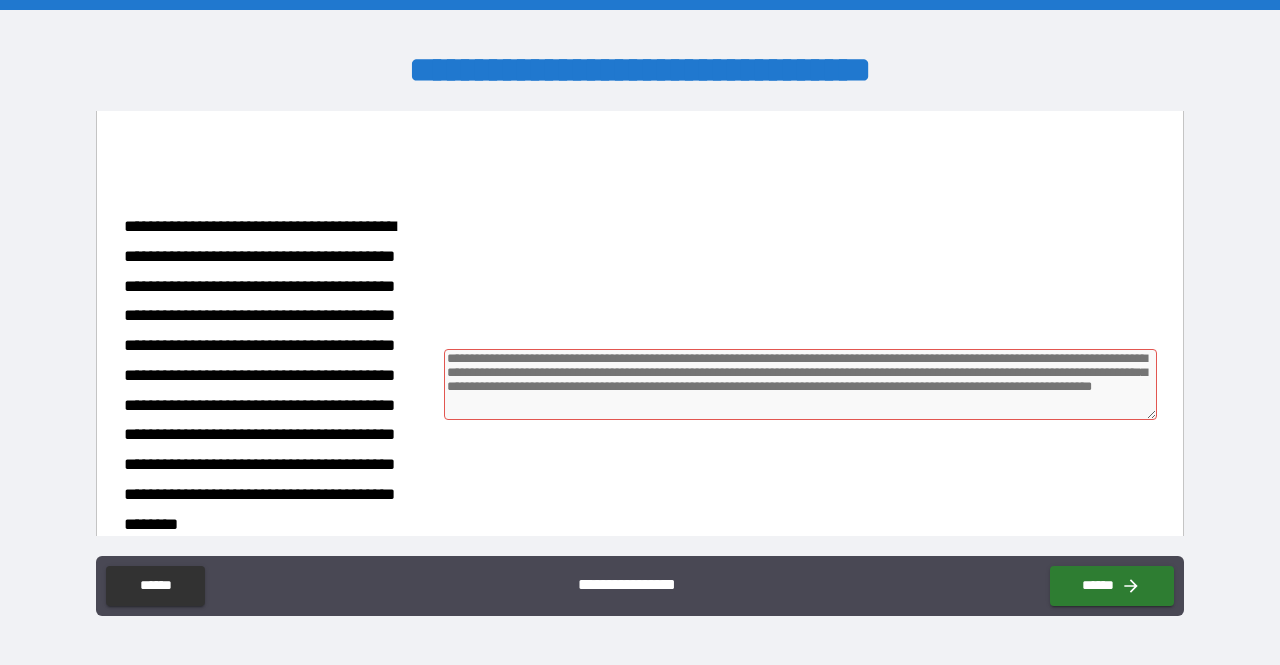 scroll, scrollTop: 2653, scrollLeft: 0, axis: vertical 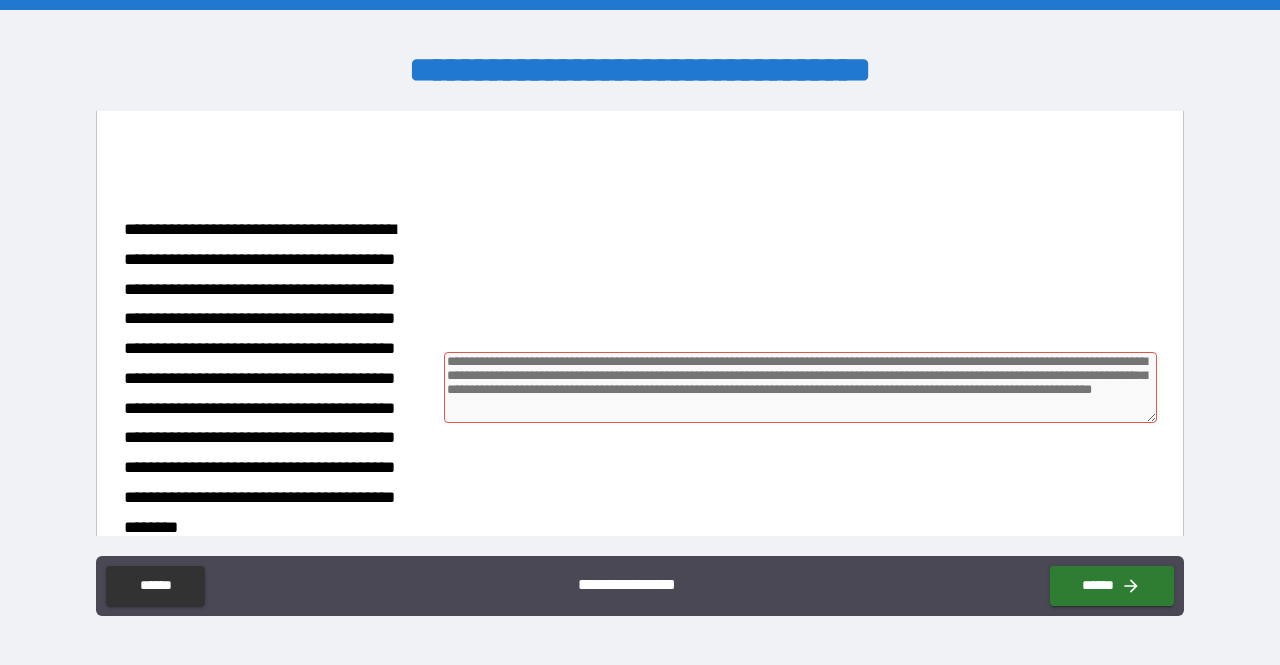 click at bounding box center (800, 387) 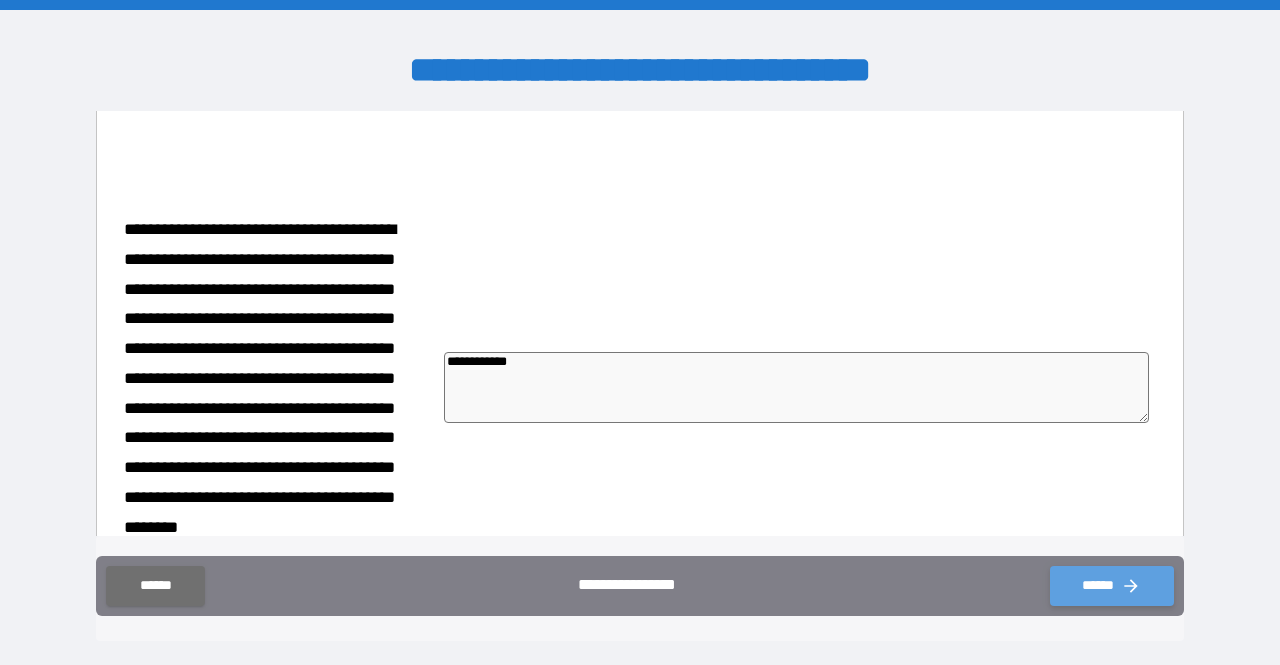 click on "******" at bounding box center (1112, 586) 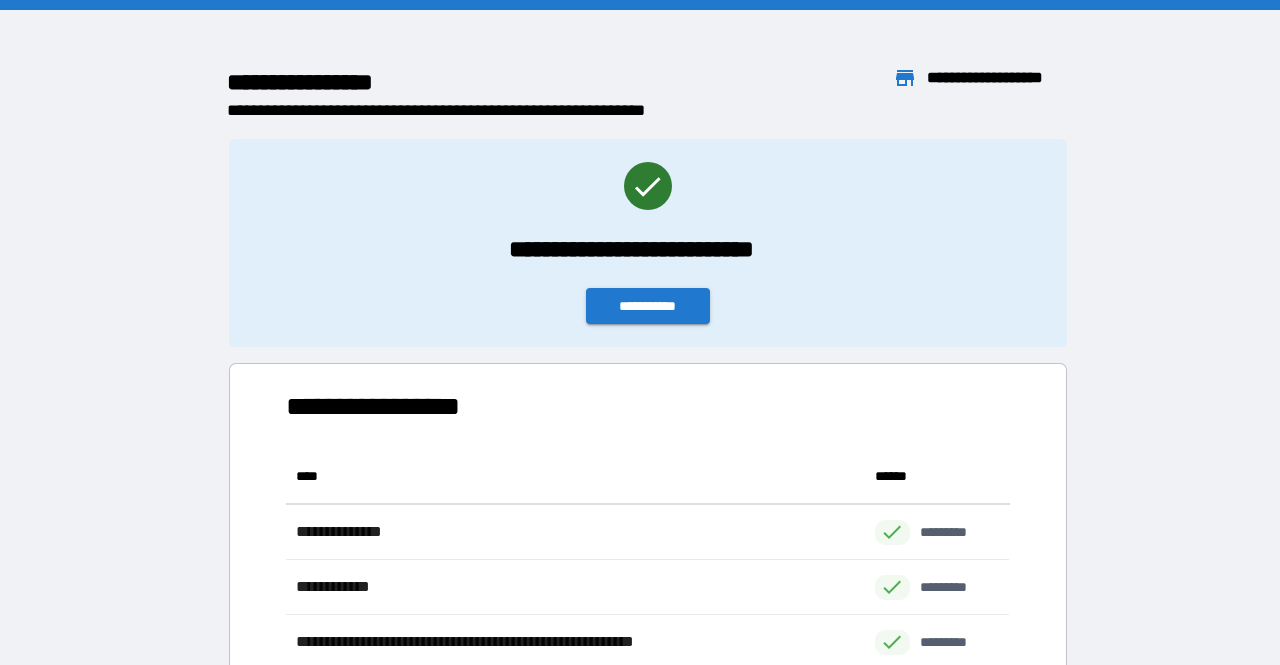 scroll, scrollTop: 386, scrollLeft: 724, axis: both 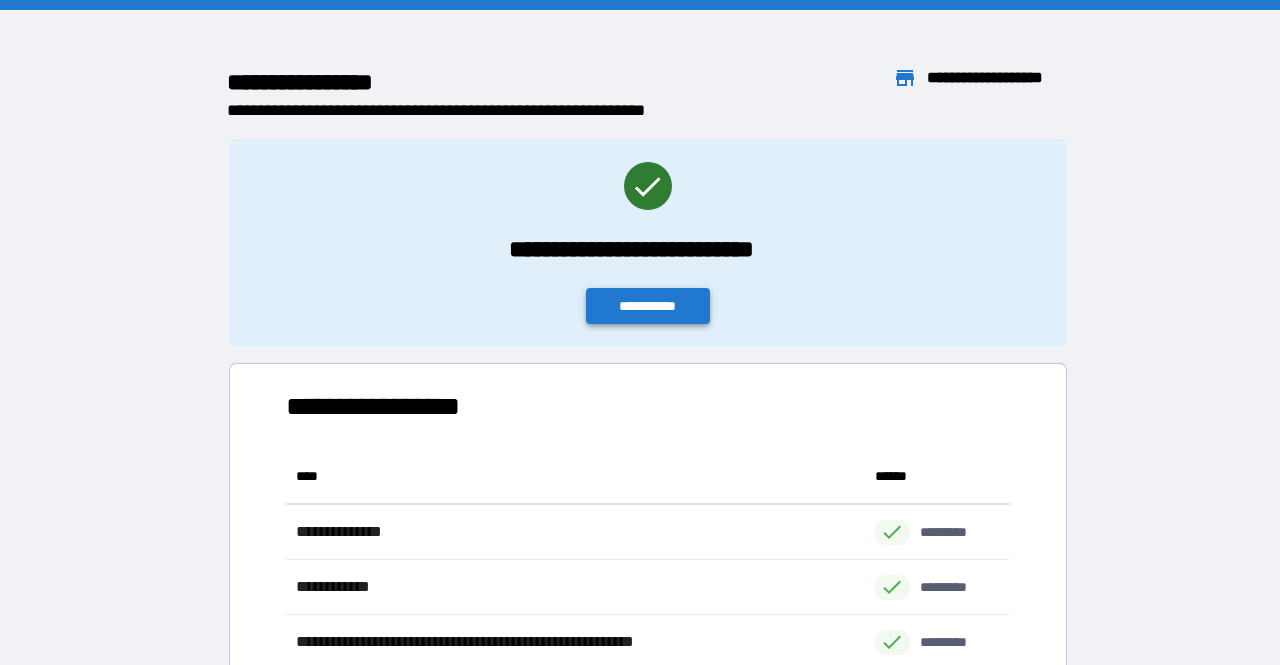 click on "**********" at bounding box center (648, 306) 